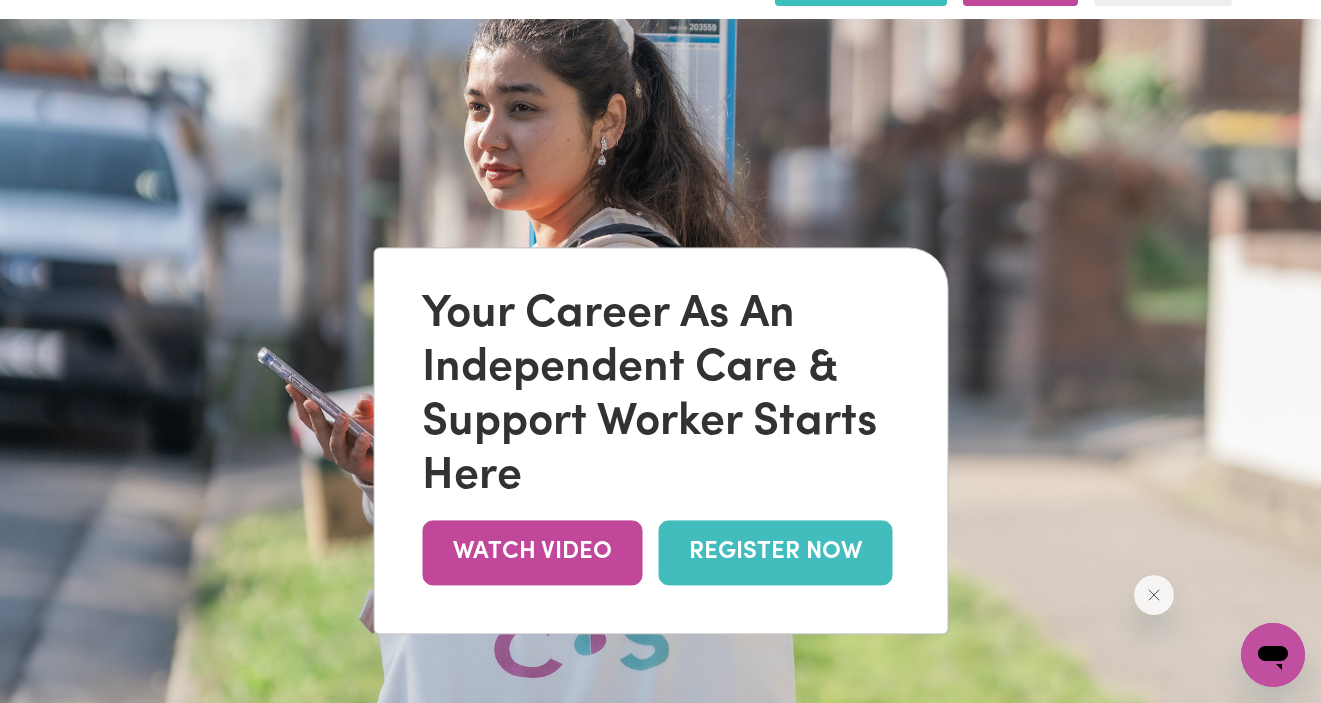 scroll, scrollTop: 0, scrollLeft: 0, axis: both 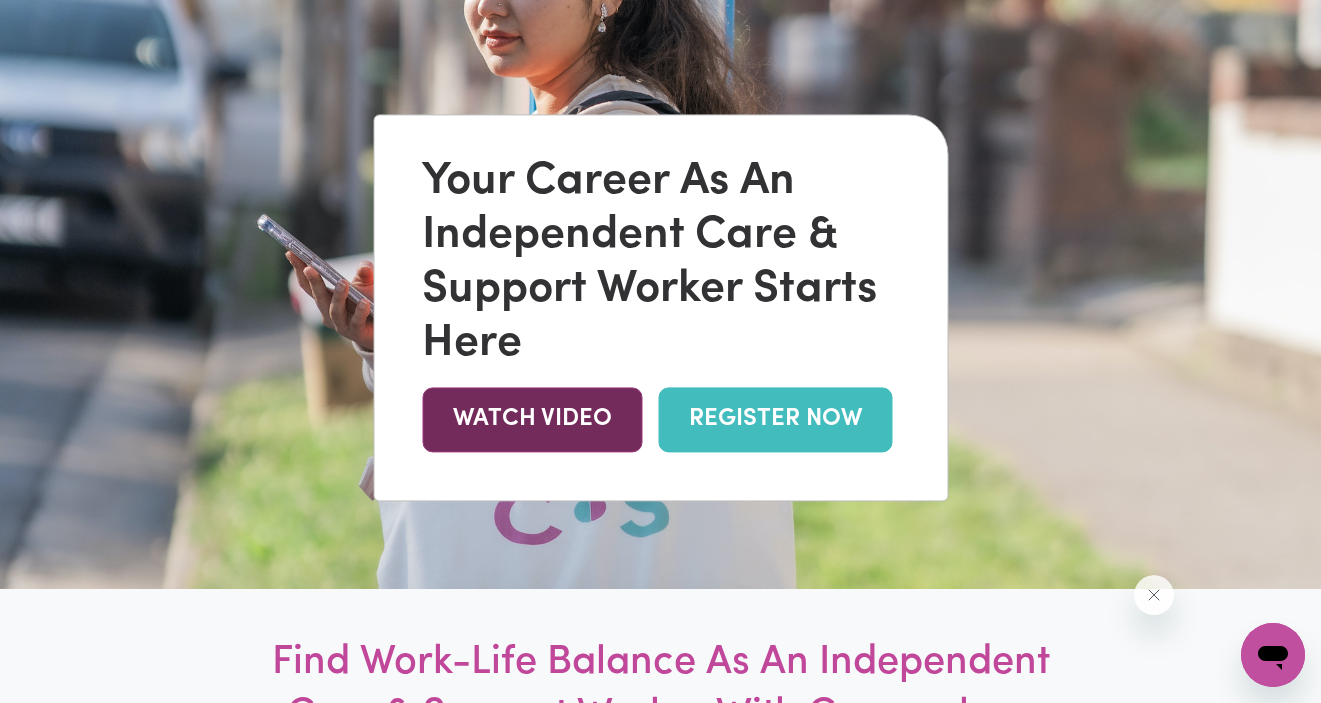 click on "WATCH VIDEO" at bounding box center [532, 419] 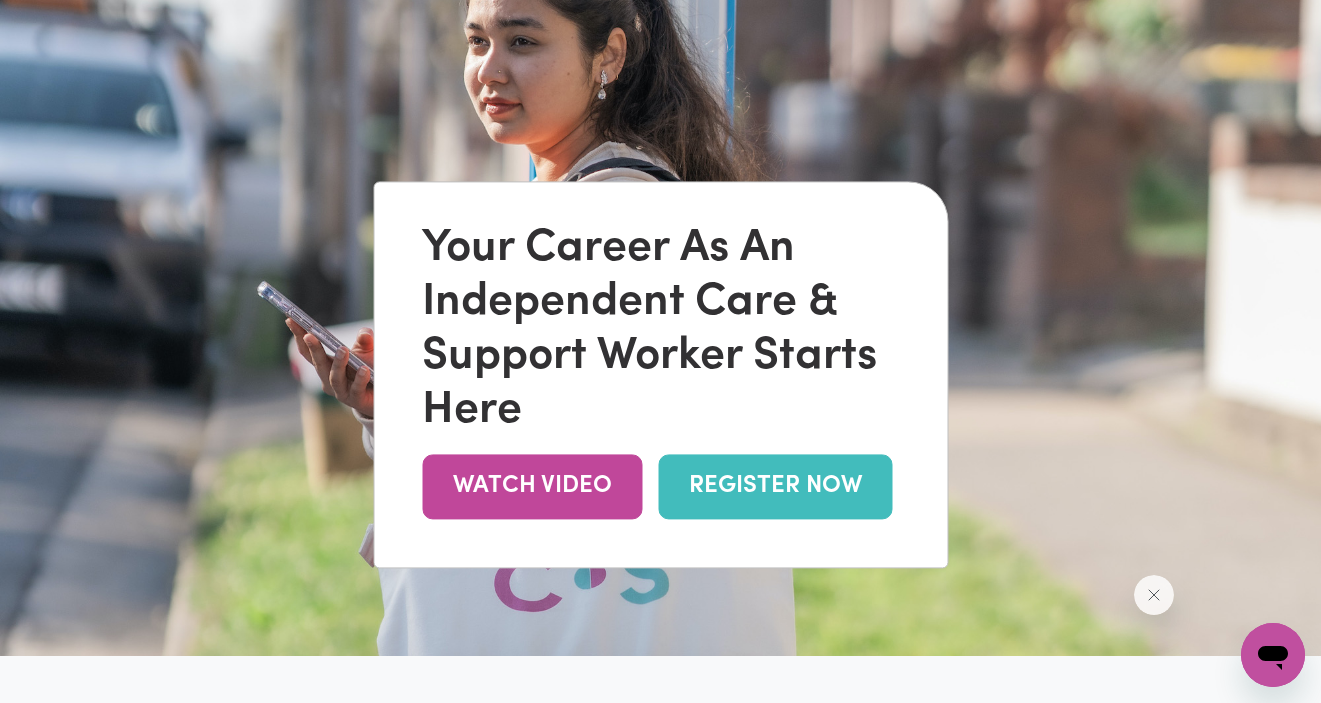 scroll, scrollTop: 0, scrollLeft: 0, axis: both 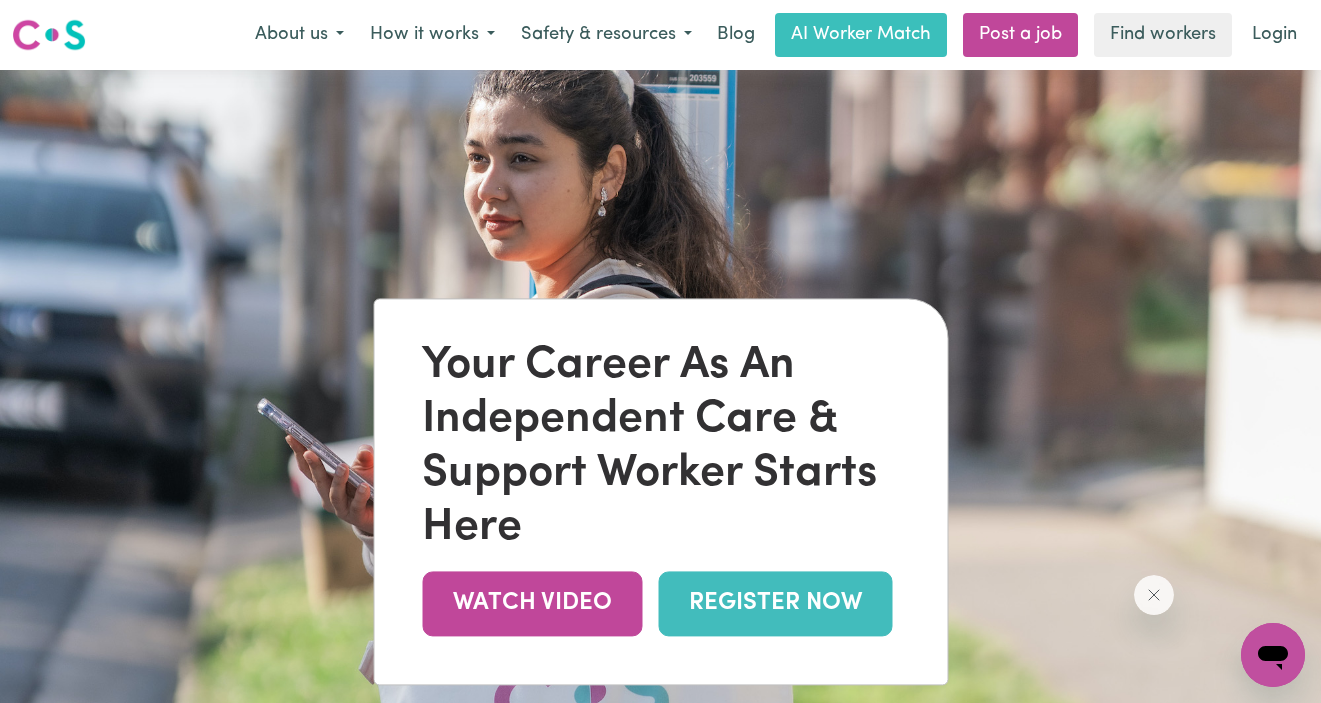click on "REGISTER NOW" at bounding box center [775, 603] 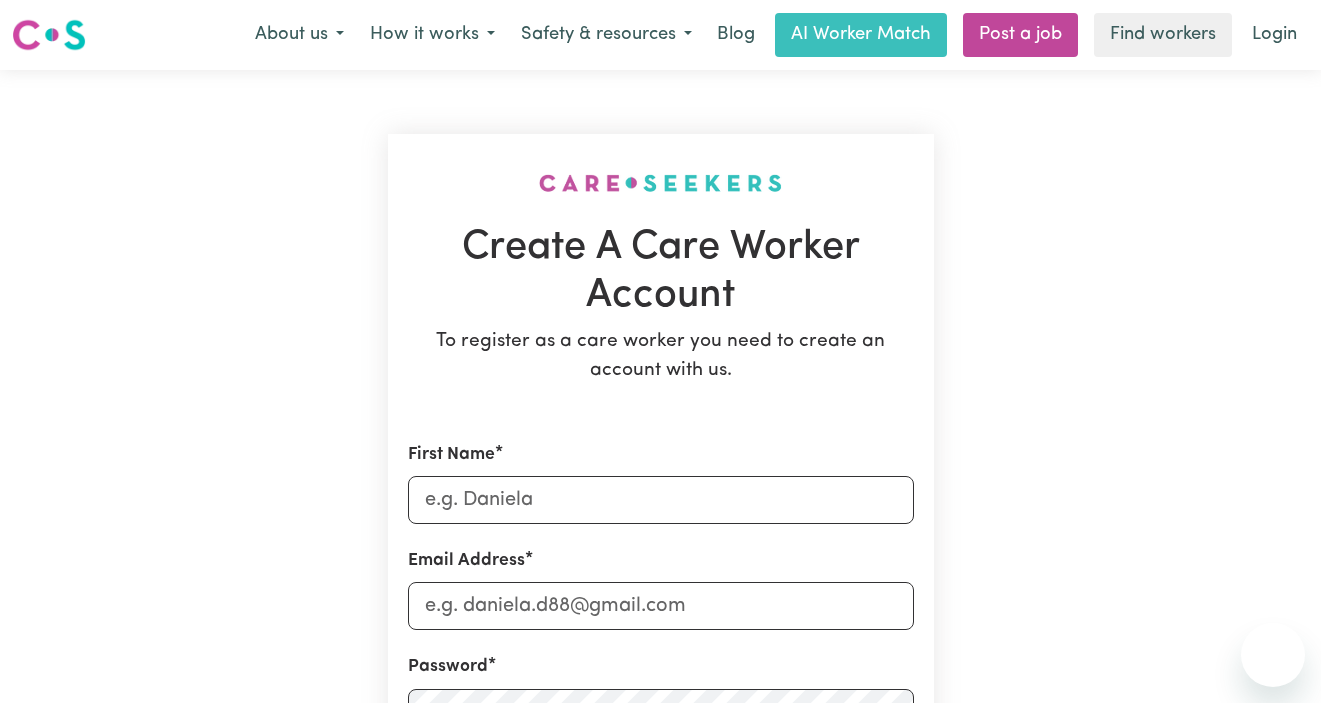 scroll, scrollTop: 0, scrollLeft: 0, axis: both 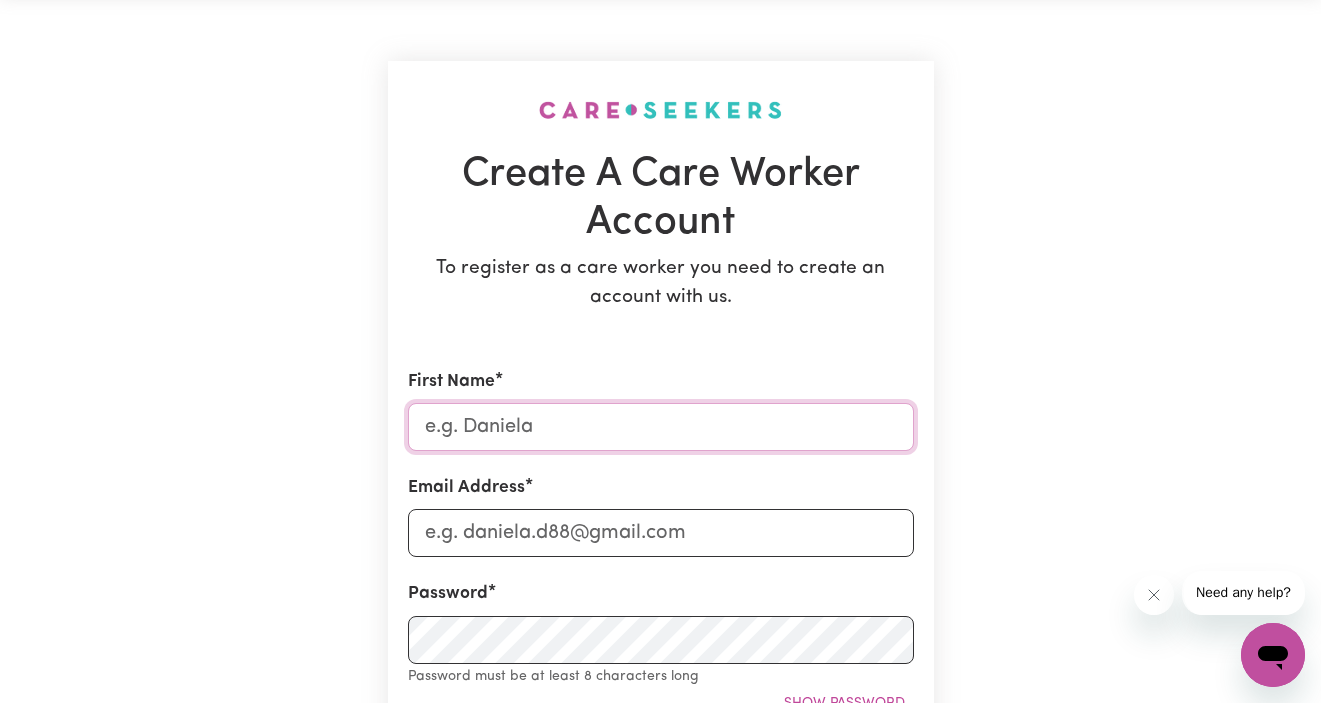 click on "First Name" at bounding box center (661, 427) 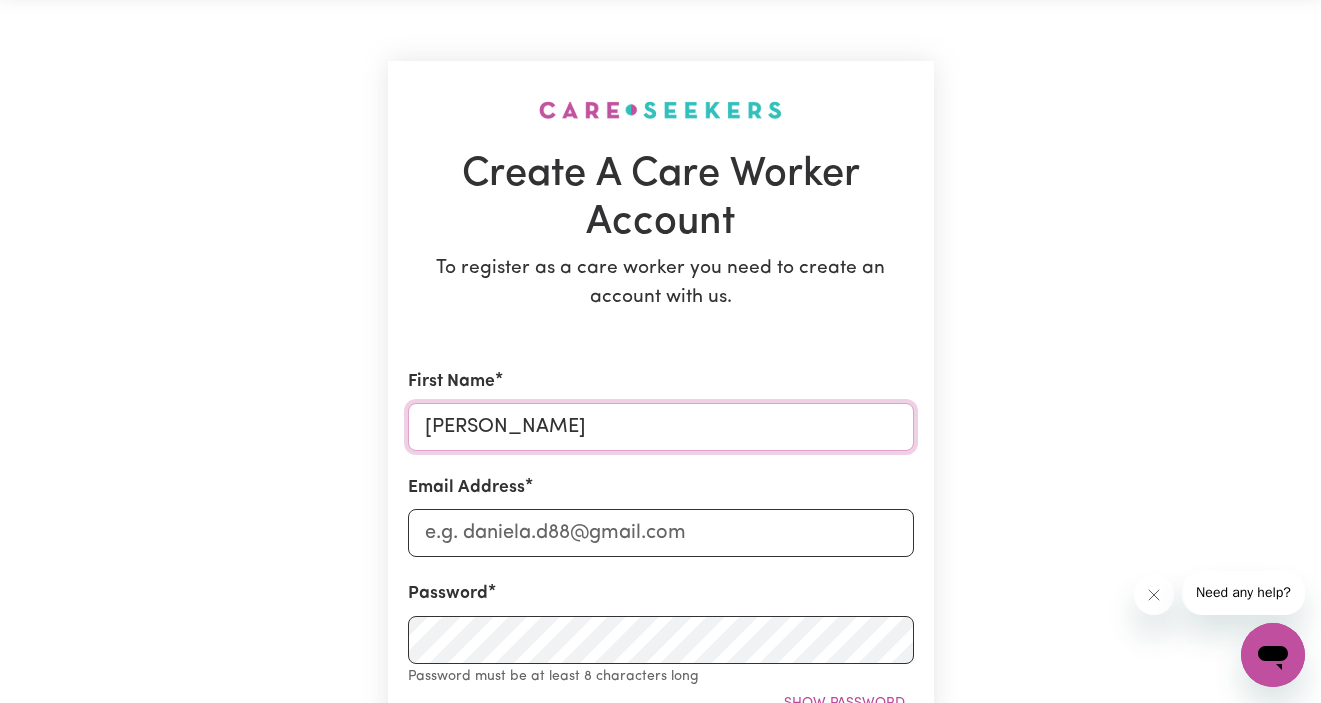 type on "[PERSON_NAME]" 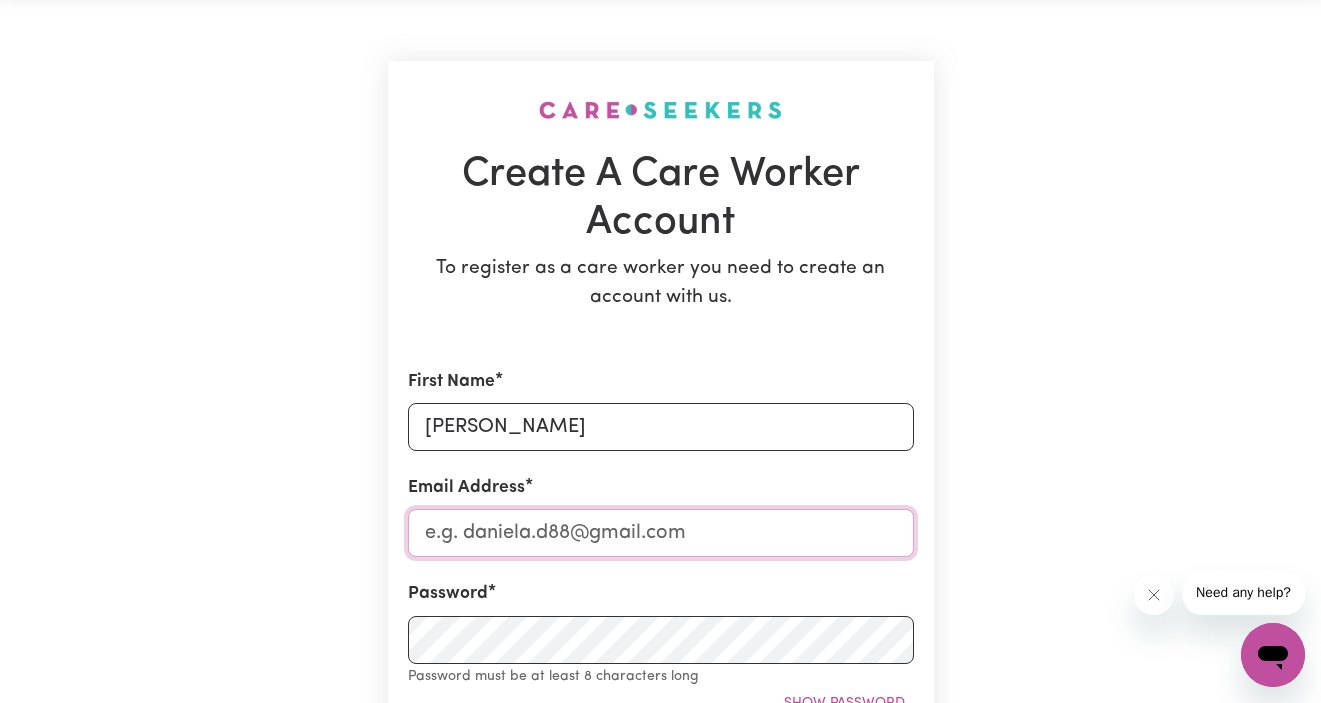 click on "Email Address" at bounding box center [661, 533] 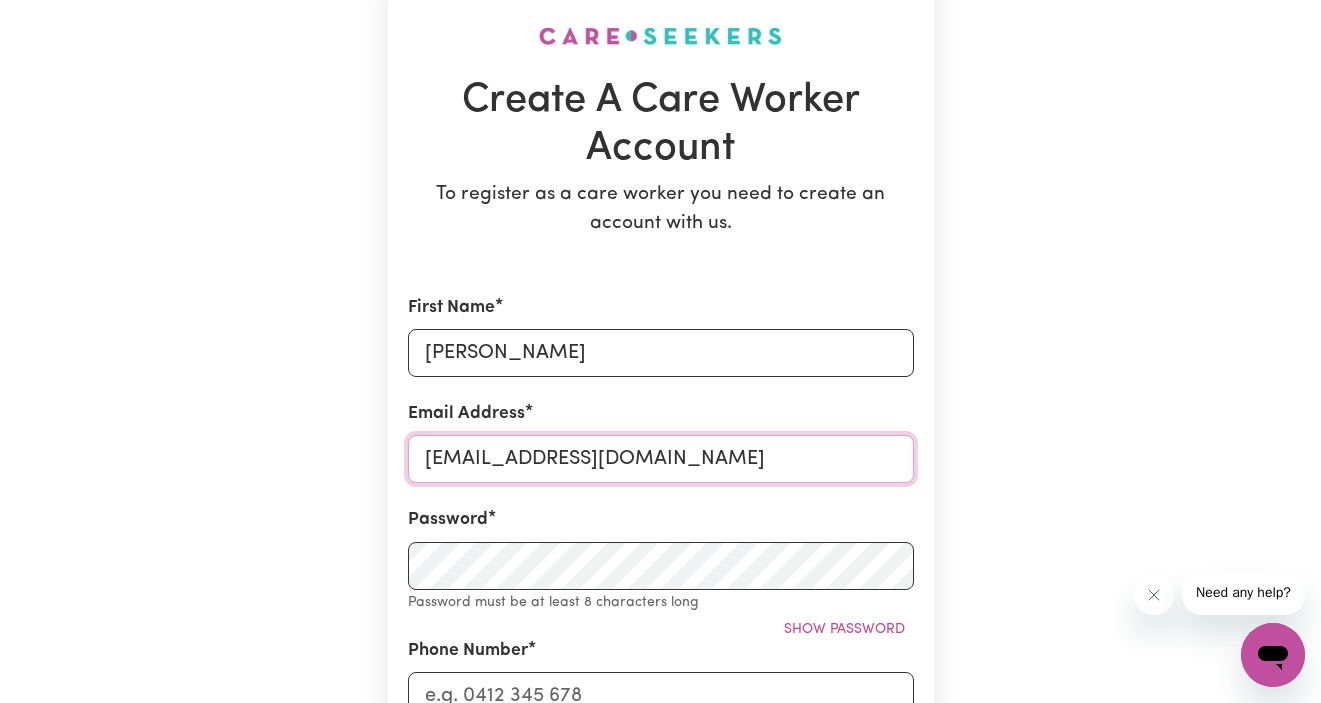 scroll, scrollTop: 215, scrollLeft: 0, axis: vertical 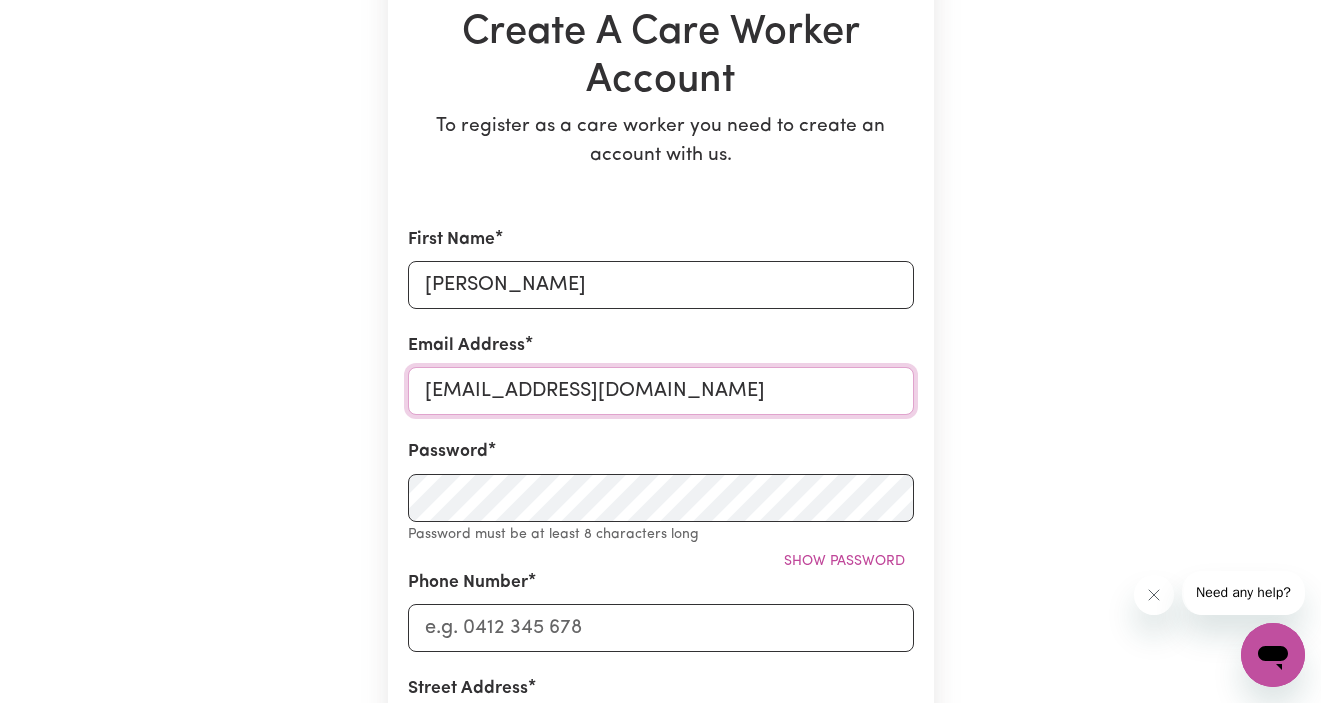 type on "[EMAIL_ADDRESS][DOMAIN_NAME]" 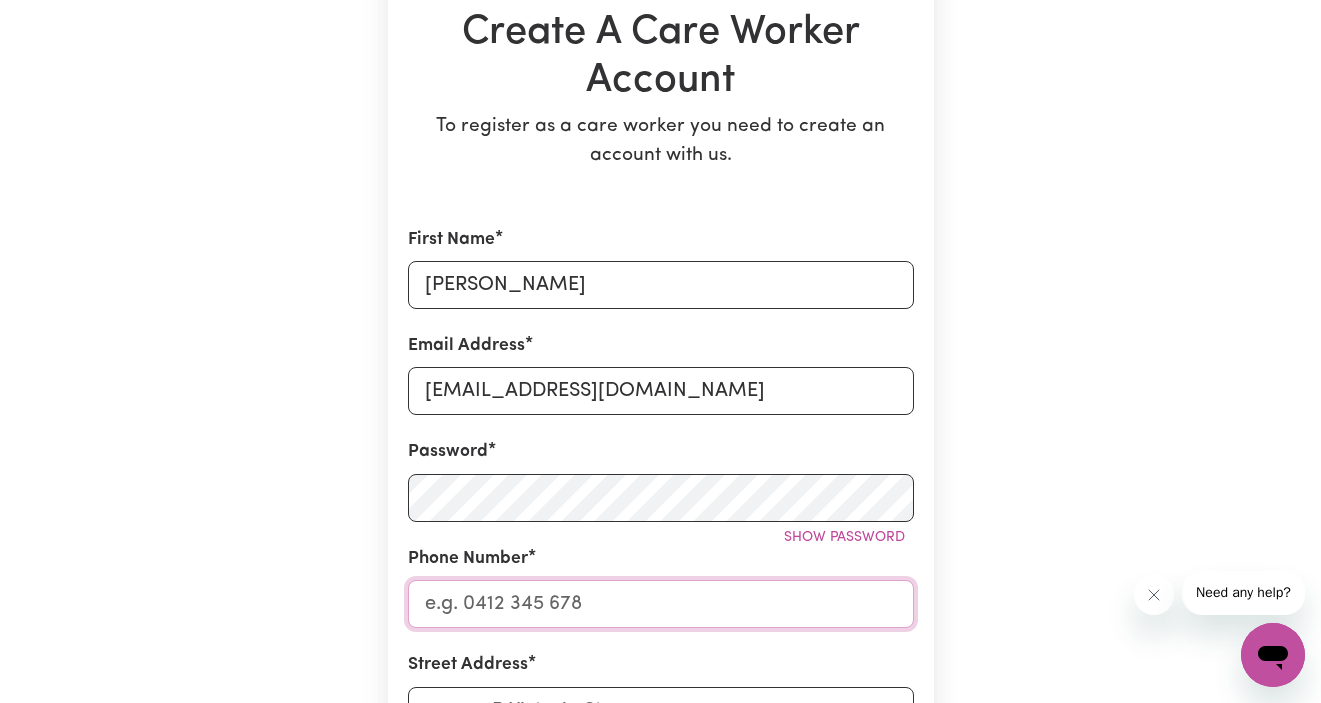 click on "Phone Number" at bounding box center (661, 604) 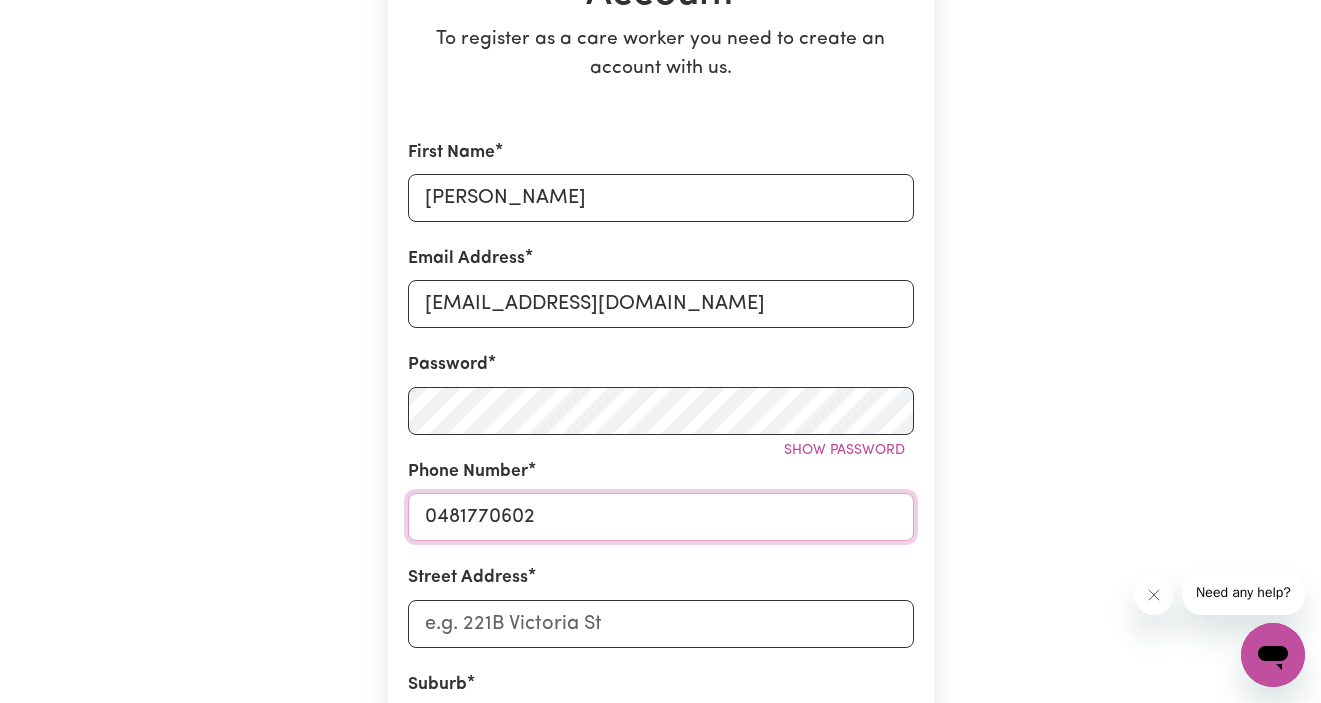 scroll, scrollTop: 341, scrollLeft: 0, axis: vertical 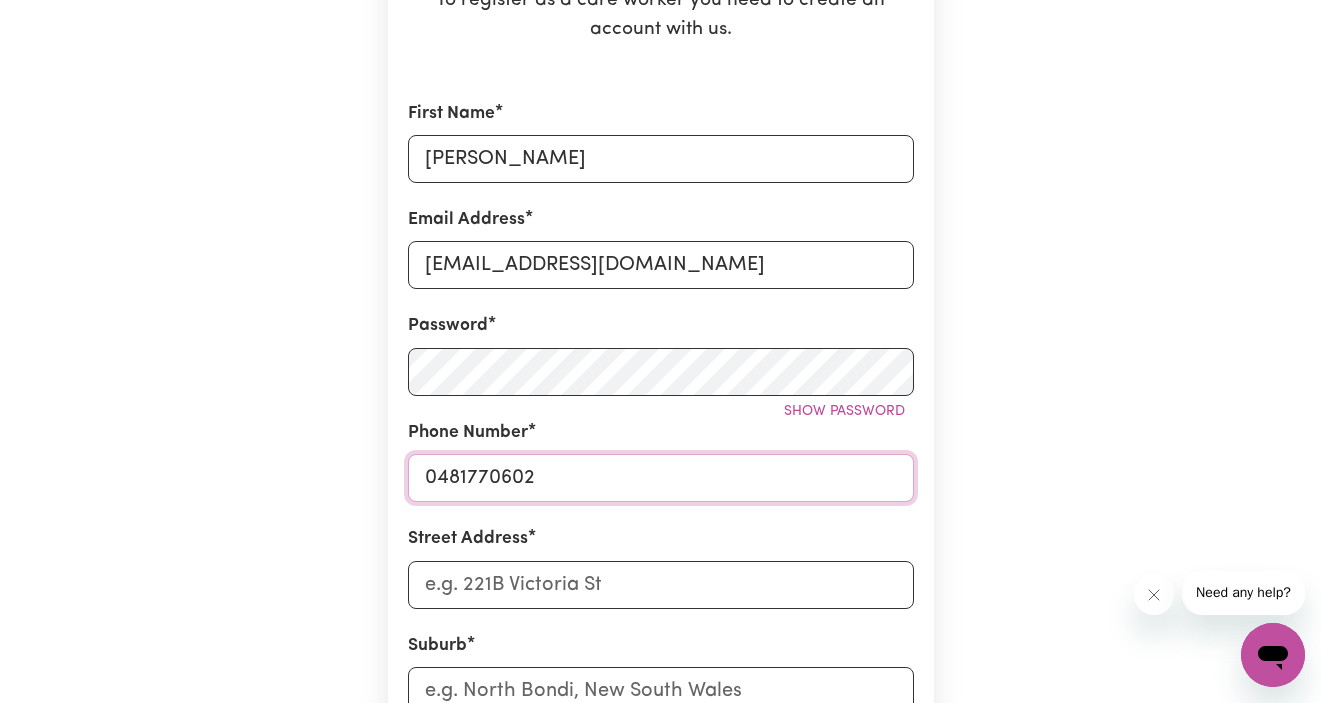 type on "0481770602" 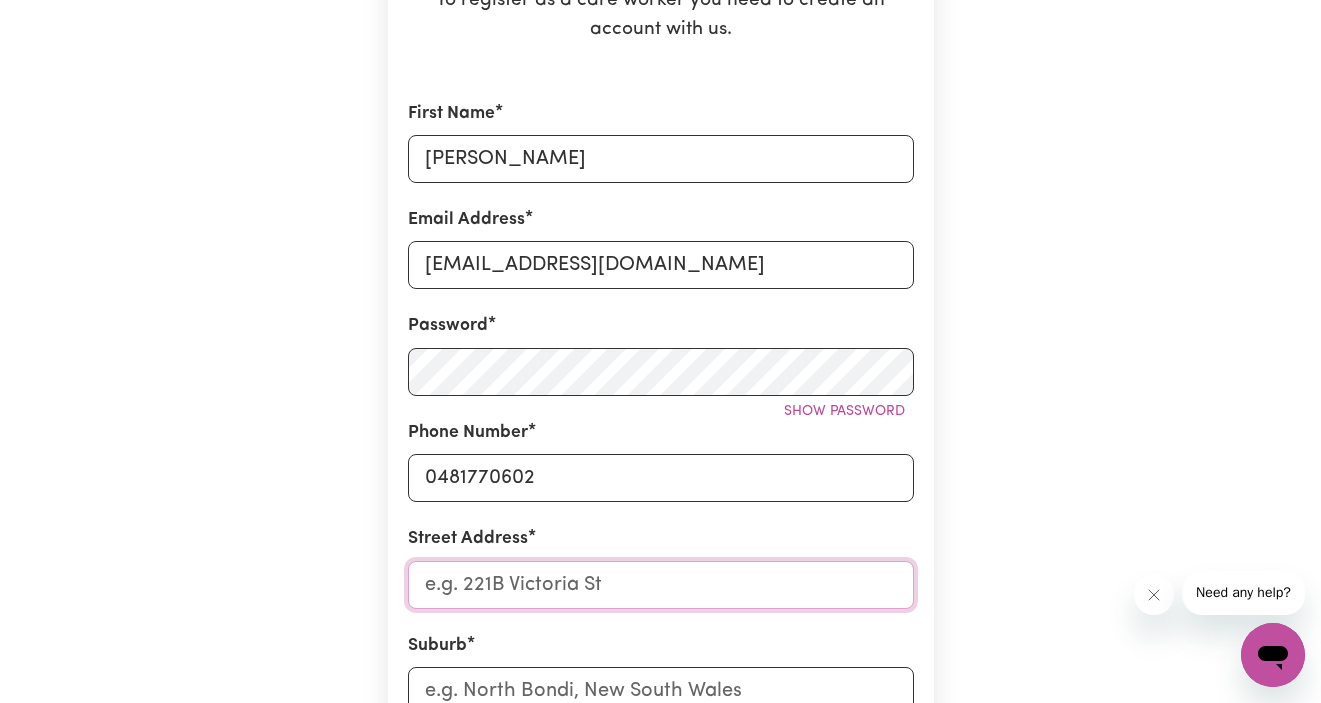 click on "Street Address" at bounding box center [661, 585] 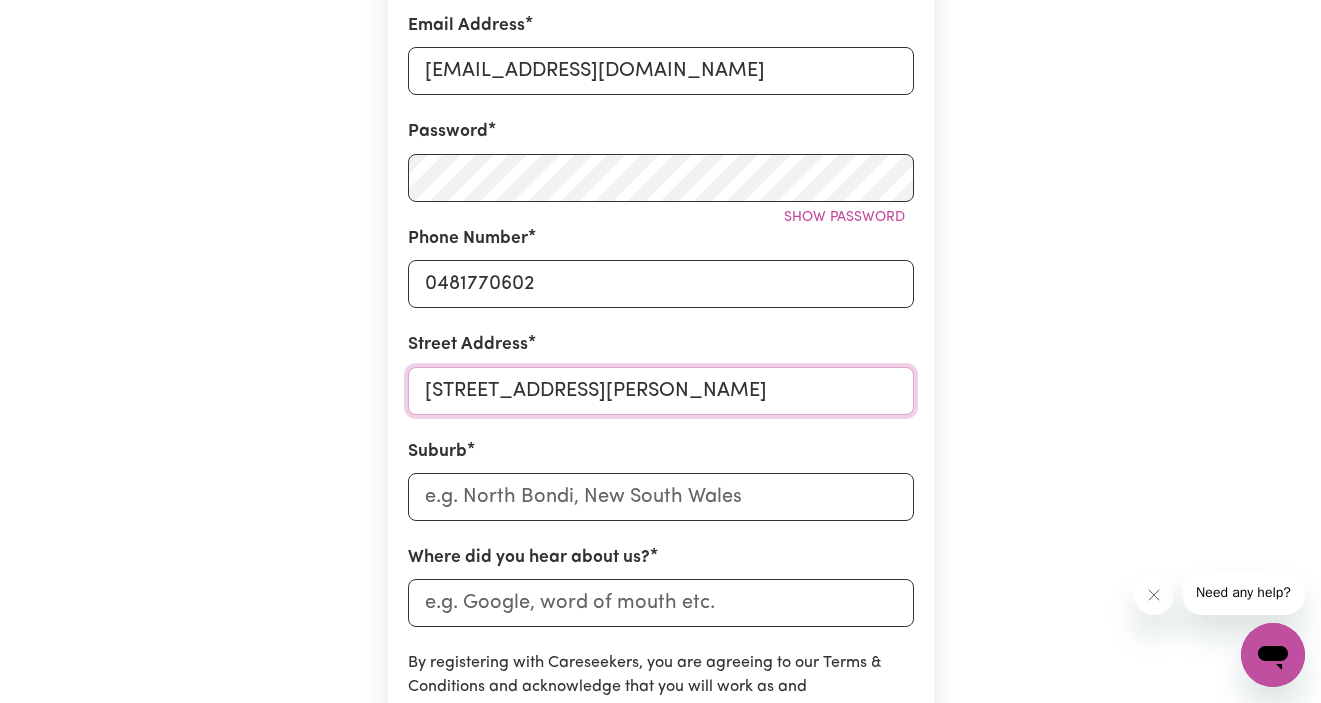 scroll, scrollTop: 601, scrollLeft: 0, axis: vertical 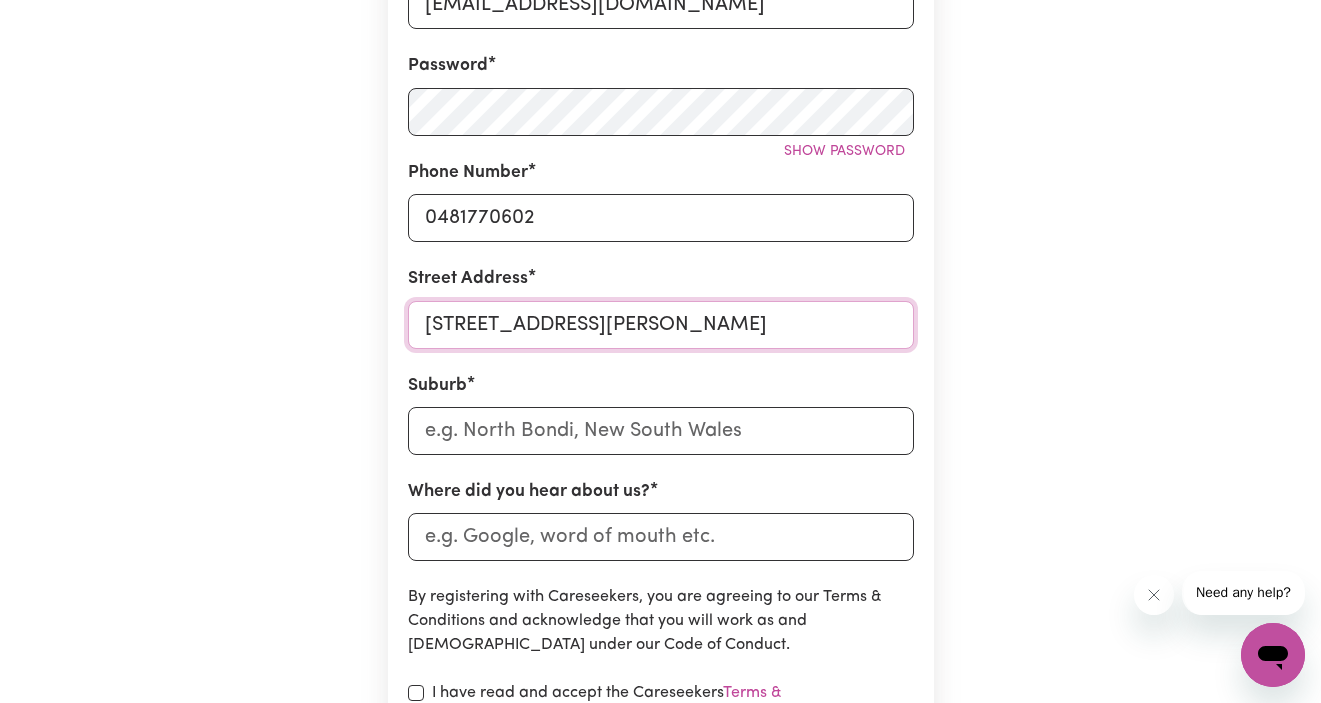 type on "7/1 Livingstone Street" 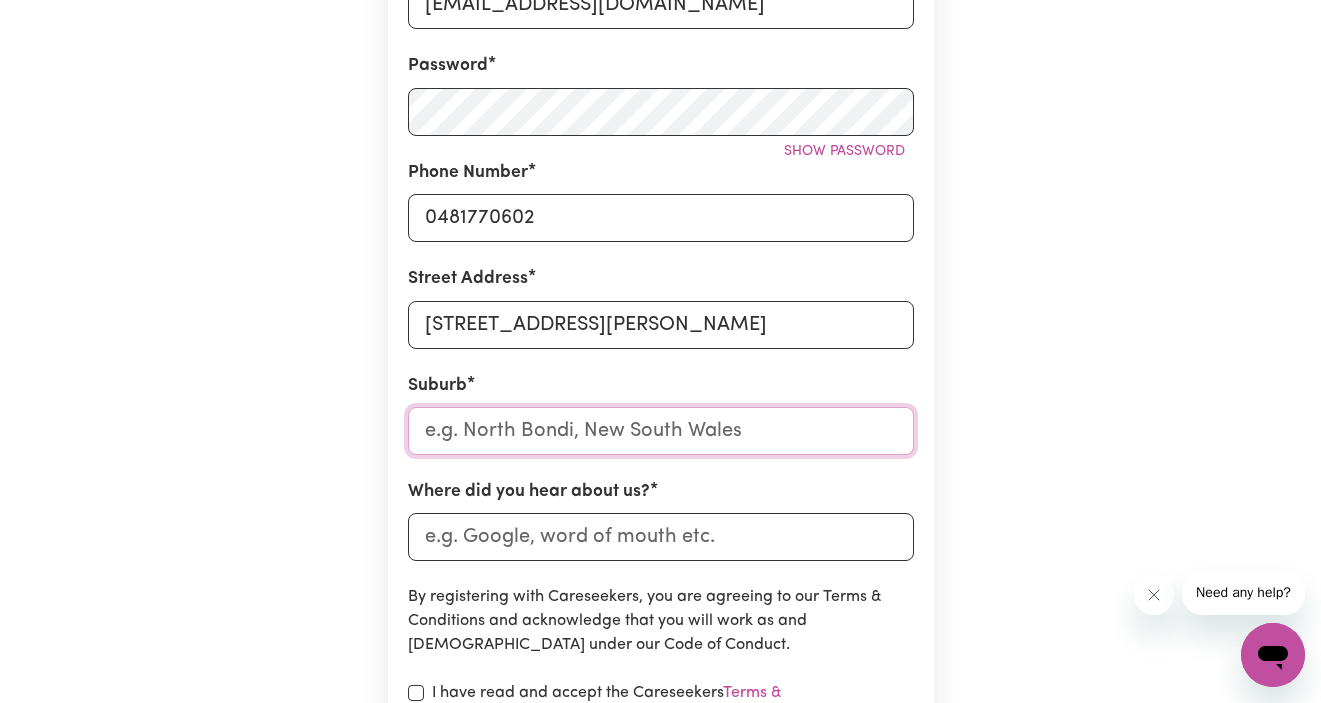 click at bounding box center [661, 431] 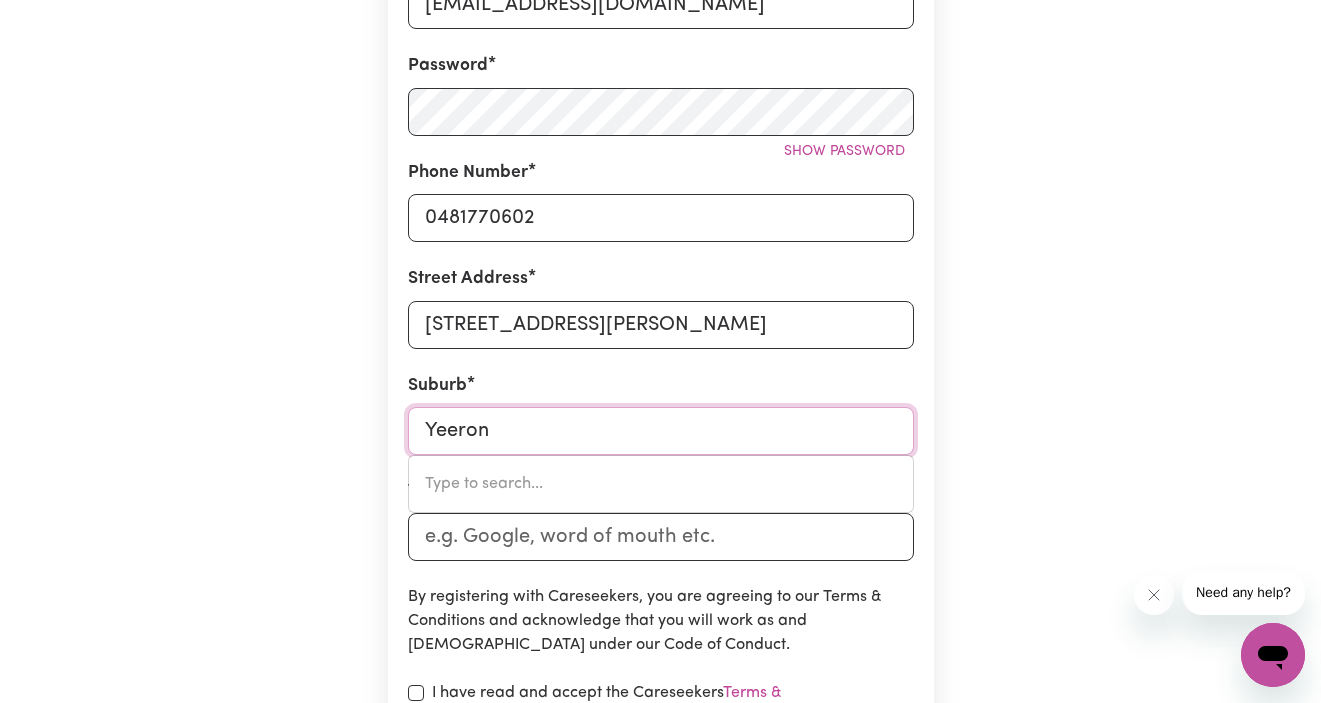 type on "Yeerong" 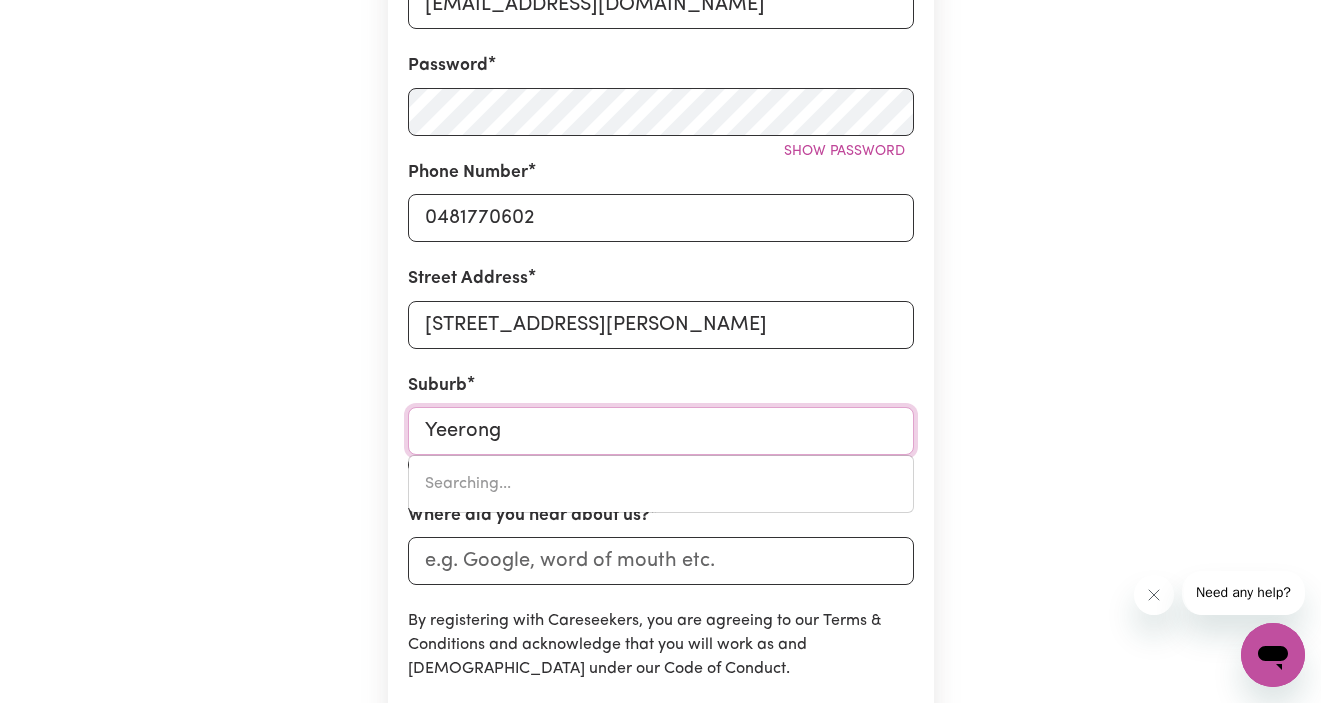 type on "YeerongPILLY, Queensland, 4105" 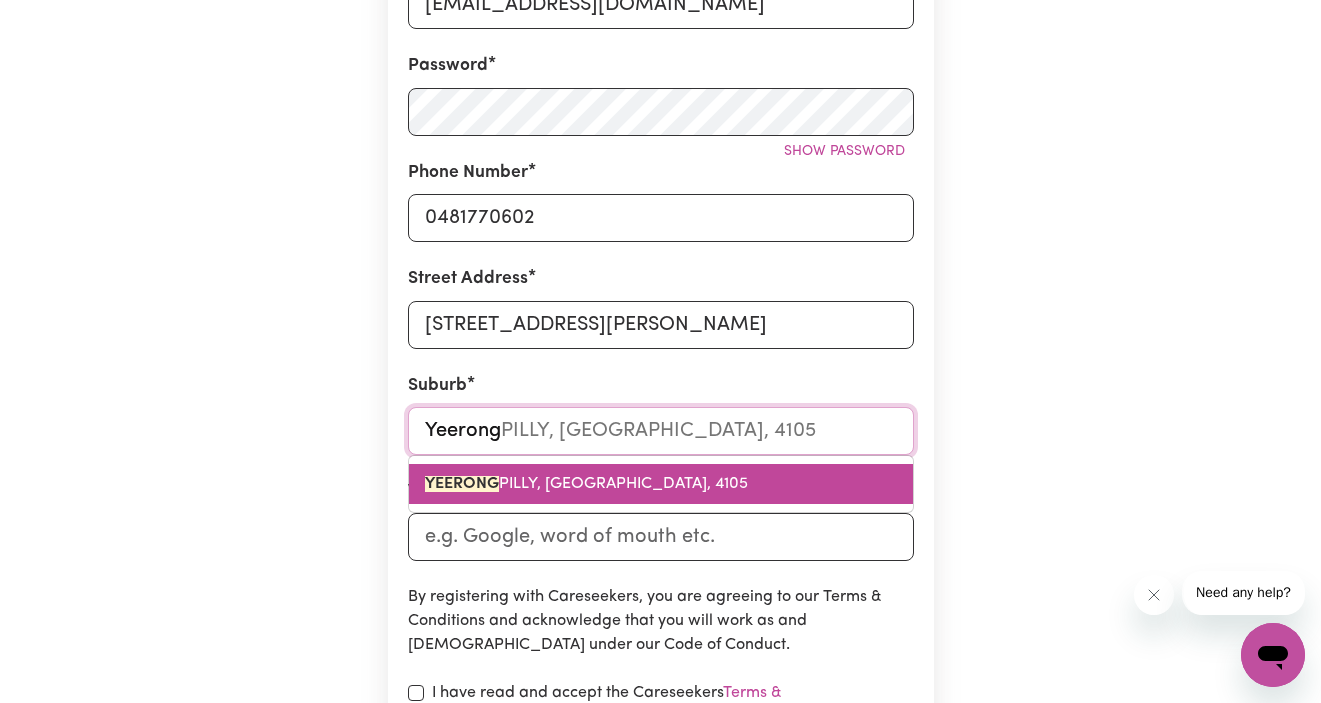 click on "YEERONG PILLY, Queensland, 4105" at bounding box center (586, 484) 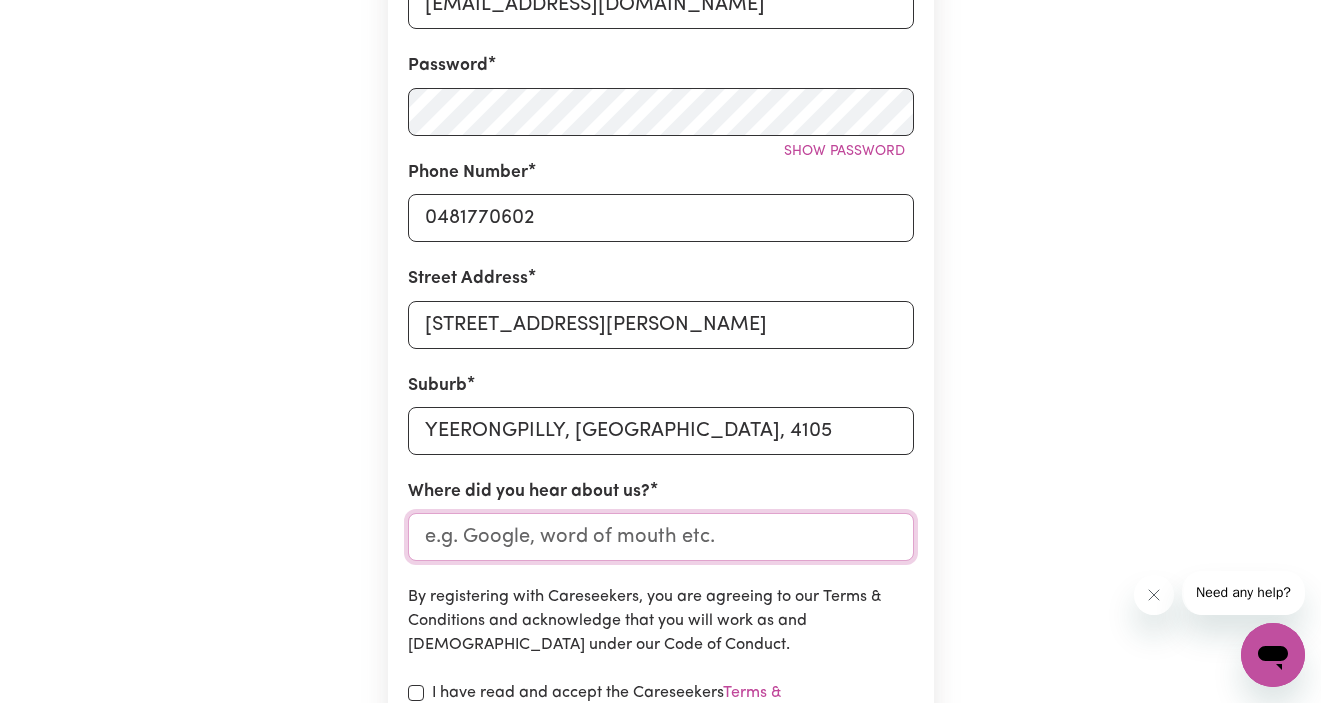 click on "Where did you hear about us?" at bounding box center [661, 537] 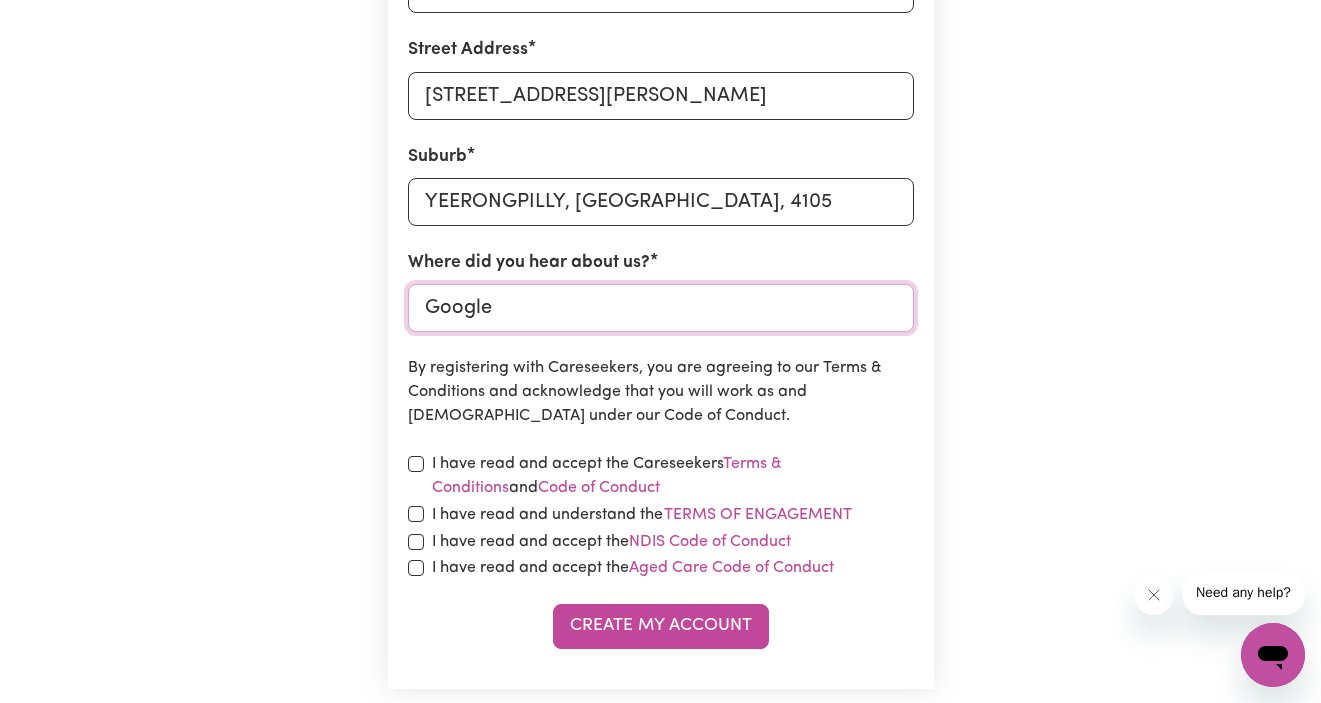 scroll, scrollTop: 831, scrollLeft: 0, axis: vertical 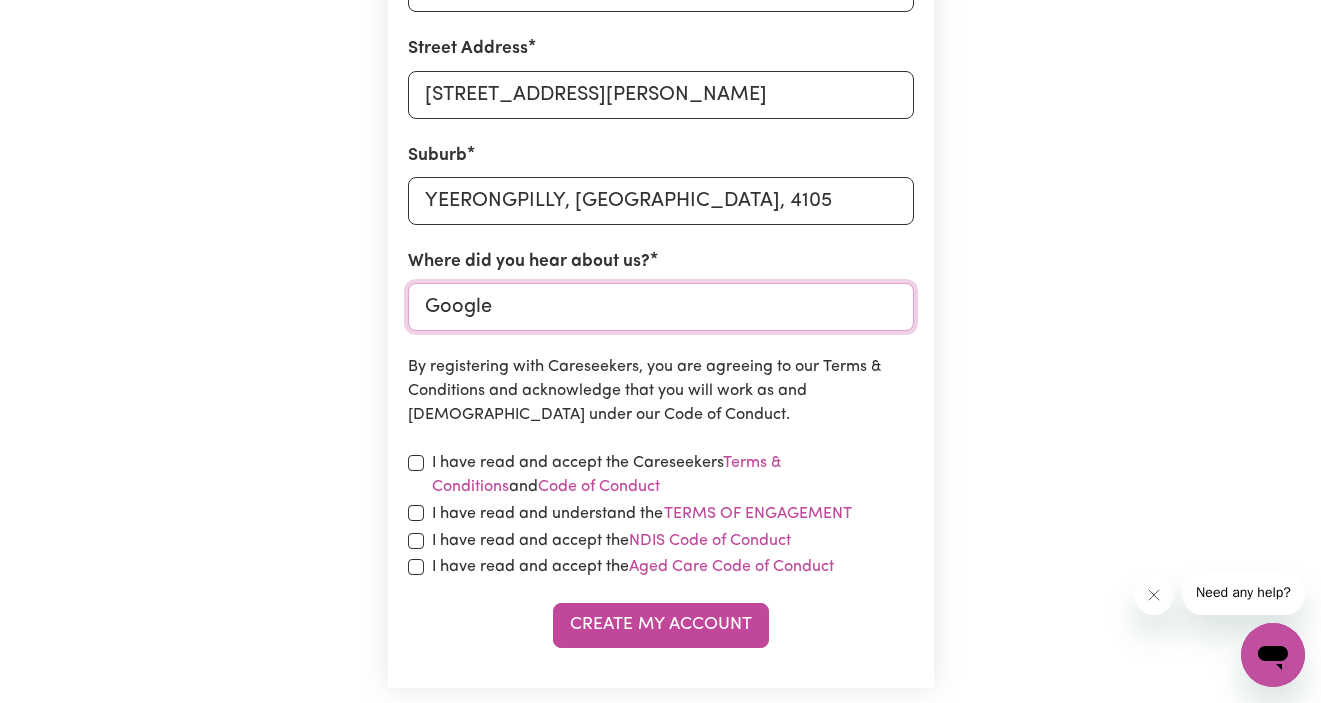 type on "Google" 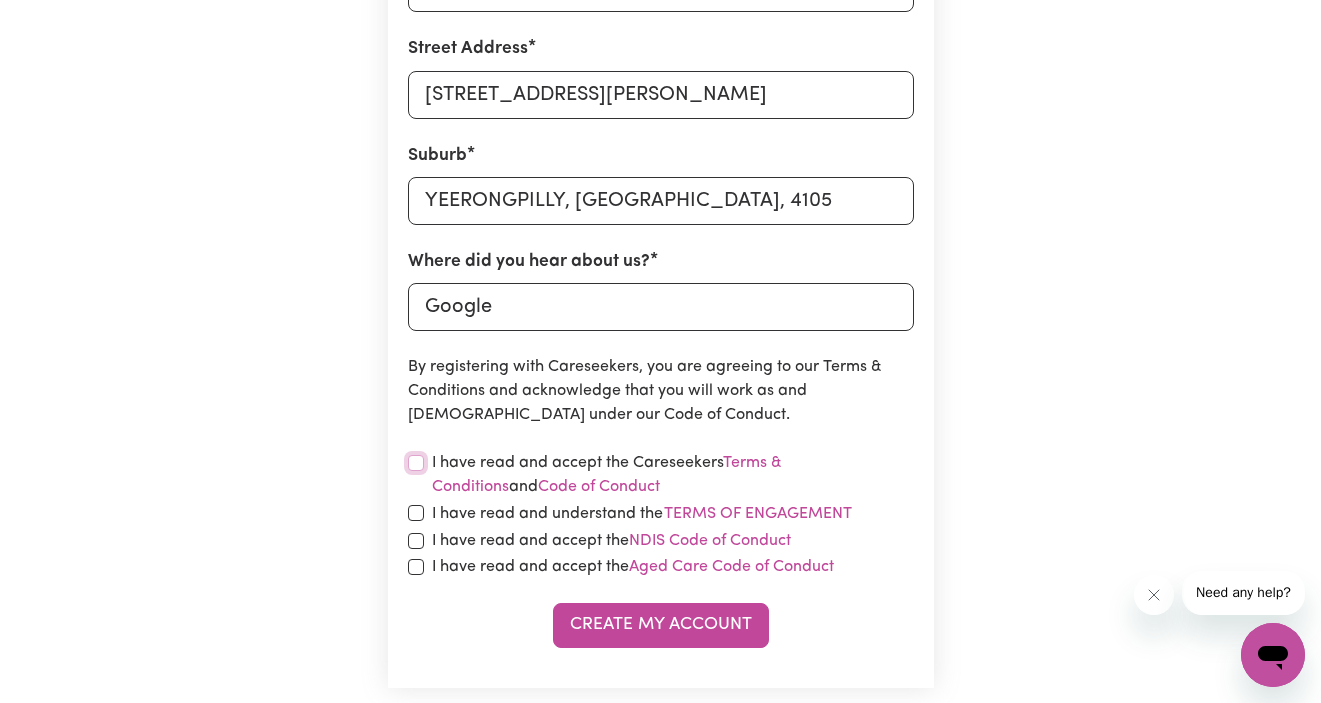 click at bounding box center (416, 463) 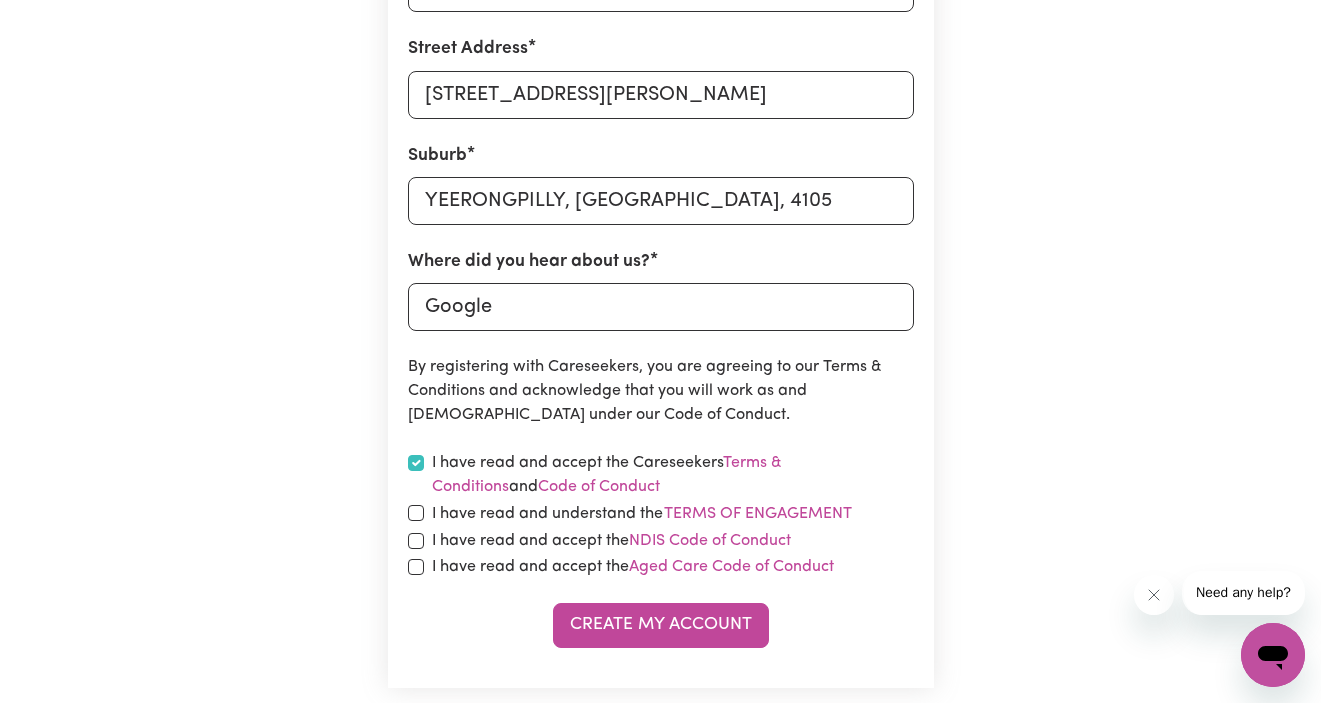 click on "I have read and understand the  Terms of Engagement" at bounding box center [661, 514] 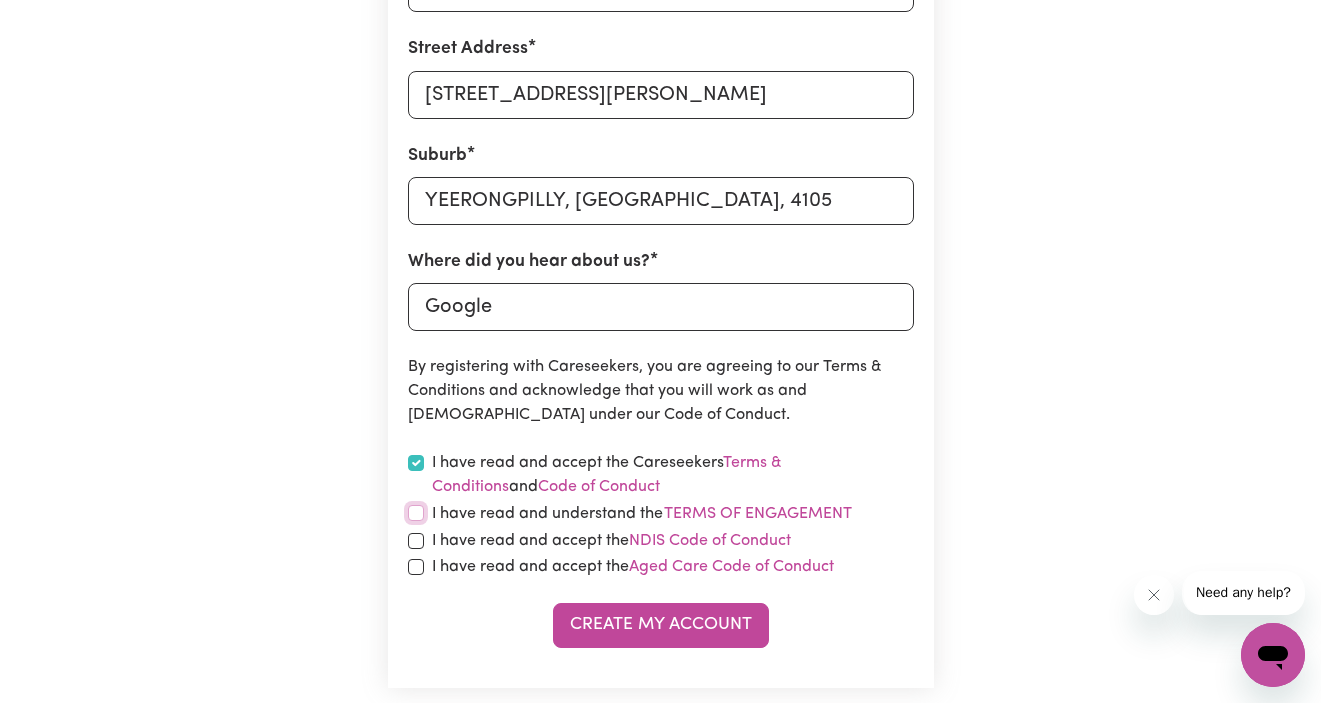 click at bounding box center (416, 513) 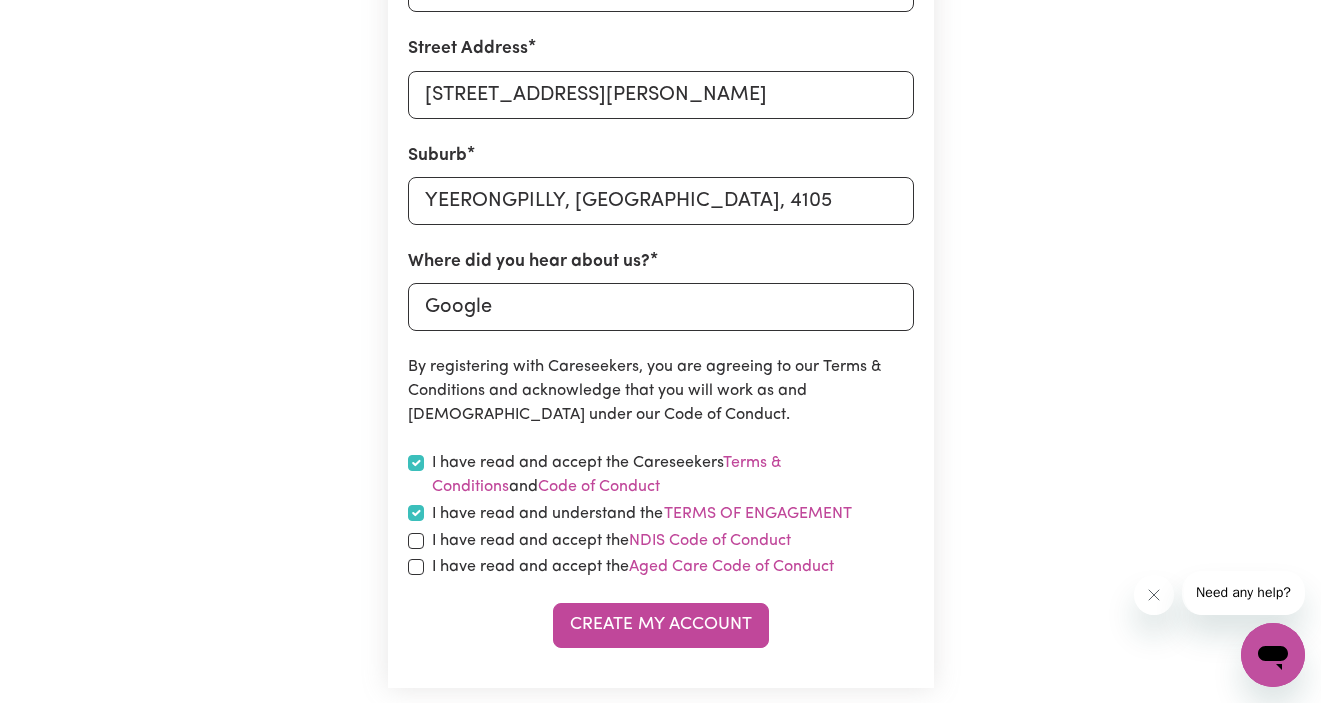 checkbox on "true" 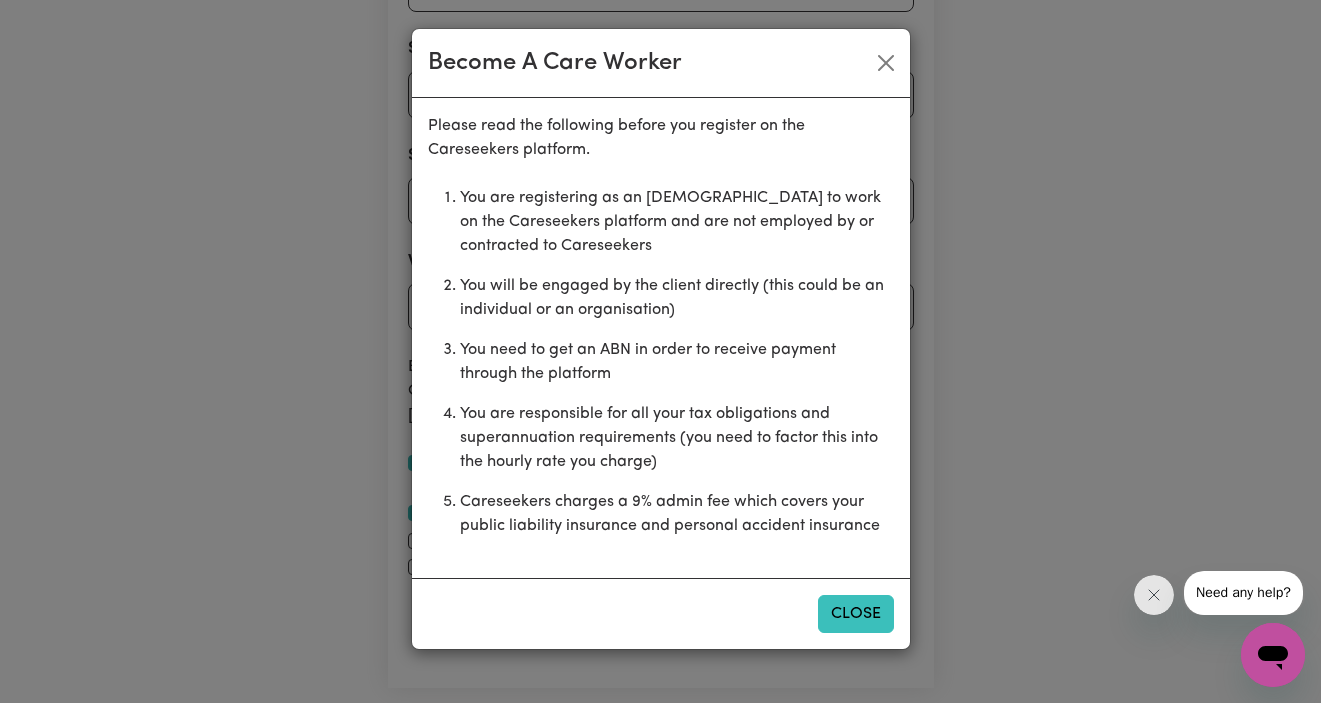 click on "Close" at bounding box center (856, 614) 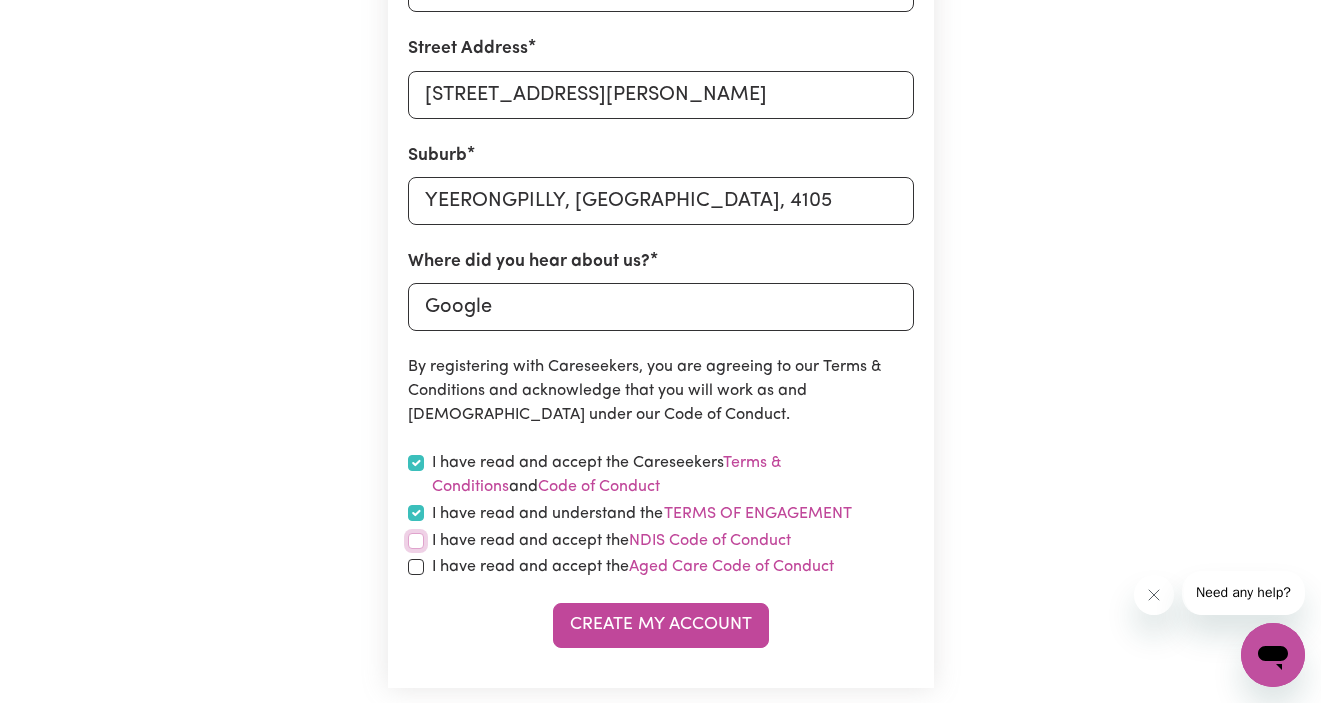 click at bounding box center [416, 541] 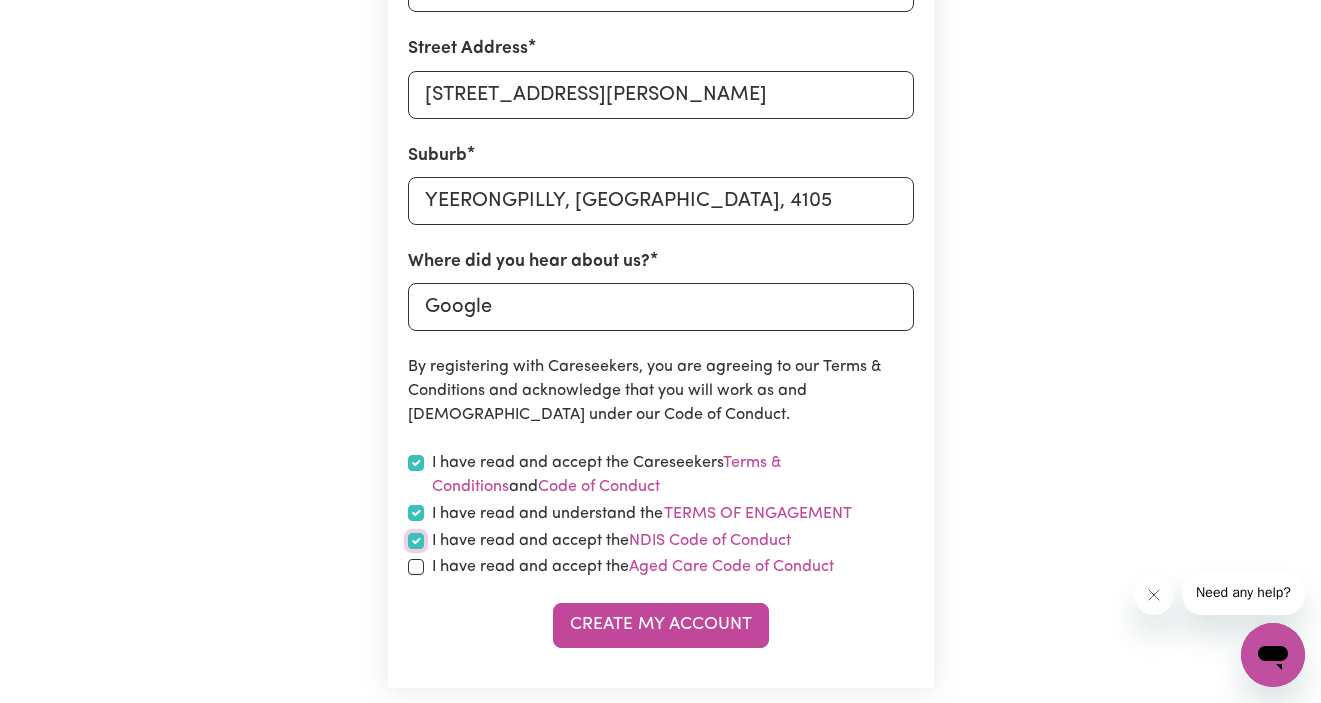 checkbox on "true" 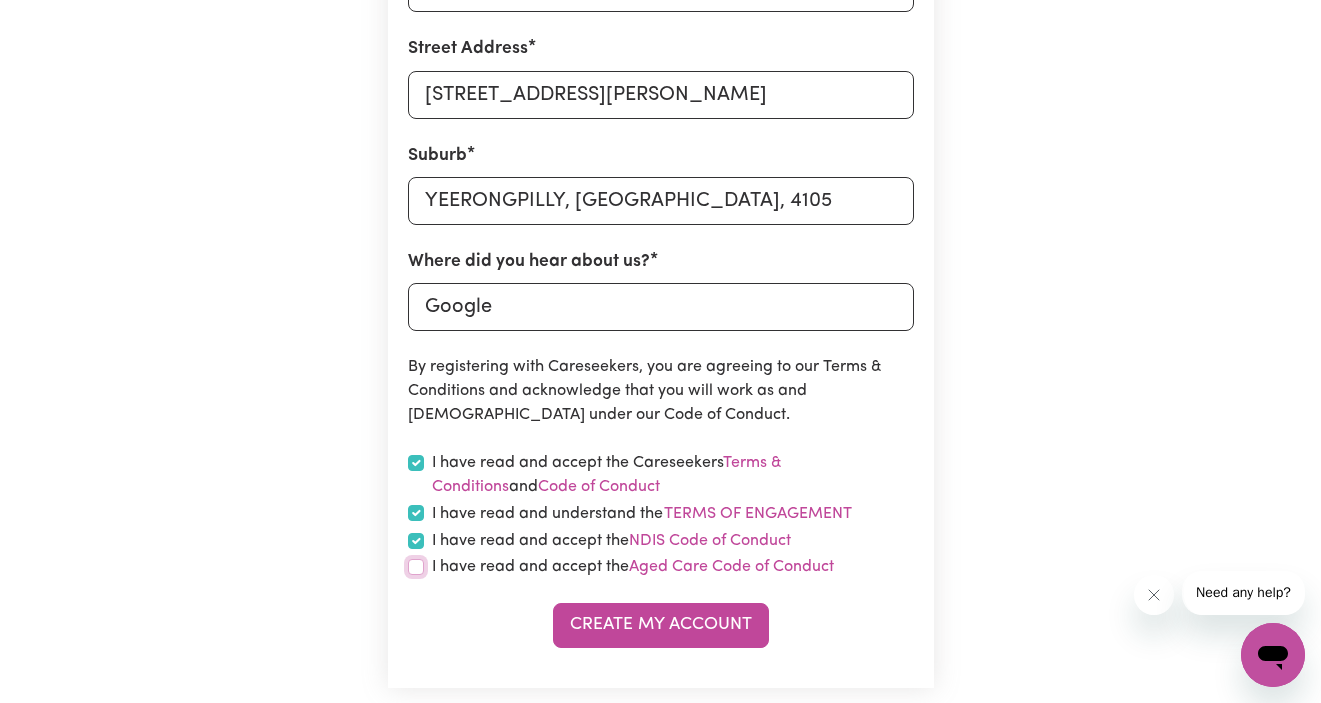 click at bounding box center [416, 567] 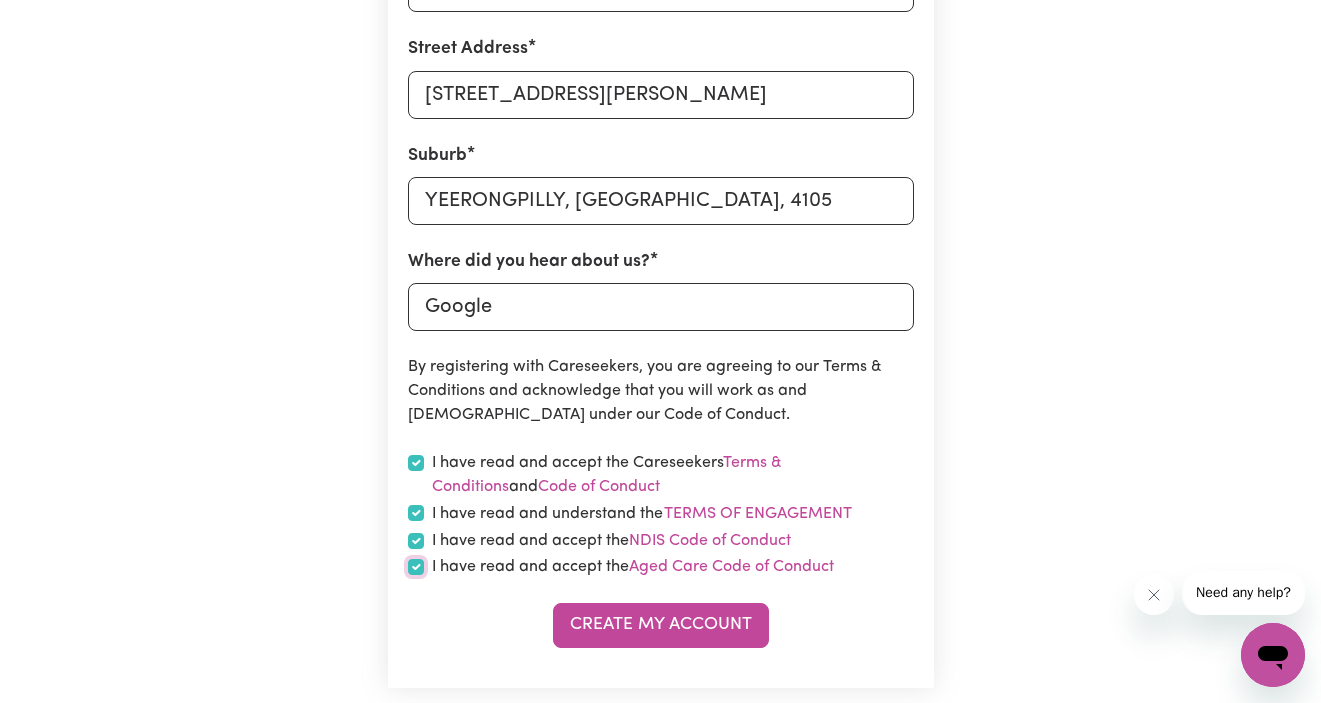 checkbox on "true" 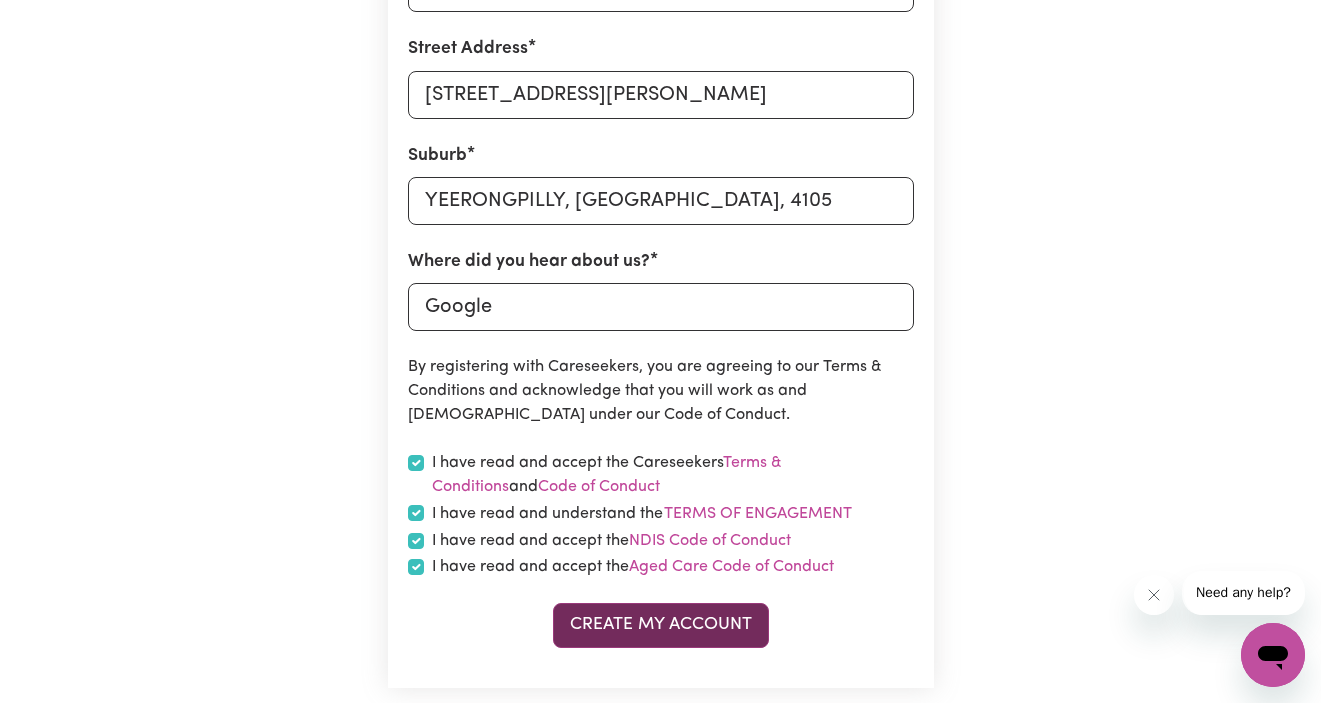 click on "Create My Account" at bounding box center (661, 625) 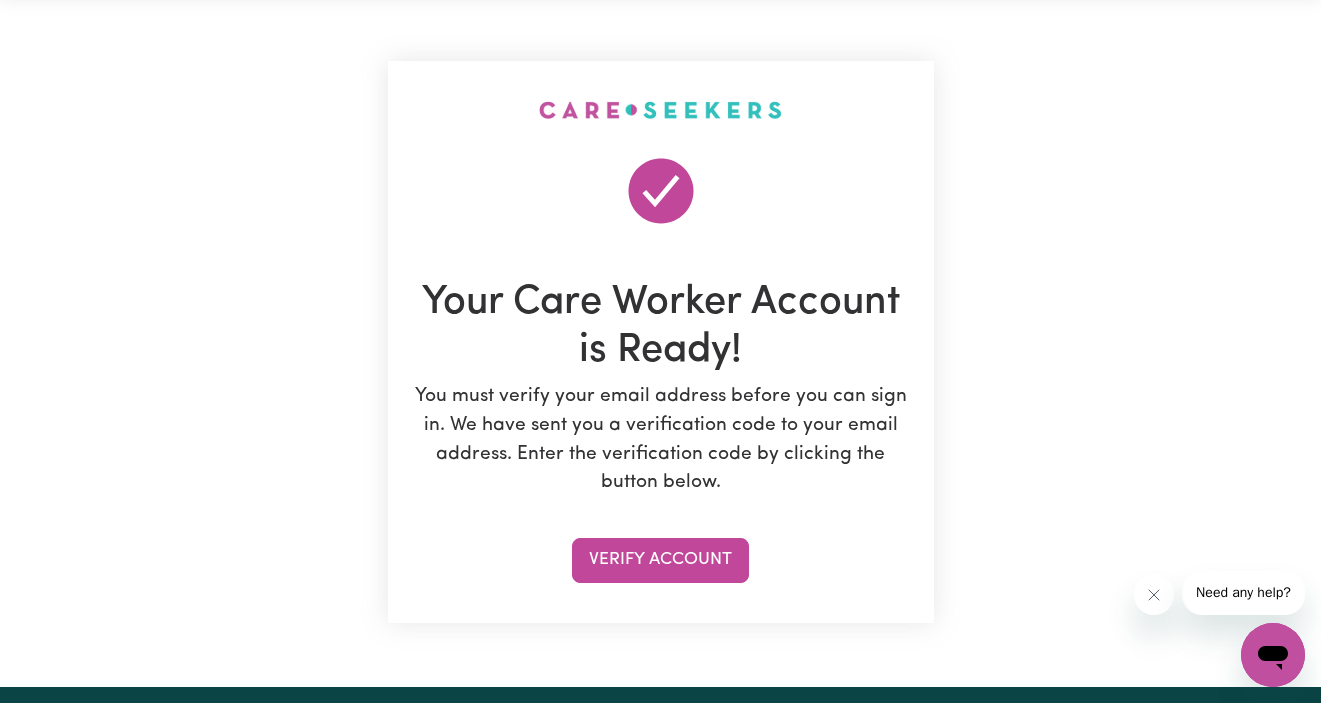 scroll, scrollTop: 80, scrollLeft: 0, axis: vertical 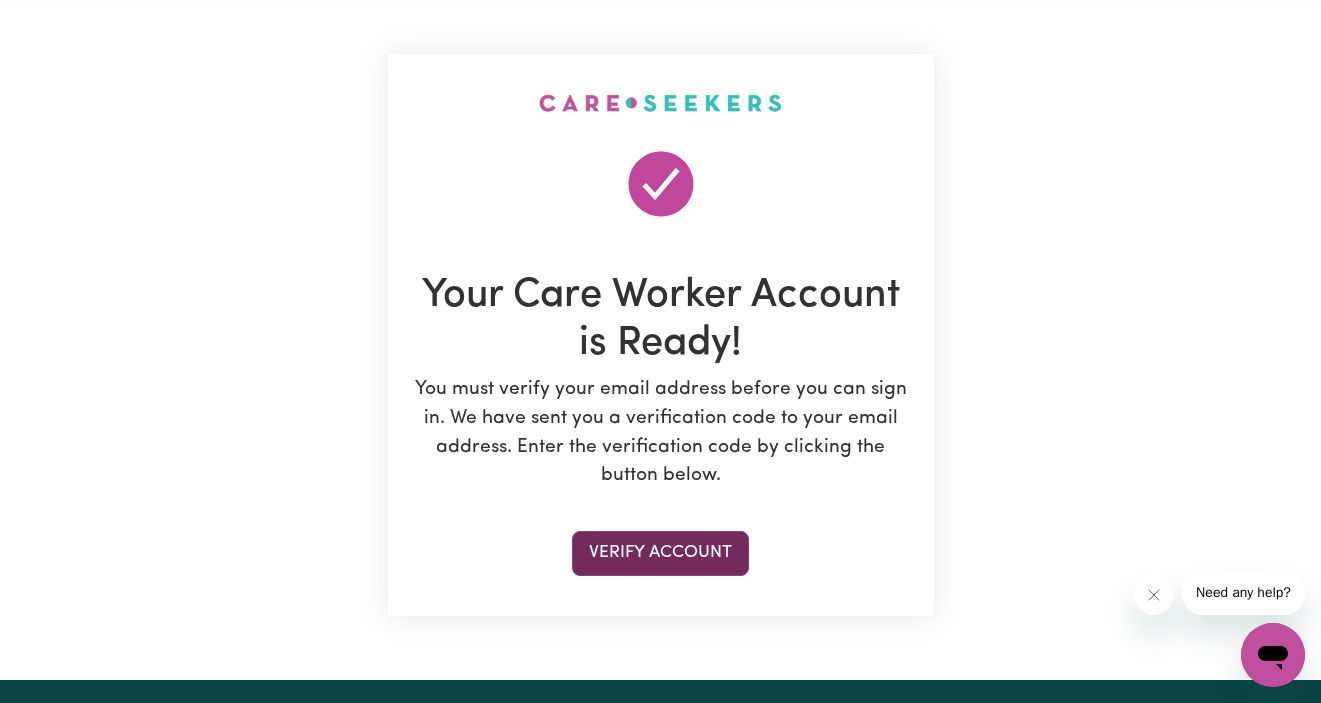 click on "Verify Account" at bounding box center (660, 553) 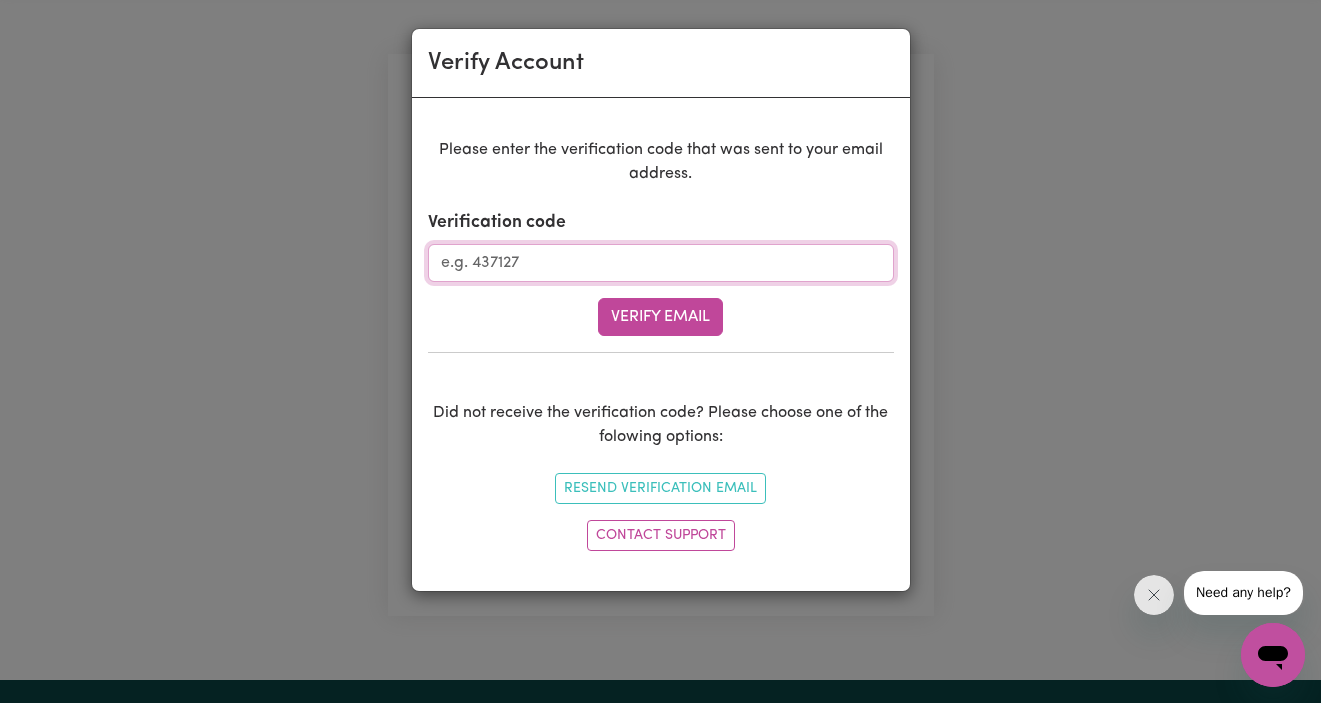 click on "Verification code" at bounding box center (661, 263) 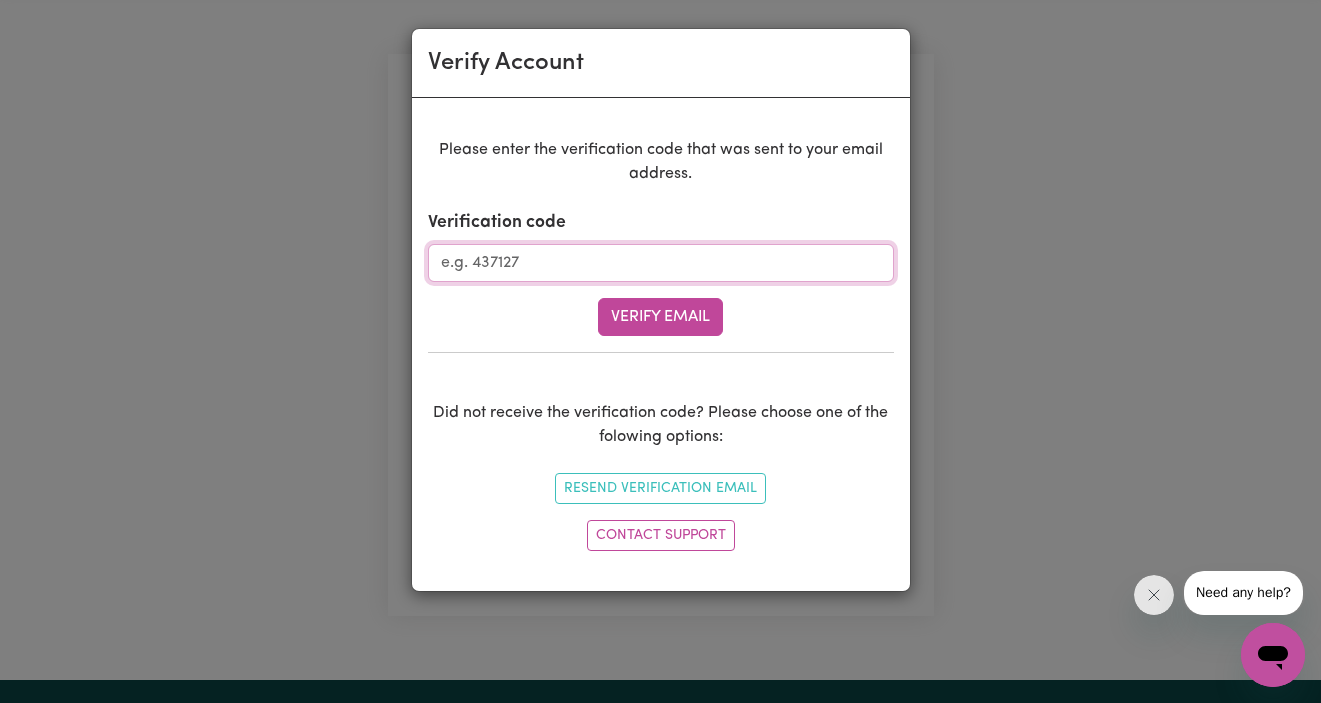 paste on "258250" 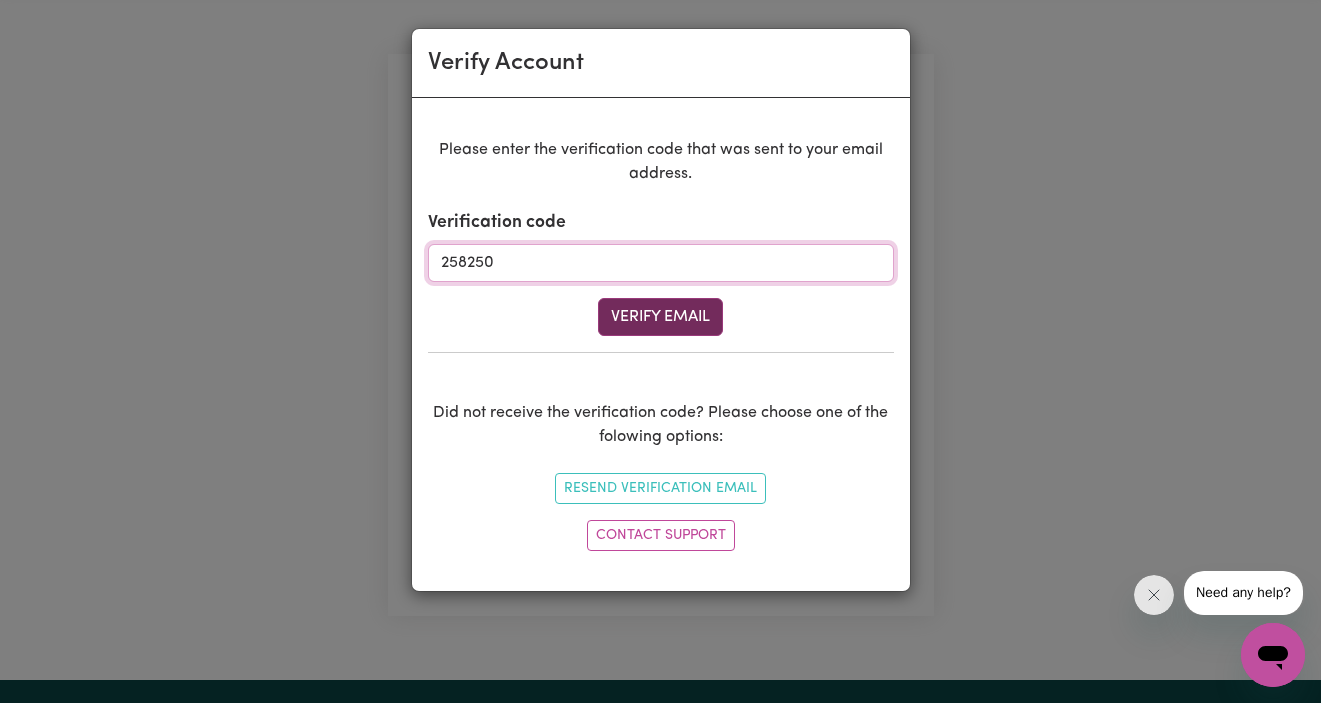 type on "258250" 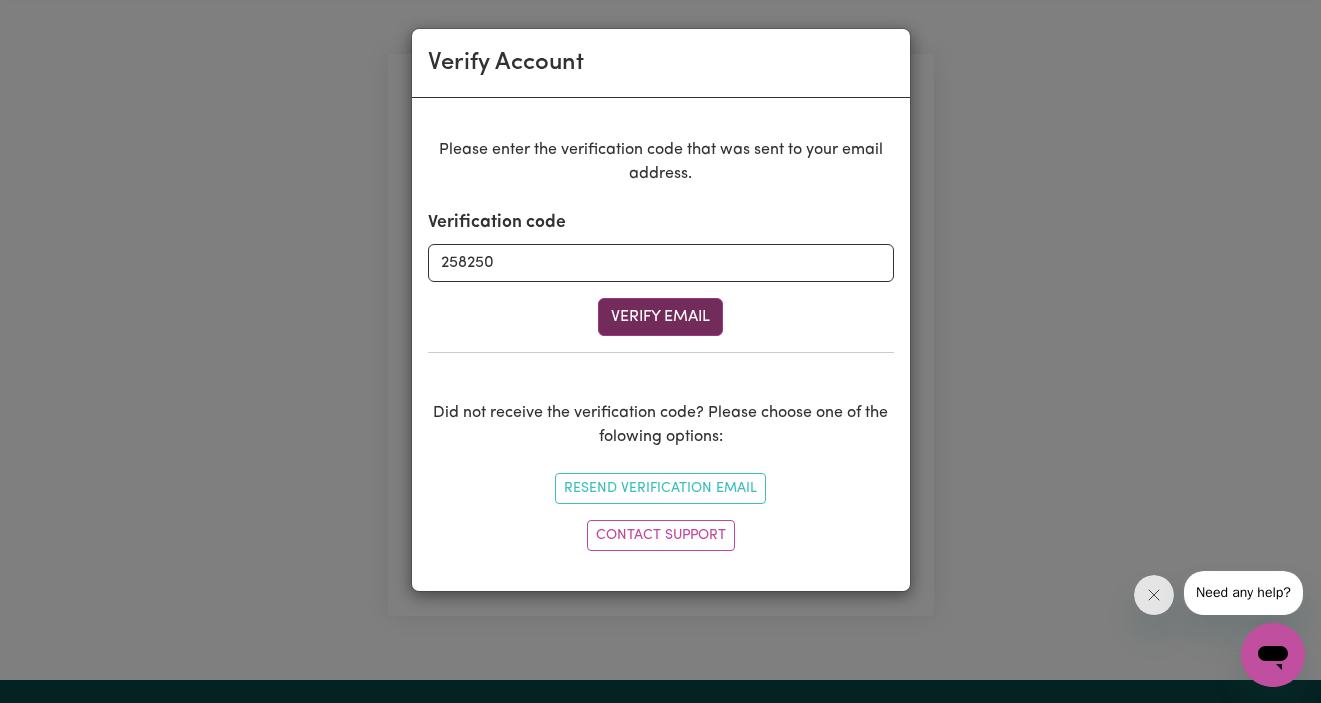 click on "Verify Email" at bounding box center [660, 317] 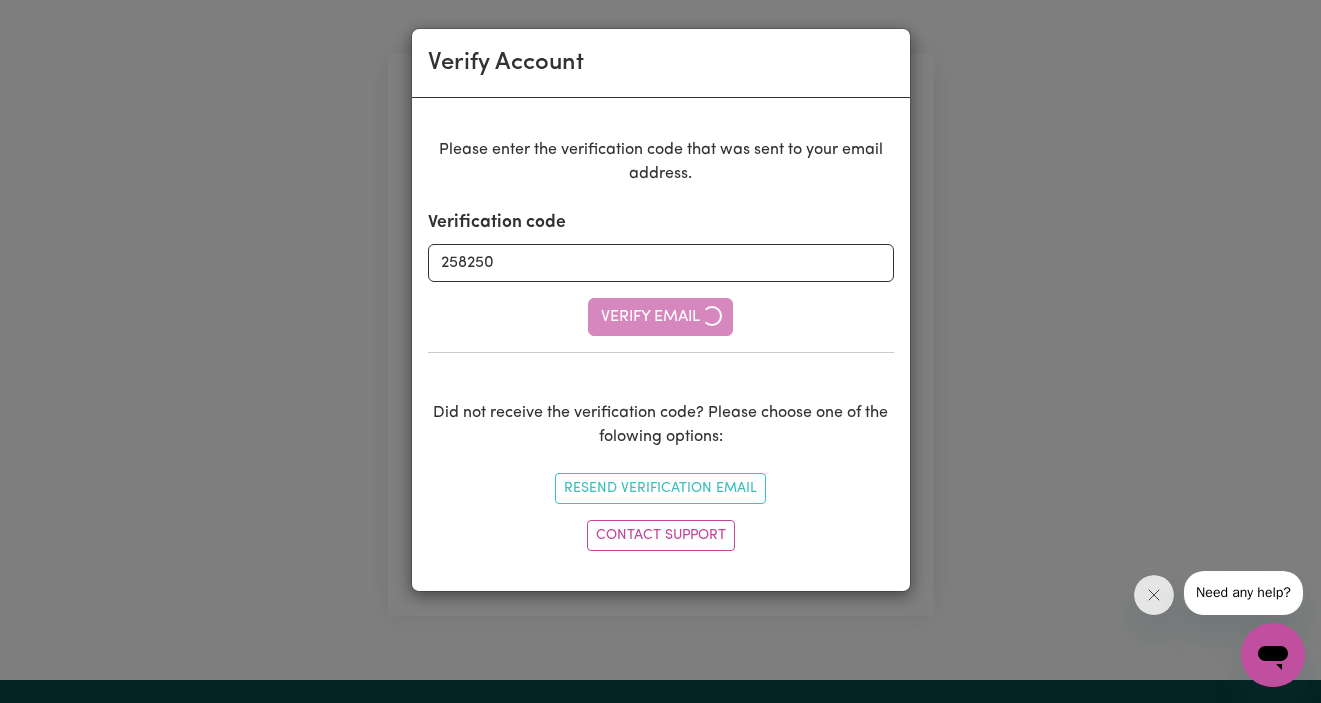 type 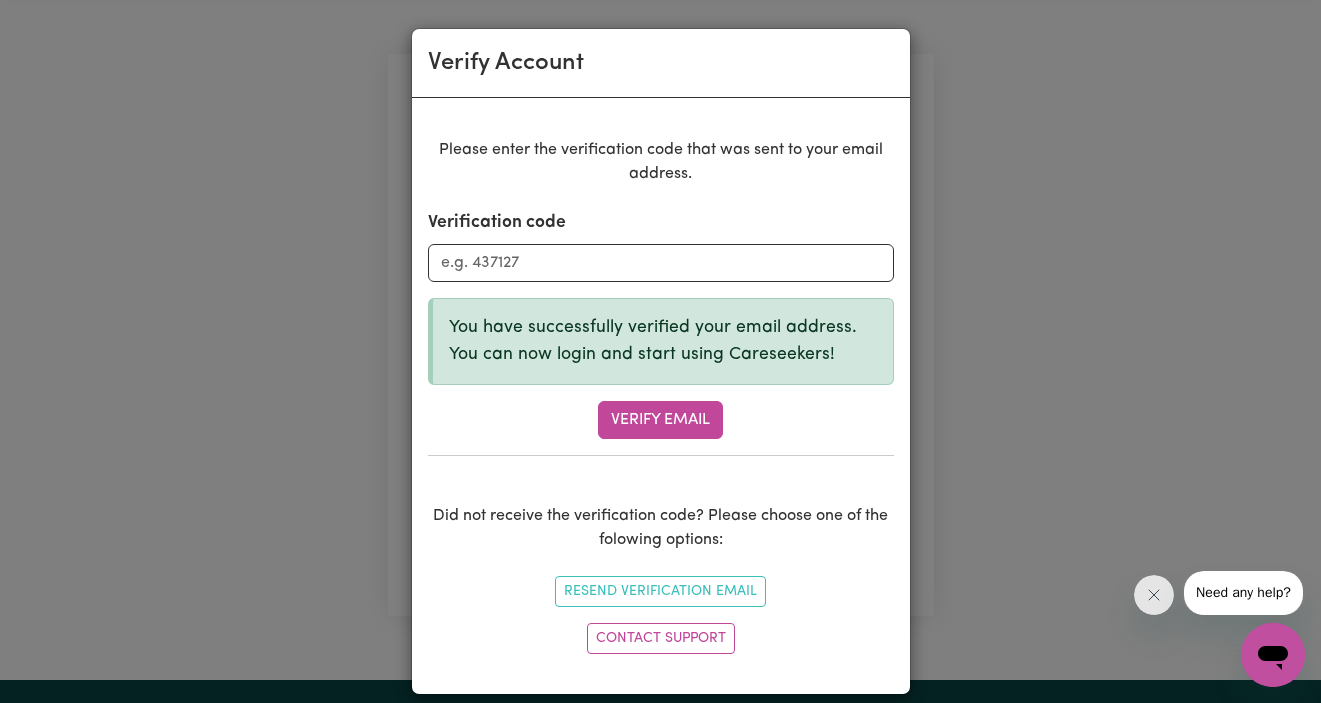 scroll, scrollTop: 20, scrollLeft: 0, axis: vertical 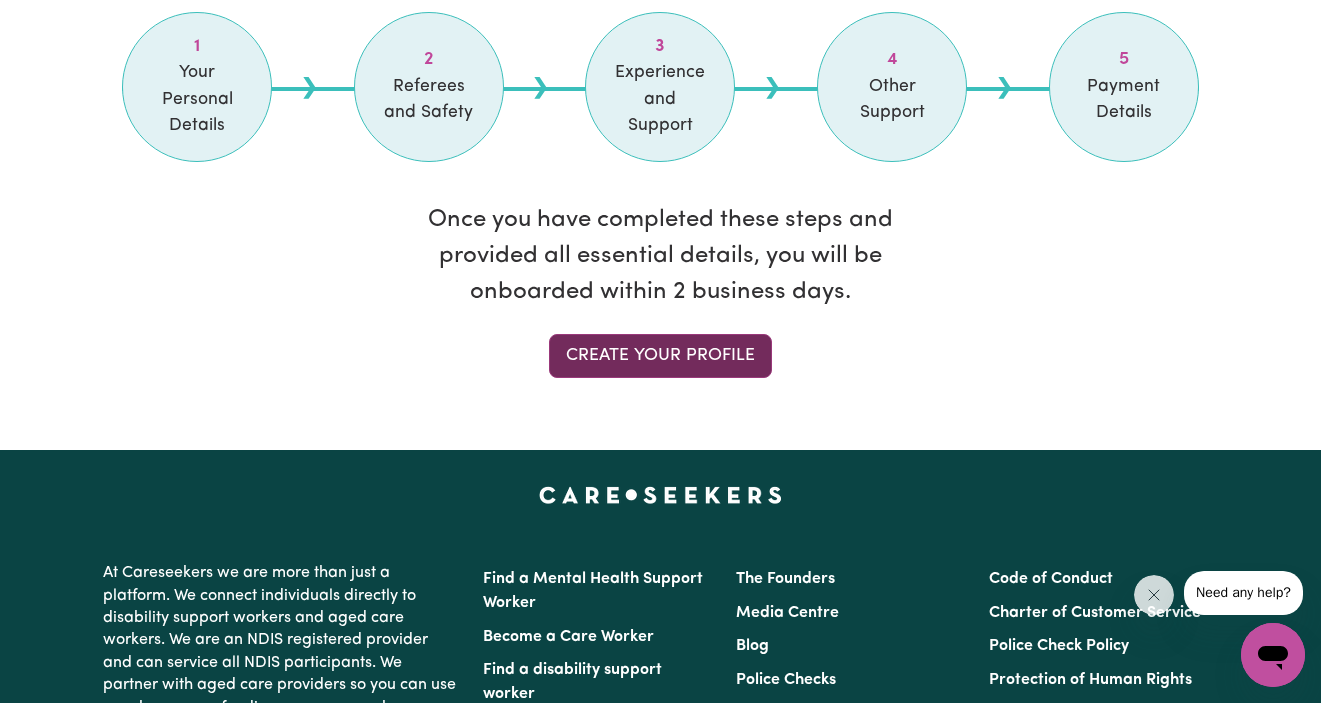 click on "Create your profile" at bounding box center (660, 356) 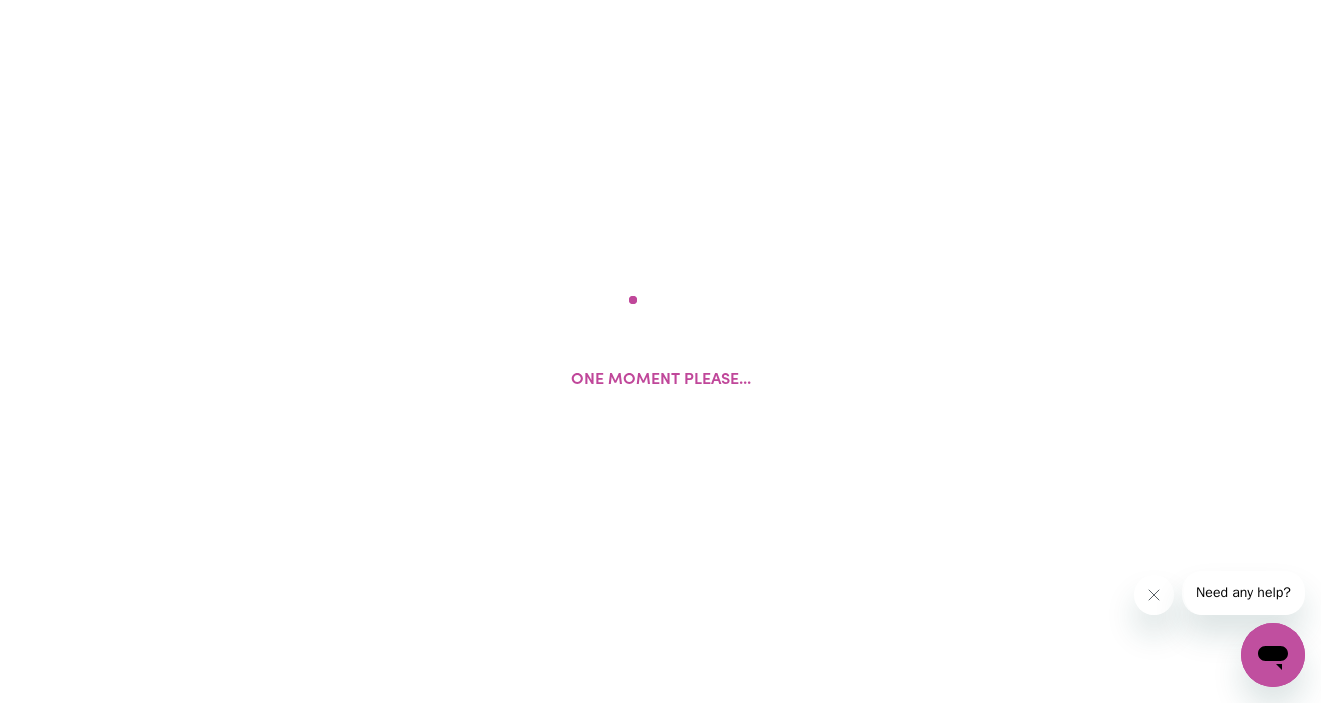scroll, scrollTop: 0, scrollLeft: 0, axis: both 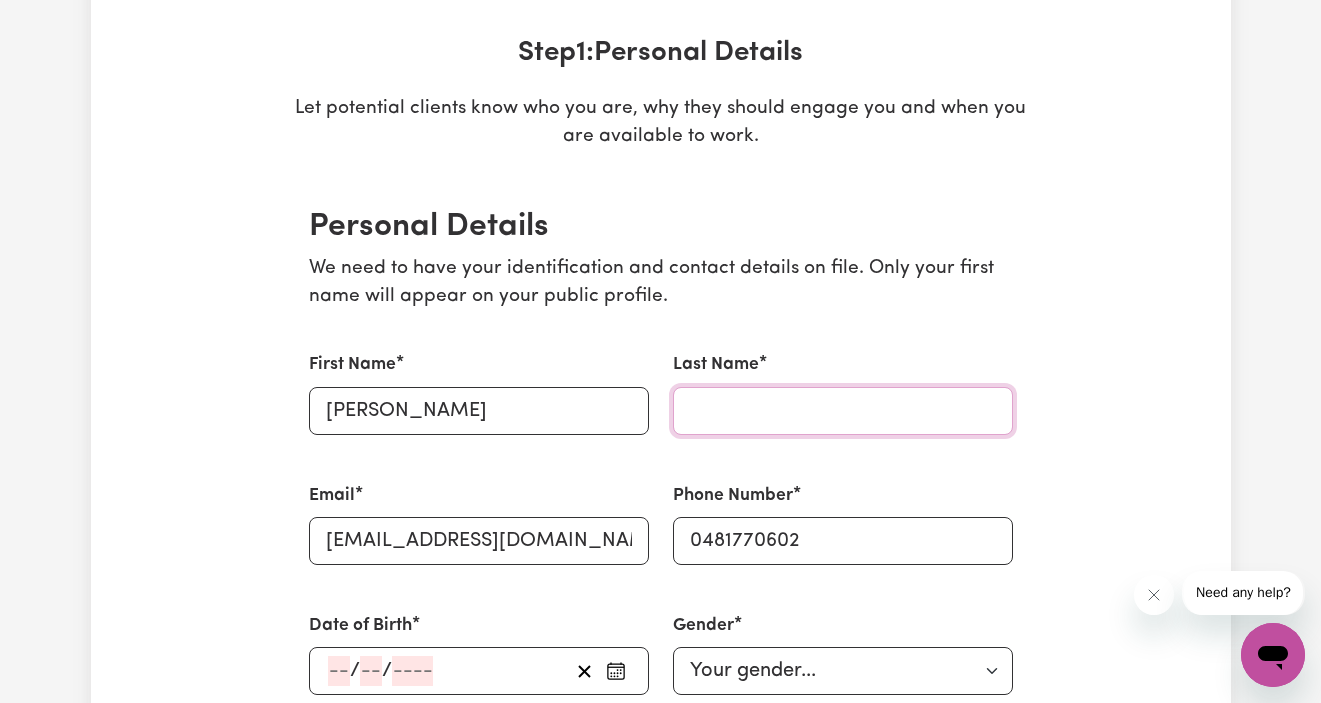 click on "Last Name" at bounding box center [843, 411] 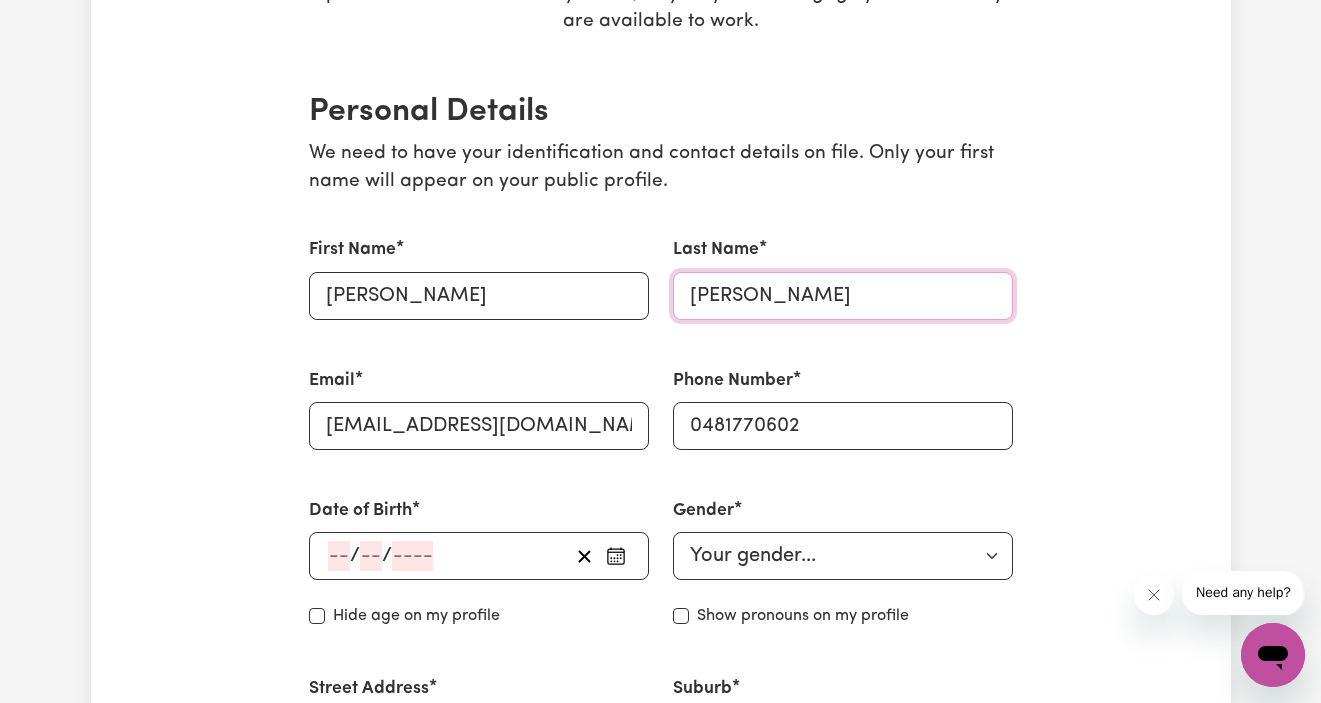 scroll, scrollTop: 571, scrollLeft: 0, axis: vertical 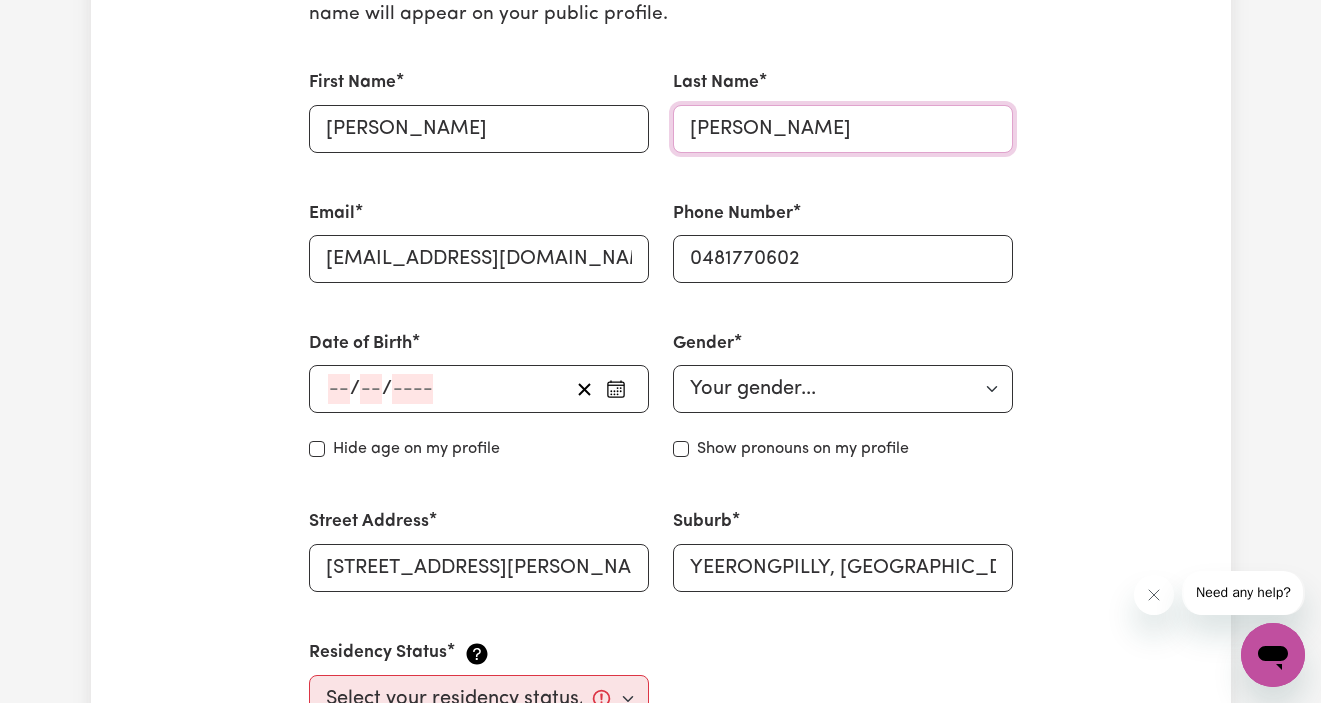 type on "Rezaie" 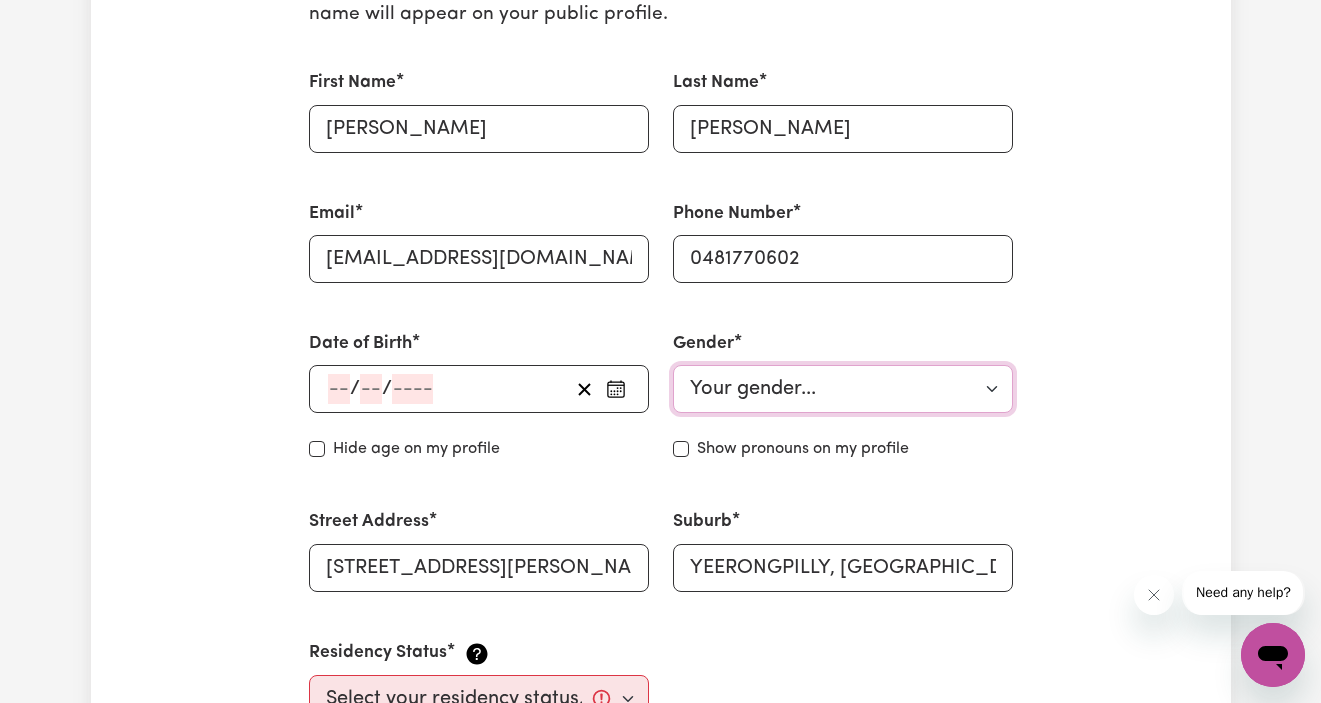 click on "Your gender... Female Male Non-binary Other Prefer not to say" at bounding box center (843, 389) 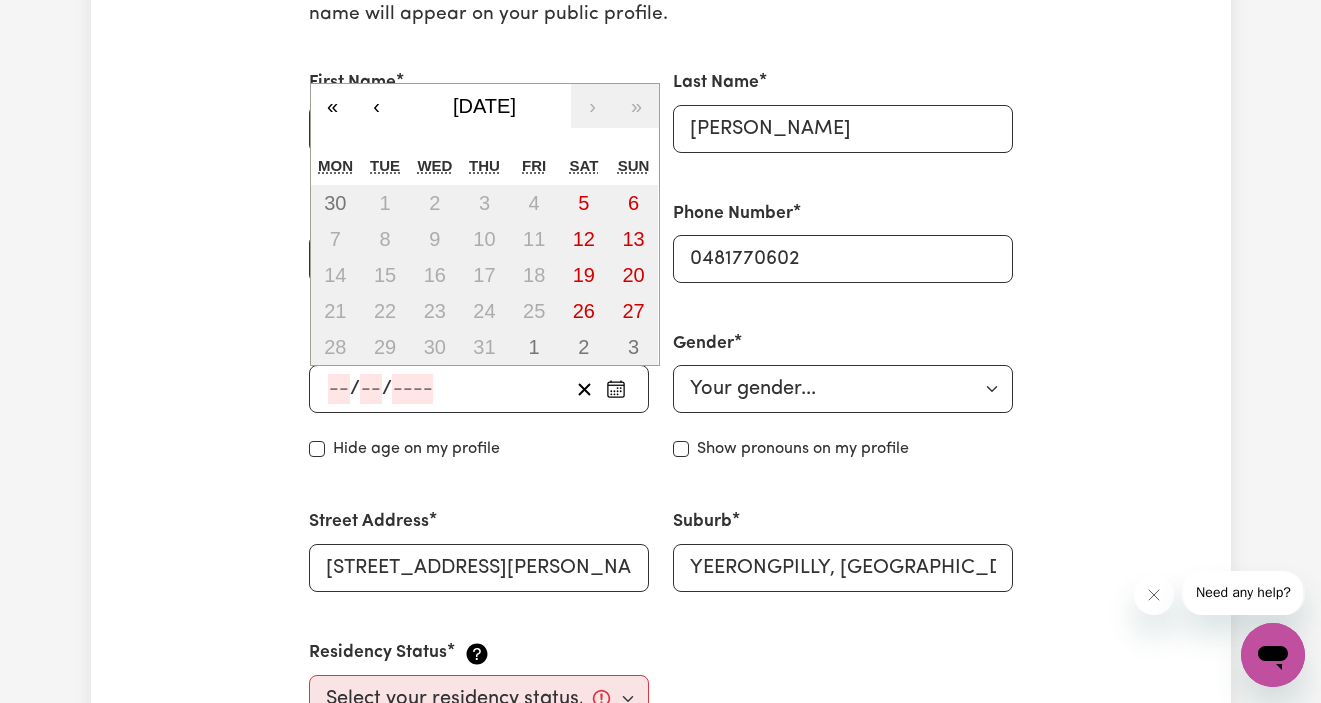 click 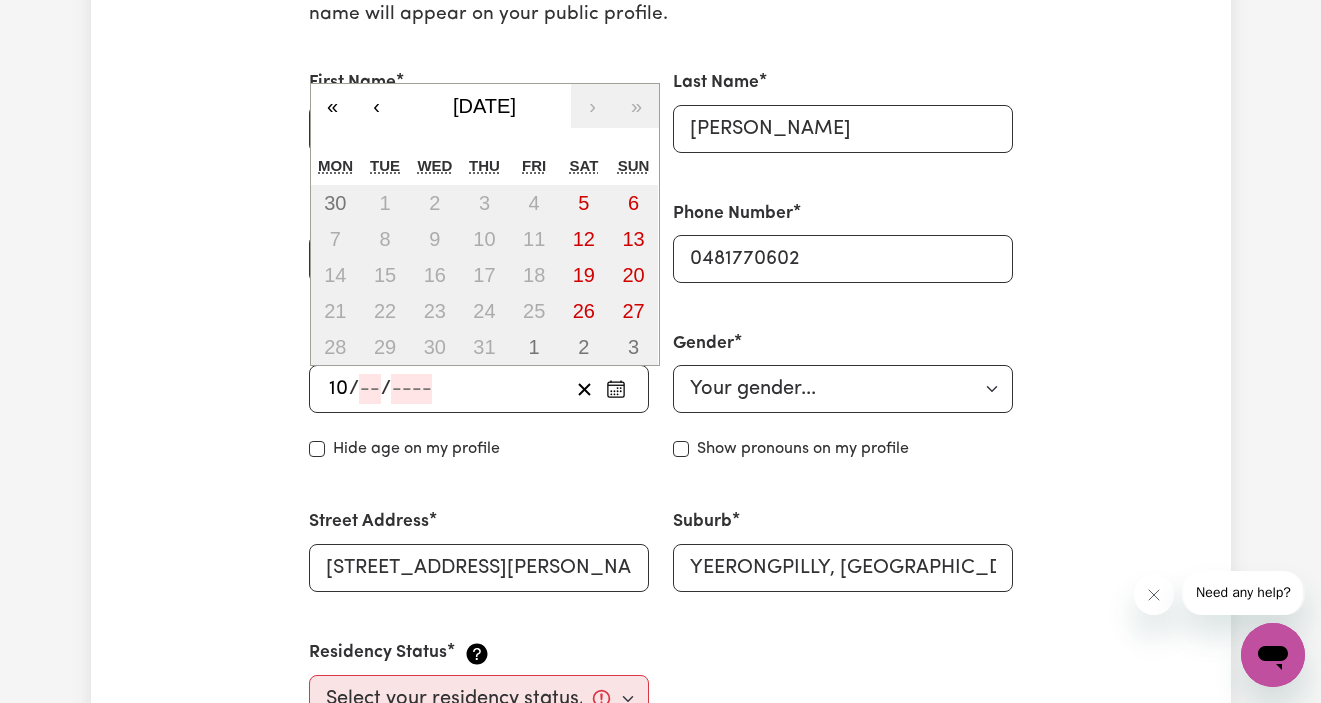 type on "10" 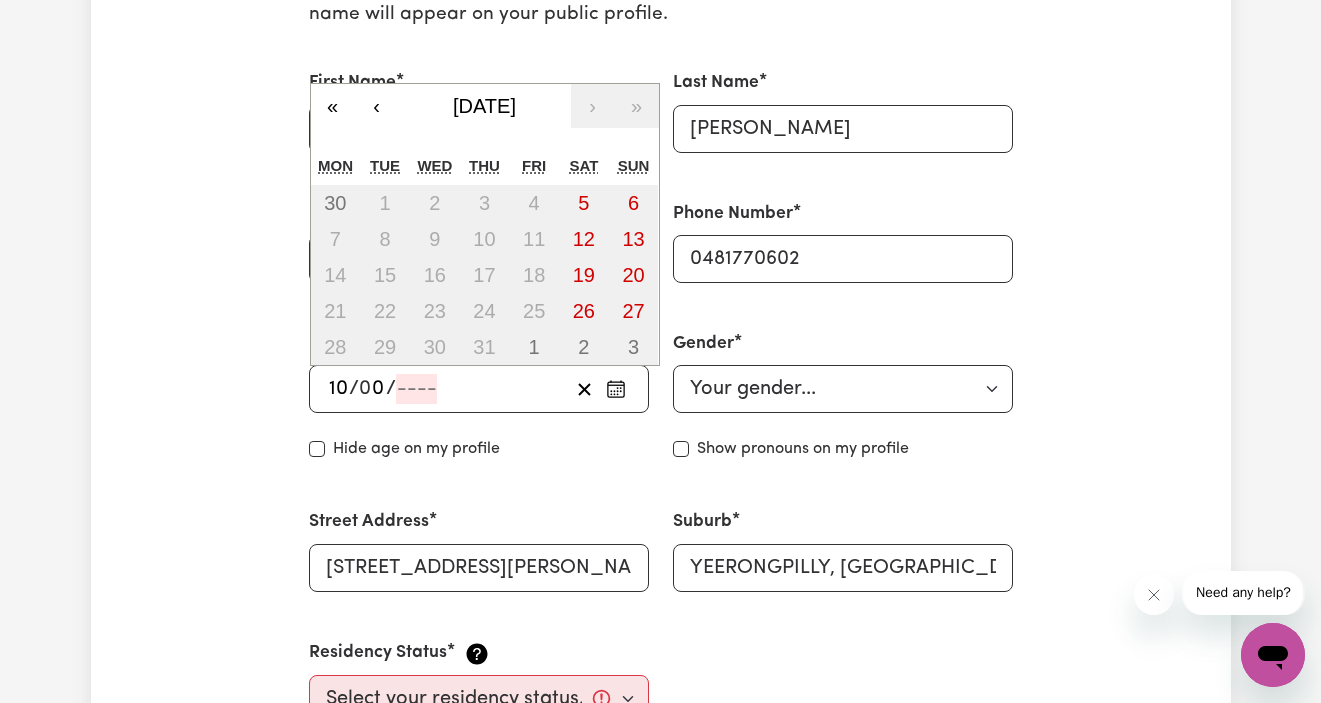 type on "02" 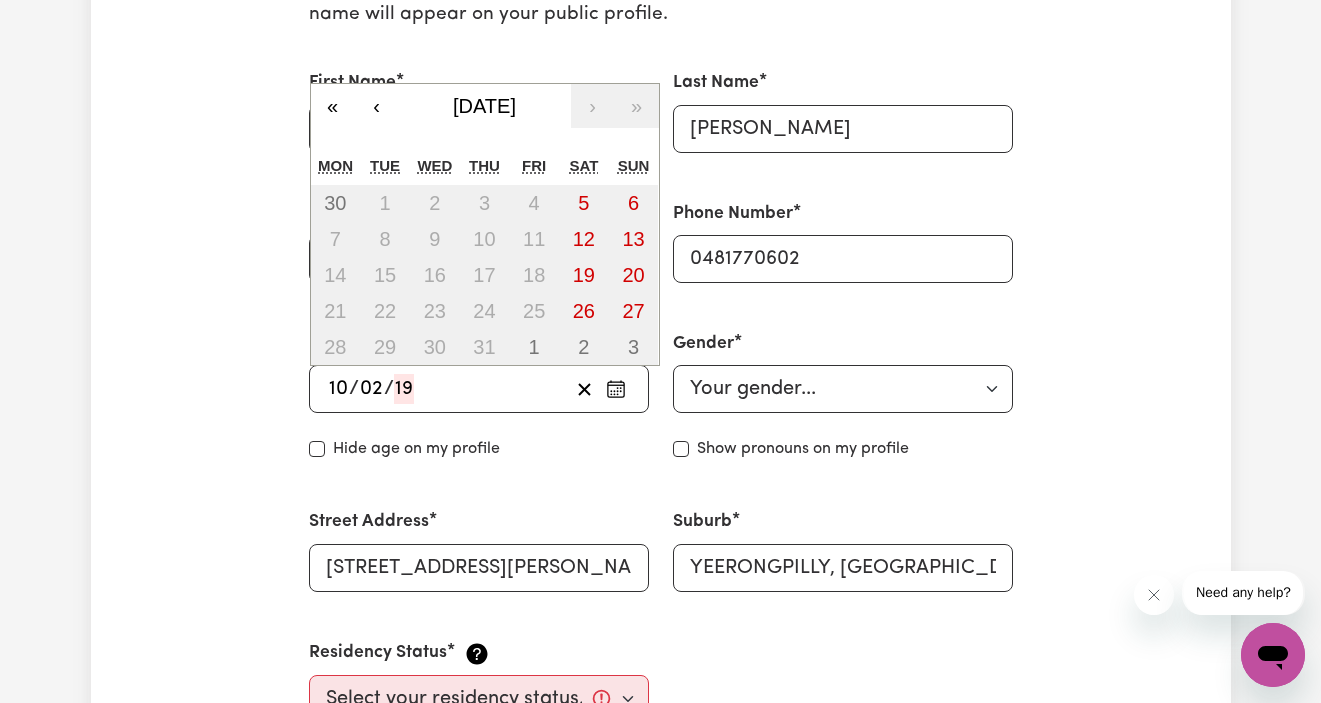type on "199" 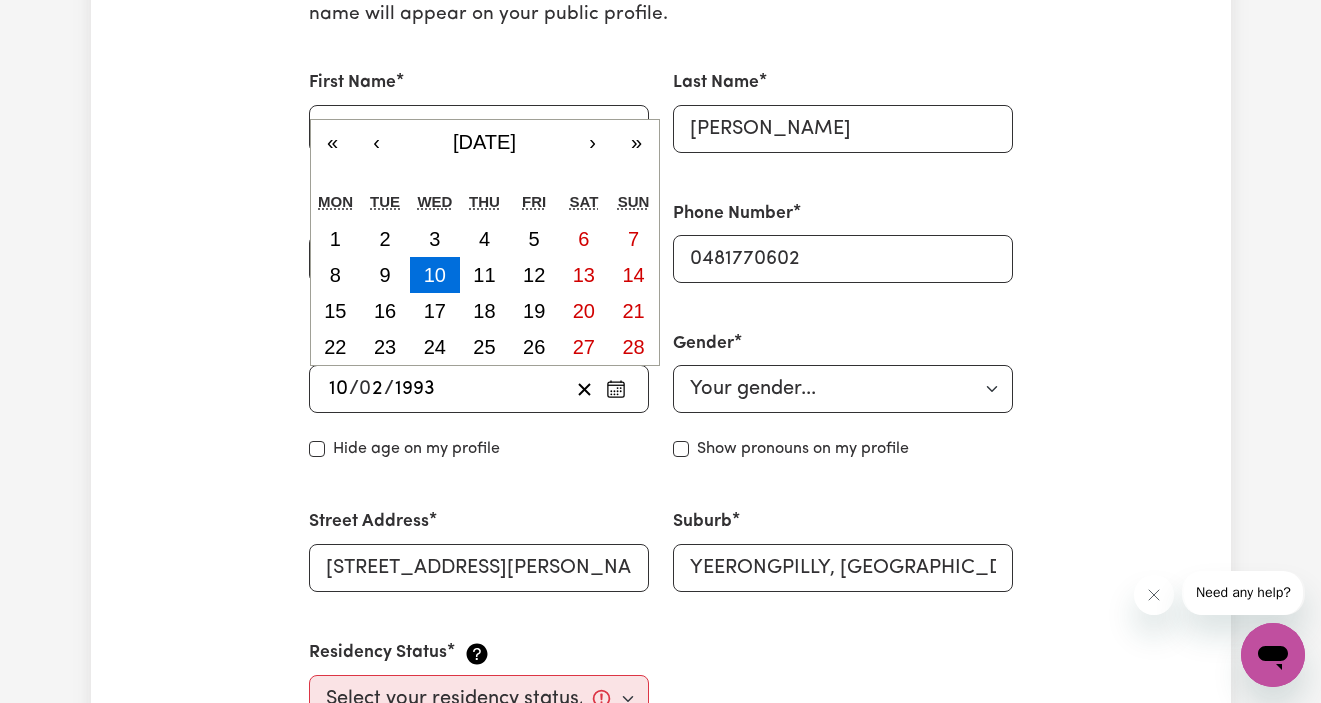 type on "1993" 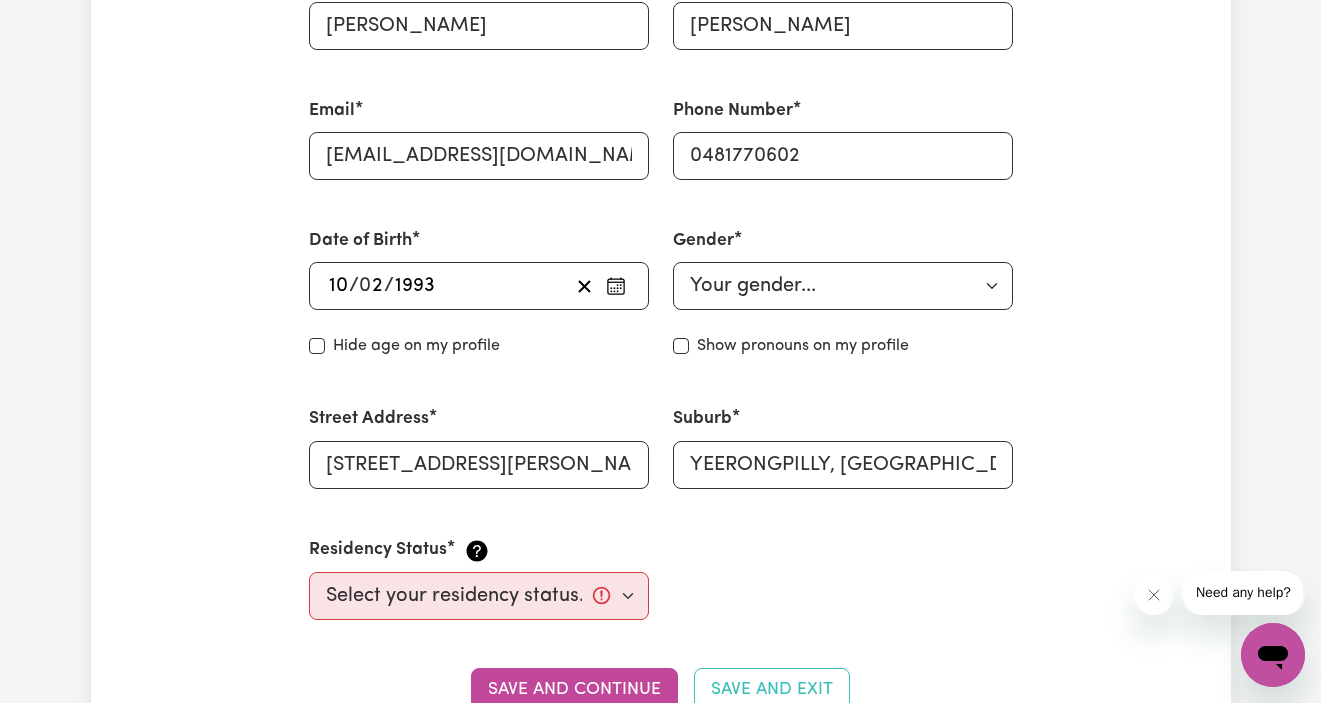 scroll, scrollTop: 676, scrollLeft: 0, axis: vertical 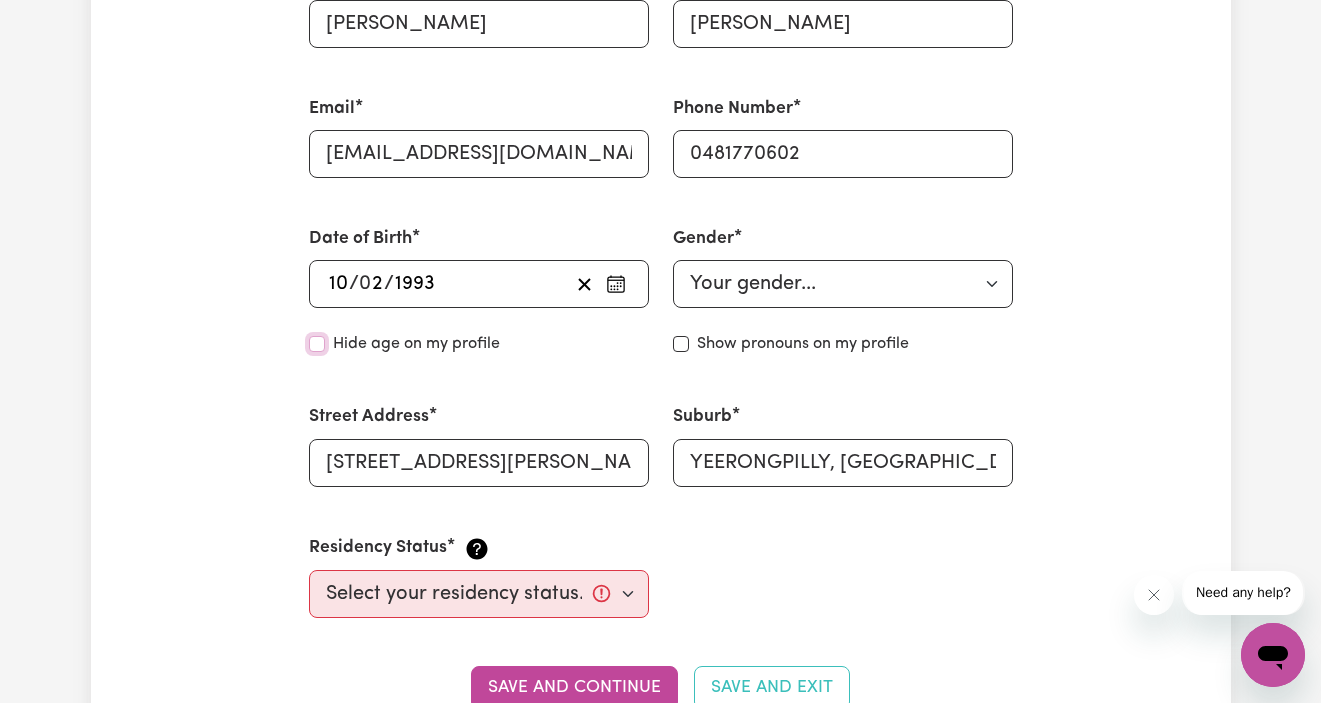 click on "Hide age" at bounding box center (317, 344) 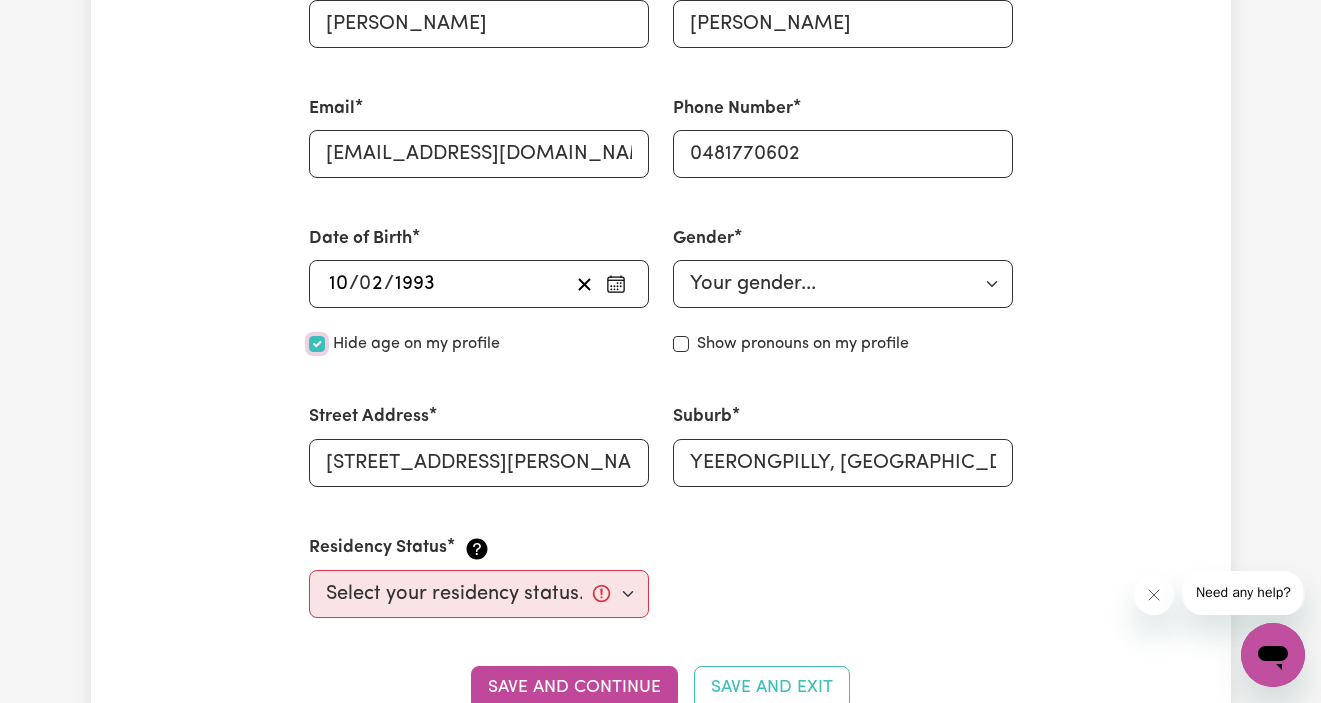 checkbox on "true" 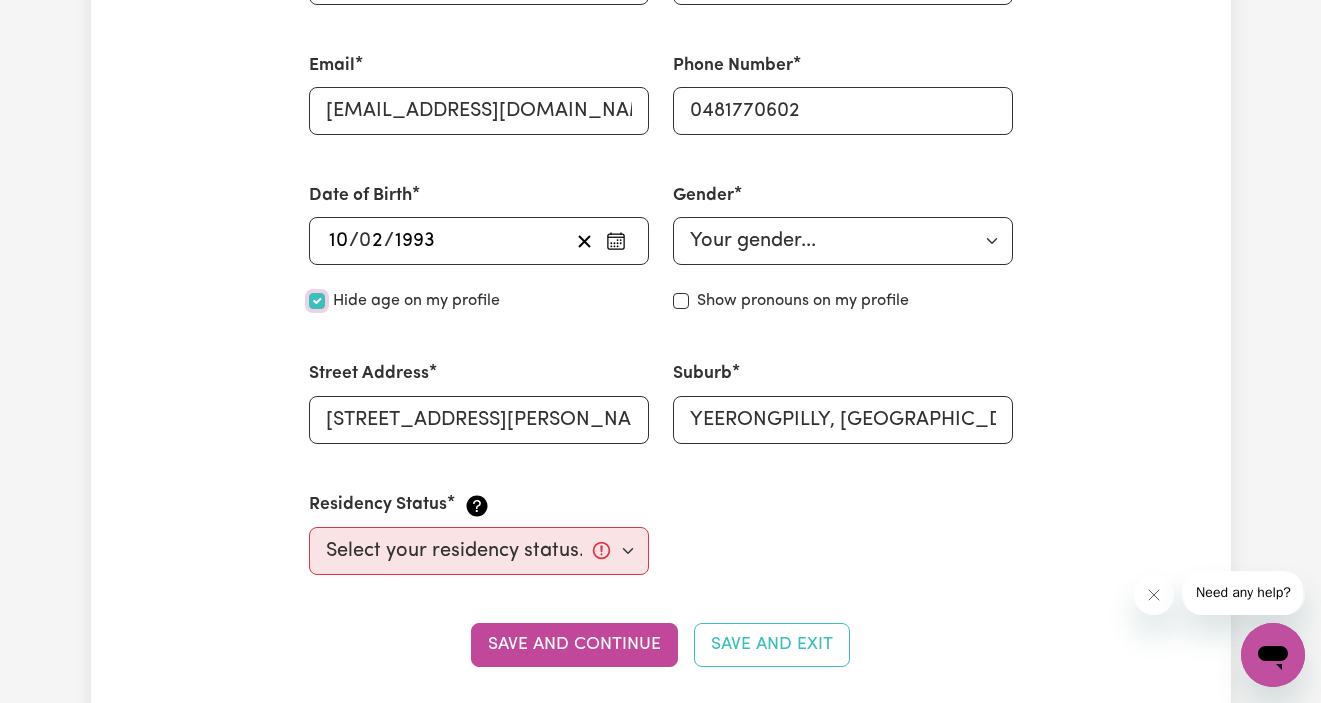 scroll, scrollTop: 727, scrollLeft: 0, axis: vertical 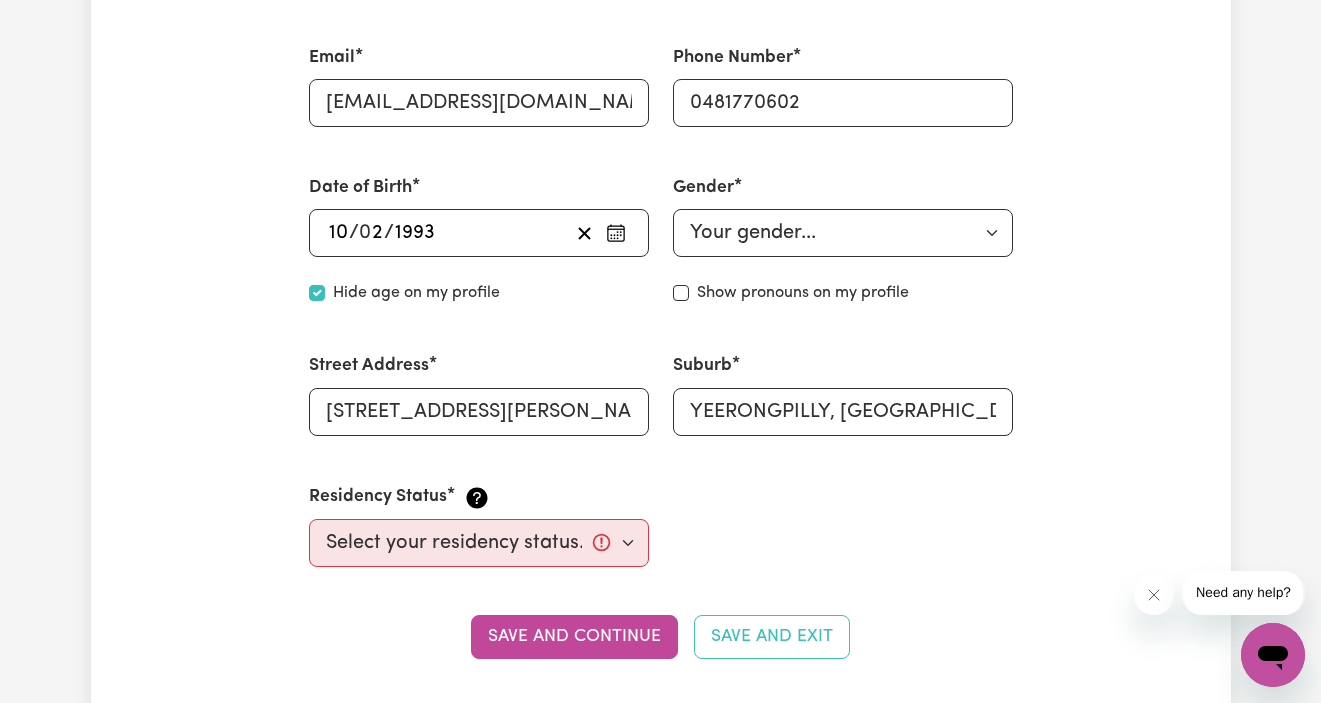 click on "Show pronouns on my profile" at bounding box center [843, 293] 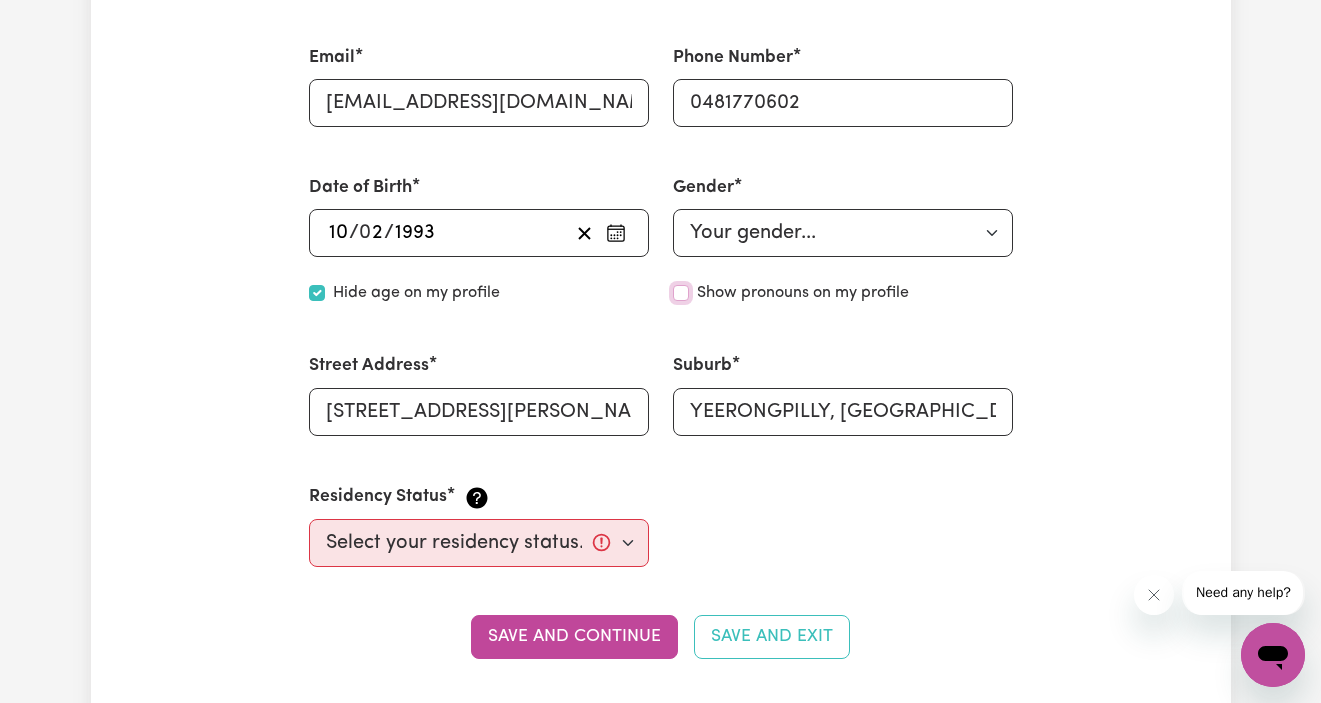 click on "Show pronouns on my profile" at bounding box center [681, 293] 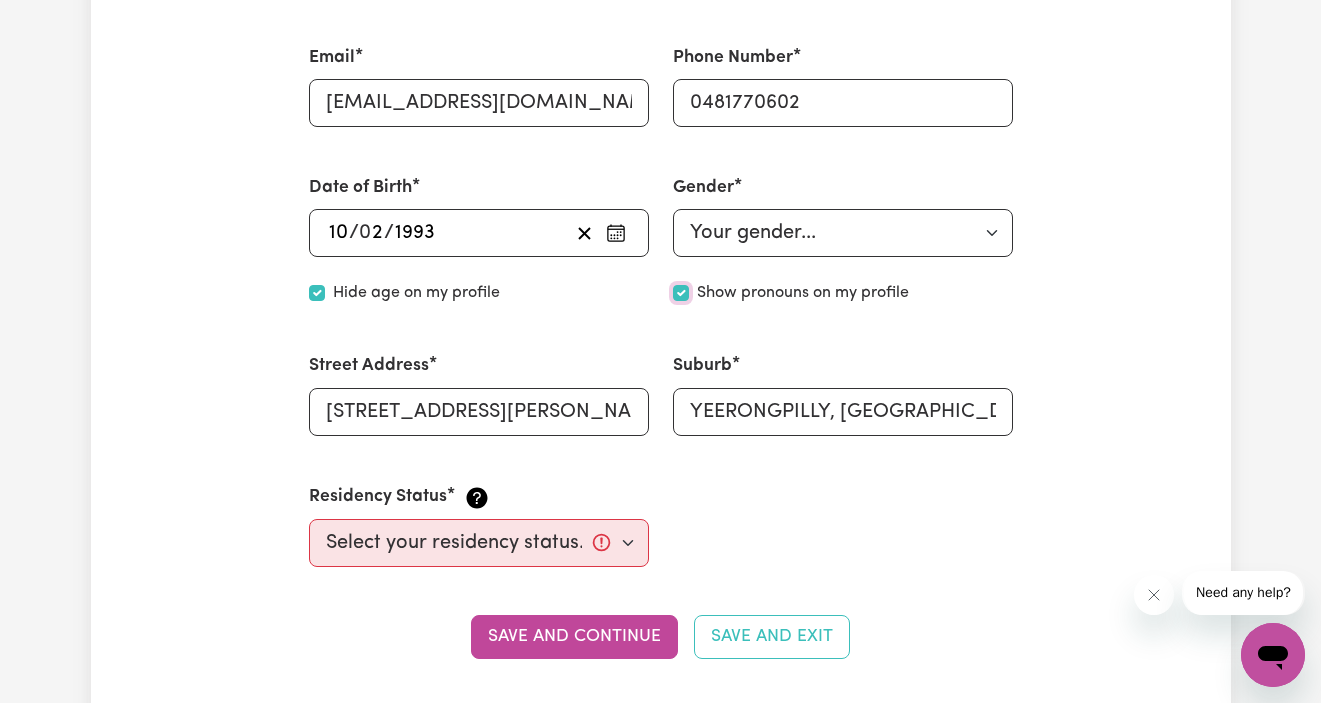 checkbox on "true" 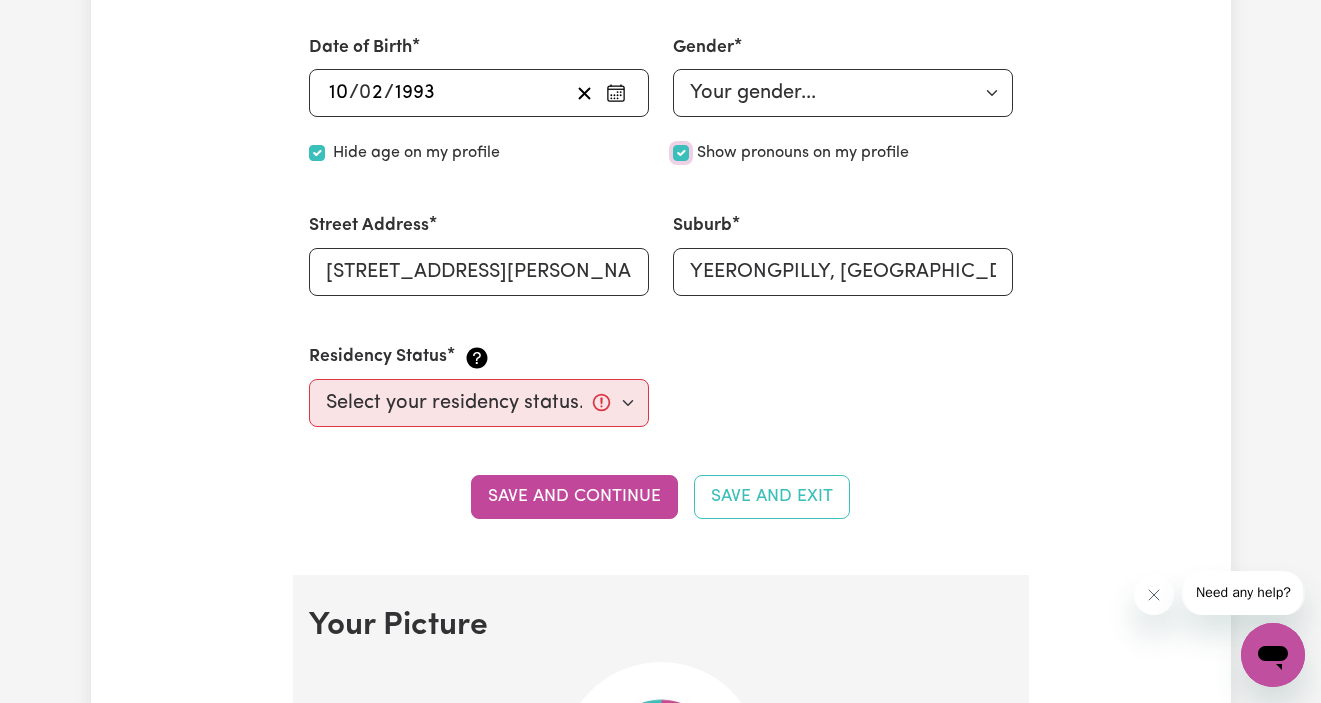 scroll, scrollTop: 888, scrollLeft: 0, axis: vertical 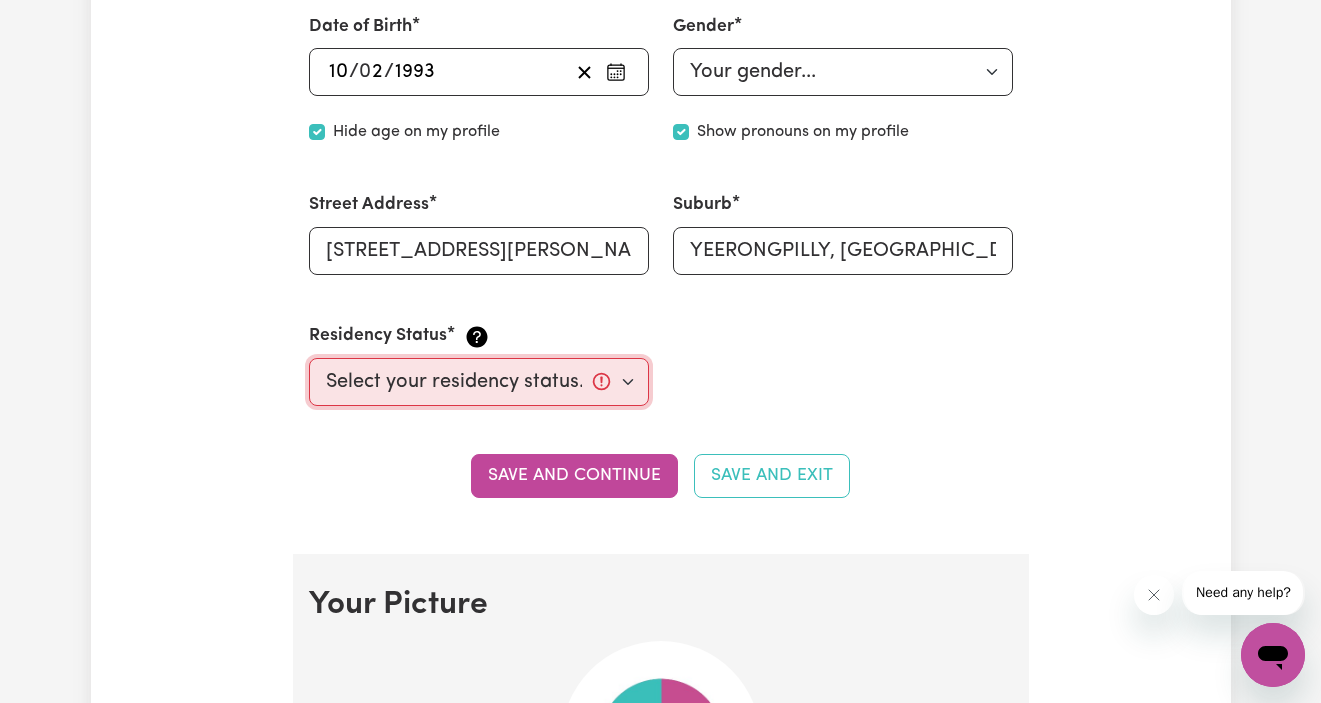 click on "Select your residency status... Australian citizen Australian PR Temporary Work Visa Student Visa" at bounding box center (479, 382) 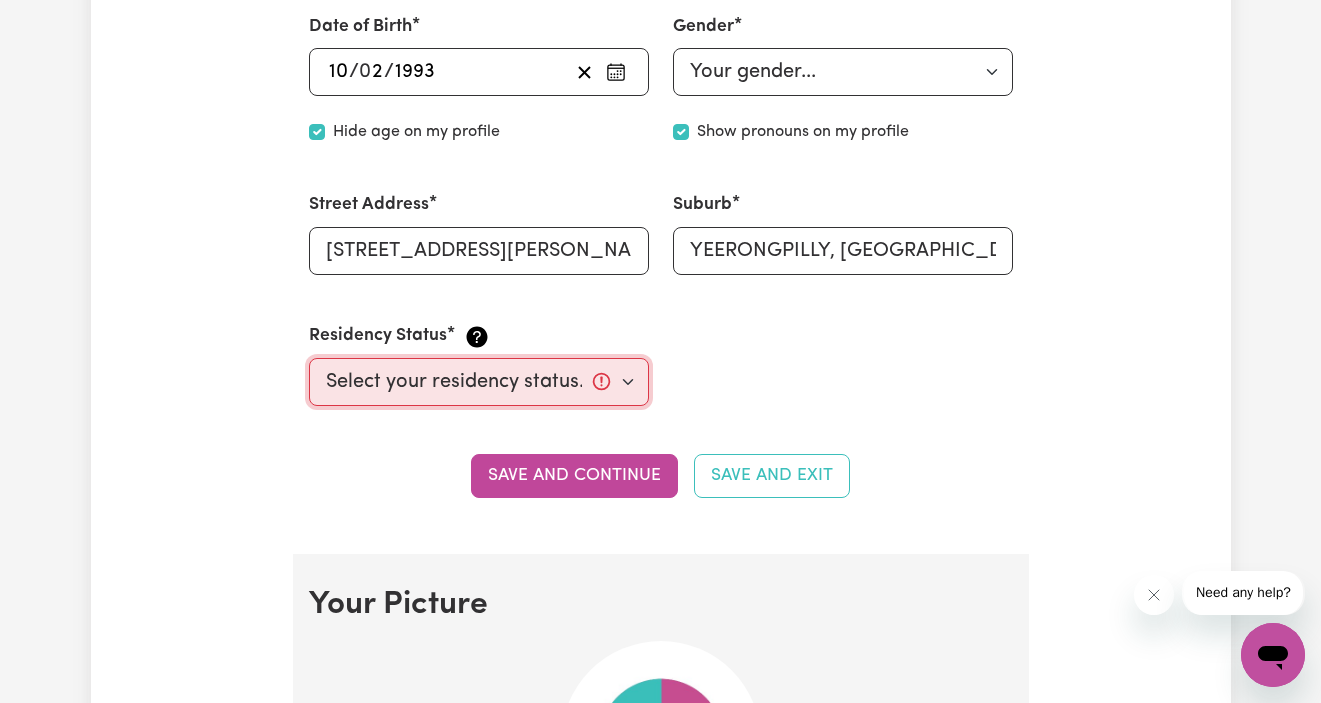 select on "Australian Citizen" 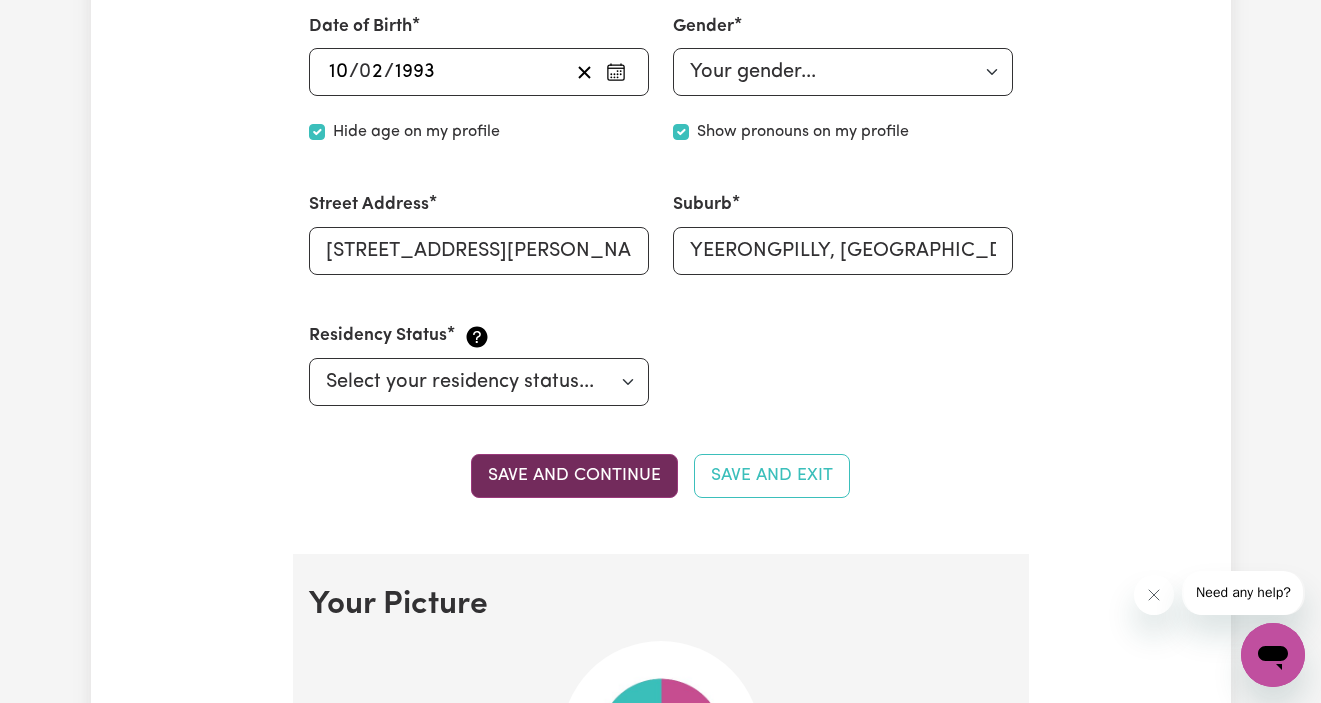 click on "Save and continue" at bounding box center (574, 476) 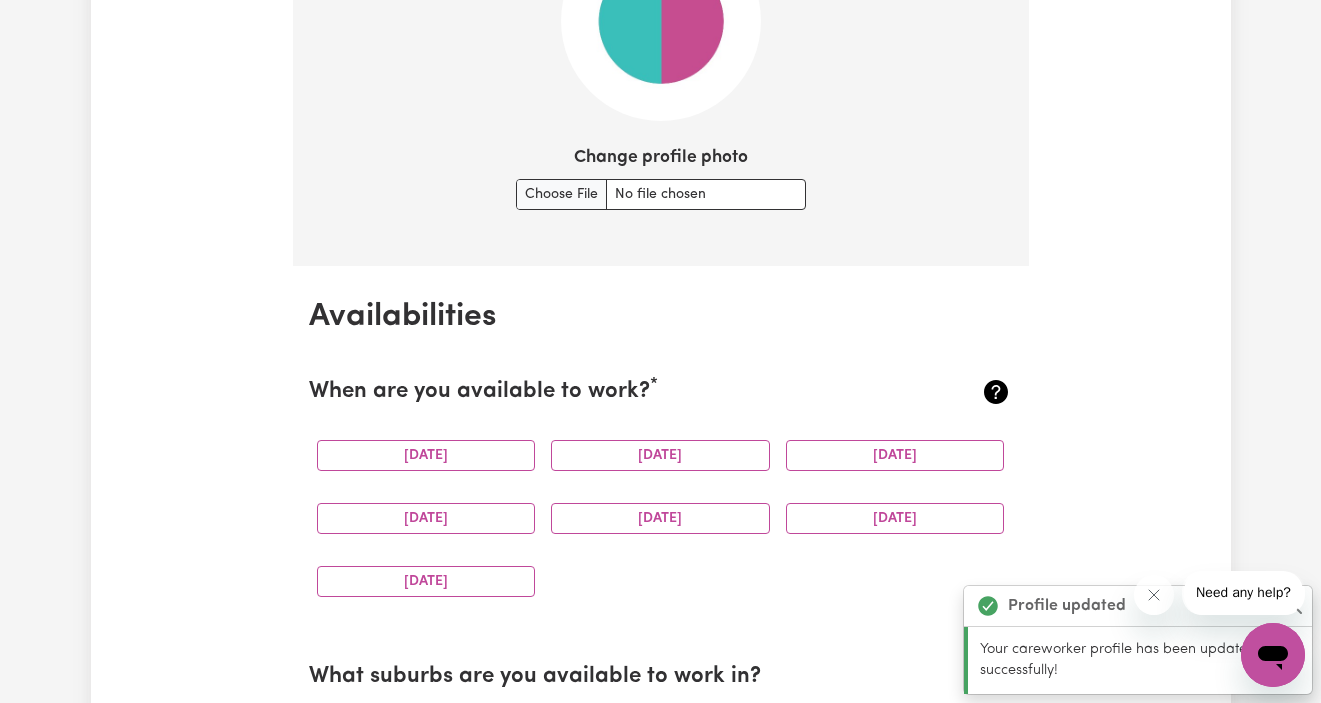 scroll, scrollTop: 1609, scrollLeft: 0, axis: vertical 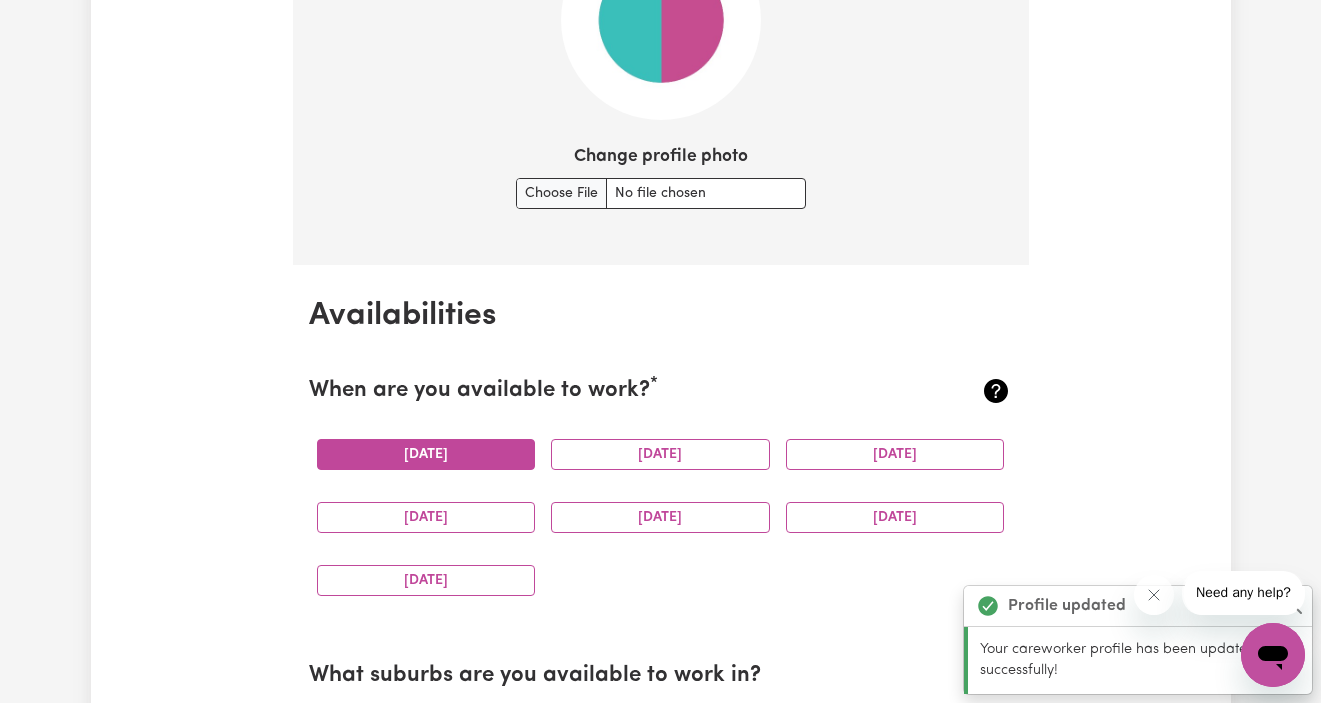 click on "Monday" at bounding box center [426, 454] 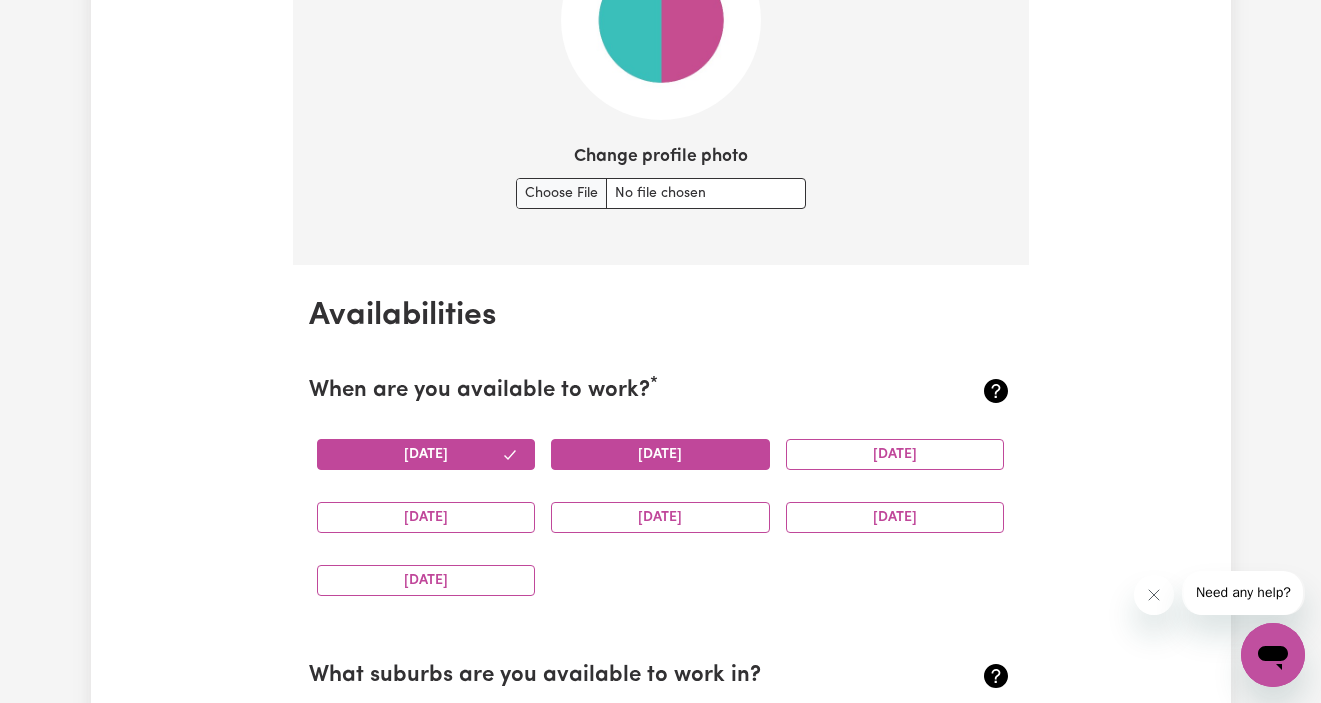 click on "Tuesday" at bounding box center [660, 454] 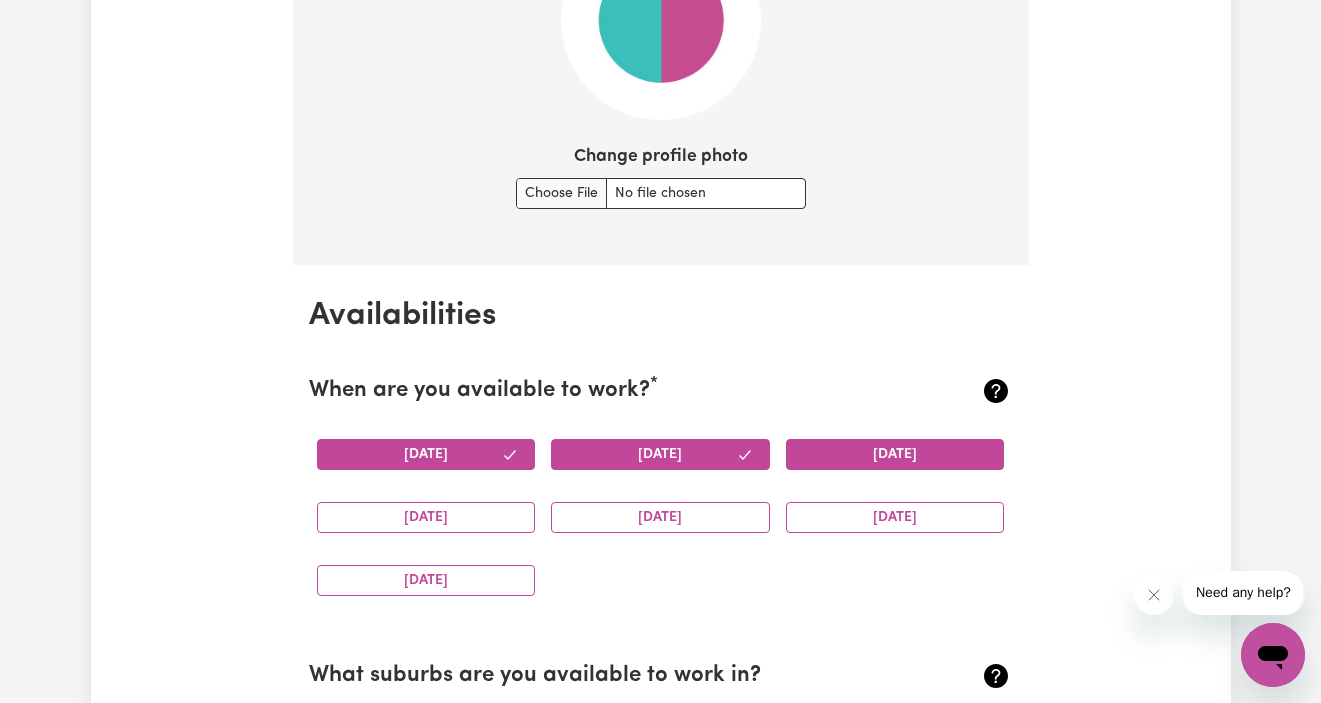 click on "Wednesday" at bounding box center (895, 454) 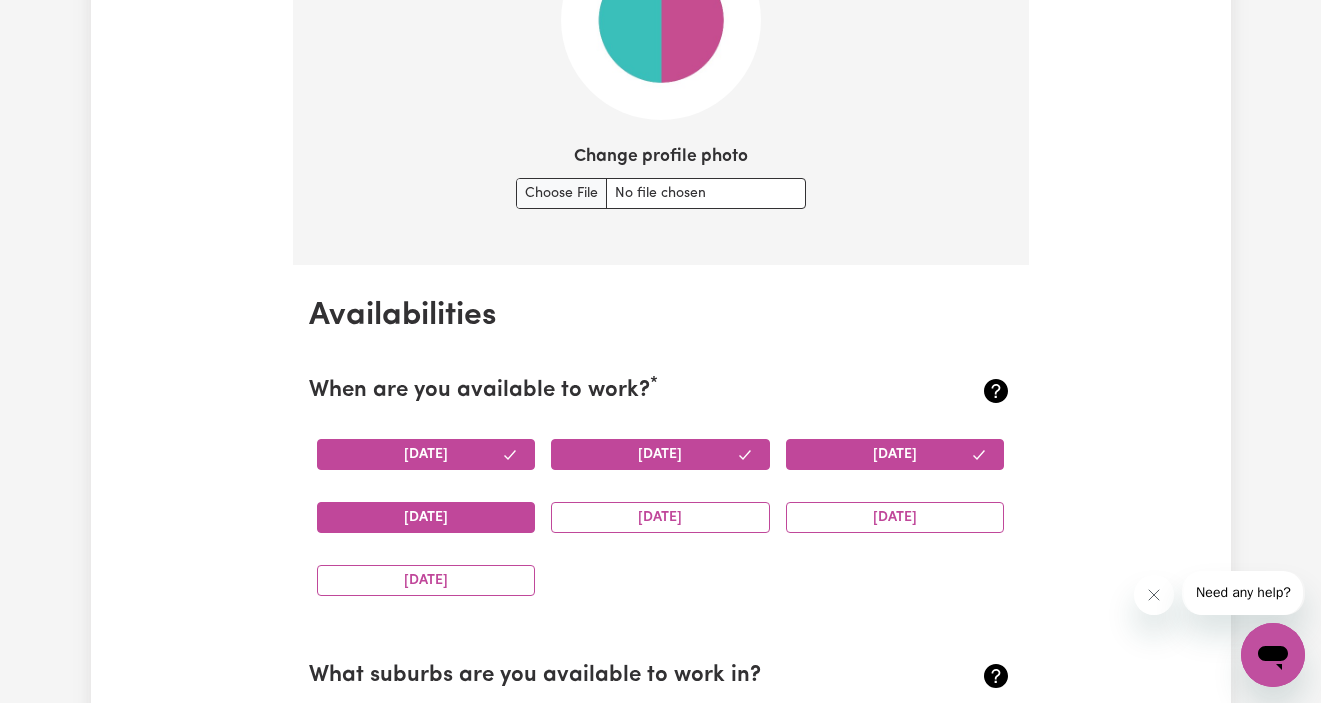 click on "Thursday" at bounding box center [426, 517] 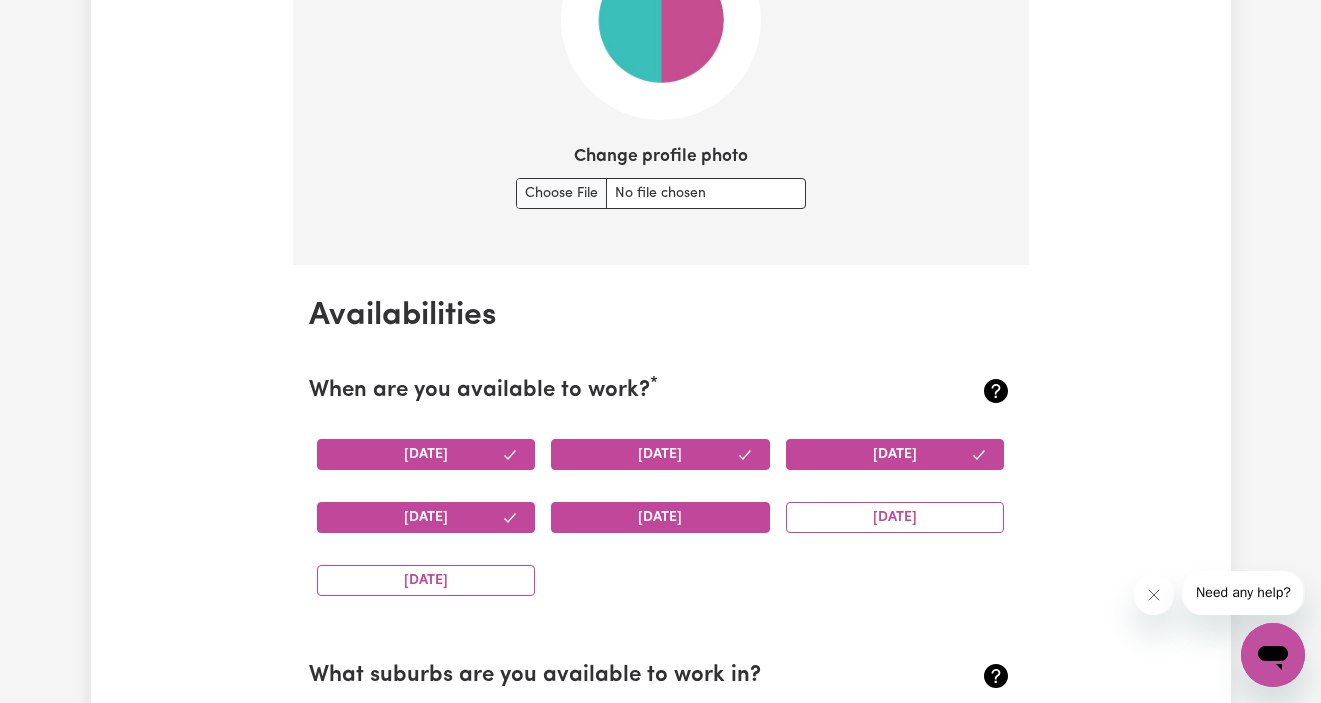 click on "Friday" at bounding box center (660, 517) 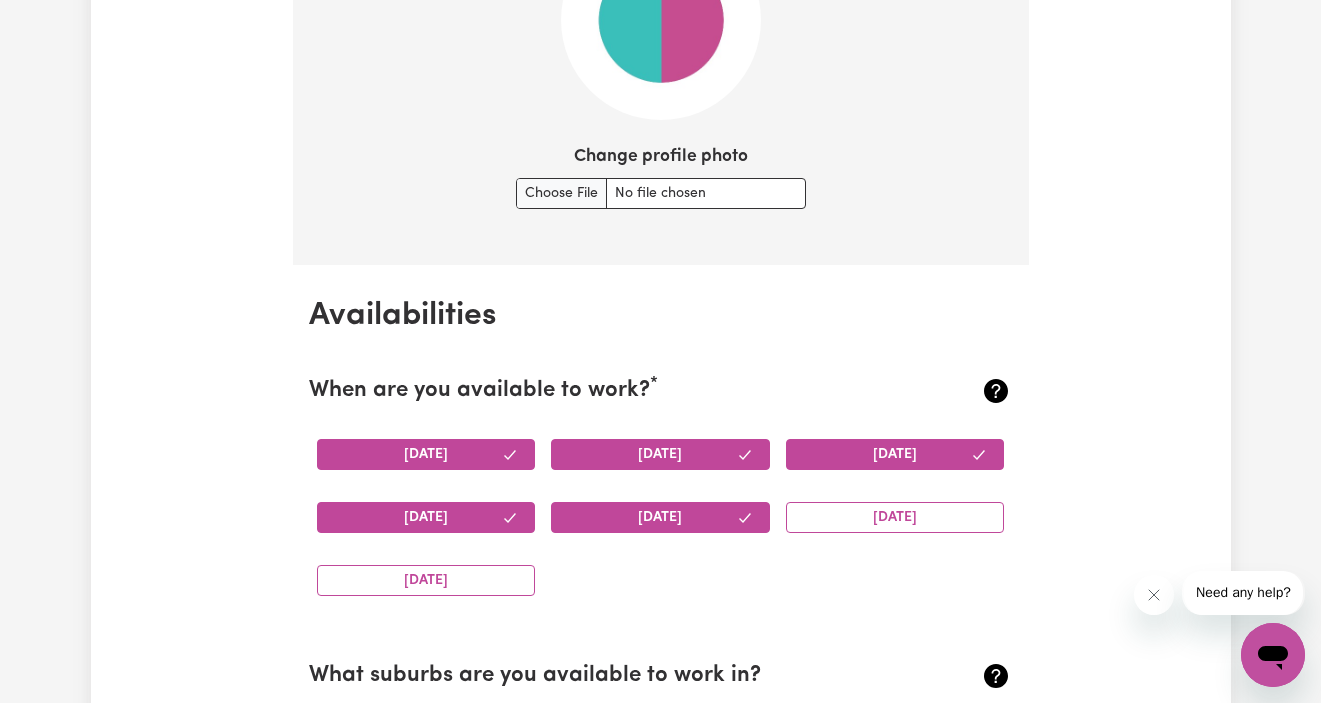 click on "Saturday" at bounding box center [895, 517] 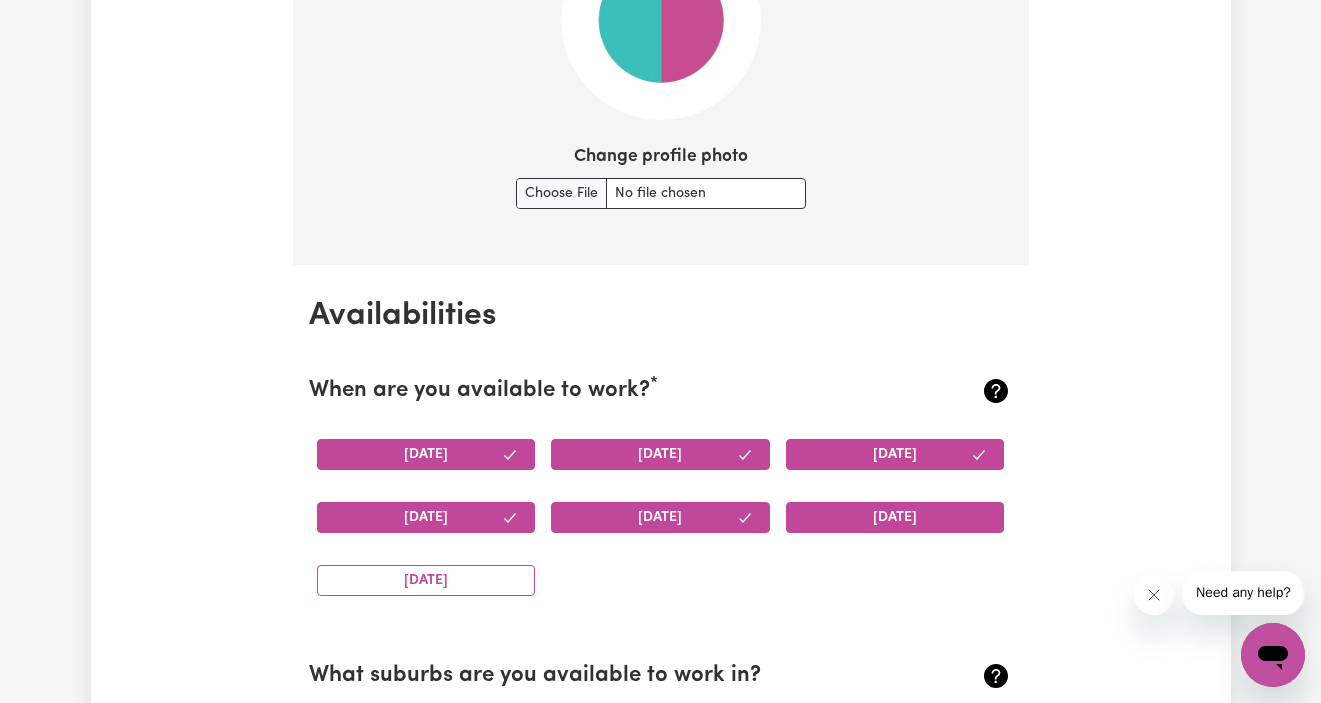 click on "Saturday" at bounding box center (895, 517) 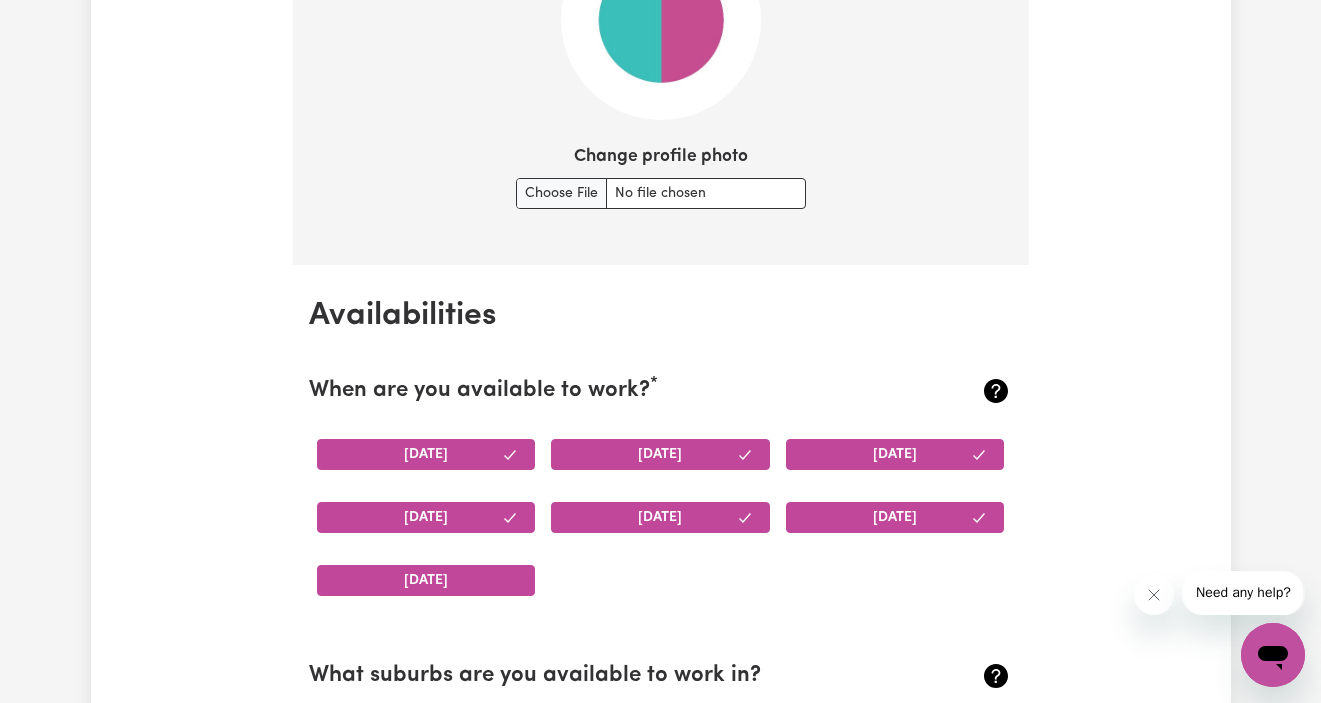 click on "Sunday" at bounding box center [426, 580] 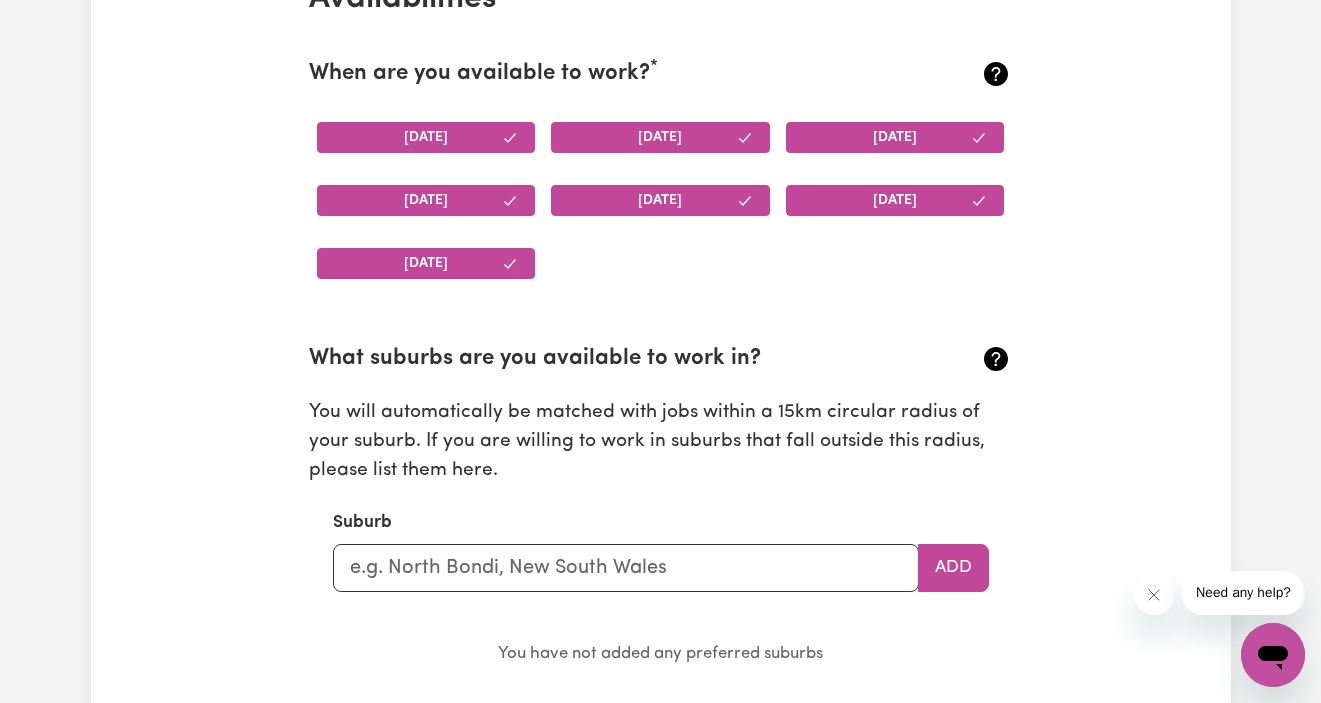 scroll, scrollTop: 1927, scrollLeft: 0, axis: vertical 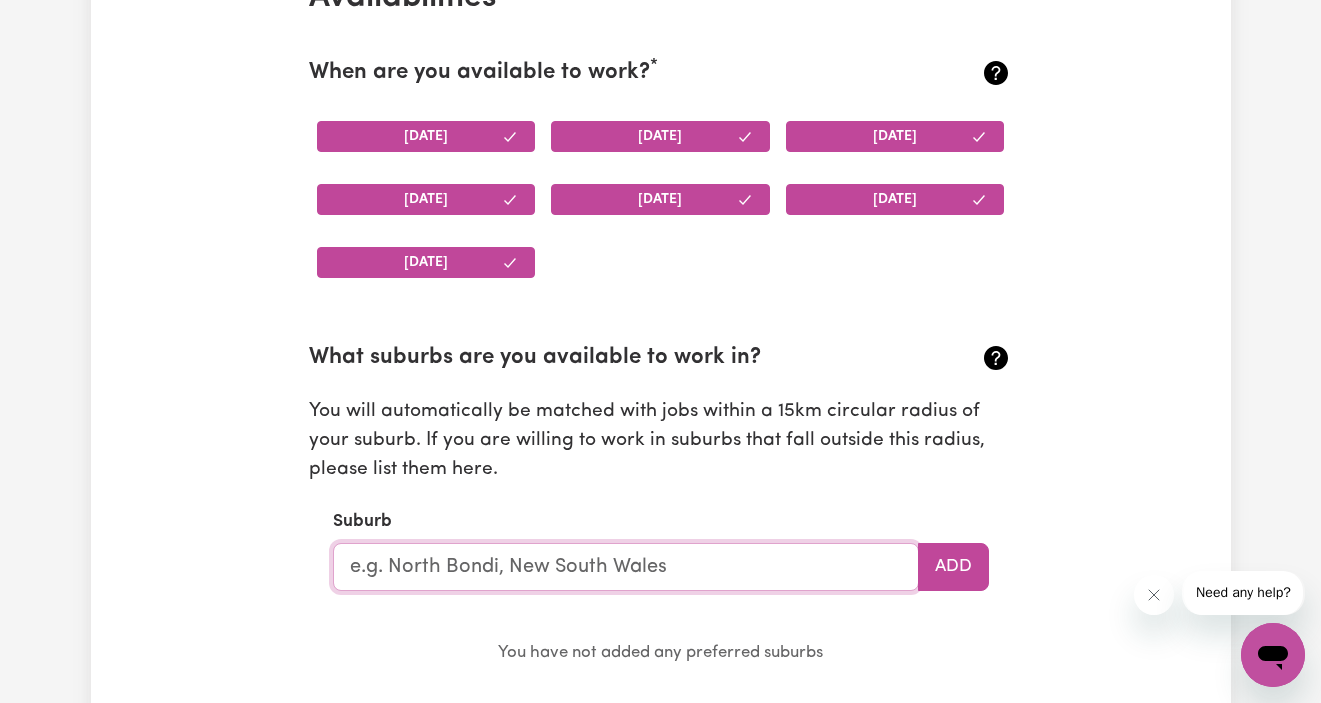 click at bounding box center (626, 567) 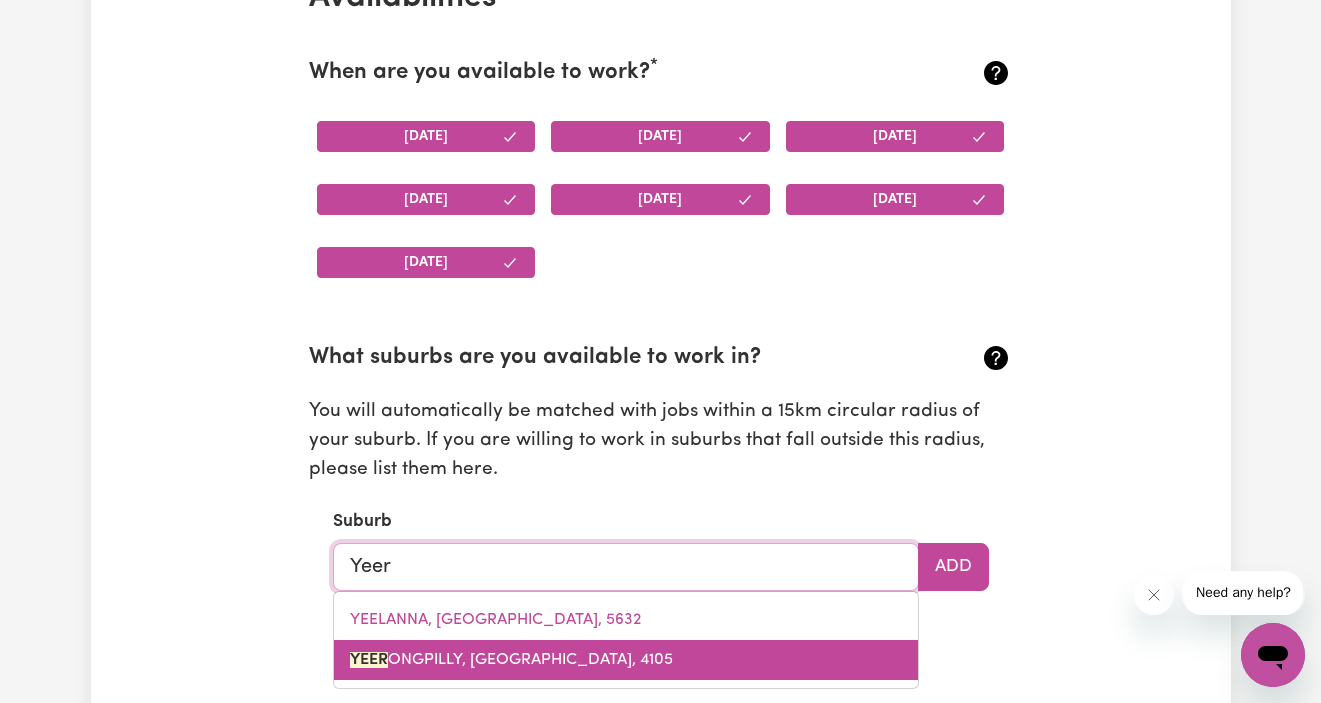 click on "YEER ONGPILLY, Queensland, 4105" at bounding box center (511, 660) 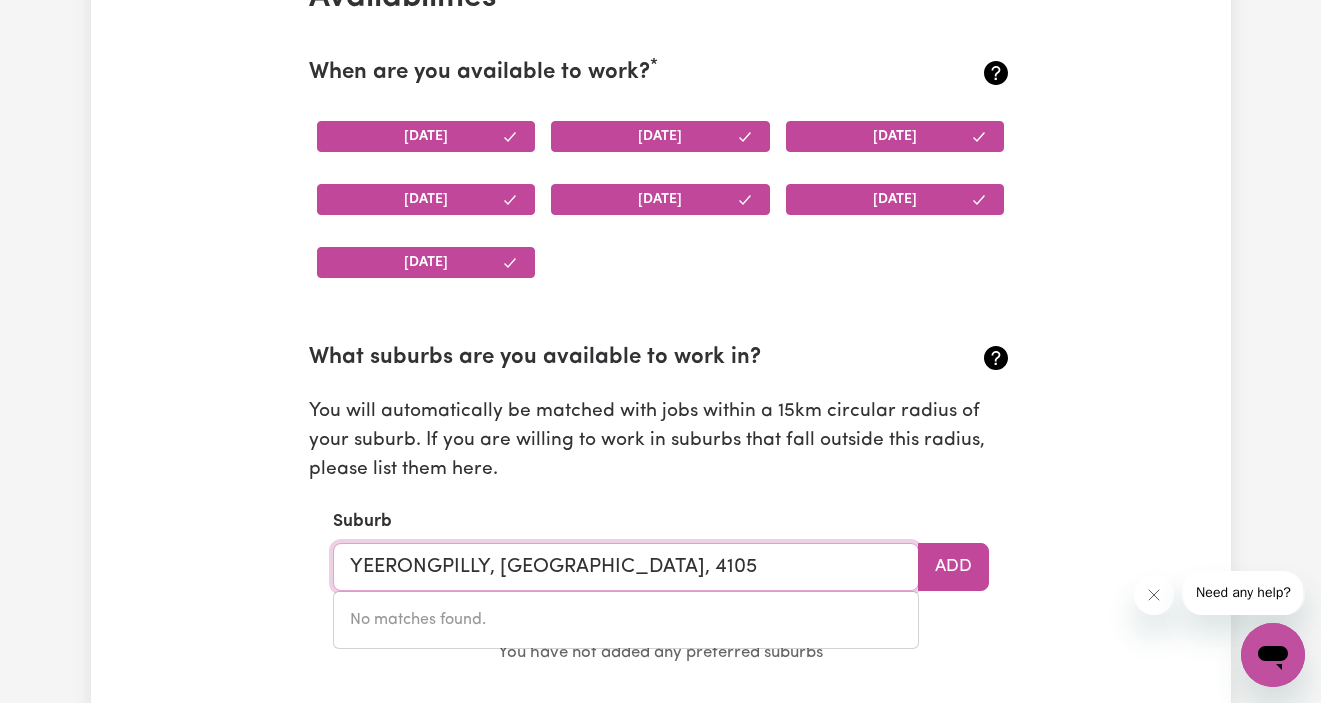type on "YEERONGPILLY, Queensland, 4105" 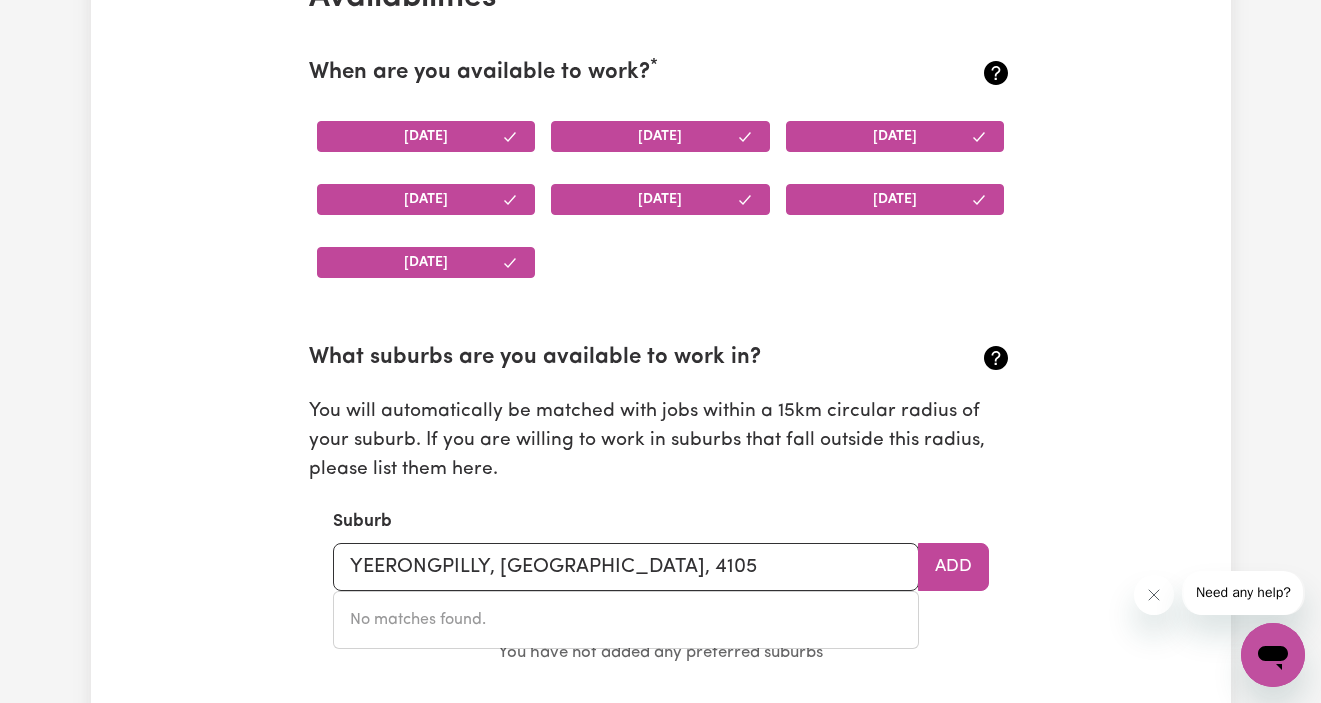 click on "Update Profile 1 2 3 4 5 Step  1 :  Personal Details Let potential clients know who you are, why they should engage you and when you are available to work. Personal Details We need to have your identification and contact details on file. Only your first name will appear on your public profile. First Name Kamela Last Name Rezaie Email rkamela93@gmail.com Phone Number 0481770602 Date of Birth 1993-02-10 10 / 0 2 / 1993 « ‹ February 1993 › » Mon Tue Wed Thu Fri Sat Sun 1 2 3 4 5 6 7 8 9 10 11 12 13 14 15 16 17 18 19 20 21 22 23 24 25 26 27 28 Hide age Hide age on my profile Gender Your gender... Female Male Non-binary Other Prefer not to say Show pronouns on my profile Show pronouns on my profile Street Address 7/1 Livingstone Street Suburb YEERONGPILLY, Queensland, 4105 Residency Status Select your residency status... Australian citizen Australian PR Temporary Work Visa Student Visa Save and continue Save and Exit Your Picture Change profile photo Availabilities When are you available to work?  * Monday *" at bounding box center (661, 839) 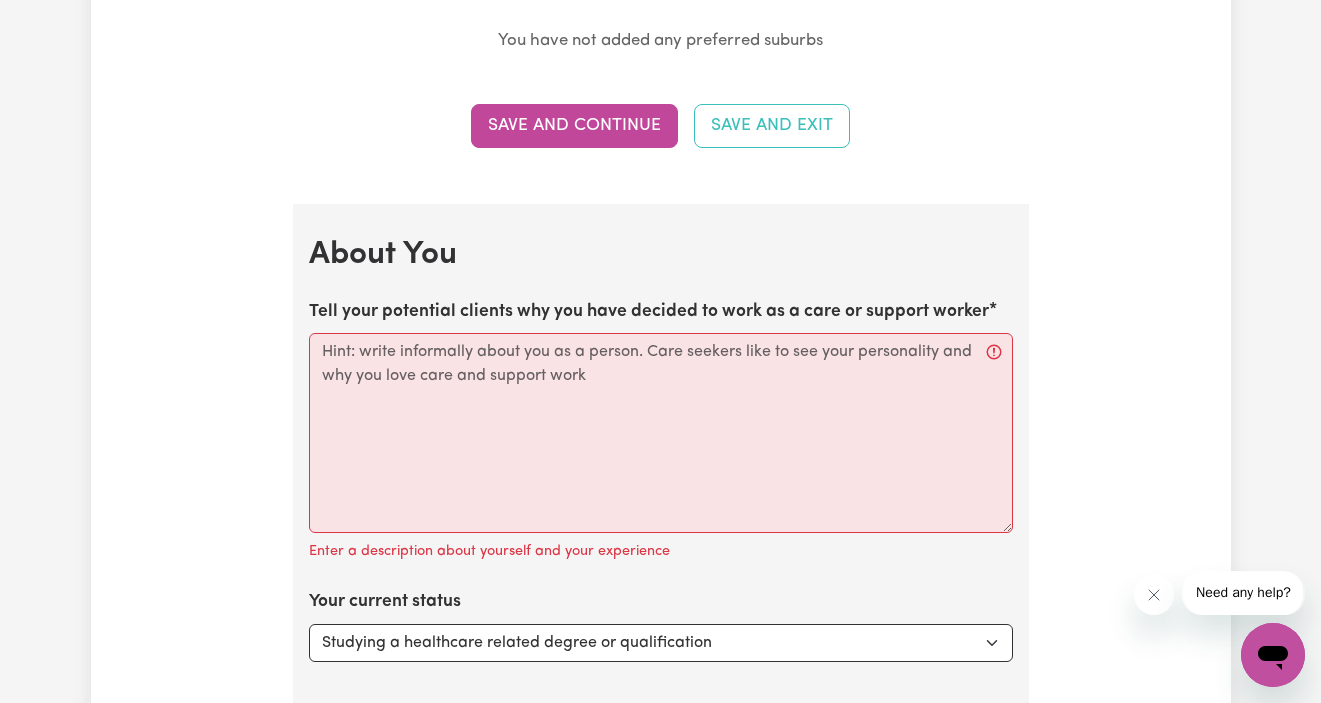 scroll, scrollTop: 2575, scrollLeft: 0, axis: vertical 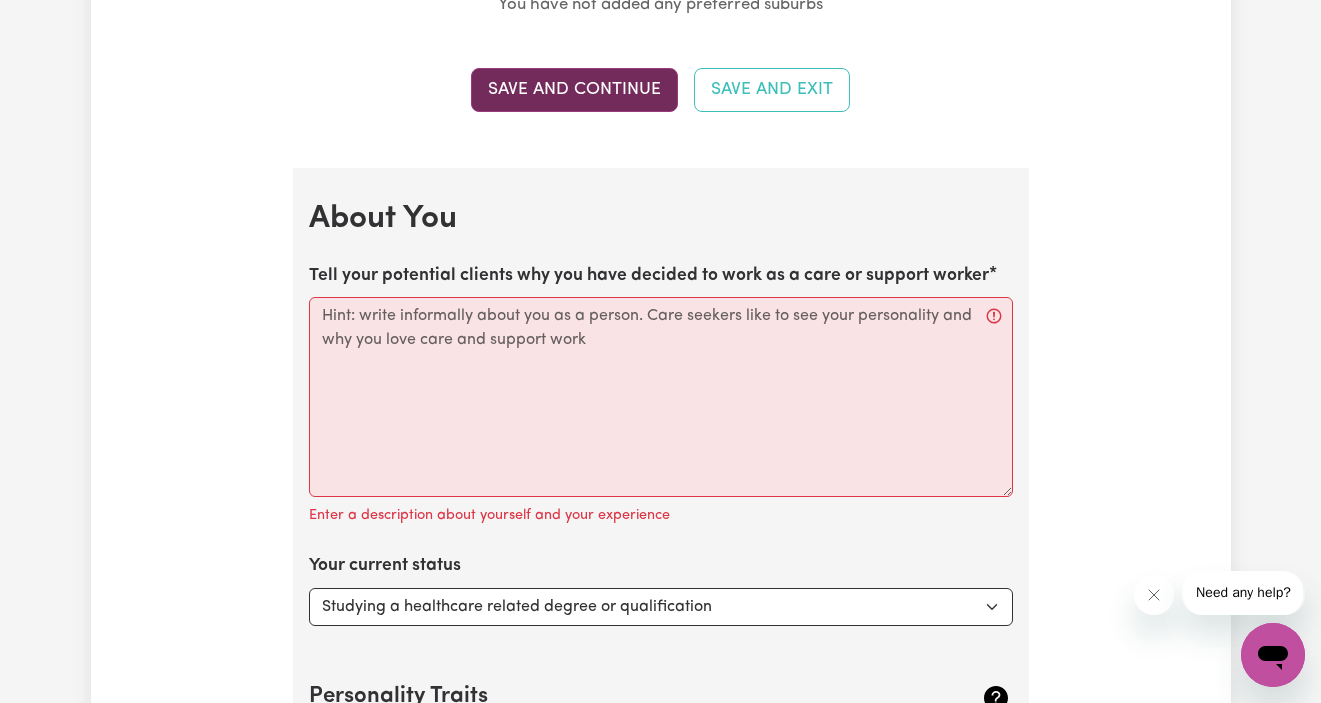 click on "Save and Continue" at bounding box center (574, 90) 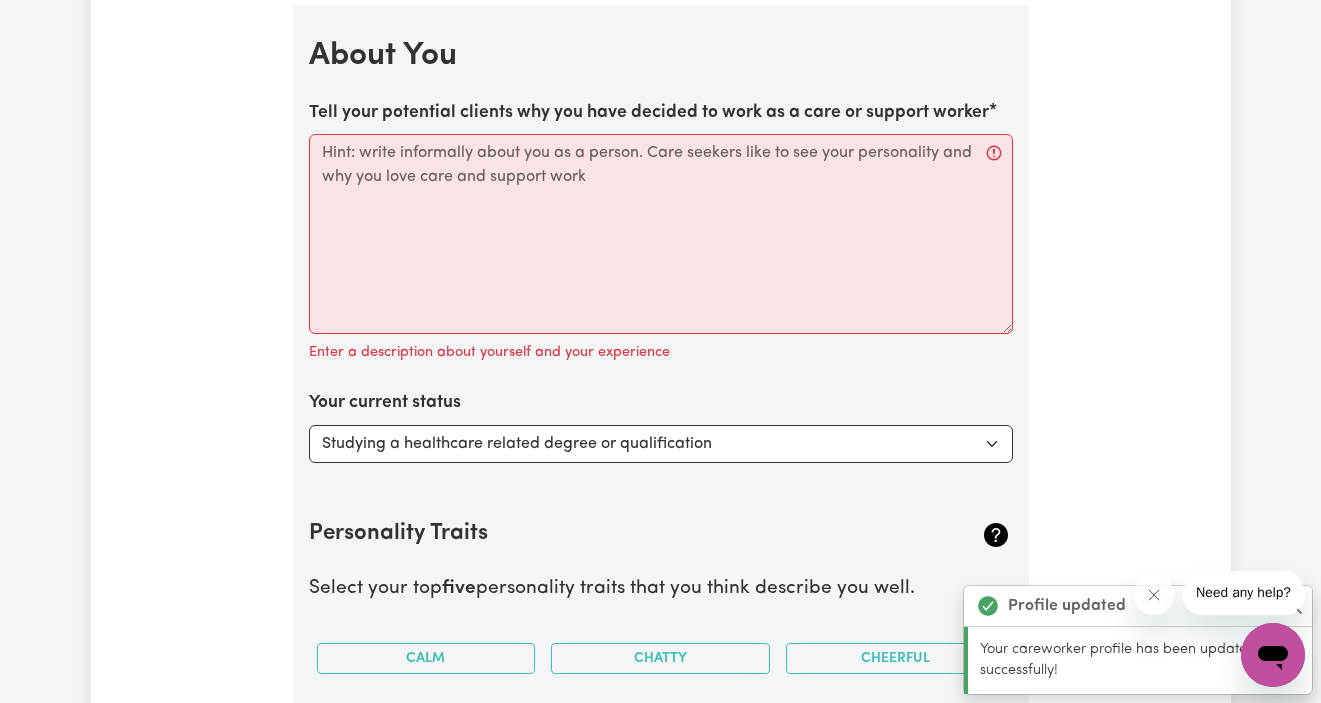 scroll, scrollTop: 2744, scrollLeft: 0, axis: vertical 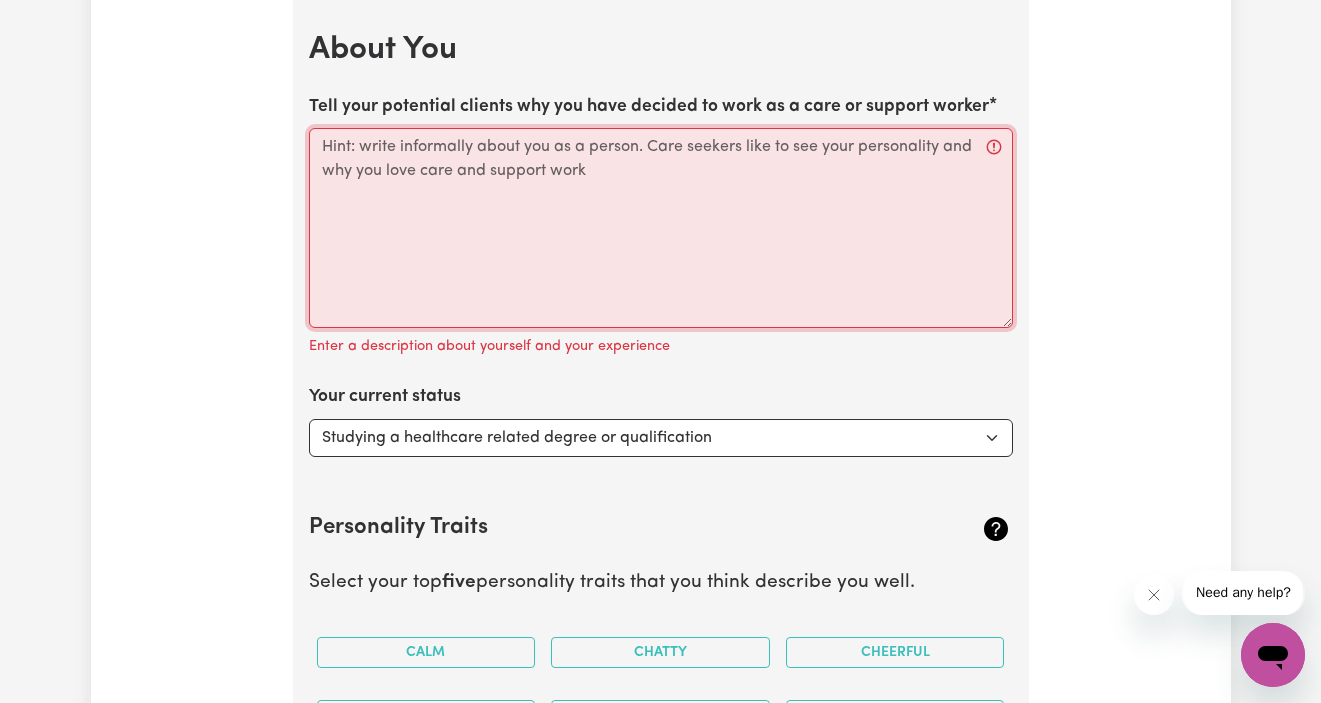 click on "Tell your potential clients why you have decided to work as a care or support worker" at bounding box center (661, 228) 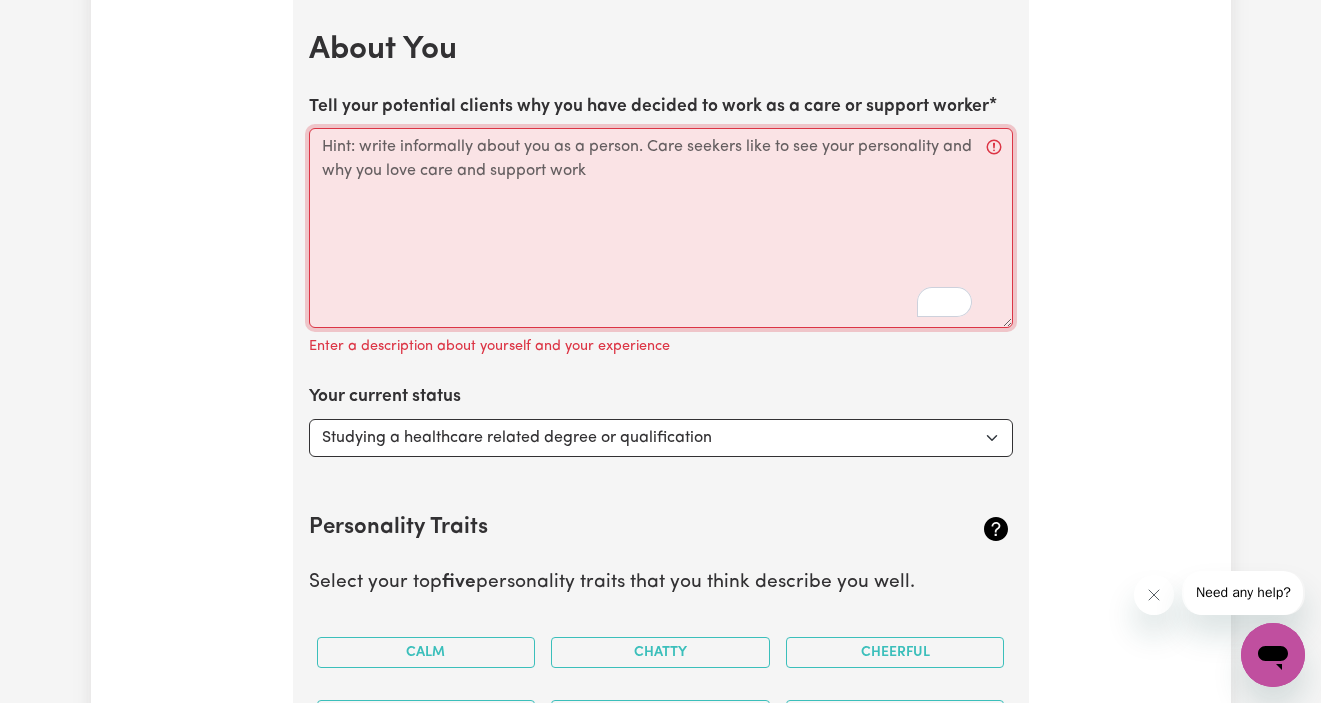 paste on "With five years of diverse experience in the industry, I am dedicated to making a positive impact on the lives of NDIS participants and persons with disability. Since 2023, I have supported individuals aged 12 to 35+, helping them navigate and access essential community services. My work includes accompanying clients to doctors' appointments, assisting with name change applications, and facilitating their participation in events, shopping, and engaging in outdoor activities, exercise facilities, restaurants, and cafes. I also help fill out forms and apply for various services. In my role as an assistant behaviour therapist, I have successfully implemented strategies to enhance clients' well-being, ensured seamless access to necessary services and appointments, and contributed to report writing. My collaborative approach with stakeholders ensures that each individual receives the tailored support they need to thrive. My commitment to empowering NDIS participants is at the heart of everything I do, and I am ..." 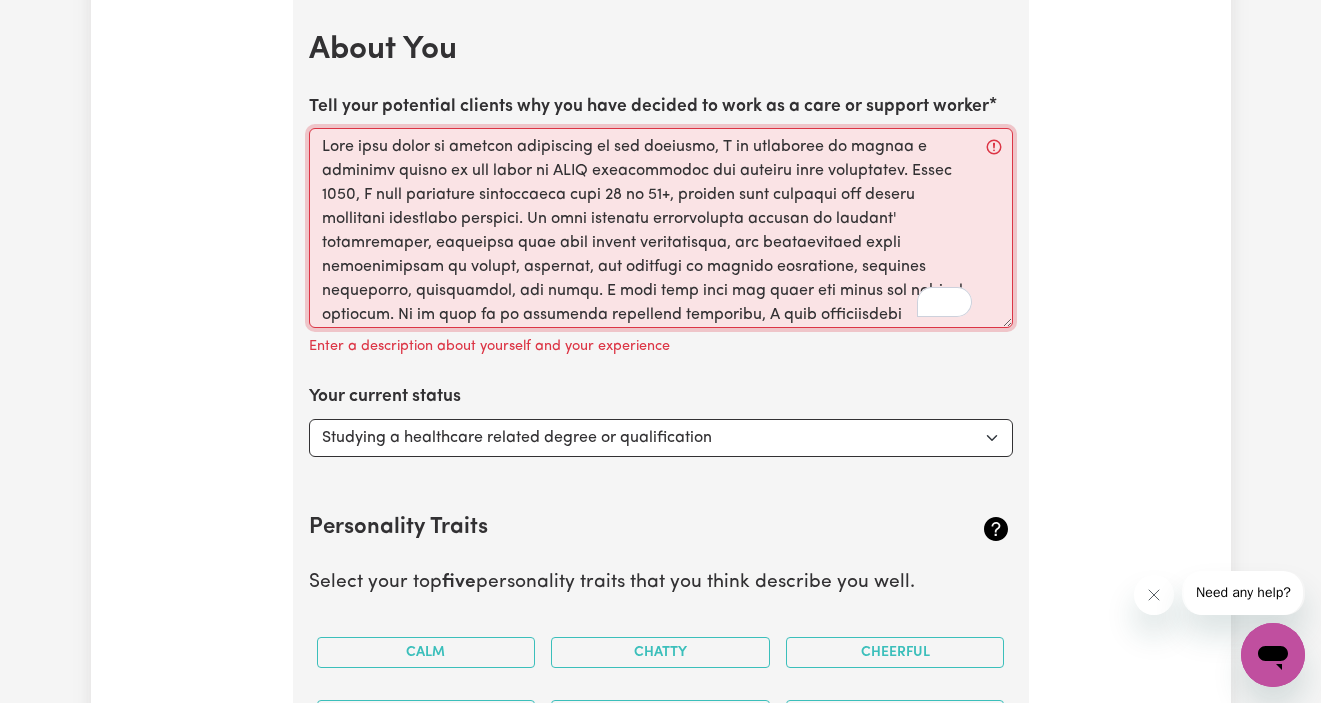 scroll, scrollTop: 116, scrollLeft: 0, axis: vertical 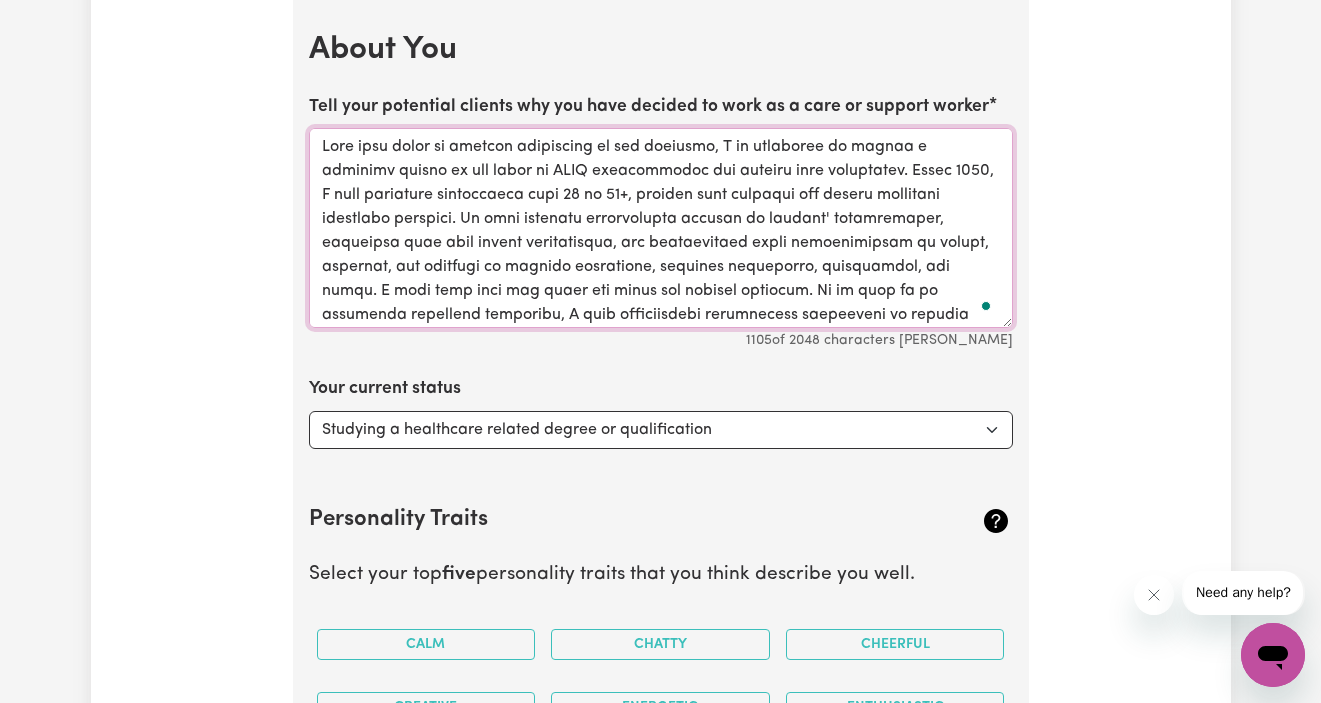 drag, startPoint x: 319, startPoint y: 143, endPoint x: 649, endPoint y: 147, distance: 330.02423 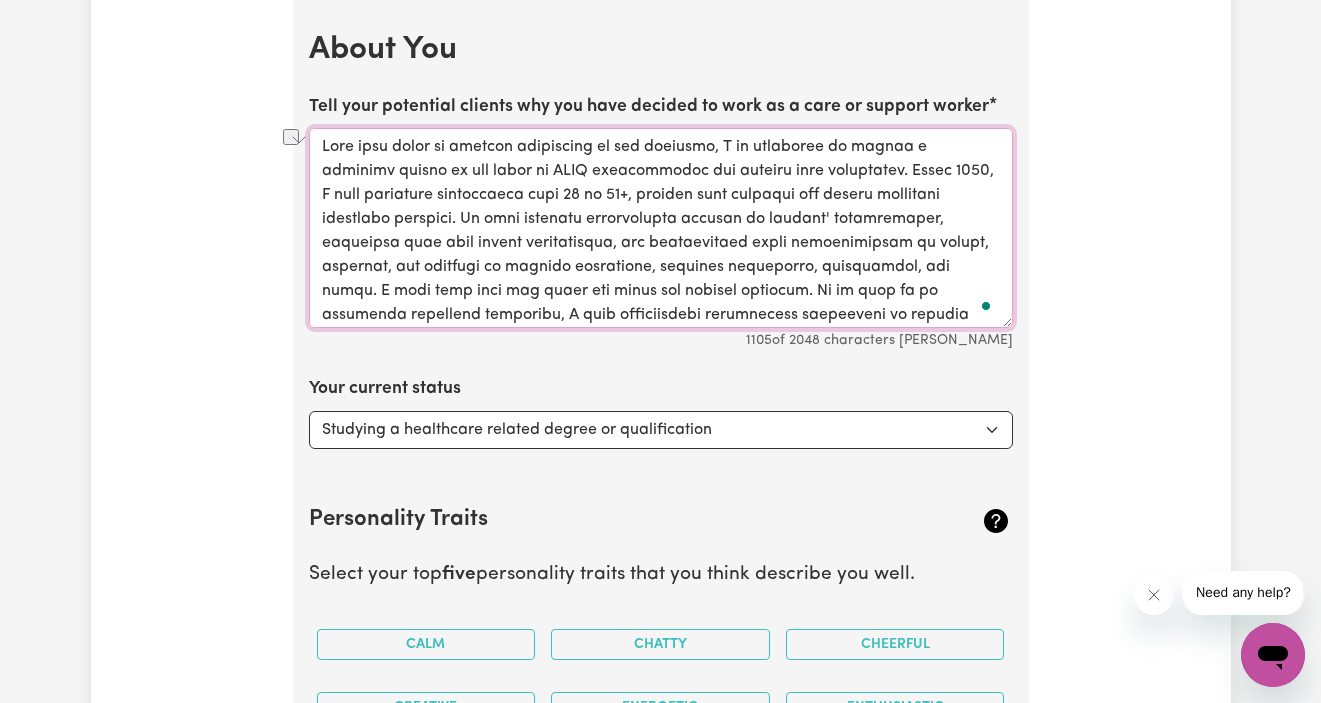 click on "Tell your potential clients why you have decided to work as a care or support worker" at bounding box center (661, 228) 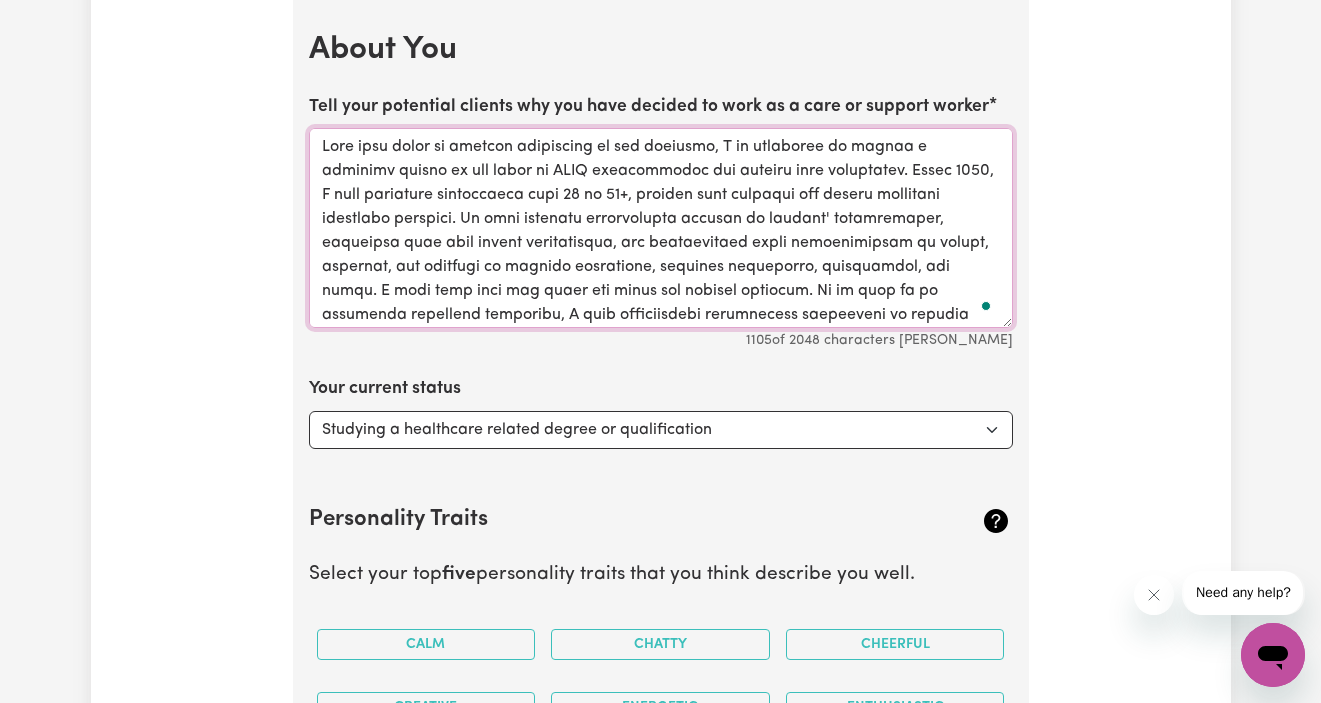 scroll, scrollTop: 10, scrollLeft: 0, axis: vertical 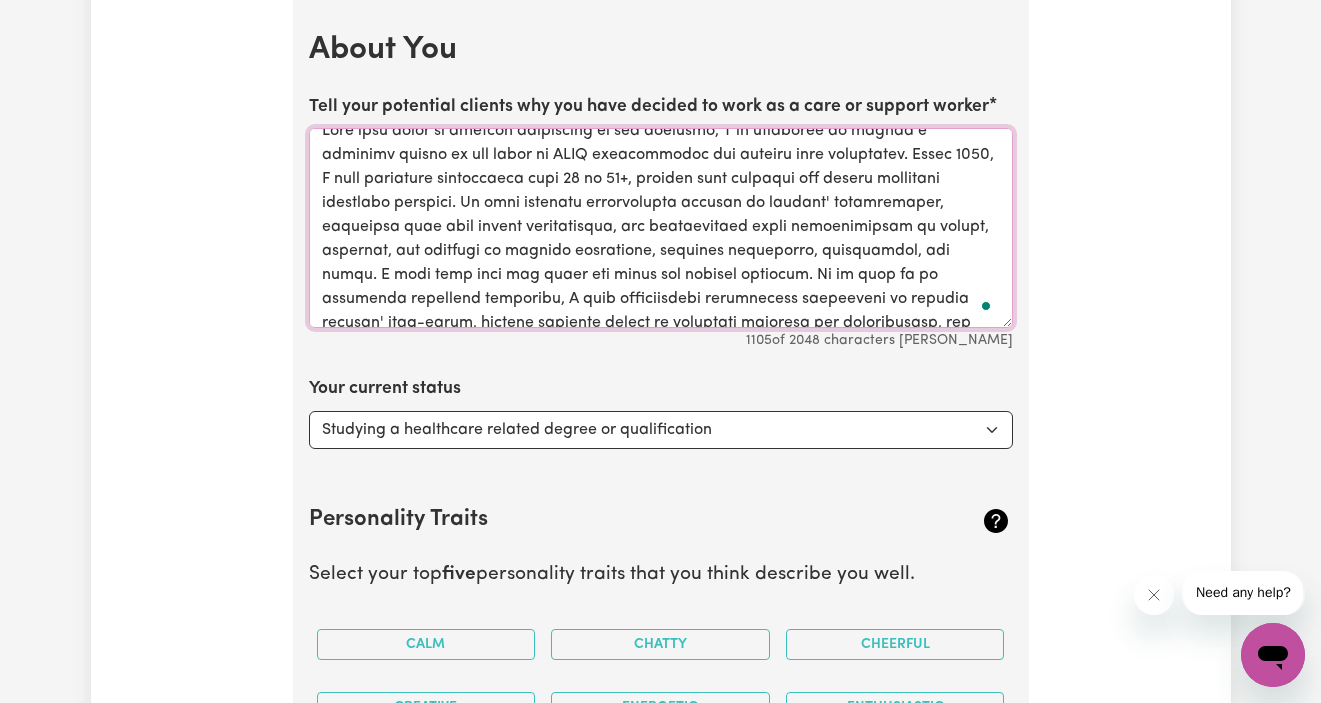 drag, startPoint x: 894, startPoint y: 154, endPoint x: 859, endPoint y: 149, distance: 35.35534 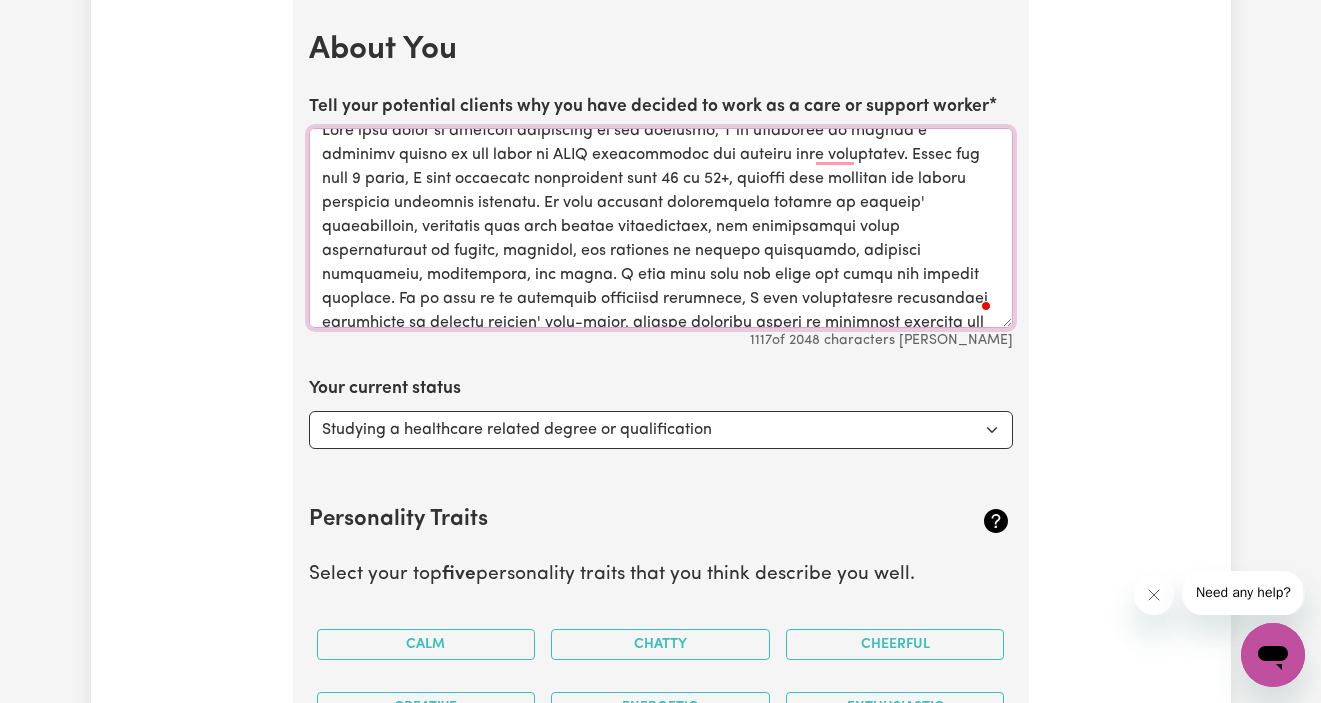 click on "Tell your potential clients why you have decided to work as a care or support worker" at bounding box center [661, 228] 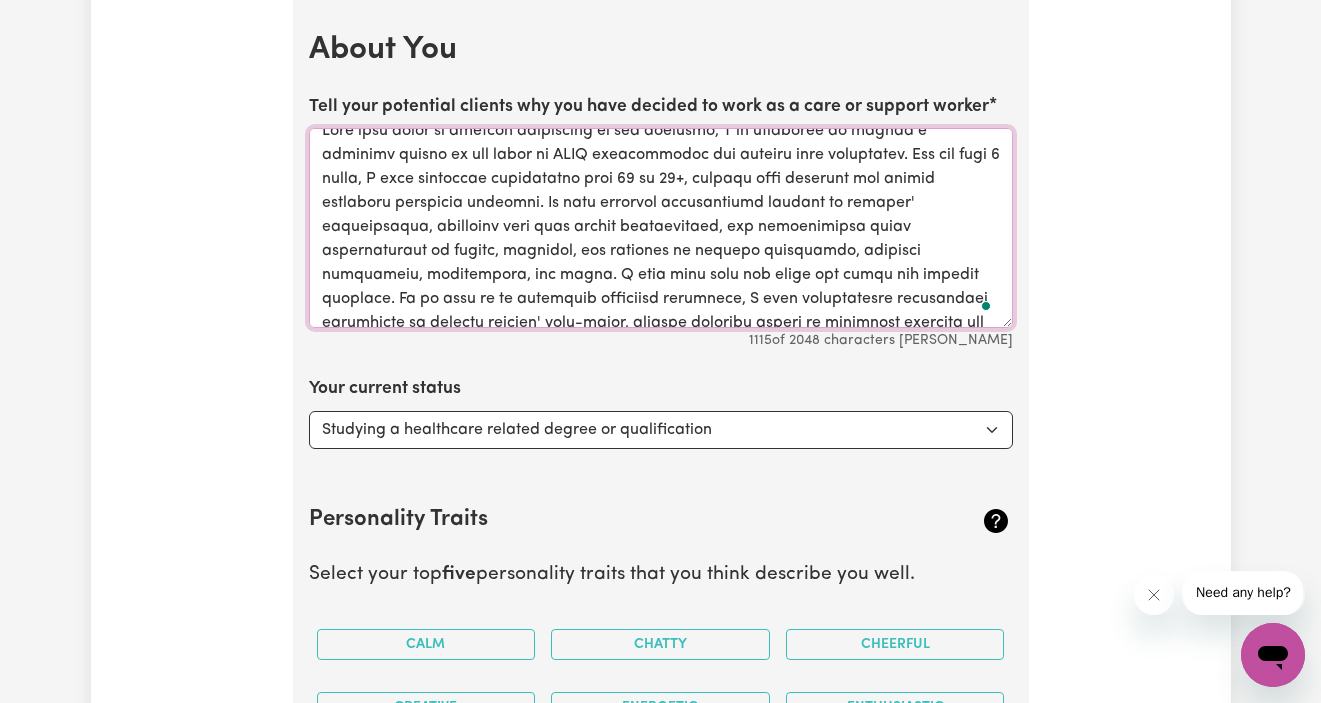 click on "Tell your potential clients why you have decided to work as a care or support worker" at bounding box center (661, 228) 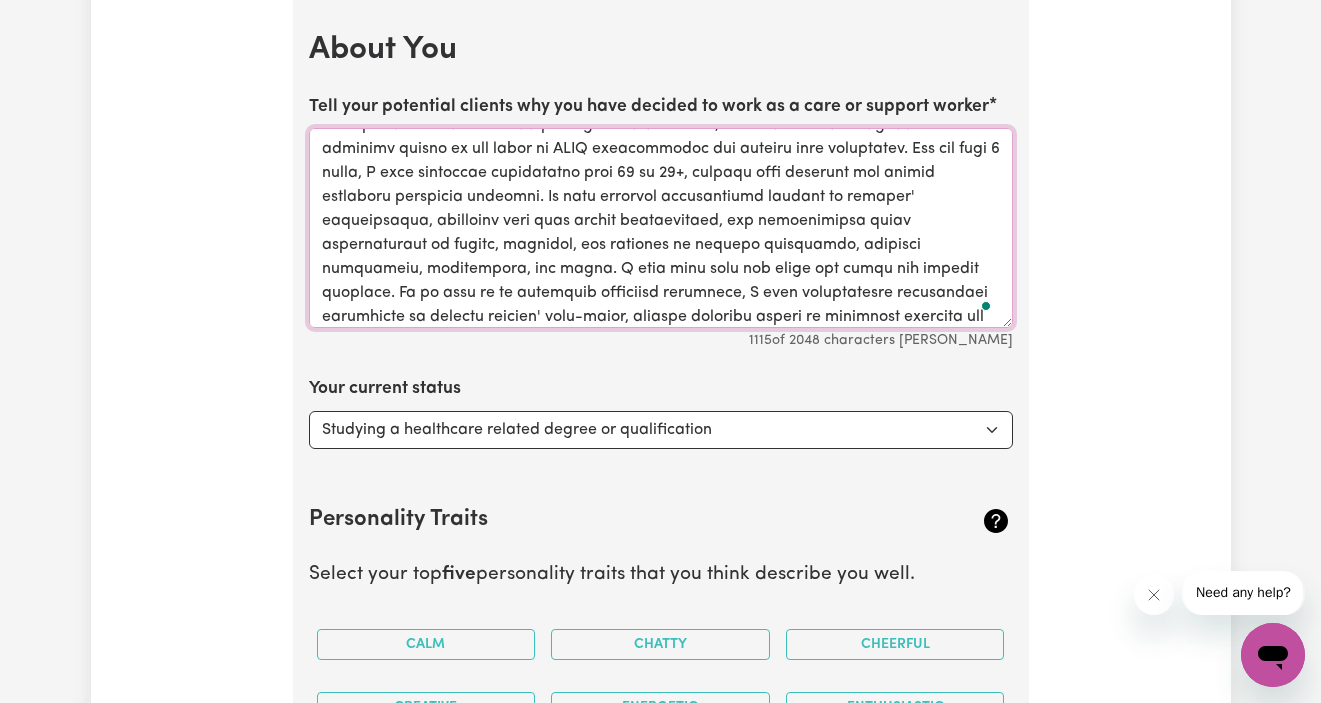 drag, startPoint x: 626, startPoint y: 176, endPoint x: 609, endPoint y: 172, distance: 17.464249 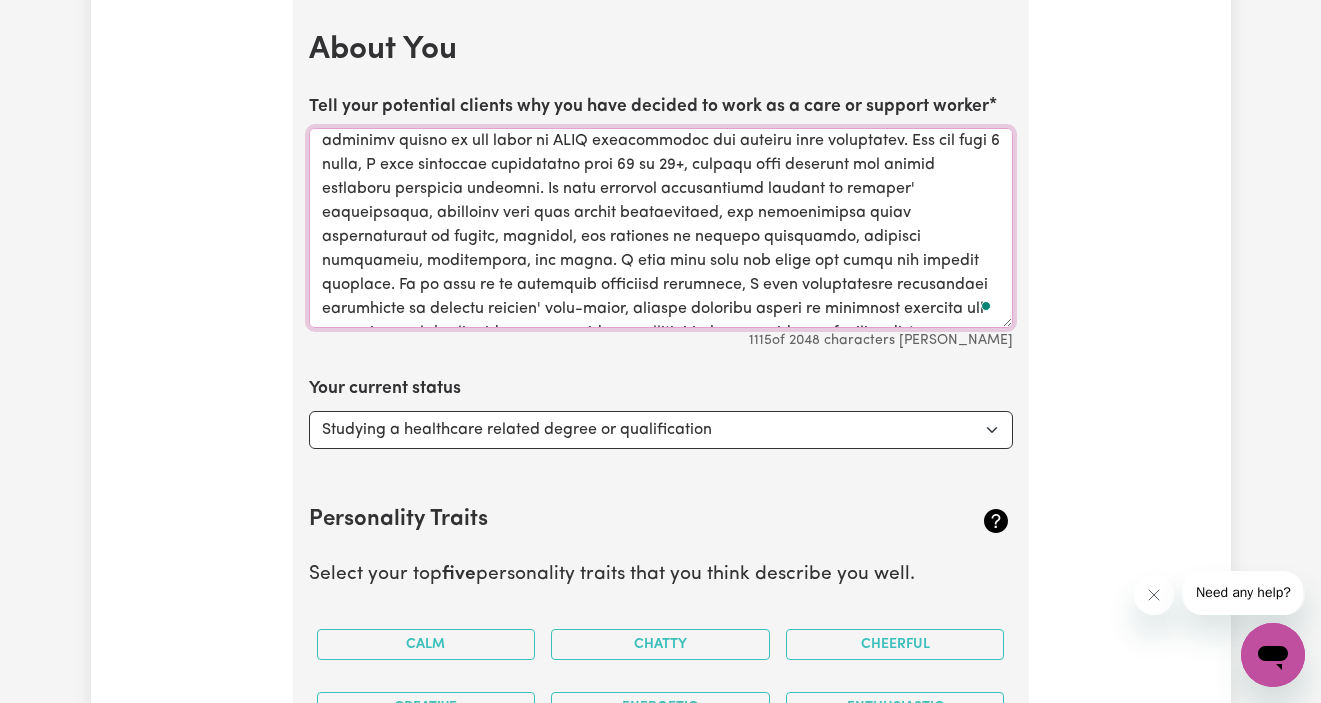 scroll, scrollTop: 30, scrollLeft: 0, axis: vertical 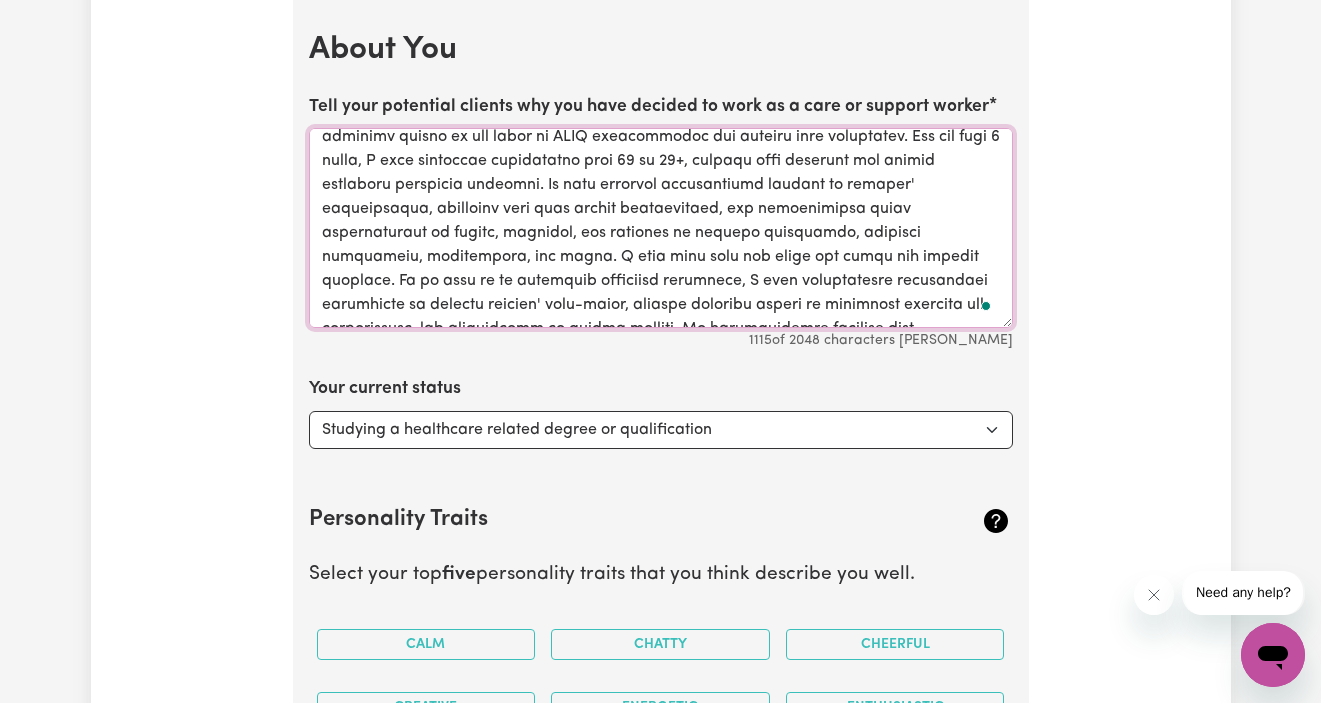 click on "Tell your potential clients why you have decided to work as a care or support worker" at bounding box center (661, 228) 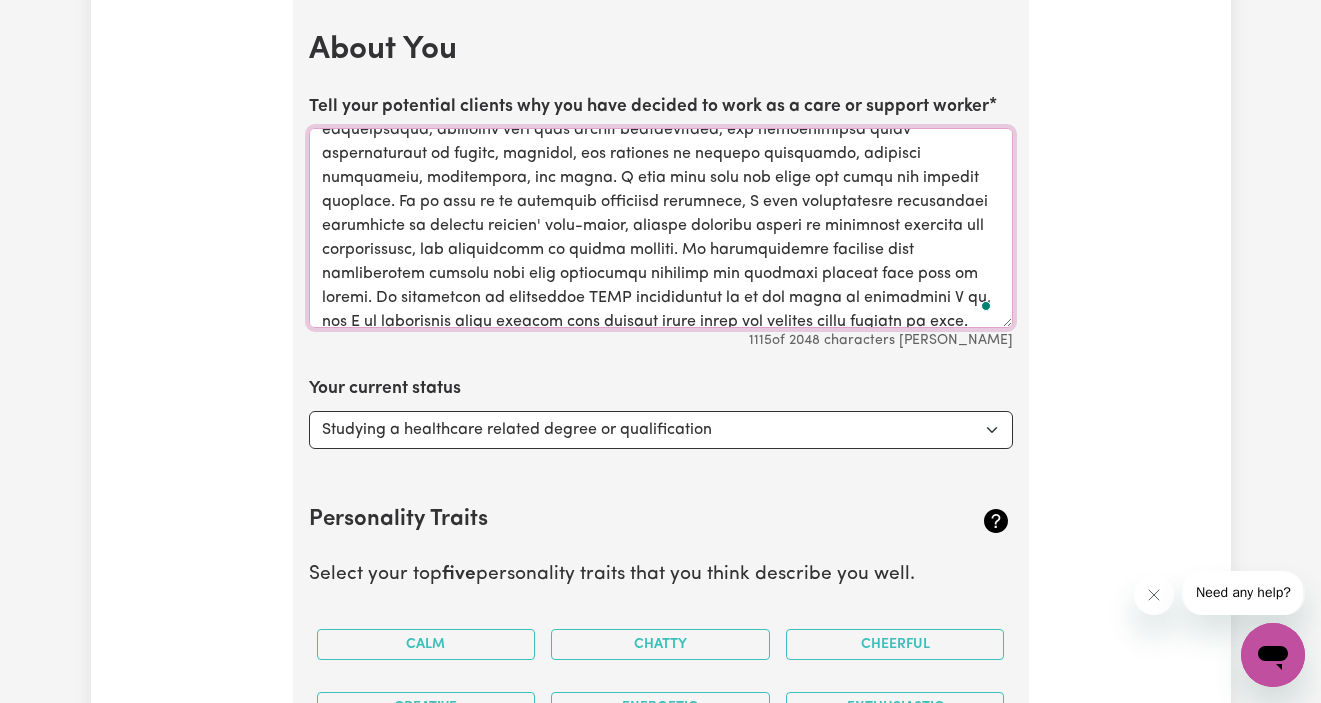 drag, startPoint x: 677, startPoint y: 175, endPoint x: 990, endPoint y: 227, distance: 317.2901 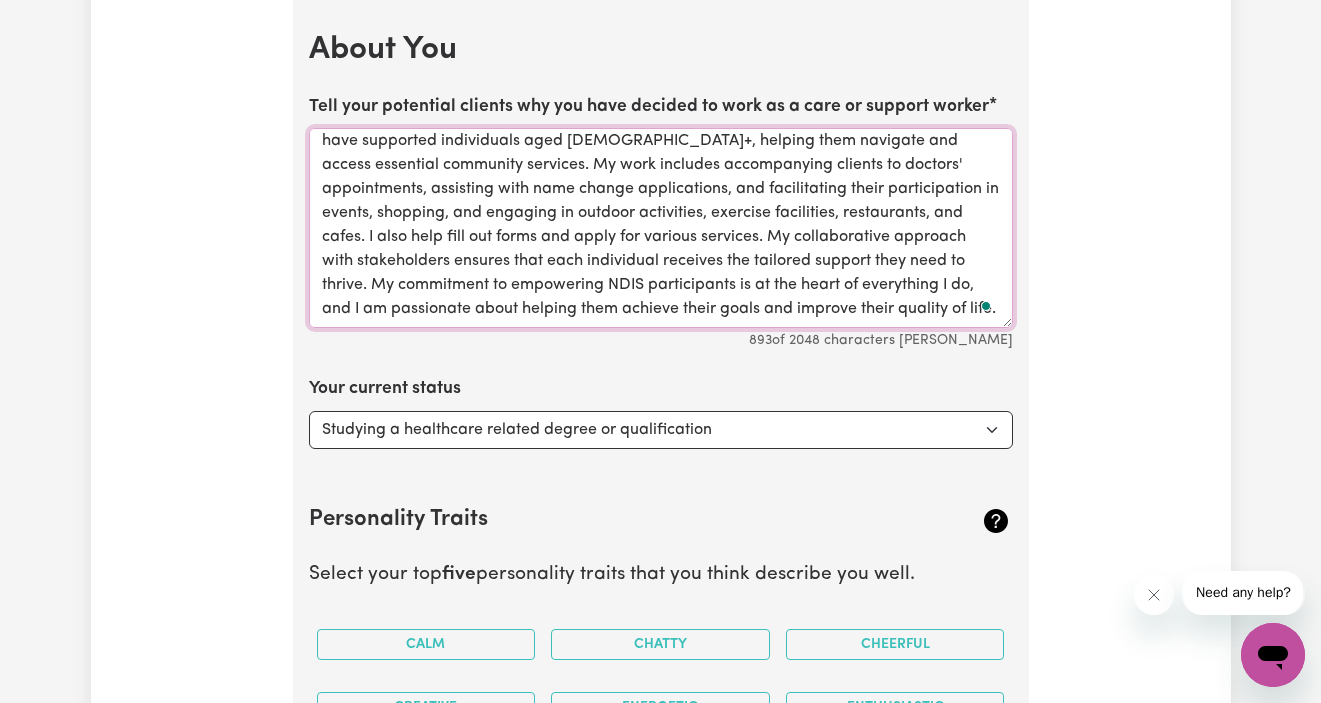 click on "With five years of diverse experience in the industry, I am dedicated to making a positive impact on the lives of NDIS participants and persons with disability. For the past 3 years, I have supported individuals aged 12 to 35+, helping them navigate and access essential community services. My work includes accompanying clients to doctors' appointments, assisting with name change applications, and facilitating their participation in events, shopping, and engaging in outdoor activities, exercise facilities, restaurants, and cafes. I also help fill out forms and apply for various services. My collaborative approach with stakeholders ensures that each individual receives the tailored support they need to thrive. My commitment to empowering NDIS participants is at the heart of everything I do, and I am passionate about helping them achieve their goals and improve their quality of life." at bounding box center [661, 228] 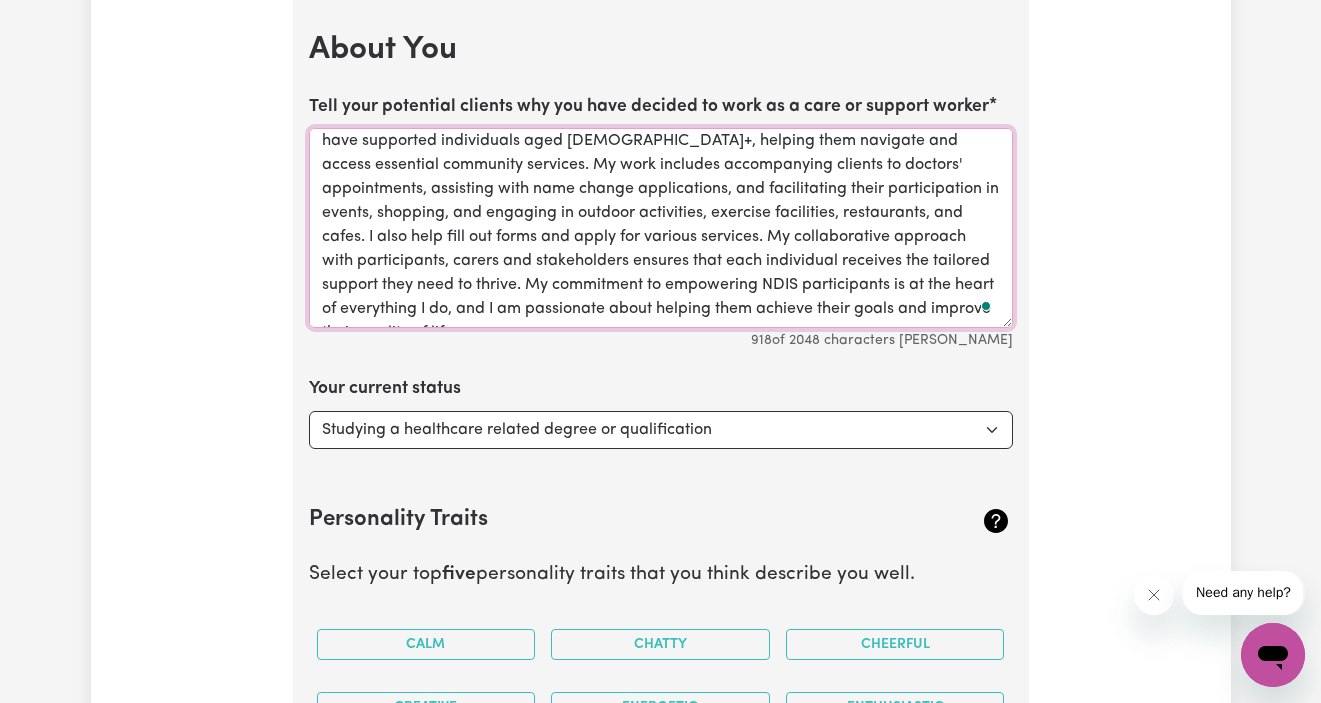 click on "With five years of diverse experience in the industry, I am dedicated to making a positive impact on the lives of NDIS participants and persons with disability. For the past 3 years, I have supported individuals aged 12 to 35+, helping them navigate and access essential community services. My work includes accompanying clients to doctors' appointments, assisting with name change applications, and facilitating their participation in events, shopping, and engaging in outdoor activities, exercise facilities, restaurants, and cafes. I also help fill out forms and apply for various services. My collaborative approach with participants, carers and stakeholders ensures that each individual receives the tailored support they need to thrive. My commitment to empowering NDIS participants is at the heart of everything I do, and I am passionate about helping them achieve their goals and improve their quality of life." at bounding box center (661, 228) 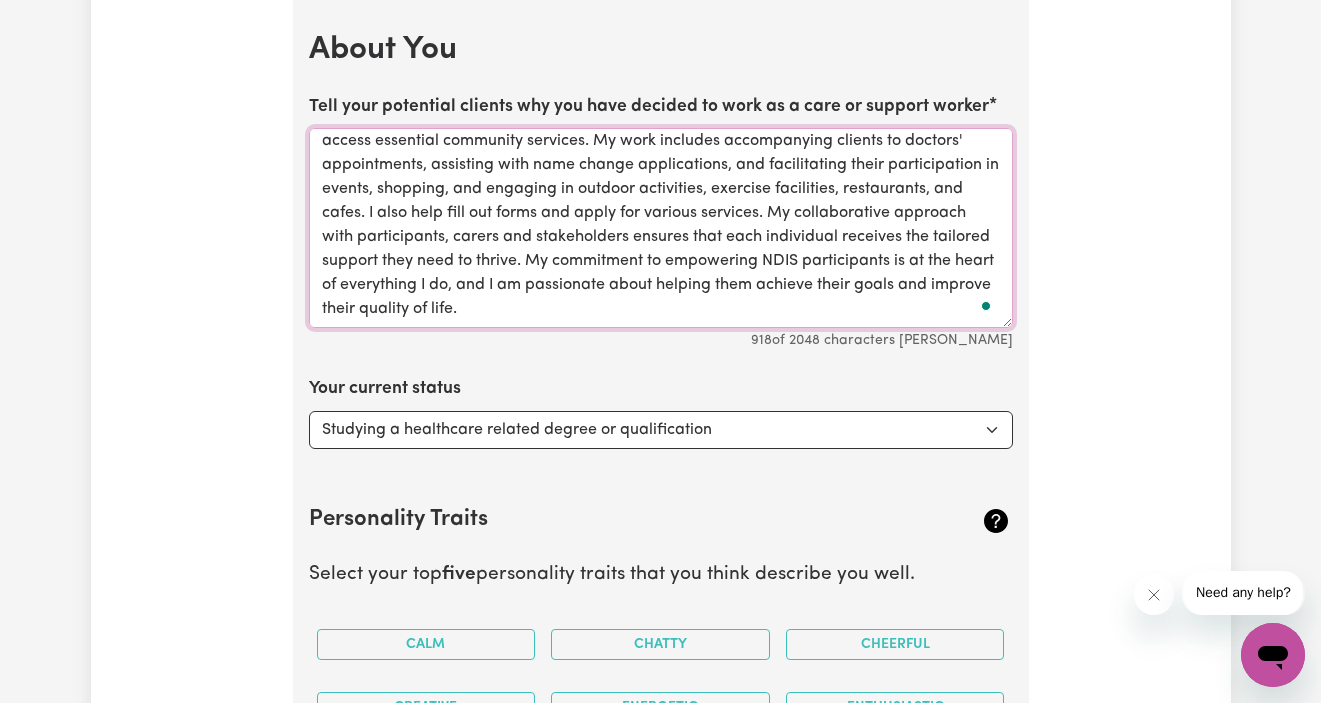 type on "With five years of diverse experience in the industry, I am dedicated to making a positive impact on the lives of NDIS participants and persons with disability. For the past 3 years, I have supported individuals aged 12 to 35+, helping them navigate and access essential community services. My work includes accompanying clients to doctors' appointments, assisting with name change applications, and facilitating their participation in events, shopping, and engaging in outdoor activities, exercise facilities, restaurants, and cafes. I also help fill out forms and apply for various services. My collaborative approach with participants, carers and stakeholders ensures that each individual receives the tailored support they need to thrive. My commitment to empowering NDIS participants is at the heart of everything I do, and I am passionate about helping them achieve their goals and improve their quality of life." 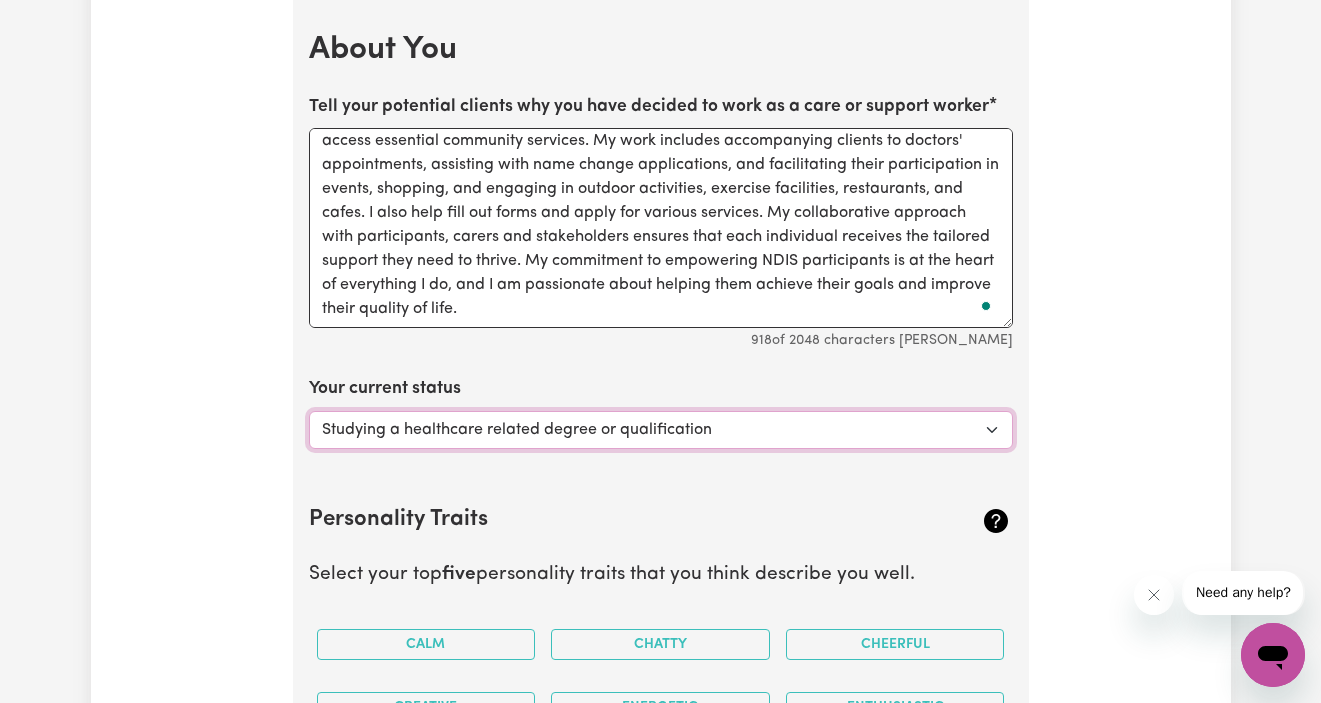 click on "Select... Studying a healthcare related degree or qualification Studying a non-healthcare related degree or qualification Looking for work - I just graduated Looking for extra work to fill my week and/or weekends Embarking on a career change into the care industry" at bounding box center (661, 430) 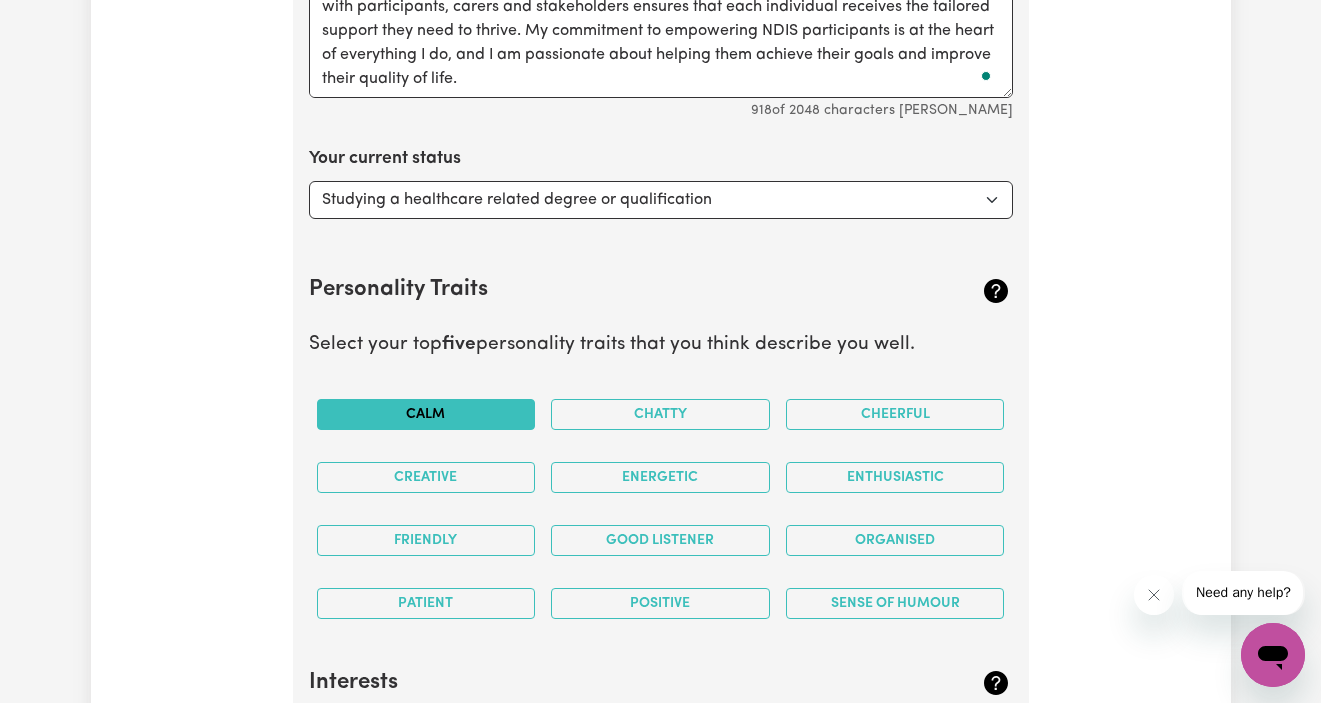 click on "Calm" at bounding box center [426, 414] 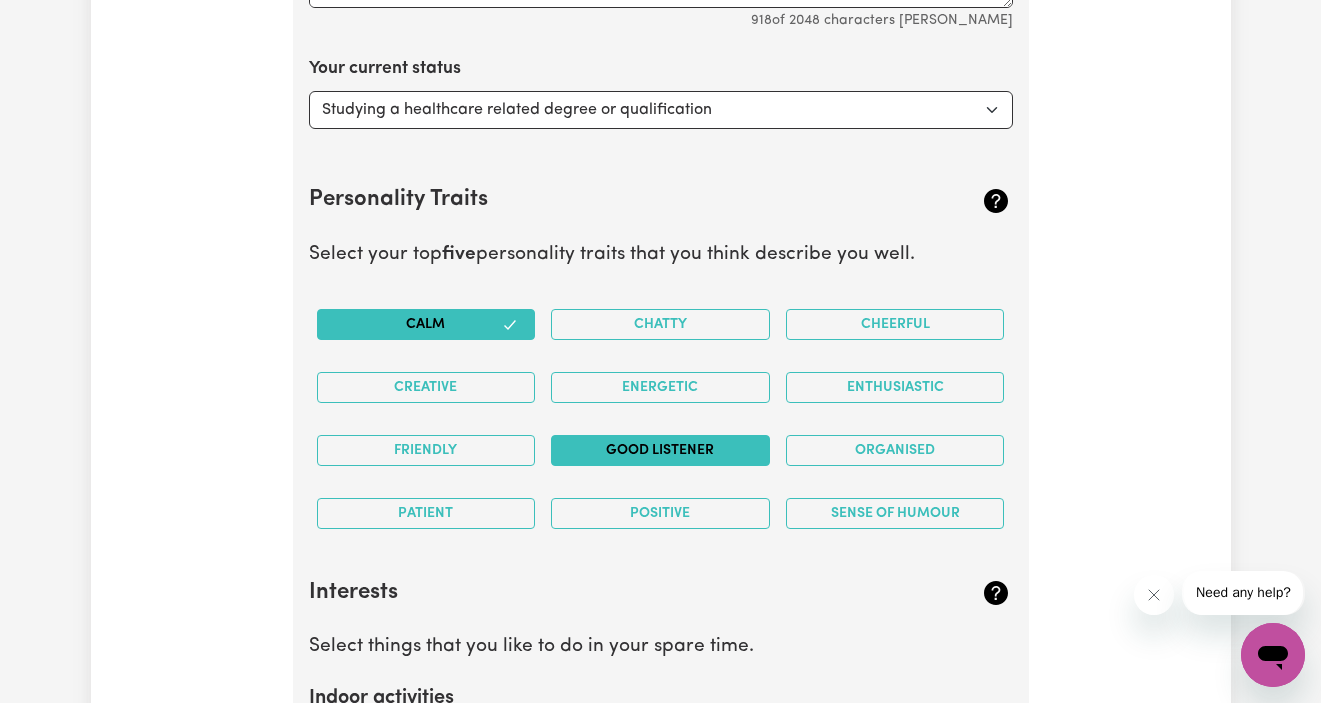 scroll, scrollTop: 3065, scrollLeft: 0, axis: vertical 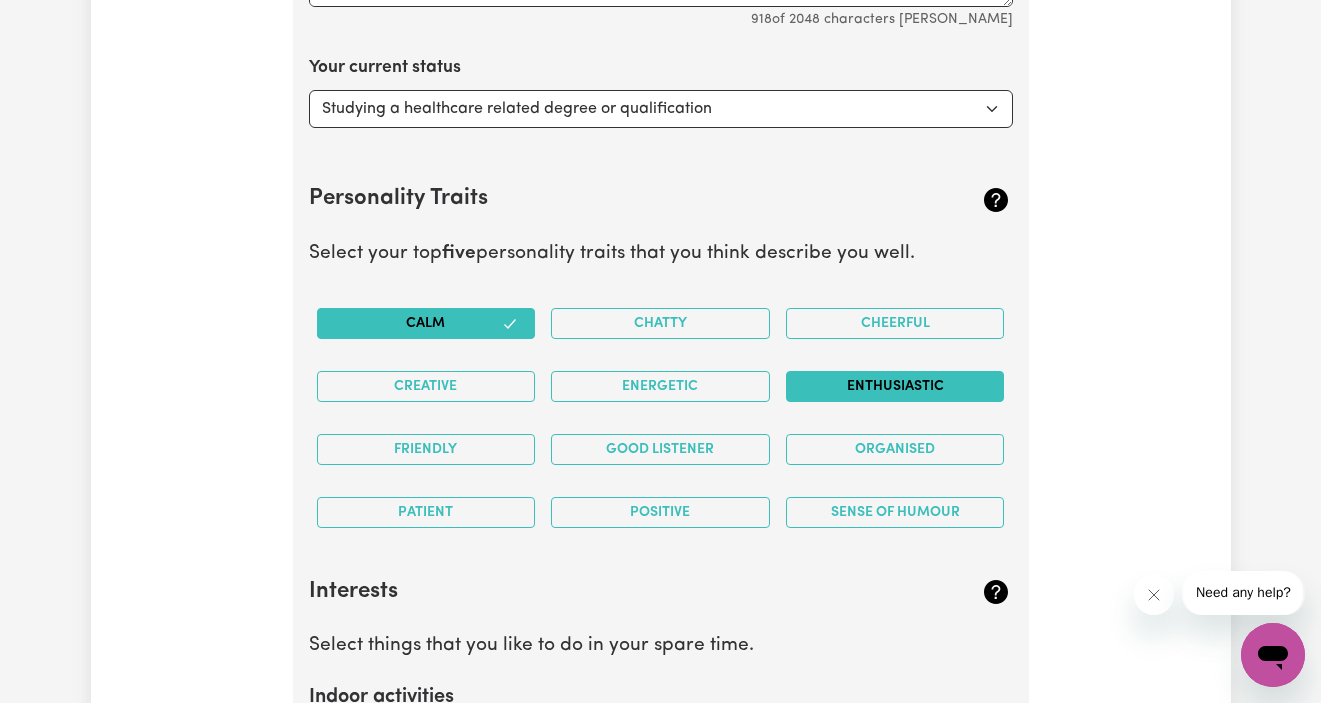 click on "Enthusiastic" at bounding box center [895, 386] 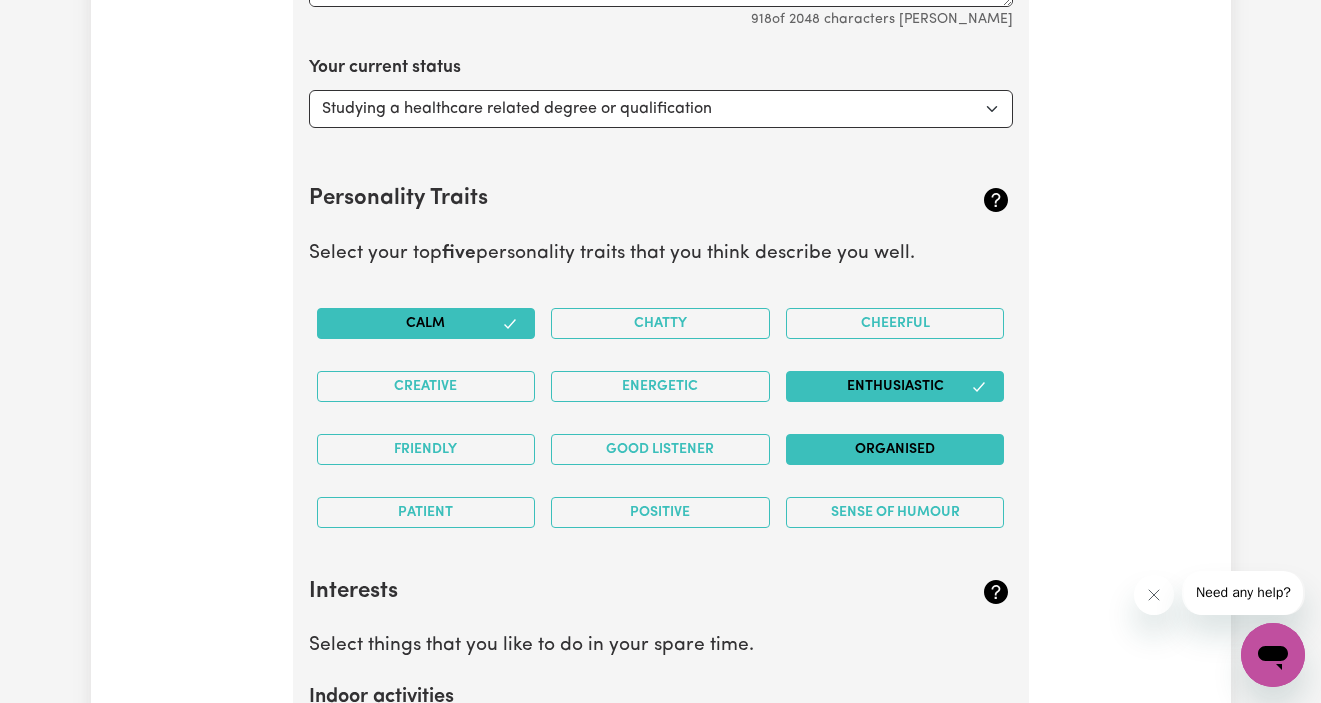 click on "Organised" at bounding box center [895, 449] 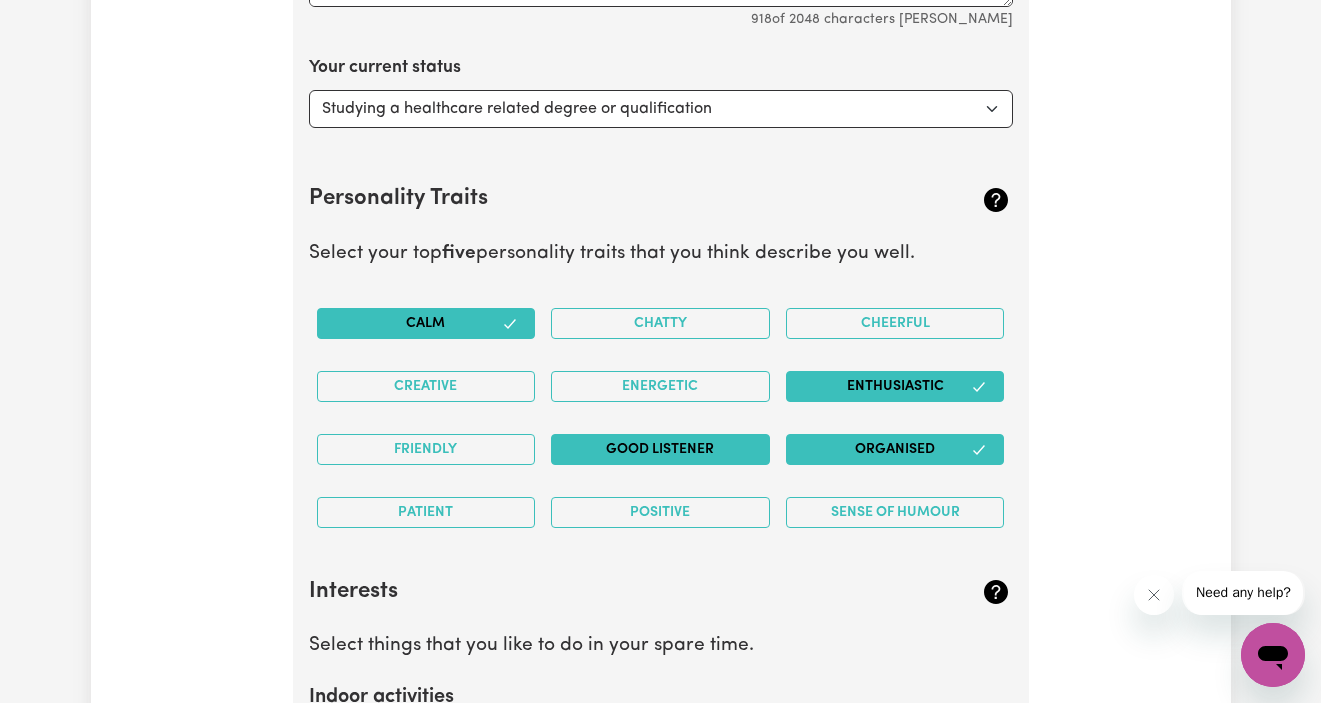 click on "Good Listener" at bounding box center (660, 449) 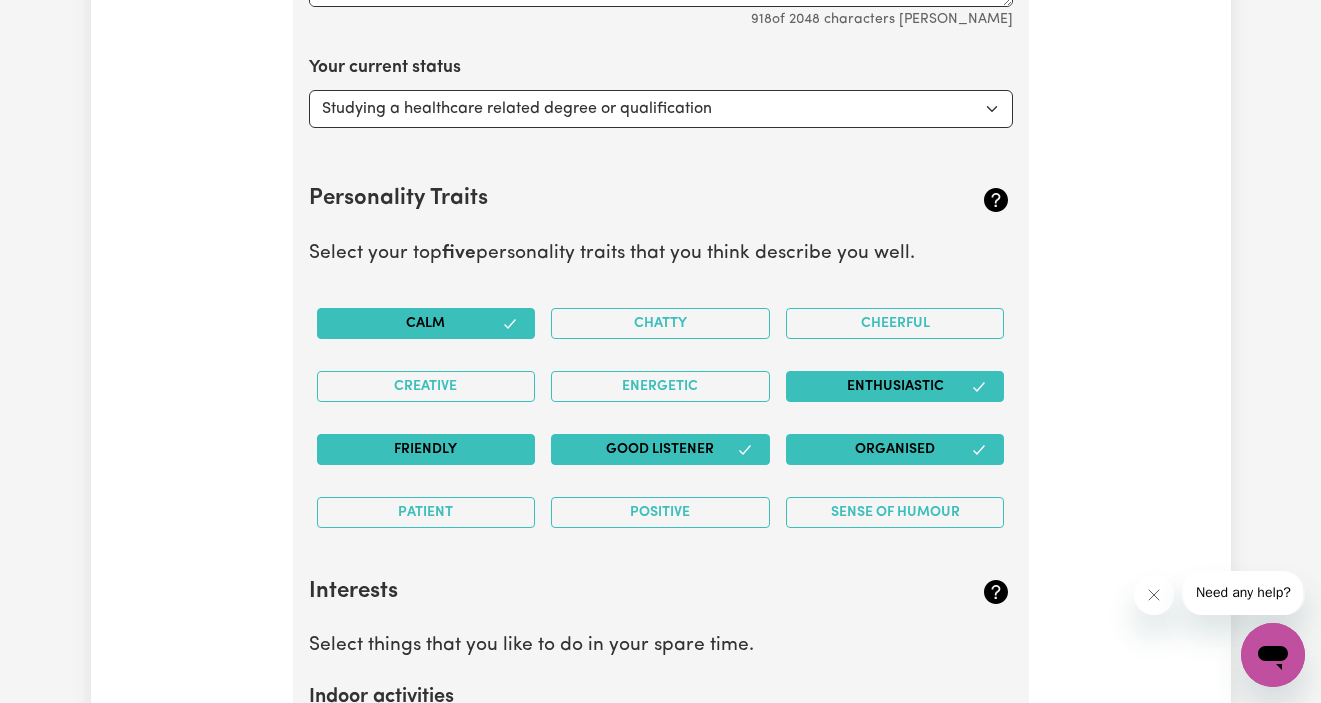 click on "Friendly" at bounding box center (426, 449) 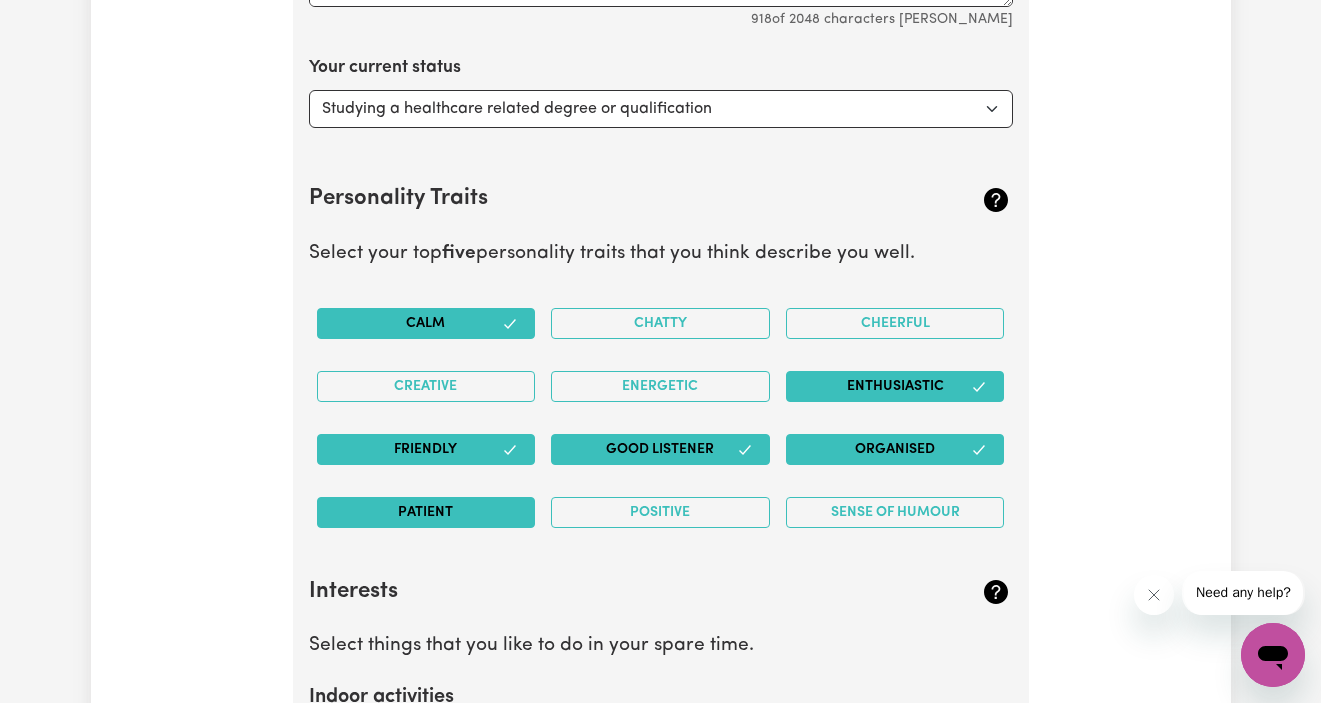 click on "Patient" at bounding box center (426, 512) 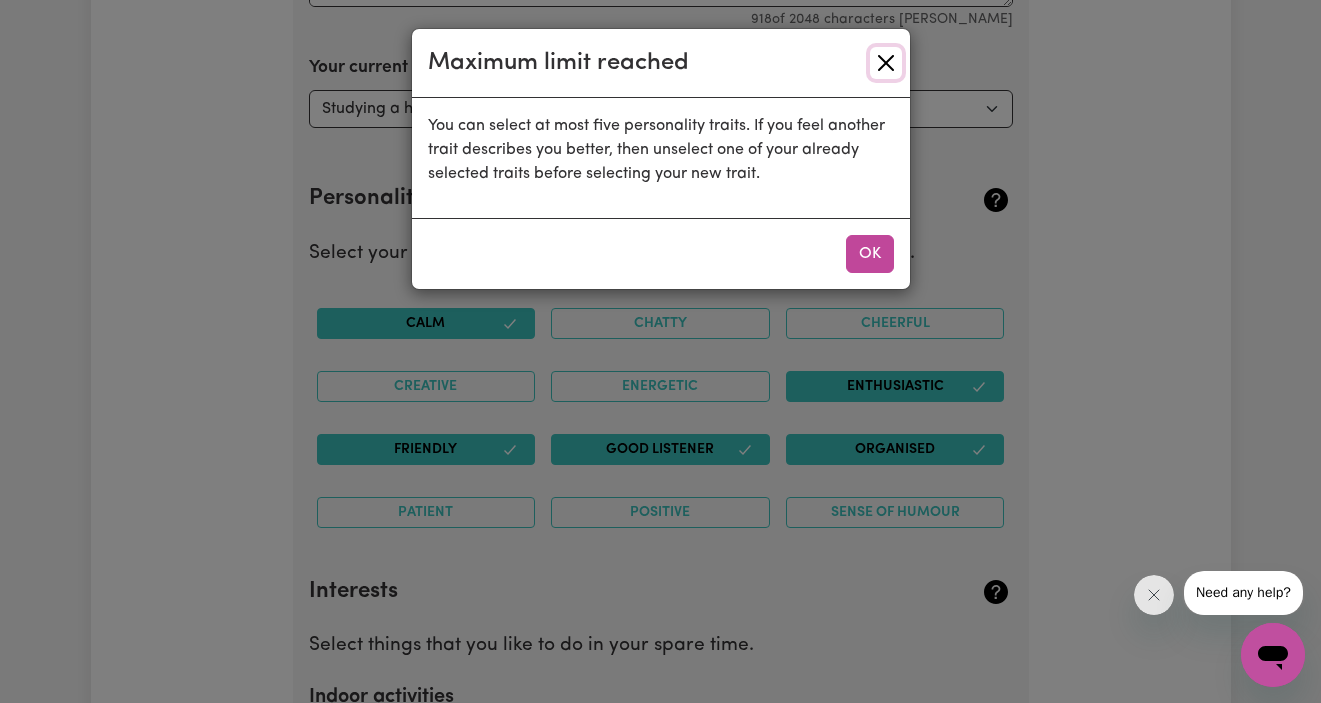 click at bounding box center (886, 63) 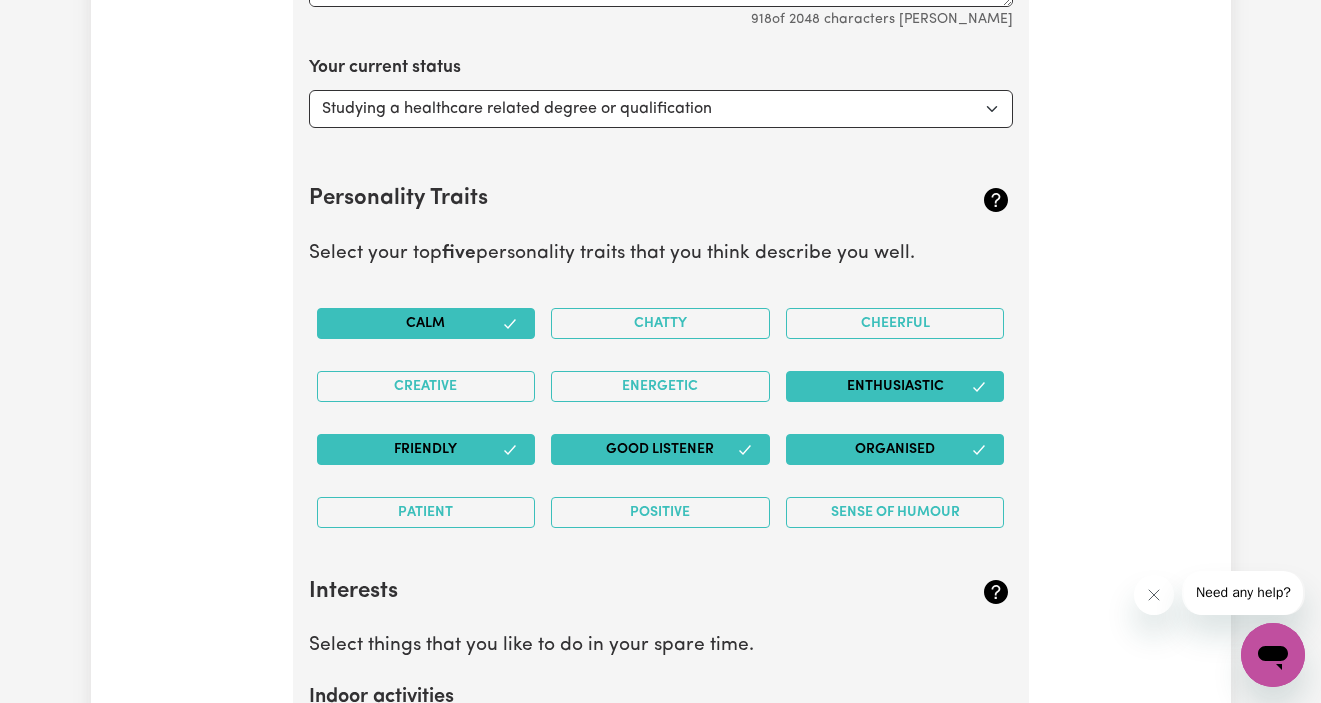 click on "Calm" at bounding box center [426, 323] 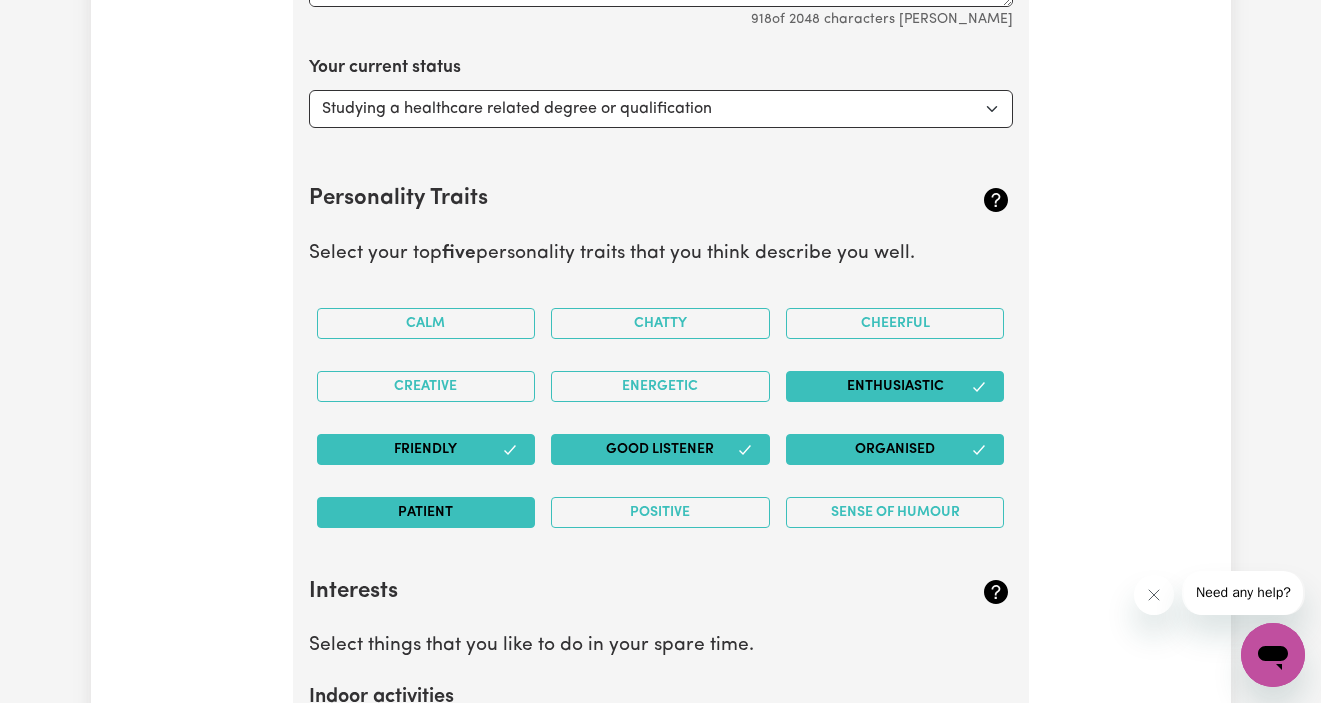 click on "Patient" at bounding box center [426, 512] 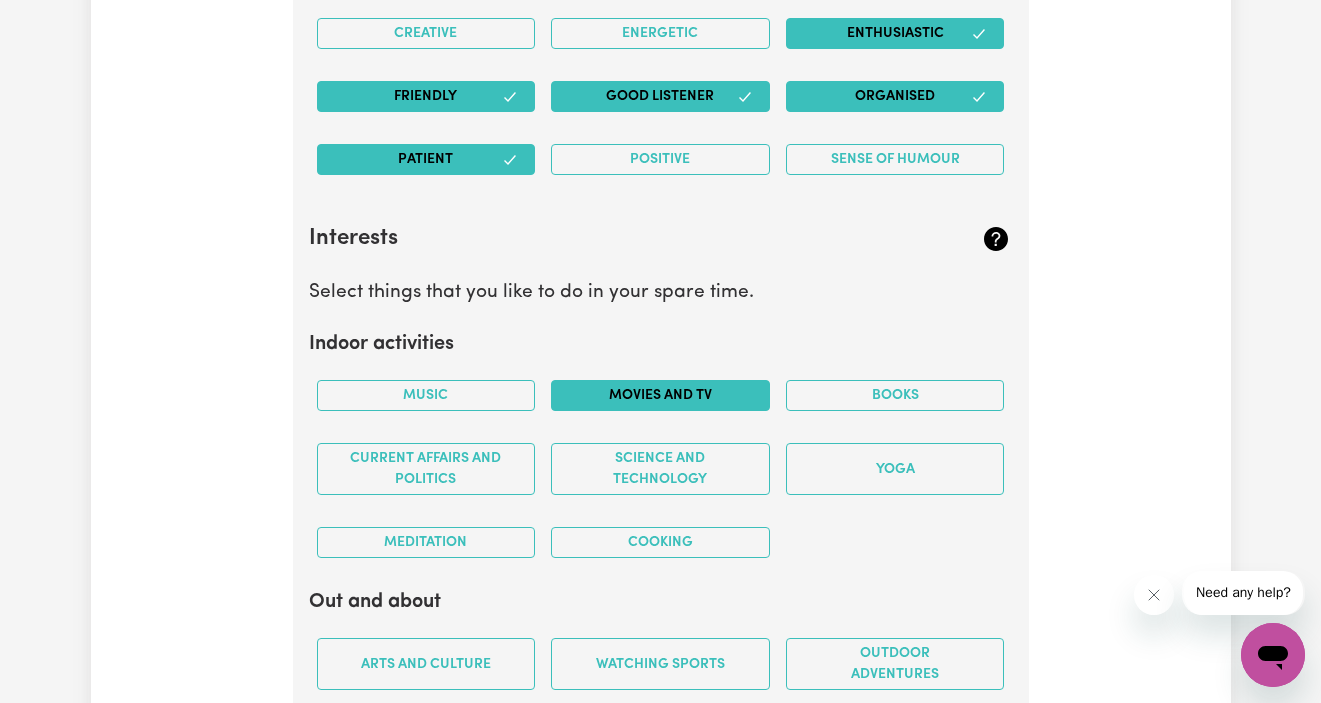 scroll, scrollTop: 3422, scrollLeft: 0, axis: vertical 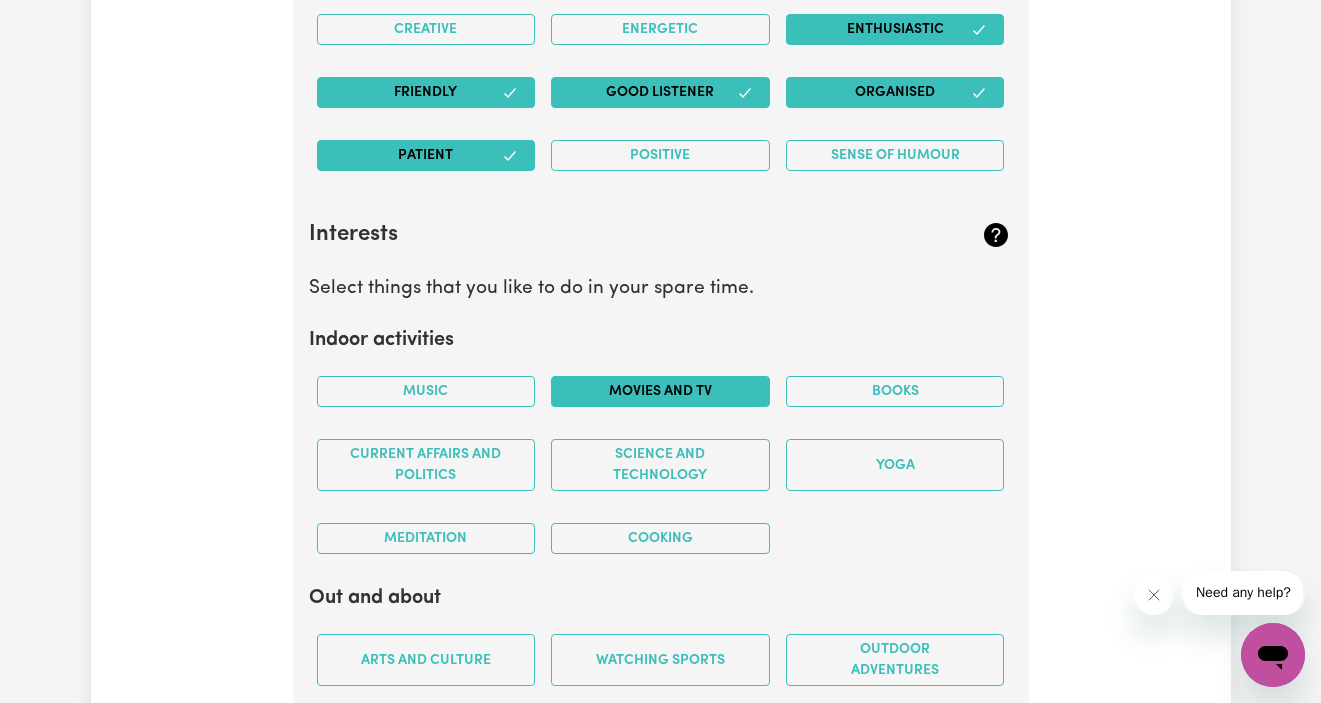 click on "Movies and TV" at bounding box center (660, 391) 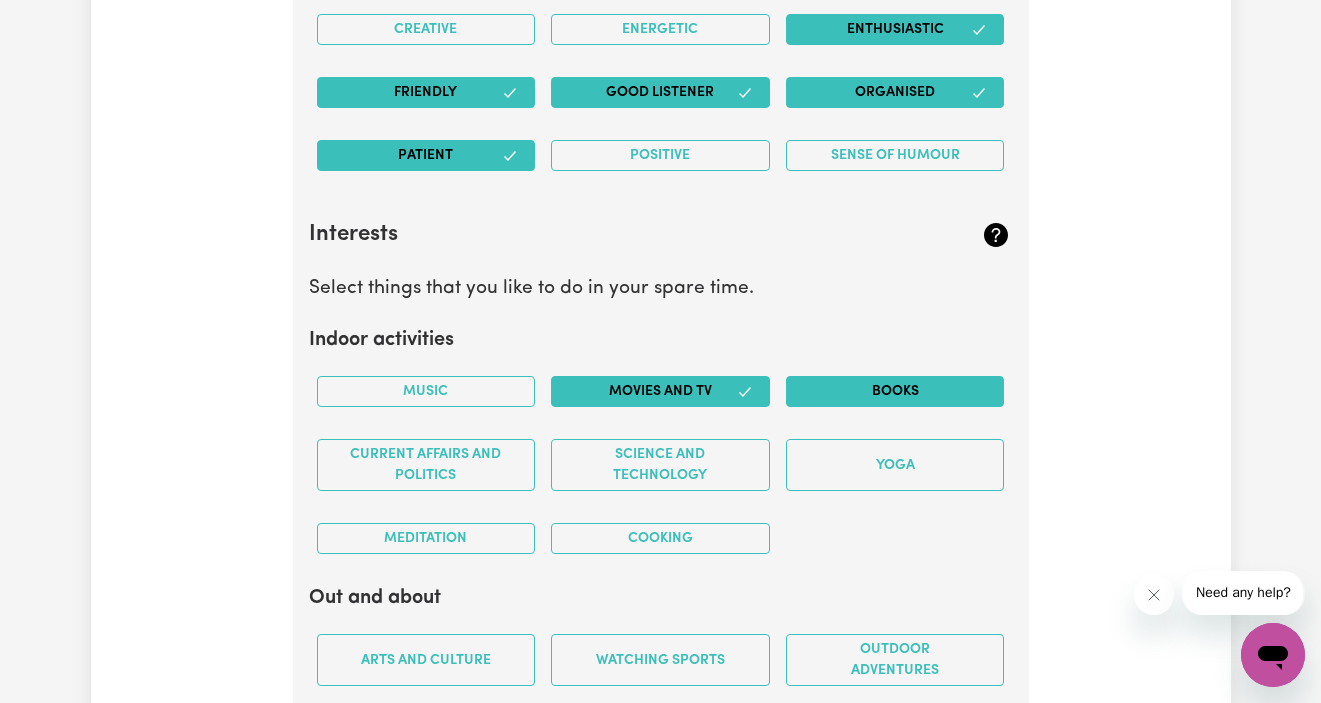 click on "Books" at bounding box center (895, 391) 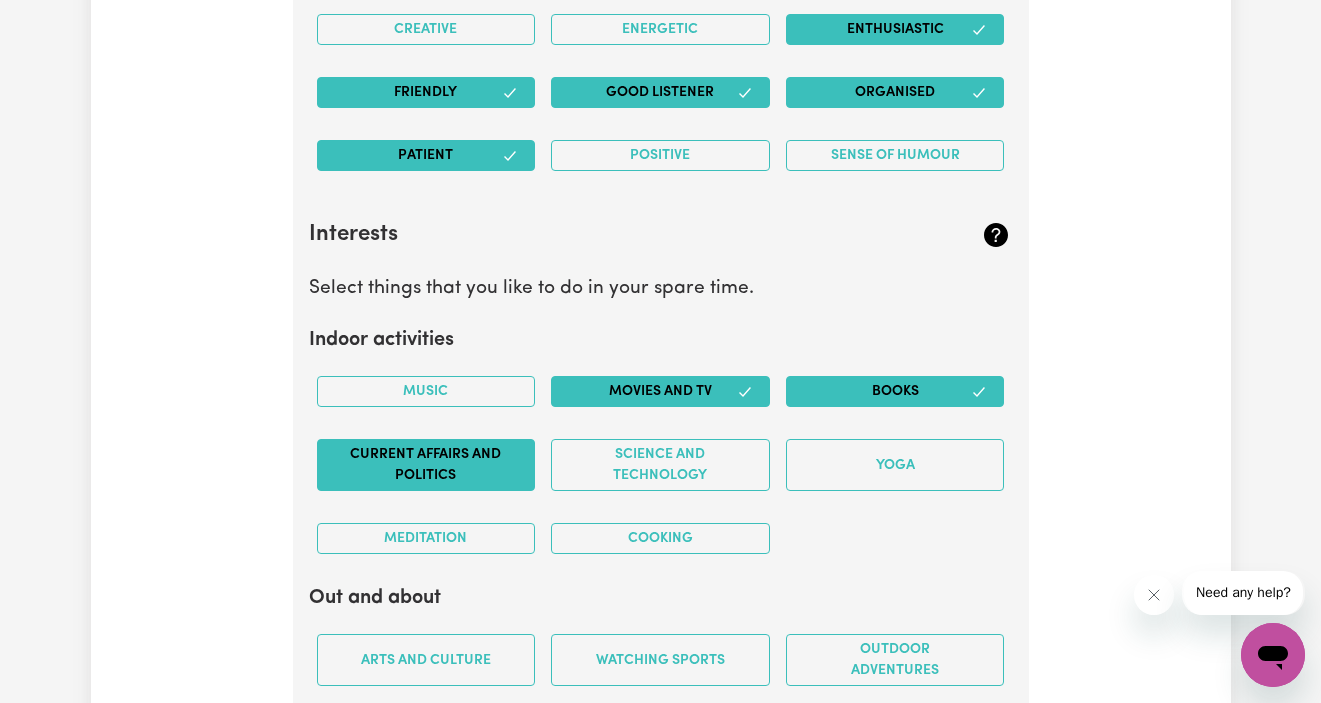 click on "Current Affairs and Politics" at bounding box center [426, 465] 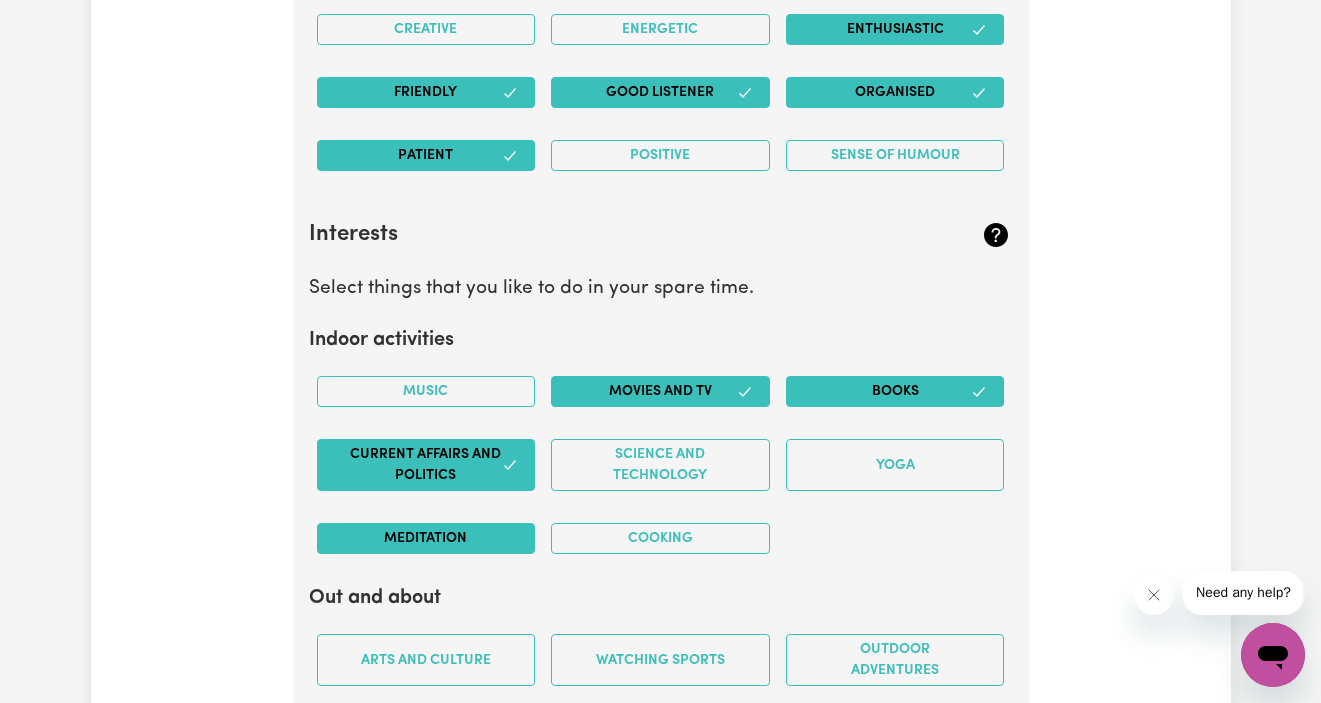 click on "Meditation" at bounding box center (426, 538) 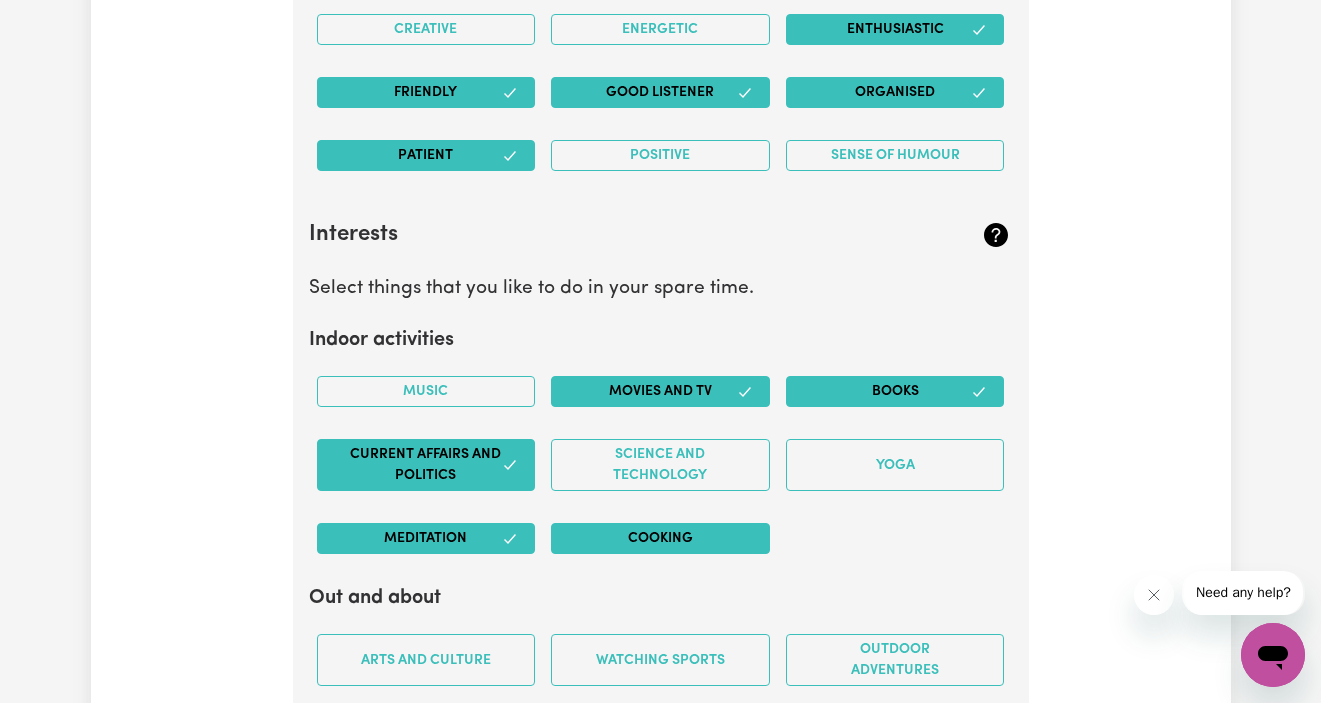 click on "Cooking" at bounding box center (660, 538) 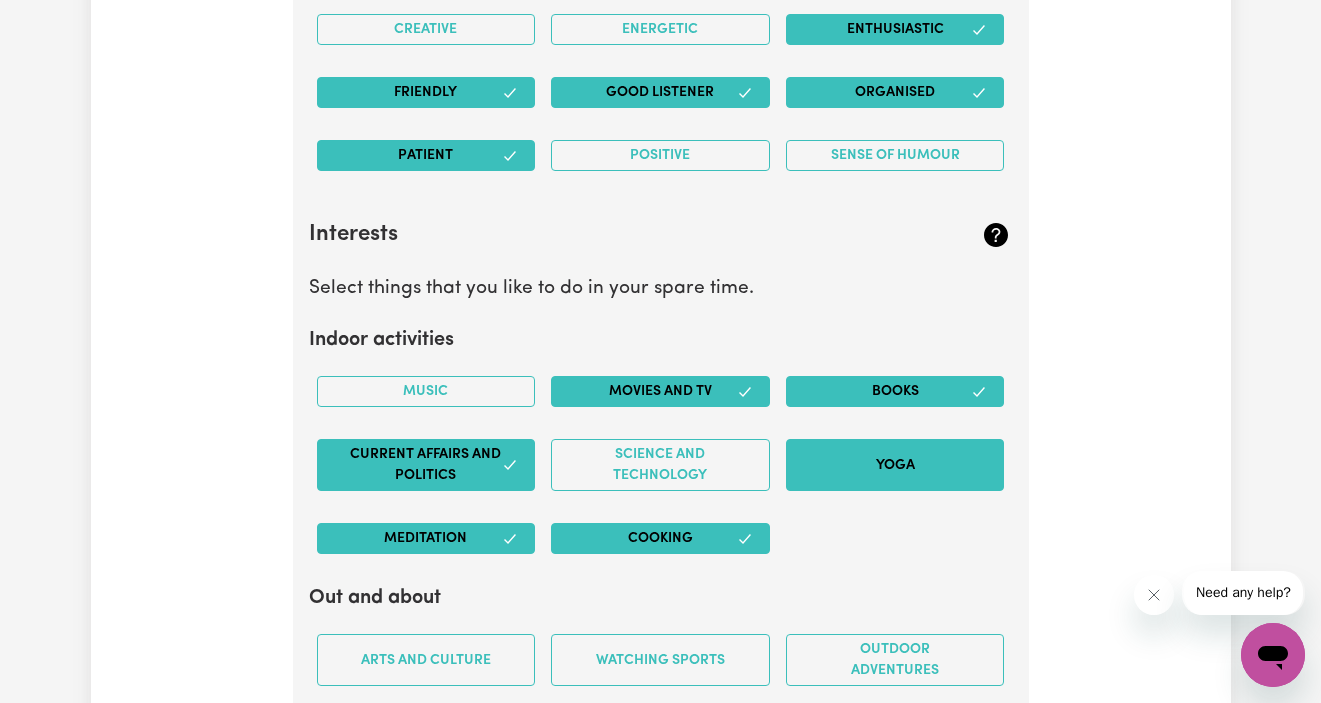 click on "Yoga" at bounding box center (895, 465) 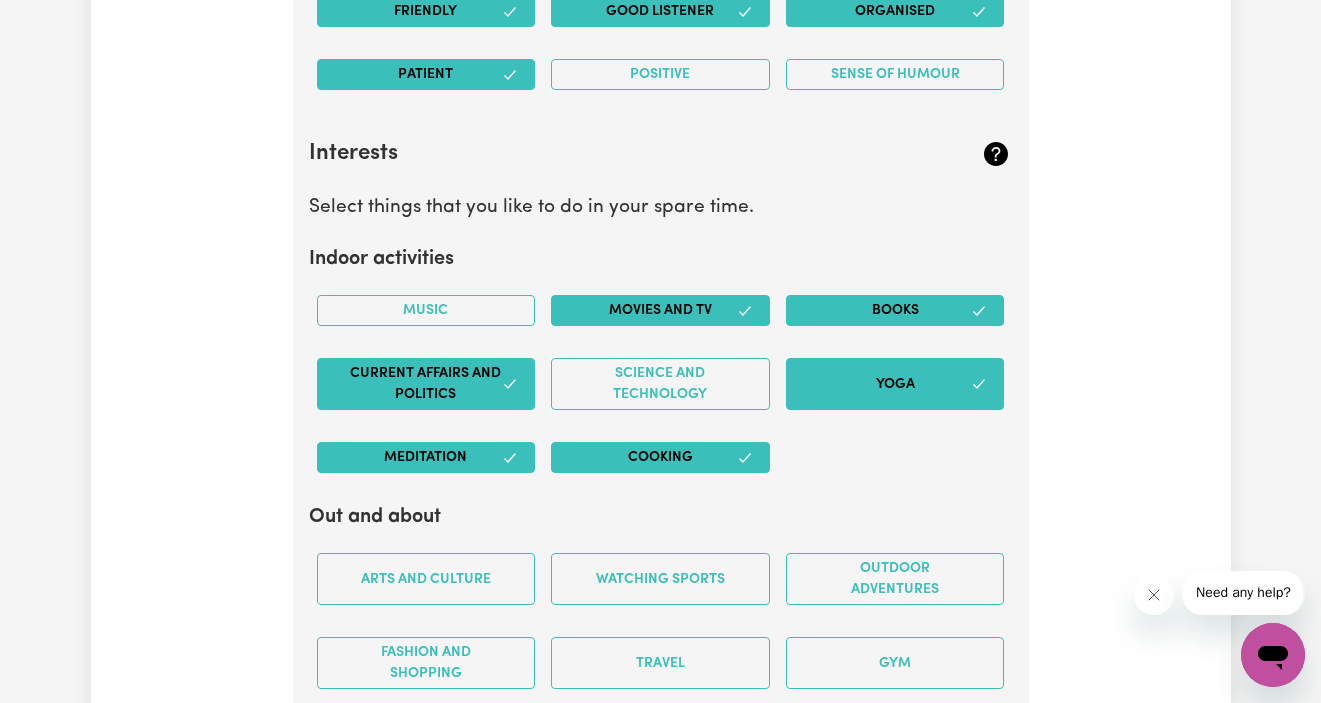 scroll, scrollTop: 3505, scrollLeft: 0, axis: vertical 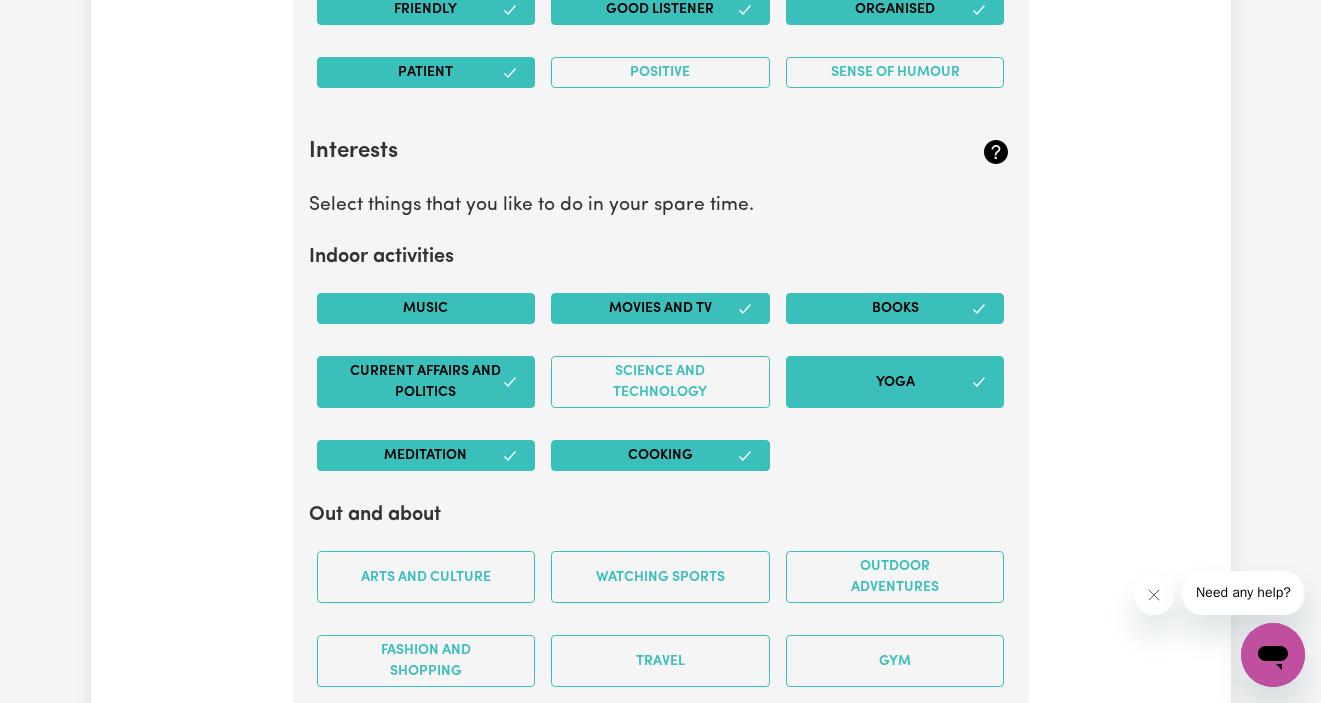click on "Music" at bounding box center [426, 308] 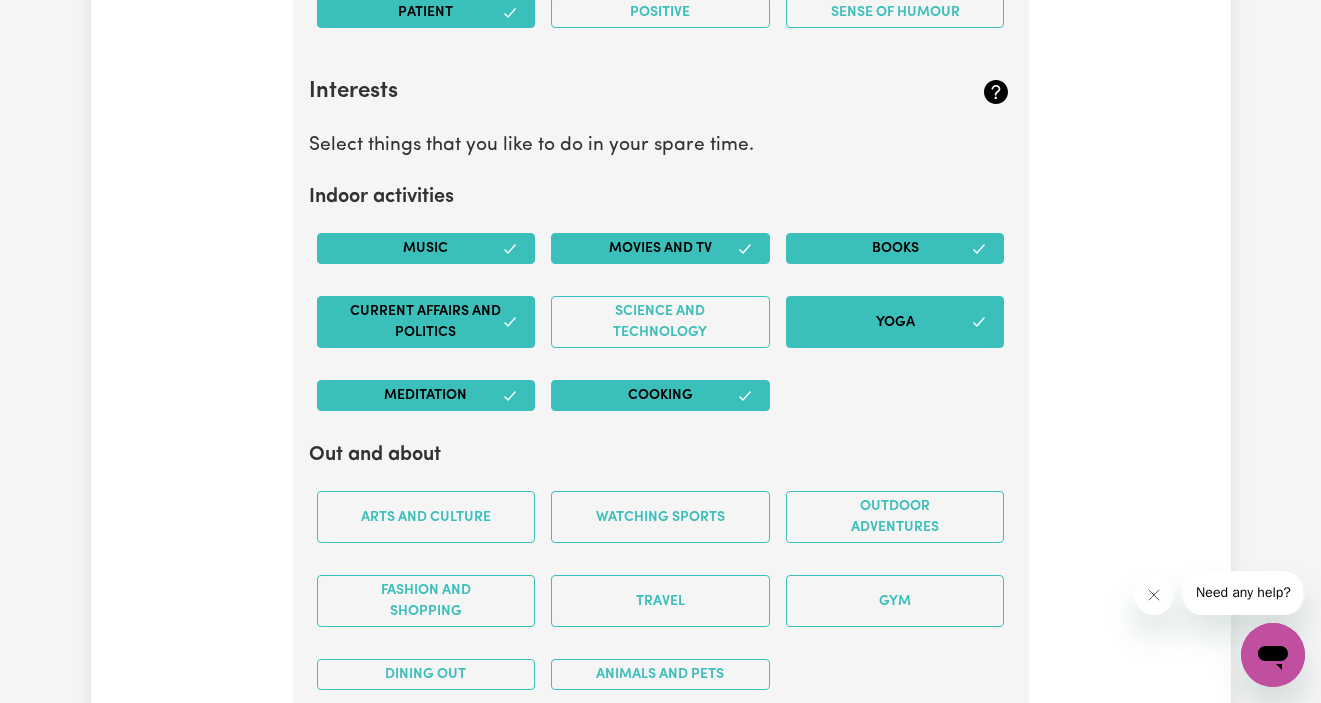 scroll, scrollTop: 3596, scrollLeft: 0, axis: vertical 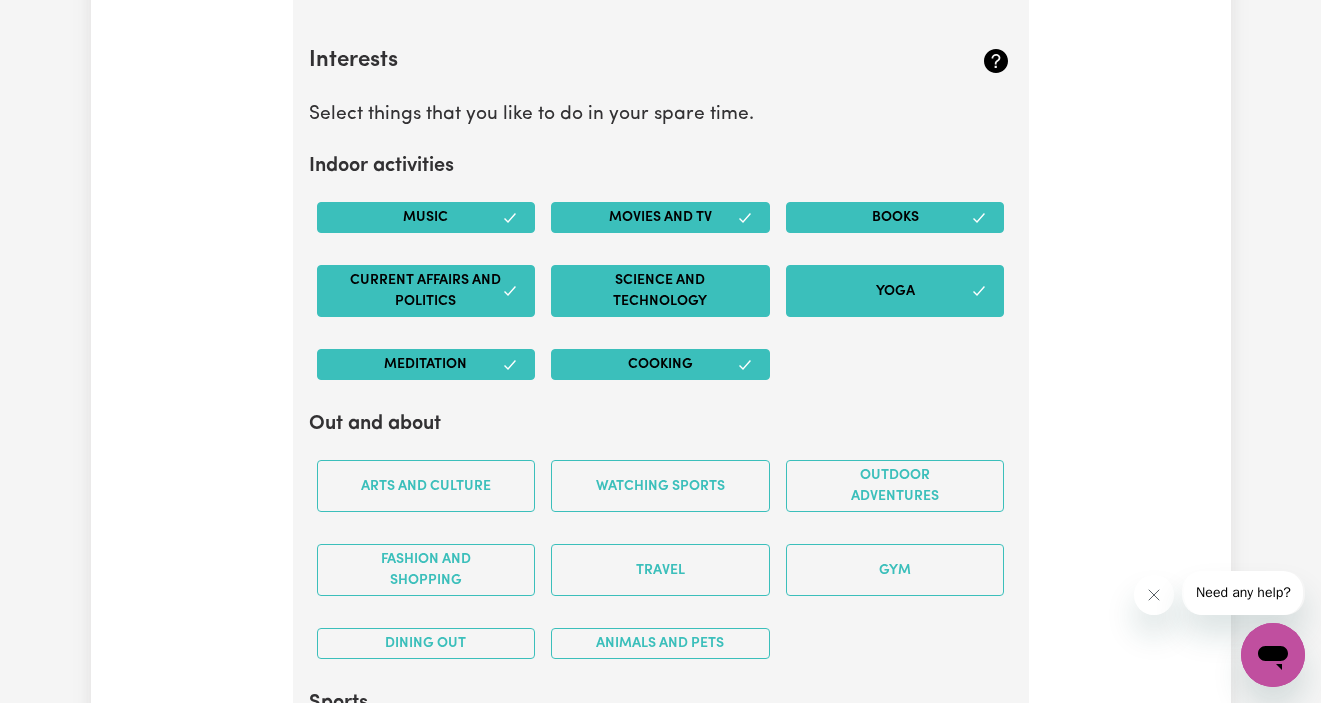 click on "Science and Technology" at bounding box center (660, 291) 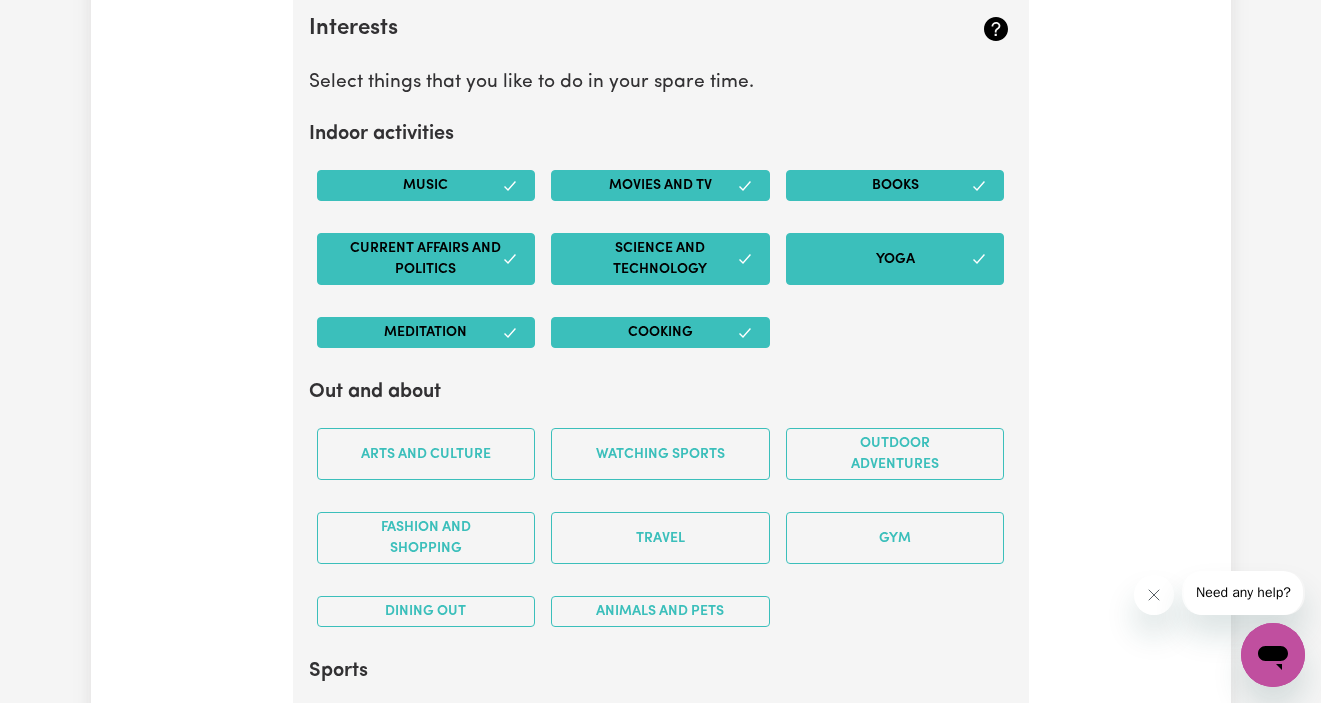 scroll, scrollTop: 3699, scrollLeft: 0, axis: vertical 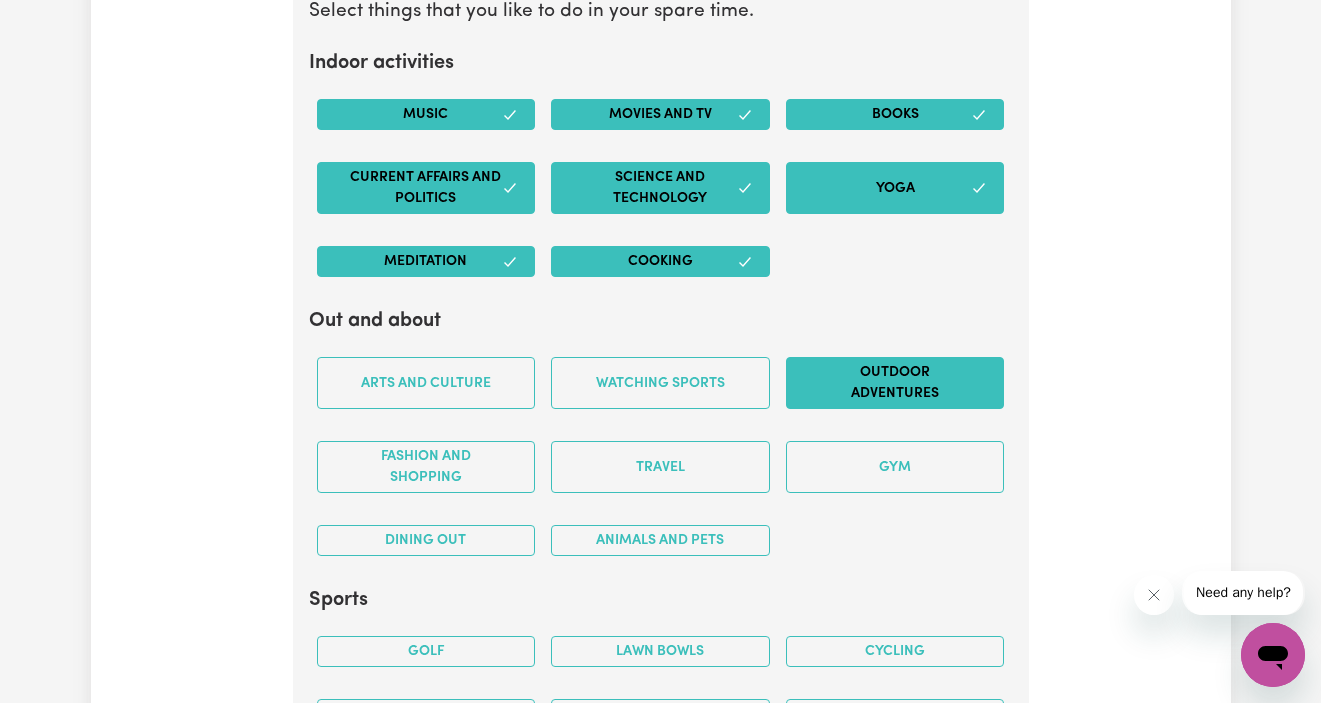 click on "Outdoor adventures" at bounding box center [895, 383] 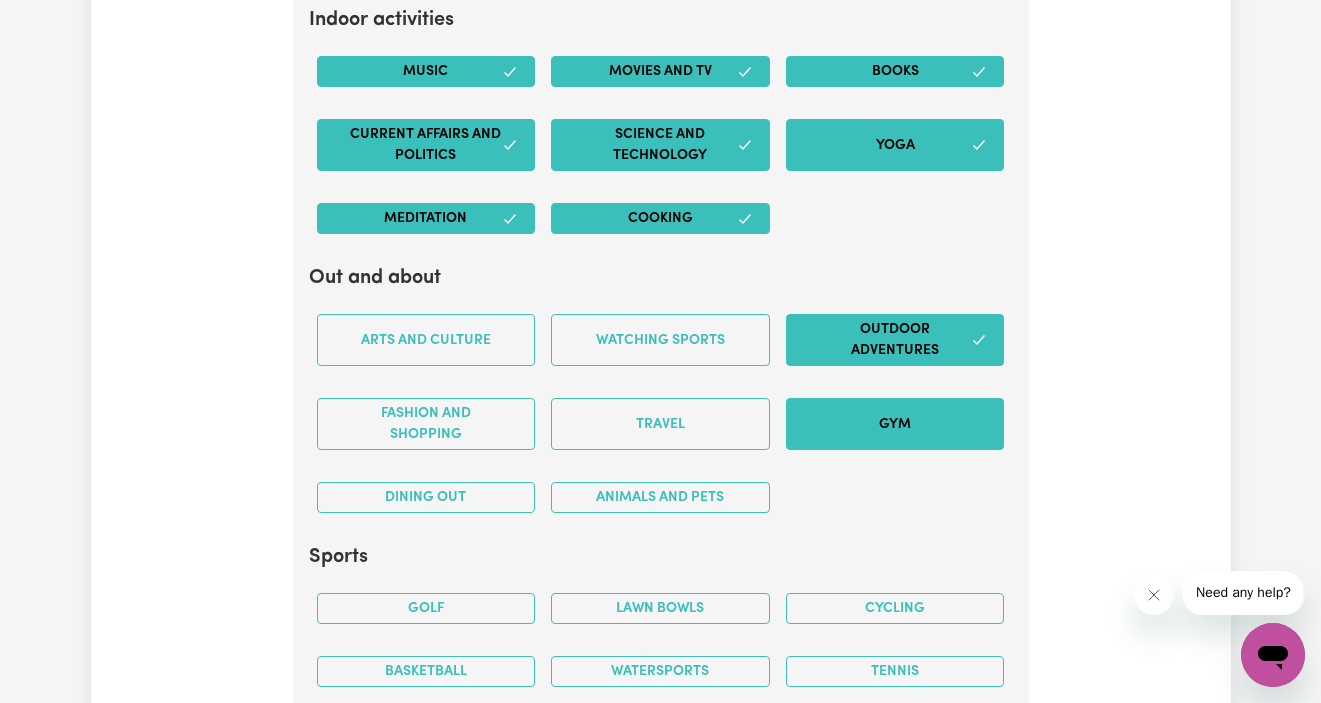 scroll, scrollTop: 3746, scrollLeft: 0, axis: vertical 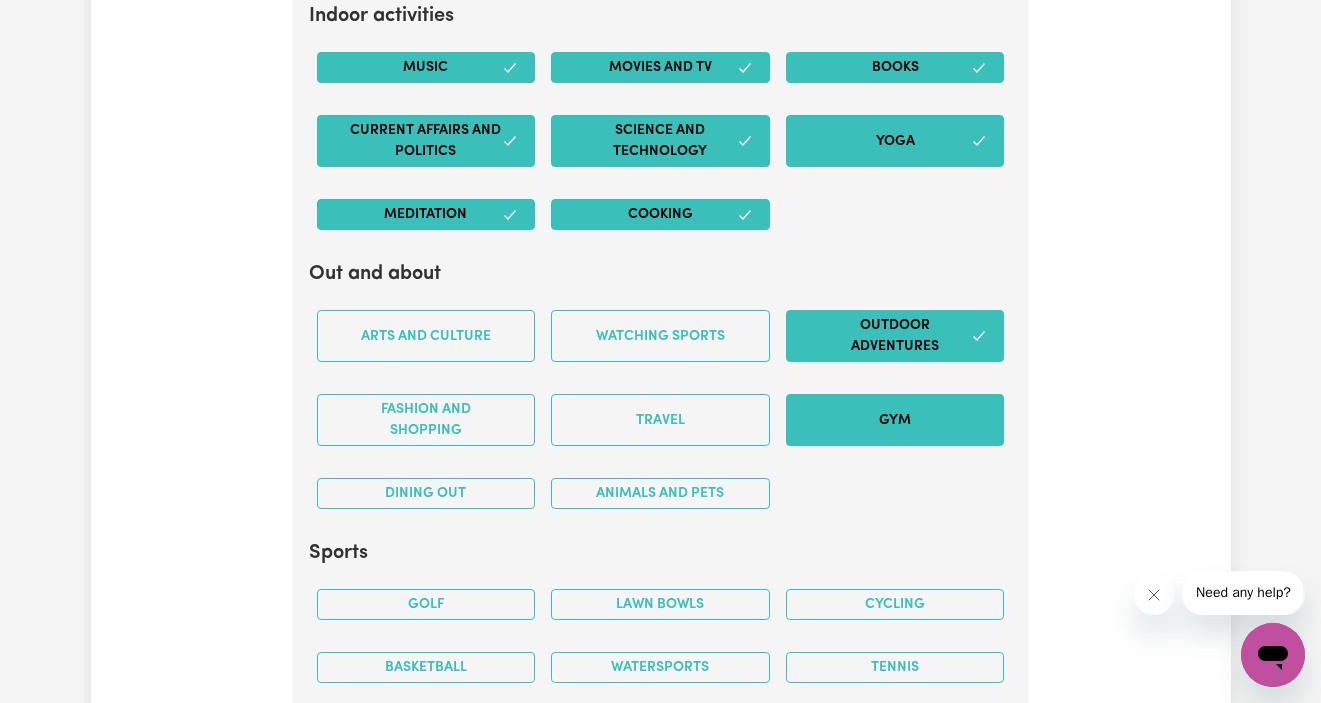 click on "Gym" at bounding box center (895, 420) 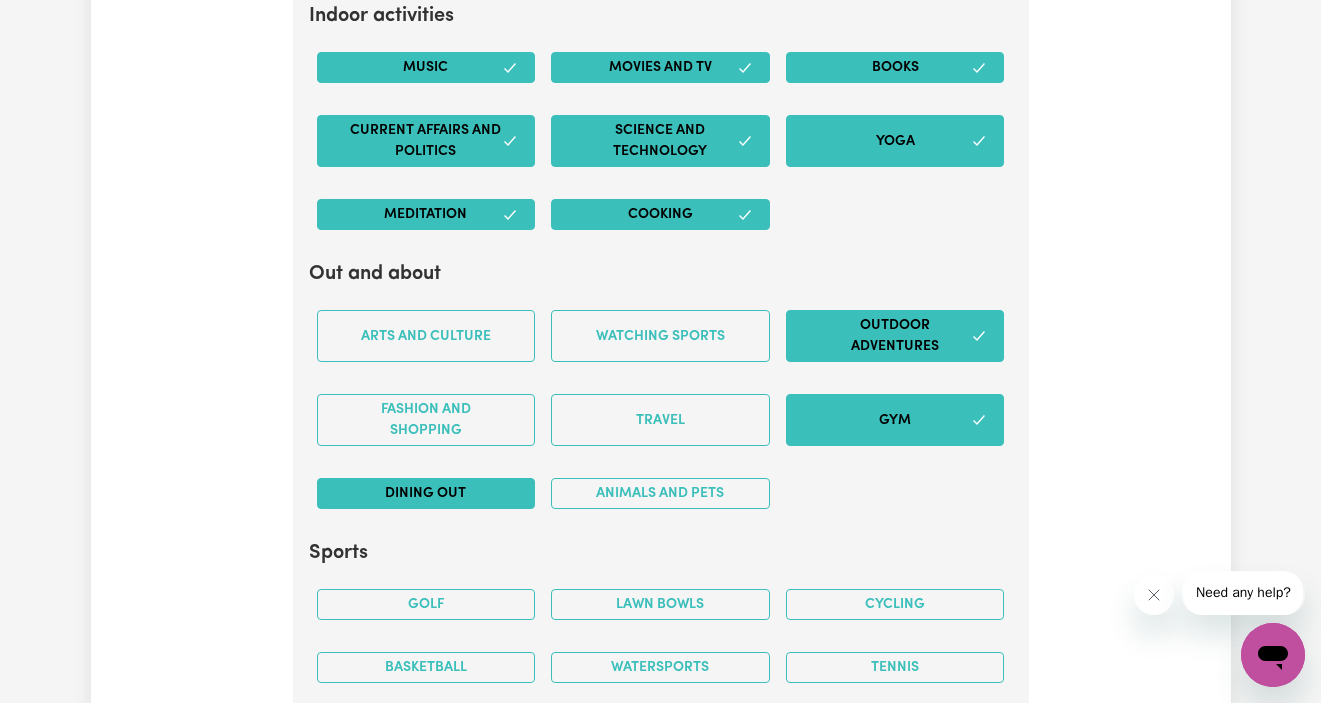 click on "Dining out" at bounding box center (426, 493) 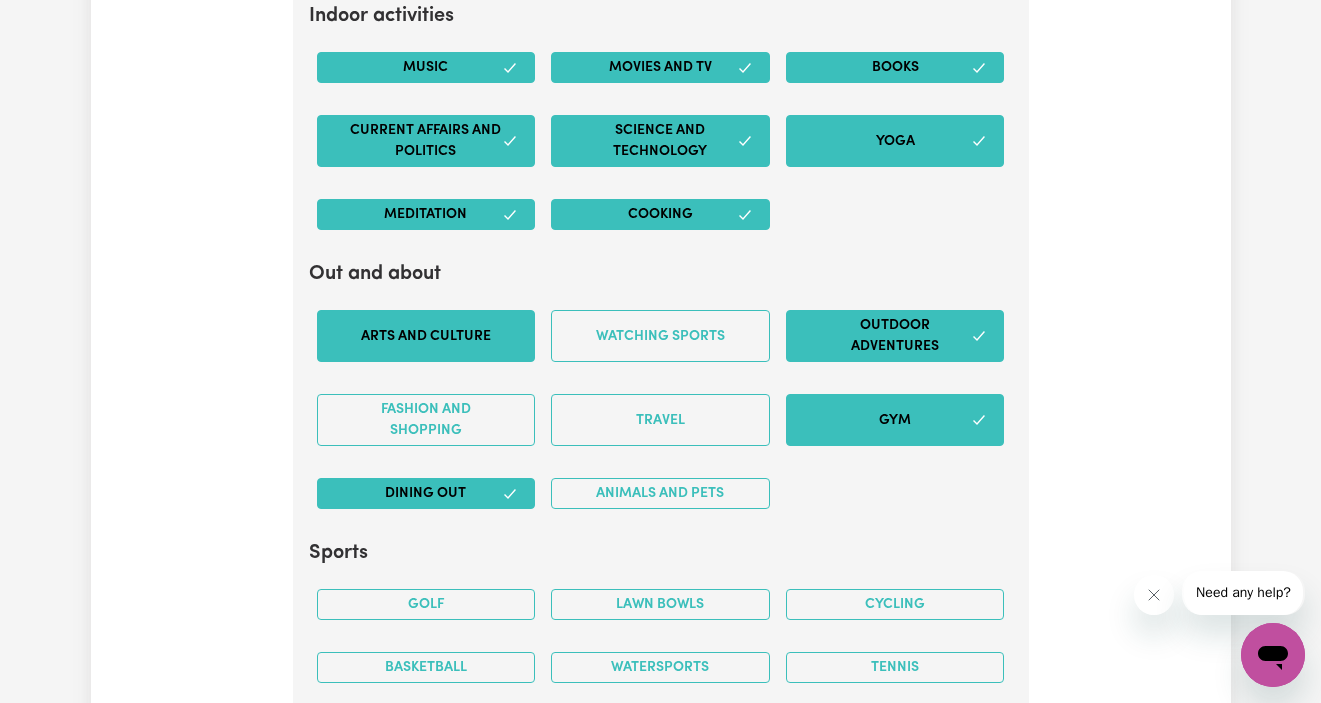 click on "Arts and Culture" at bounding box center [426, 336] 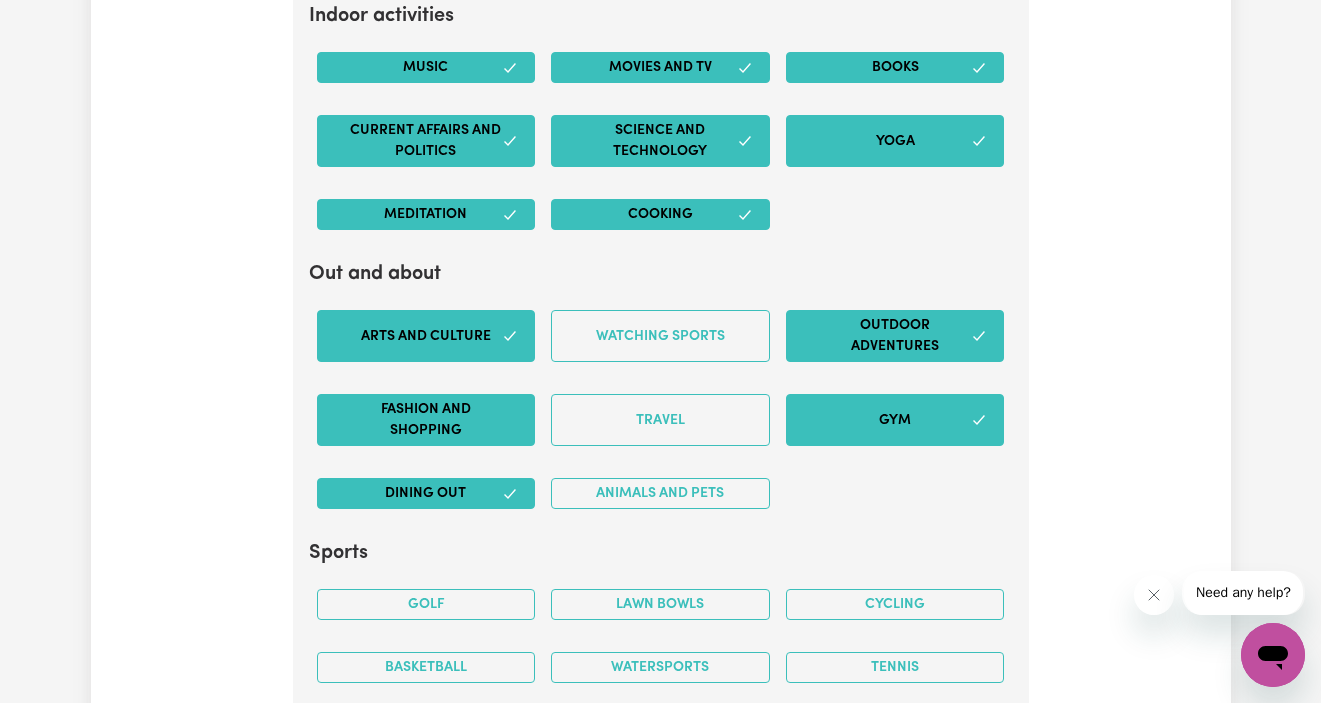 click on "Fashion and shopping" at bounding box center (426, 420) 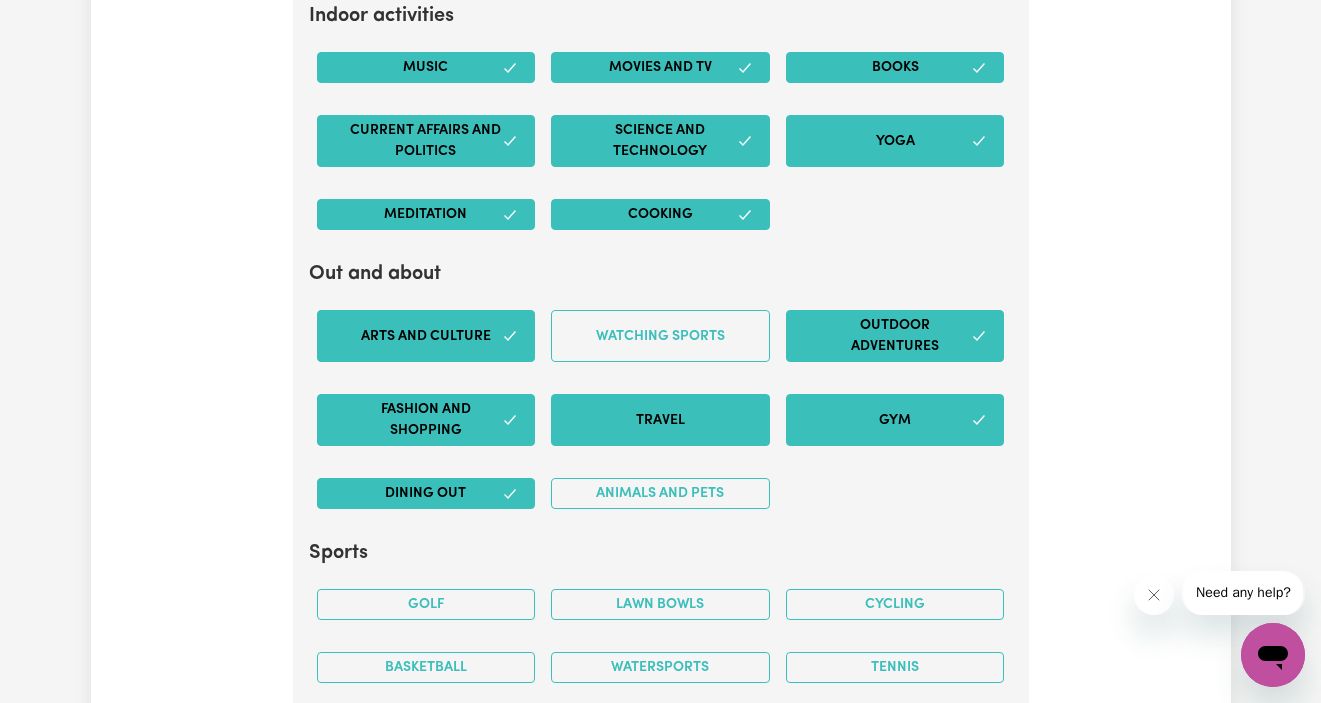 click on "Travel" at bounding box center [660, 420] 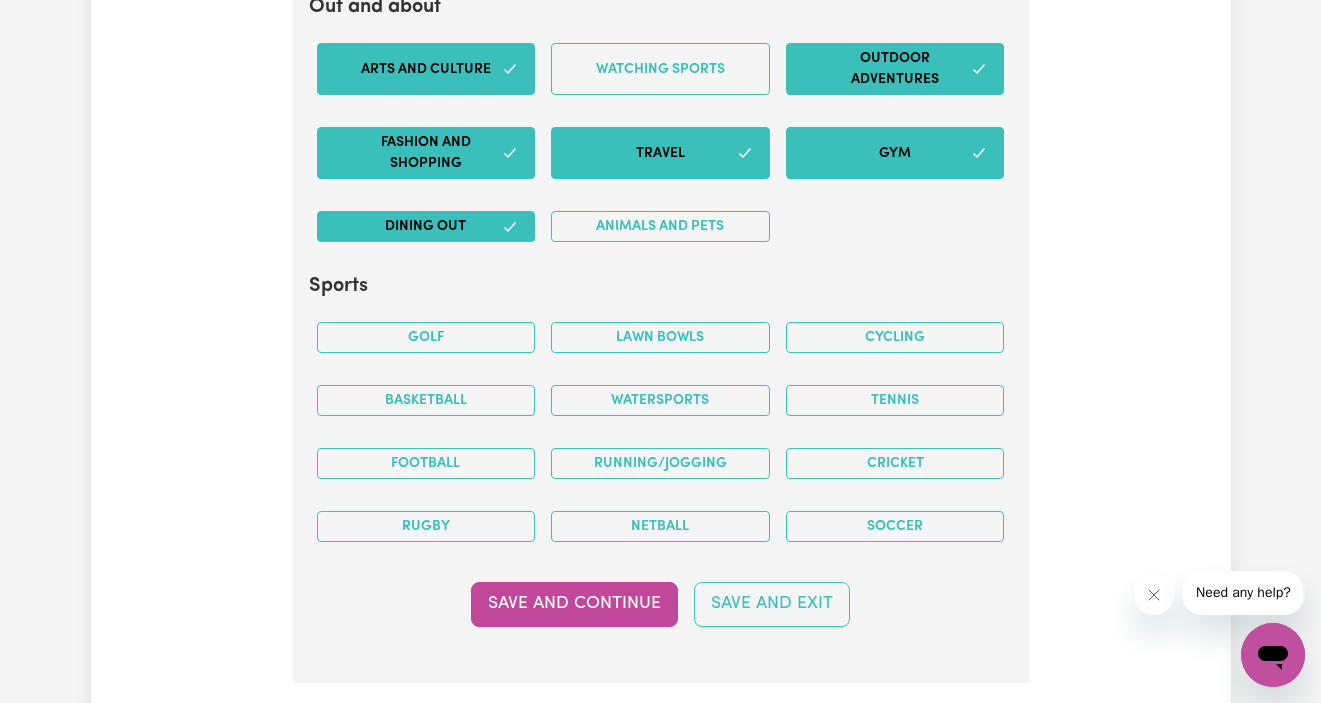 scroll, scrollTop: 4014, scrollLeft: 0, axis: vertical 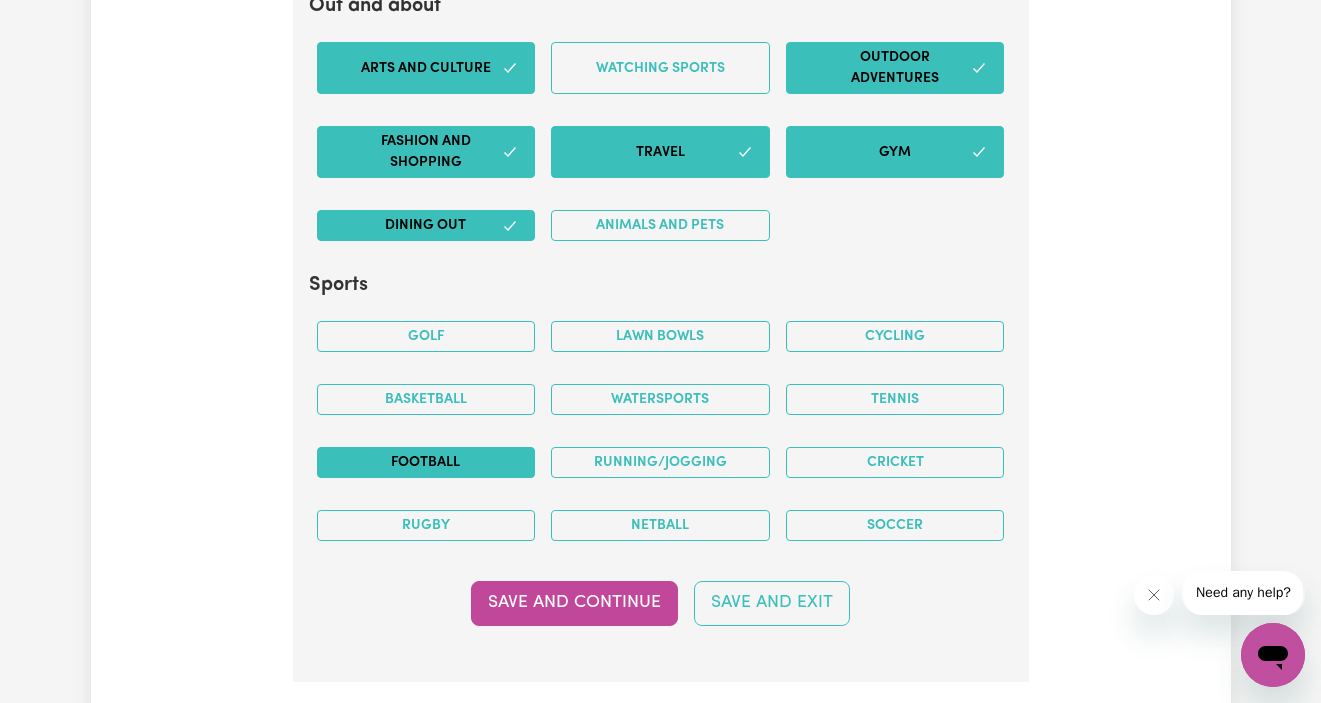 click on "Football" at bounding box center [426, 462] 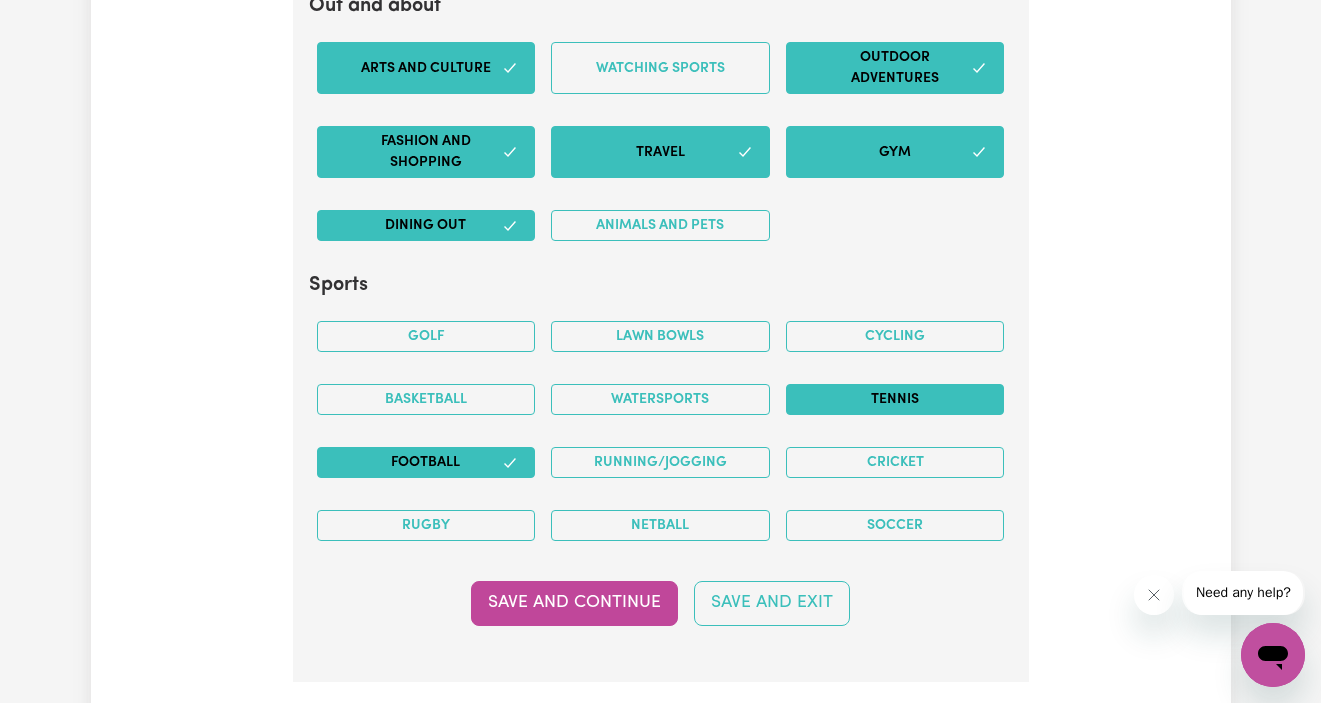 click on "Tennis" at bounding box center (895, 399) 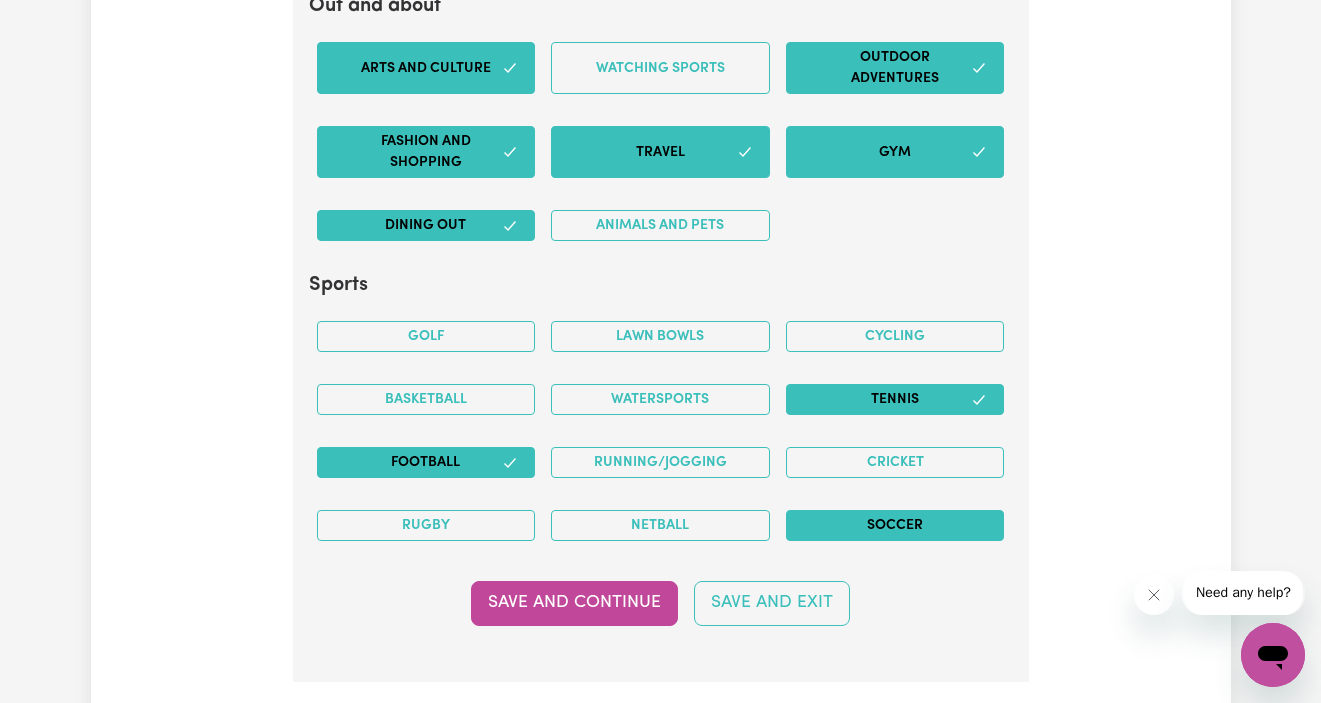click on "Soccer" at bounding box center (895, 525) 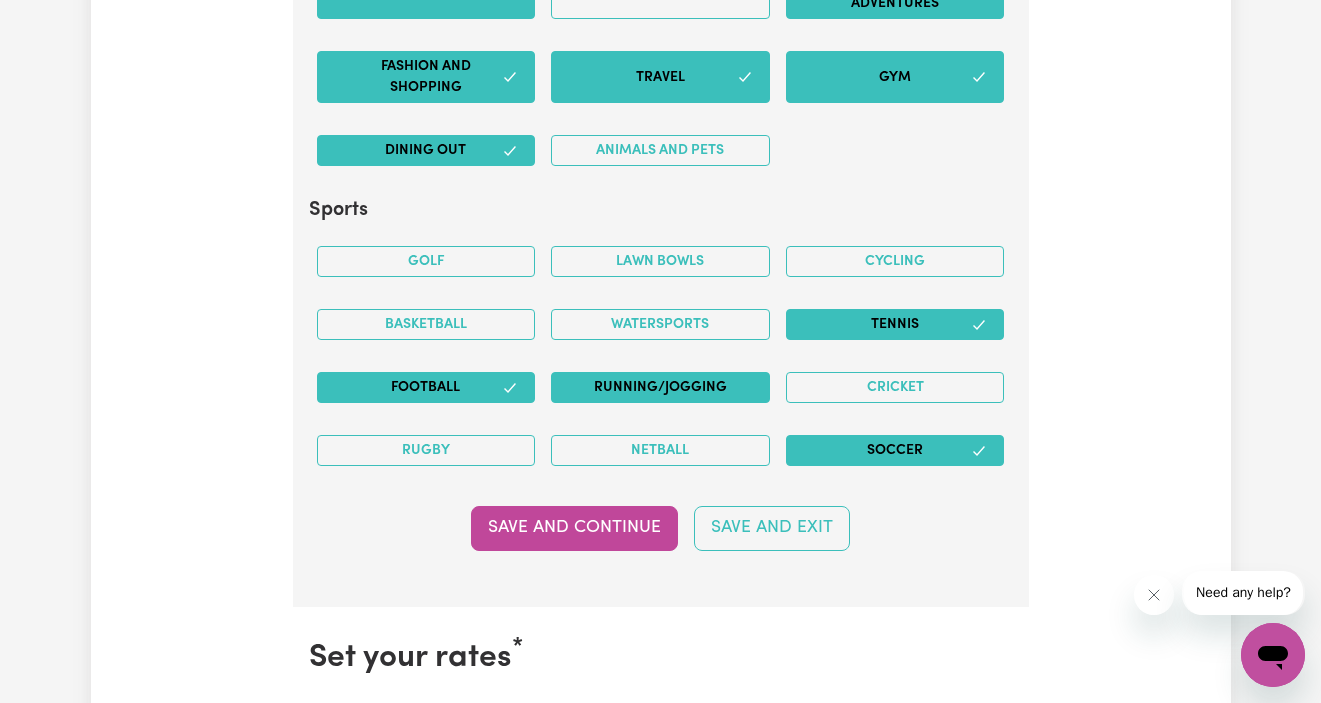 scroll, scrollTop: 4112, scrollLeft: 0, axis: vertical 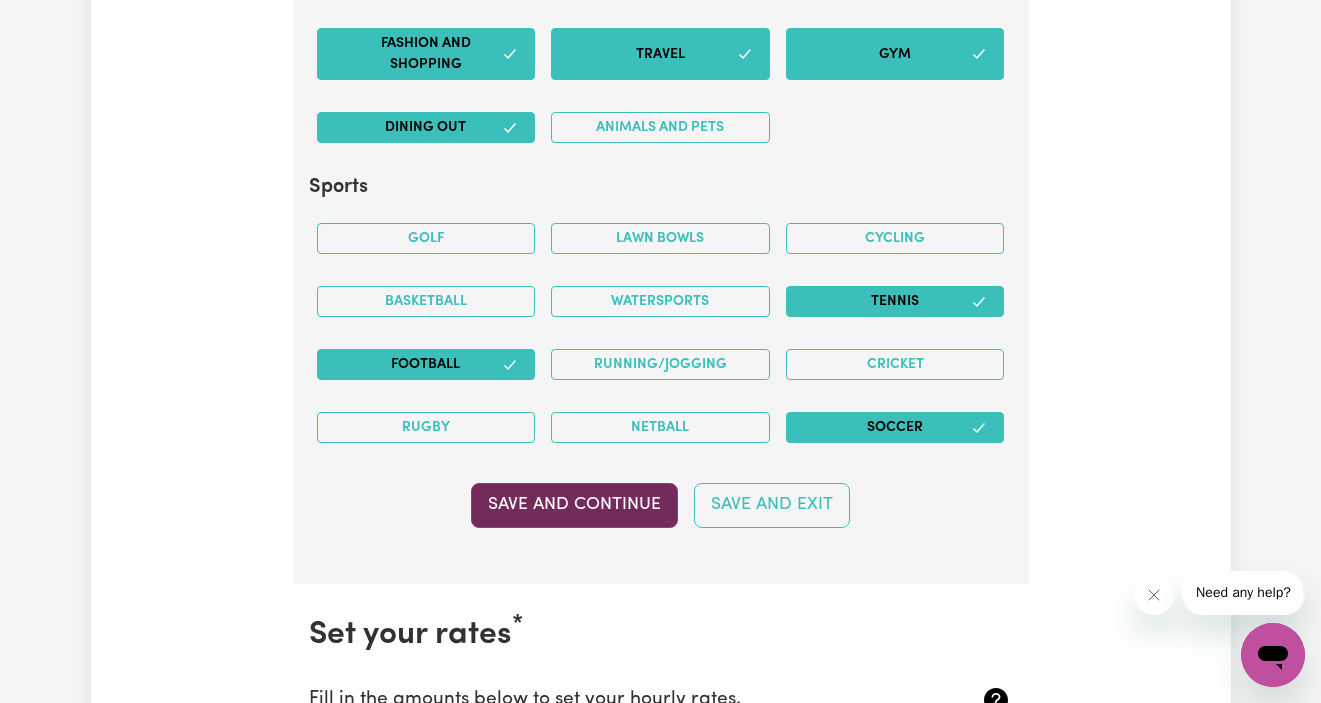 click on "Save and Continue" at bounding box center (574, 505) 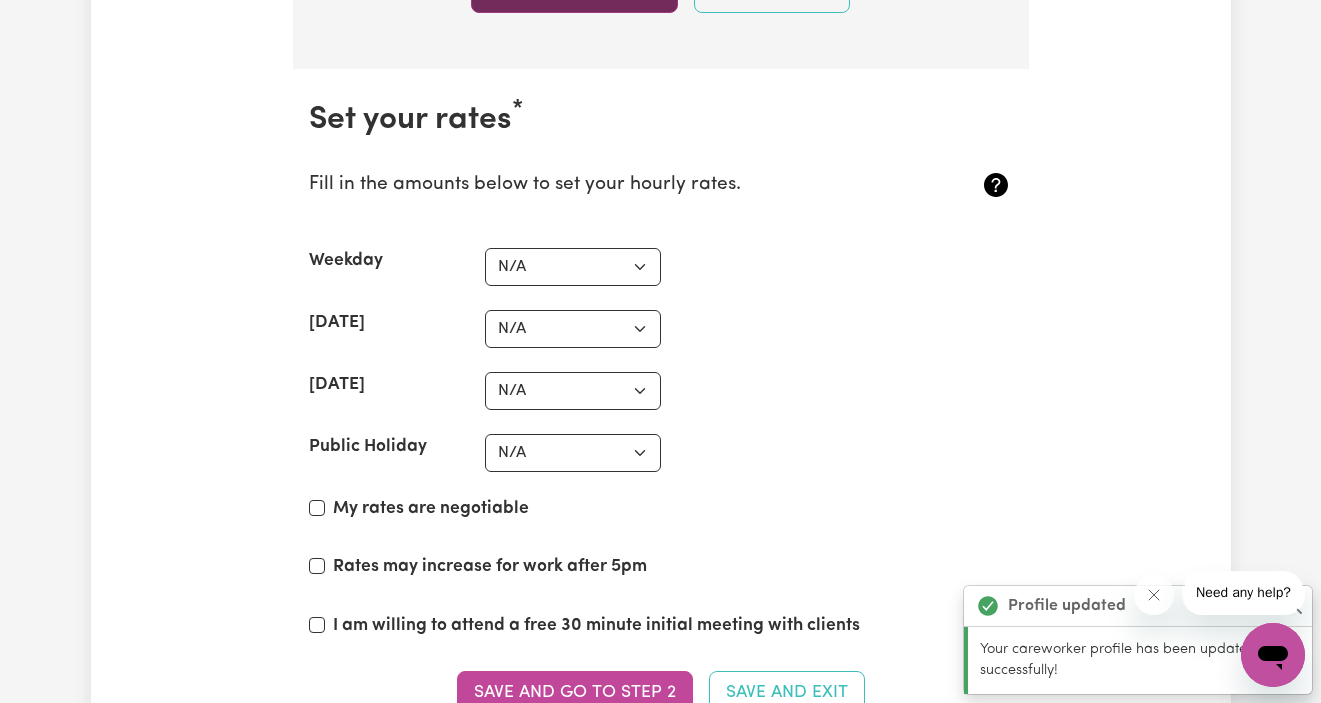scroll, scrollTop: 4696, scrollLeft: 0, axis: vertical 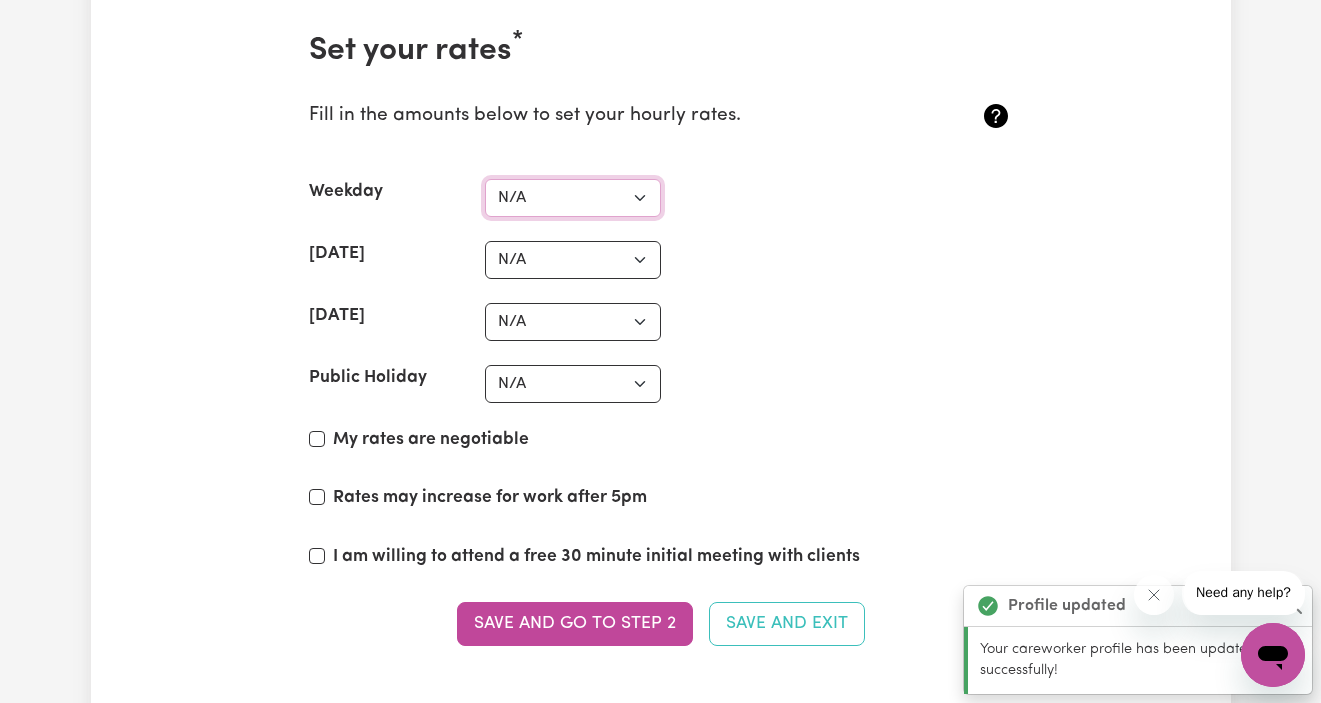click on "N/A $37 $38 $39 $40 $41 $42 $43 $44 $45 $46 $47 $48 $49 $50 $51 $52 $53 $54 $55 $56 $57 $58 $59 $60 $61 $62 $63 $64 $65 $66 $67 $68 $69 $70 $71 $72 $73 $74 $75 $76 $77 $78 $79 $80 $81 $82 $83 $84 $85 $86 $87 $88 $89 $90 $91 $92 $93 $94 $95 $96 $97 $98 $99 $100 $101 $102 $103 $104 $105 $106 $107 $108 $109 $110 $111 $112 $113 $114 $115 $116 $117 $118 $119 $120 $121 $122 $123 $124 $125 $126 $127 $128 $129 $130 $131 $132 $133 $134 $135 $136 $137 $138 $139 $140 $141 $142 $143 $144 $145 $146 $147 $148 $149 $150 $151 $152 $153 $154 $155 $156 $157 $158 $159 $160 $161 $162" at bounding box center [573, 198] 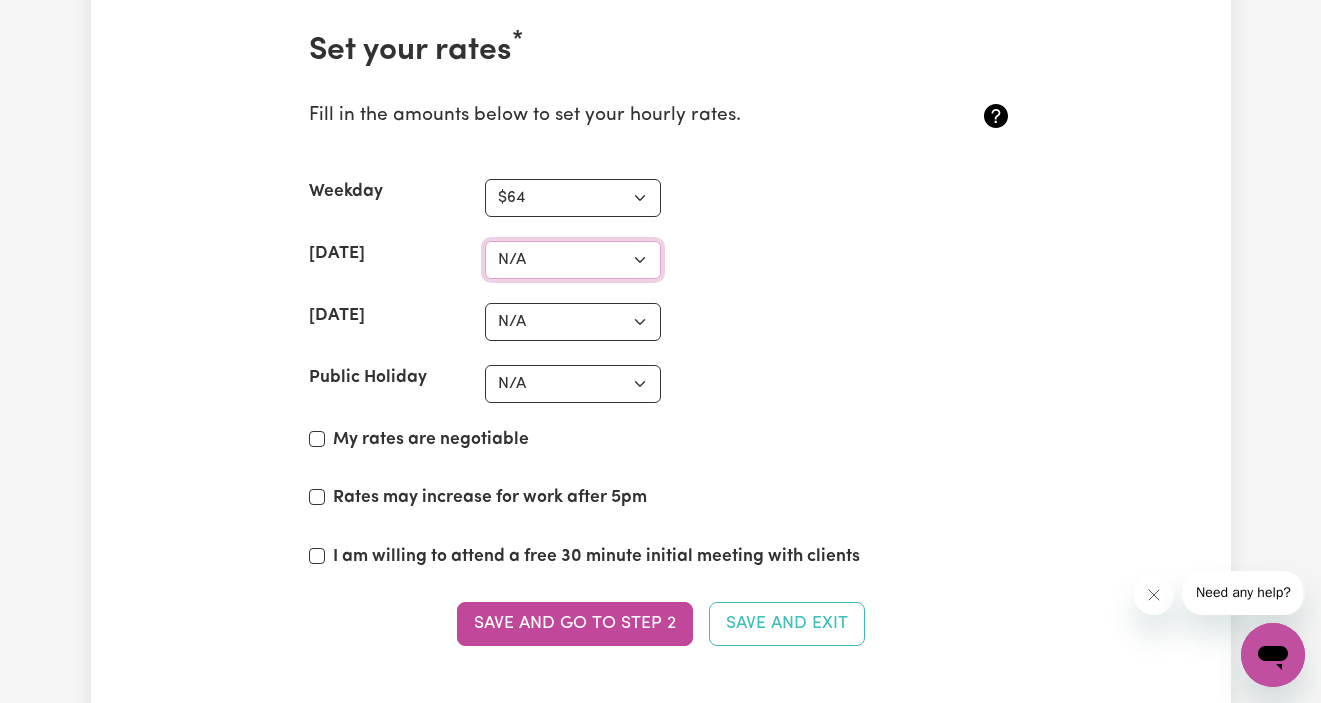 click on "N/A $37 $38 $39 $40 $41 $42 $43 $44 $45 $46 $47 $48 $49 $50 $51 $52 $53 $54 $55 $56 $57 $58 $59 $60 $61 $62 $63 $64 $65 $66 $67 $68 $69 $70 $71 $72 $73 $74 $75 $76 $77 $78 $79 $80 $81 $82 $83 $84 $85 $86 $87 $88 $89 $90 $91 $92 $93 $94 $95 $96 $97 $98 $99 $100 $101 $102 $103 $104 $105 $106 $107 $108 $109 $110 $111 $112 $113 $114 $115 $116 $117 $118 $119 $120 $121 $122 $123 $124 $125 $126 $127 $128 $129 $130 $131 $132 $133 $134 $135 $136 $137 $138 $139 $140 $141 $142 $143 $144 $145 $146 $147 $148 $149 $150 $151 $152 $153 $154 $155 $156 $157 $158 $159 $160 $161 $162" at bounding box center (573, 260) 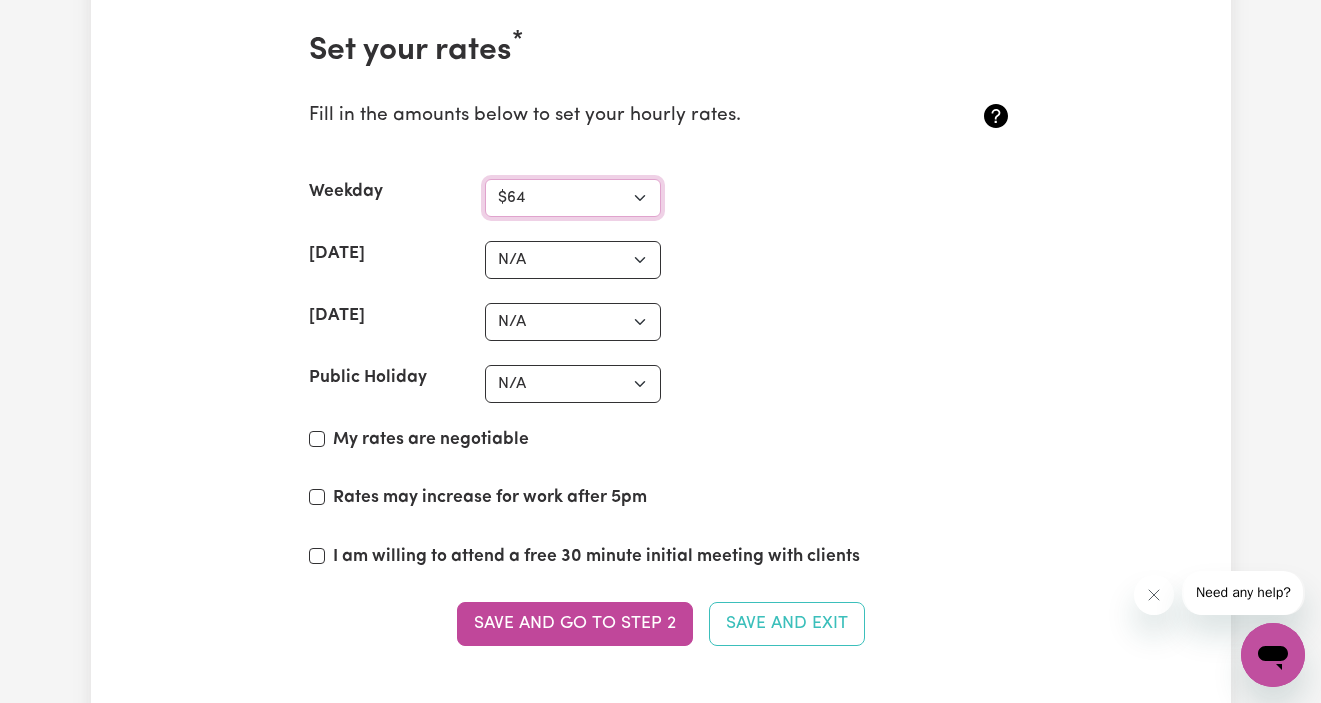 click on "N/A $37 $38 $39 $40 $41 $42 $43 $44 $45 $46 $47 $48 $49 $50 $51 $52 $53 $54 $55 $56 $57 $58 $59 $60 $61 $62 $63 $64 $65 $66 $67 $68 $69 $70 $71 $72 $73 $74 $75 $76 $77 $78 $79 $80 $81 $82 $83 $84 $85 $86 $87 $88 $89 $90 $91 $92 $93 $94 $95 $96 $97 $98 $99 $100 $101 $102 $103 $104 $105 $106 $107 $108 $109 $110 $111 $112 $113 $114 $115 $116 $117 $118 $119 $120 $121 $122 $123 $124 $125 $126 $127 $128 $129 $130 $131 $132 $133 $134 $135 $136 $137 $138 $139 $140 $141 $142 $143 $144 $145 $146 $147 $148 $149 $150 $151 $152 $153 $154 $155 $156 $157 $158 $159 $160 $161 $162" at bounding box center (573, 198) 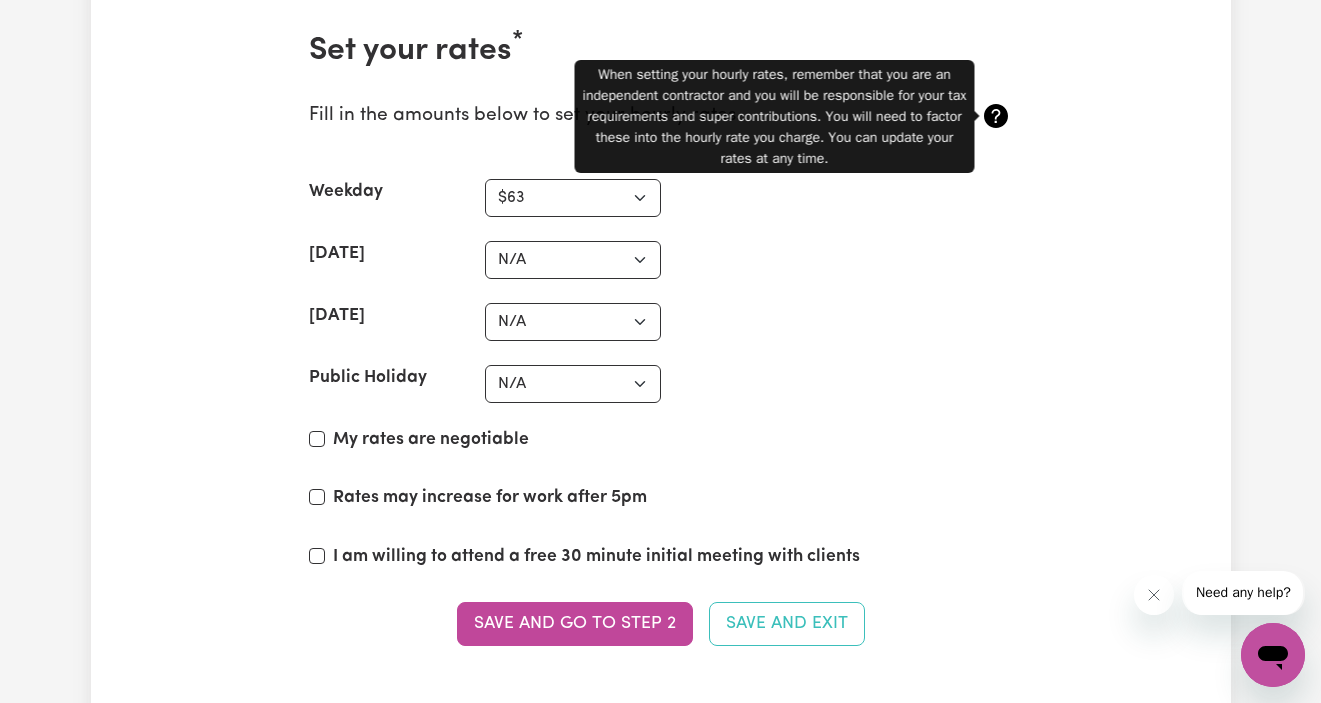 click 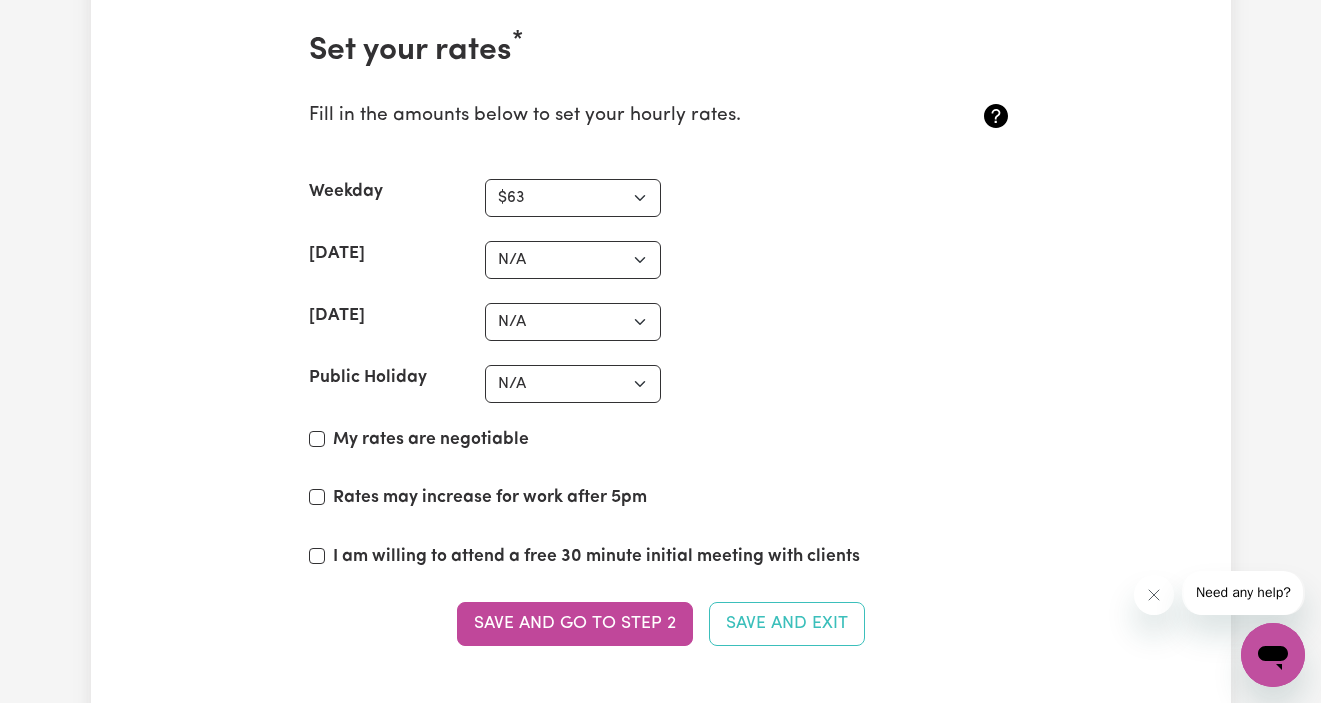 click 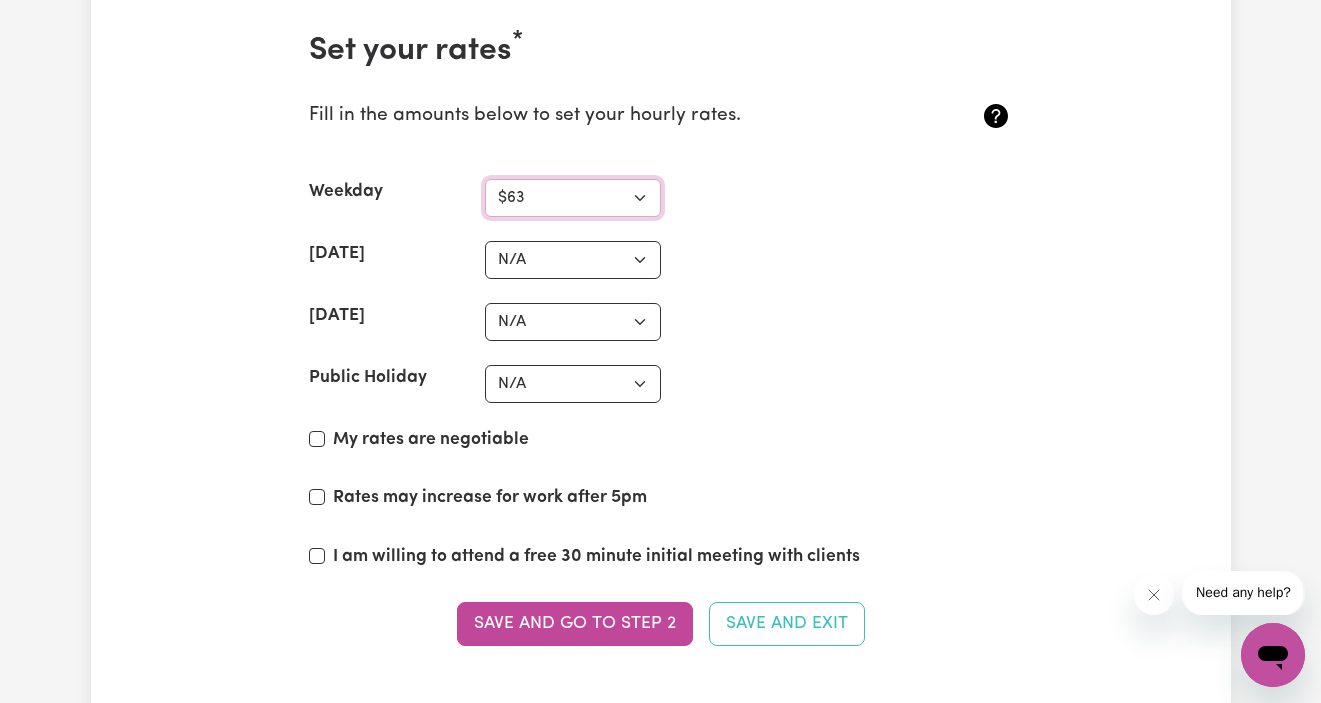 click on "N/A $37 $38 $39 $40 $41 $42 $43 $44 $45 $46 $47 $48 $49 $50 $51 $52 $53 $54 $55 $56 $57 $58 $59 $60 $61 $62 $63 $64 $65 $66 $67 $68 $69 $70 $71 $72 $73 $74 $75 $76 $77 $78 $79 $80 $81 $82 $83 $84 $85 $86 $87 $88 $89 $90 $91 $92 $93 $94 $95 $96 $97 $98 $99 $100 $101 $102 $103 $104 $105 $106 $107 $108 $109 $110 $111 $112 $113 $114 $115 $116 $117 $118 $119 $120 $121 $122 $123 $124 $125 $126 $127 $128 $129 $130 $131 $132 $133 $134 $135 $136 $137 $138 $139 $140 $141 $142 $143 $144 $145 $146 $147 $148 $149 $150 $151 $152 $153 $154 $155 $156 $157 $158 $159 $160 $161 $162" at bounding box center [573, 198] 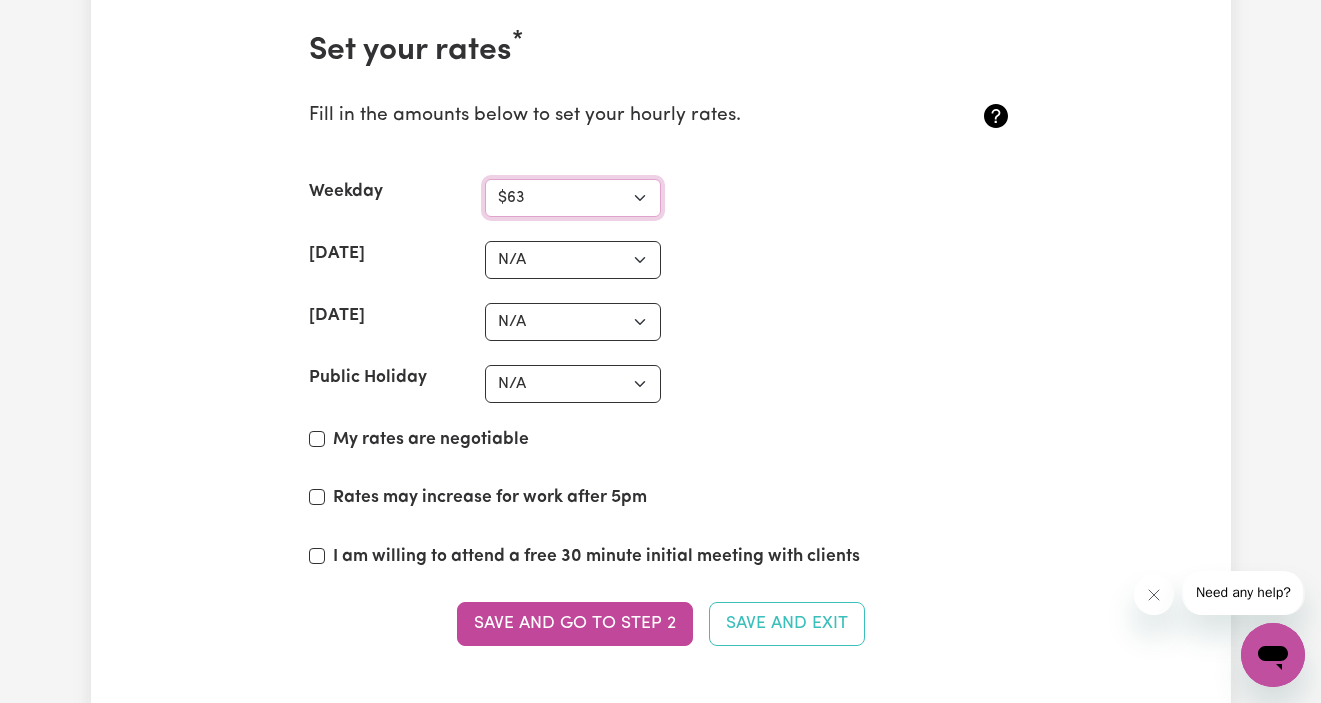 select on "64" 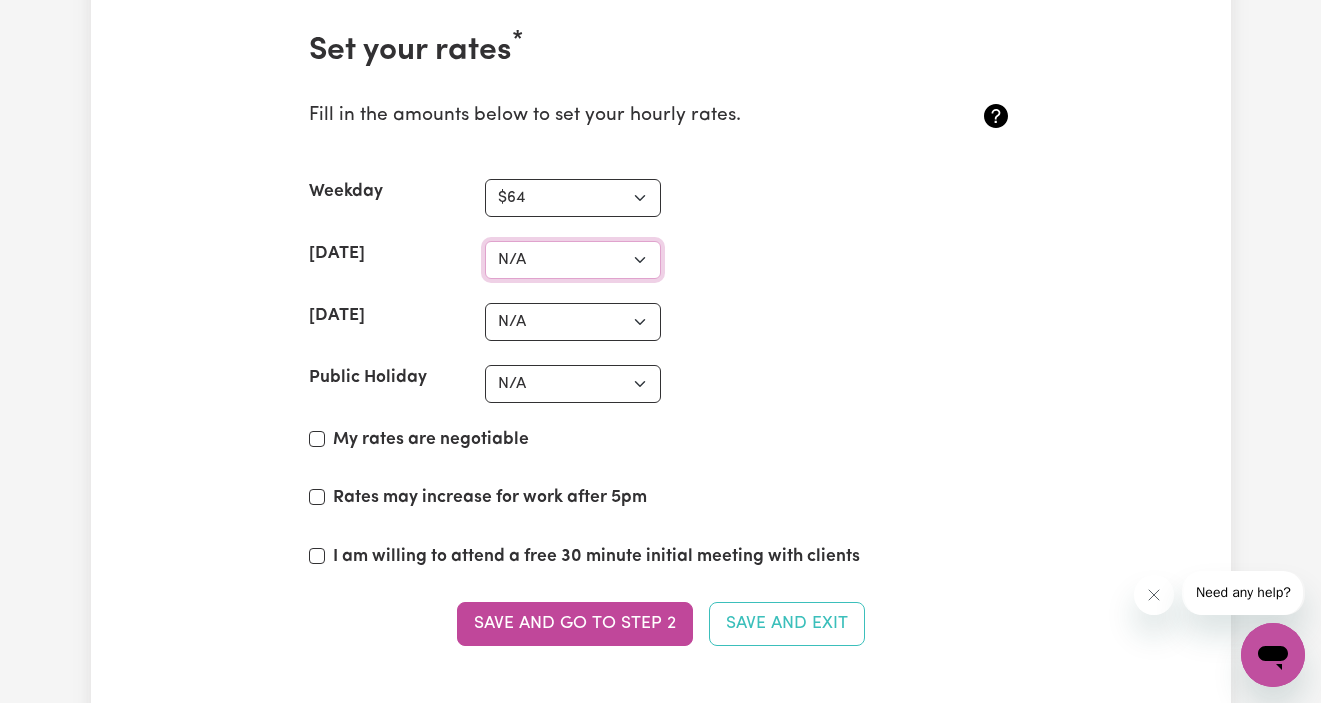 click on "N/A $37 $38 $39 $40 $41 $42 $43 $44 $45 $46 $47 $48 $49 $50 $51 $52 $53 $54 $55 $56 $57 $58 $59 $60 $61 $62 $63 $64 $65 $66 $67 $68 $69 $70 $71 $72 $73 $74 $75 $76 $77 $78 $79 $80 $81 $82 $83 $84 $85 $86 $87 $88 $89 $90 $91 $92 $93 $94 $95 $96 $97 $98 $99 $100 $101 $102 $103 $104 $105 $106 $107 $108 $109 $110 $111 $112 $113 $114 $115 $116 $117 $118 $119 $120 $121 $122 $123 $124 $125 $126 $127 $128 $129 $130 $131 $132 $133 $134 $135 $136 $137 $138 $139 $140 $141 $142 $143 $144 $145 $146 $147 $148 $149 $150 $151 $152 $153 $154 $155 $156 $157 $158 $159 $160 $161 $162" at bounding box center (573, 260) 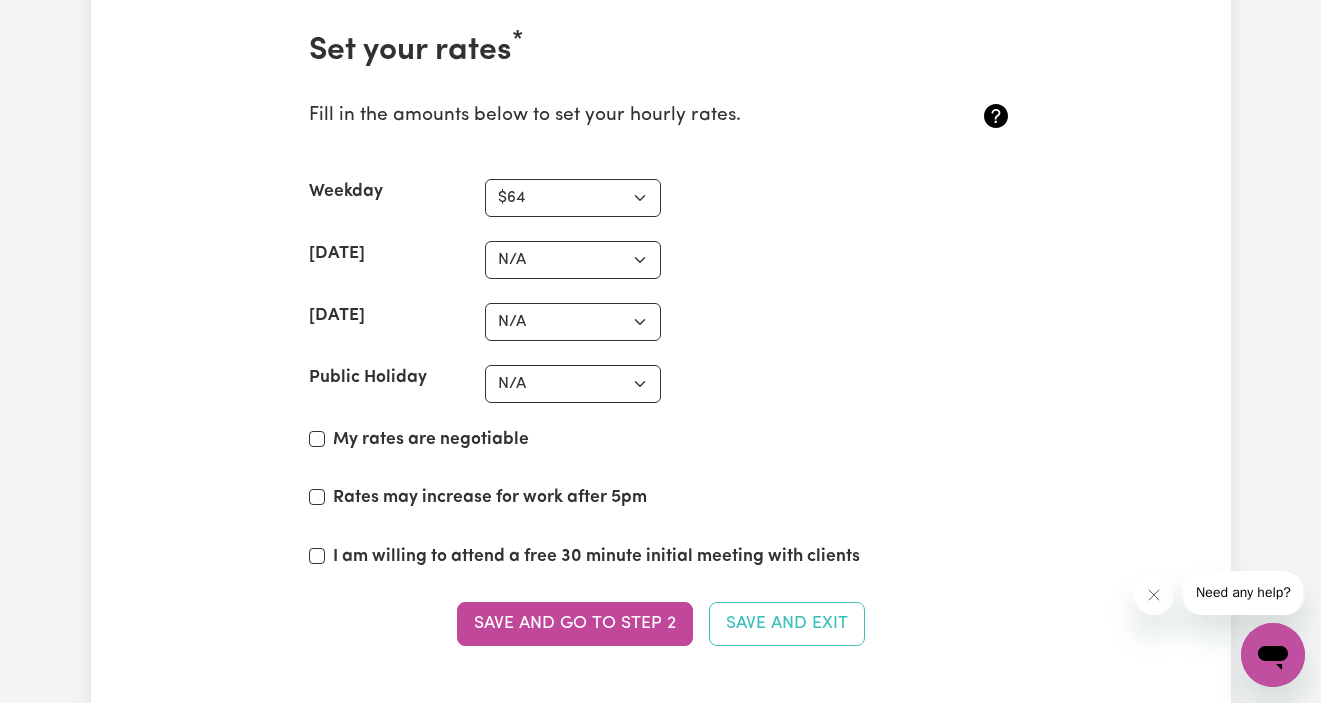 click on "Rates may increase for work after 5pm" at bounding box center (490, 498) 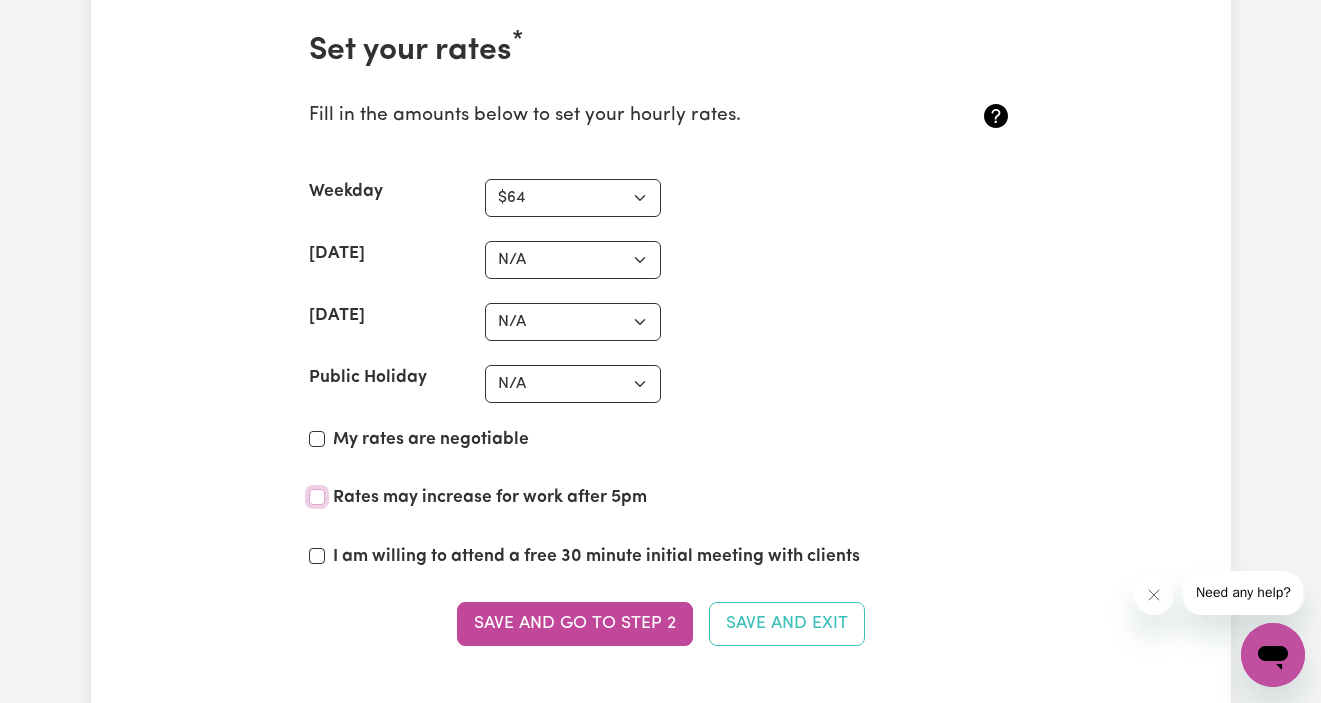 click on "Rates may increase for work after 5pm" at bounding box center [317, 497] 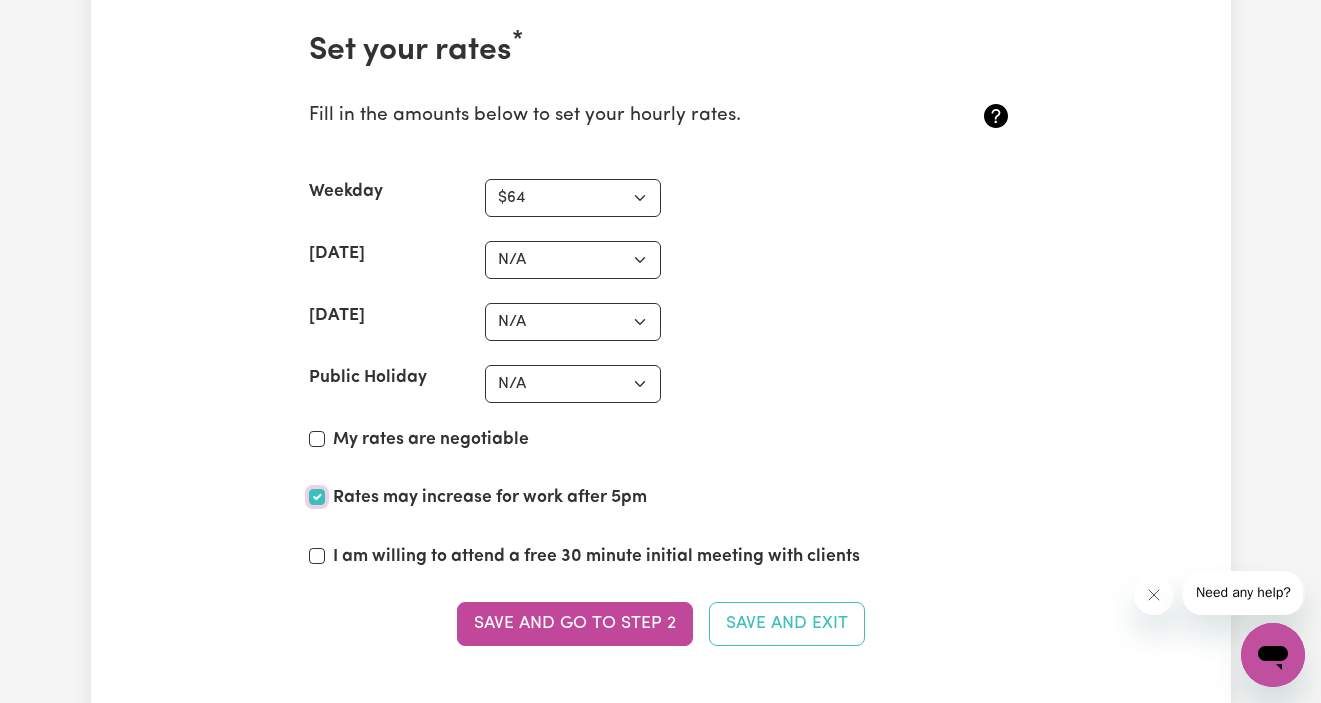 checkbox on "true" 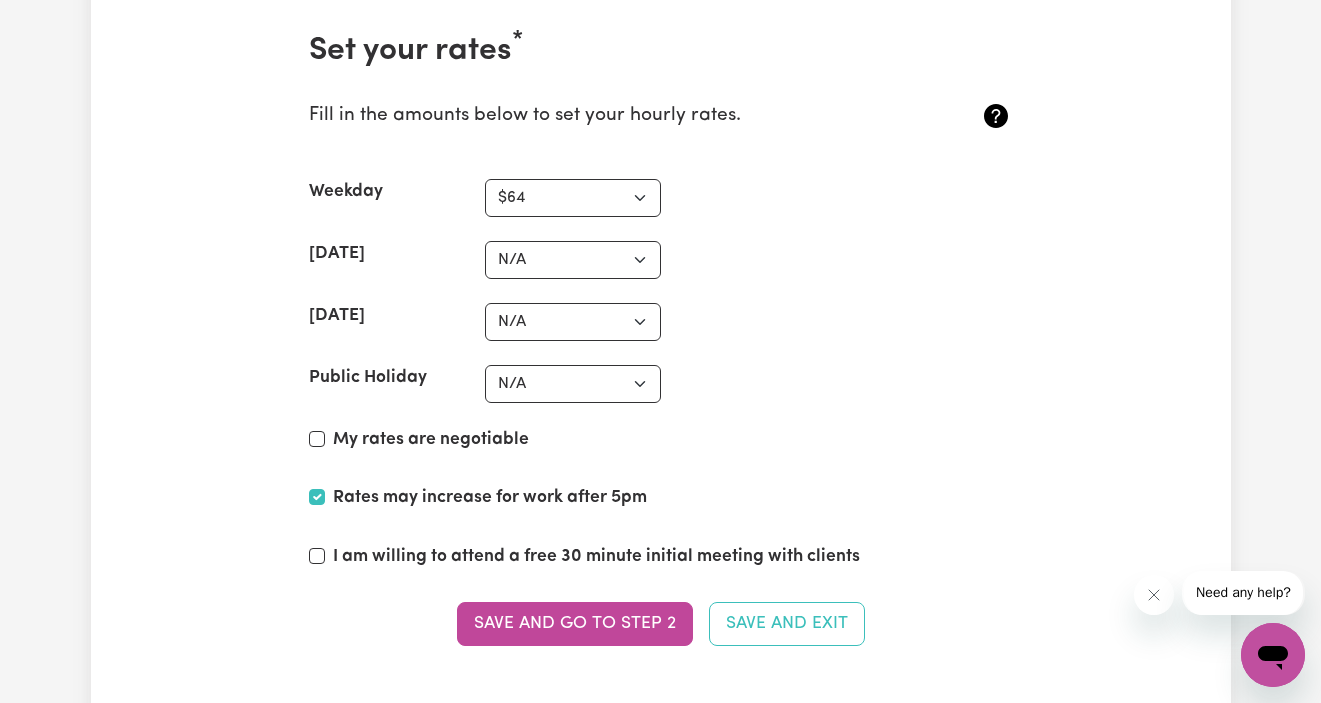 click on "I am willing to attend a free 30 minute initial meeting with clients" at bounding box center (596, 557) 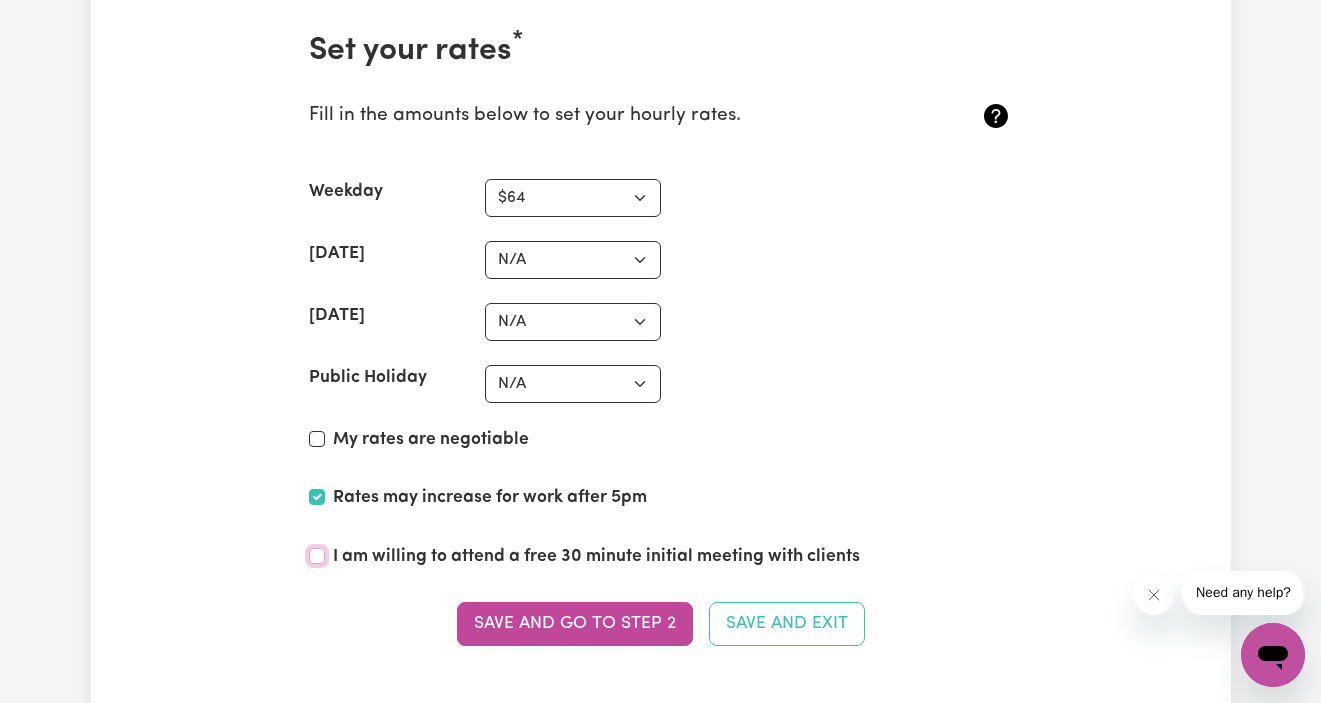 click on "I am willing to attend a free 30 minute initial meeting with clients" at bounding box center [317, 556] 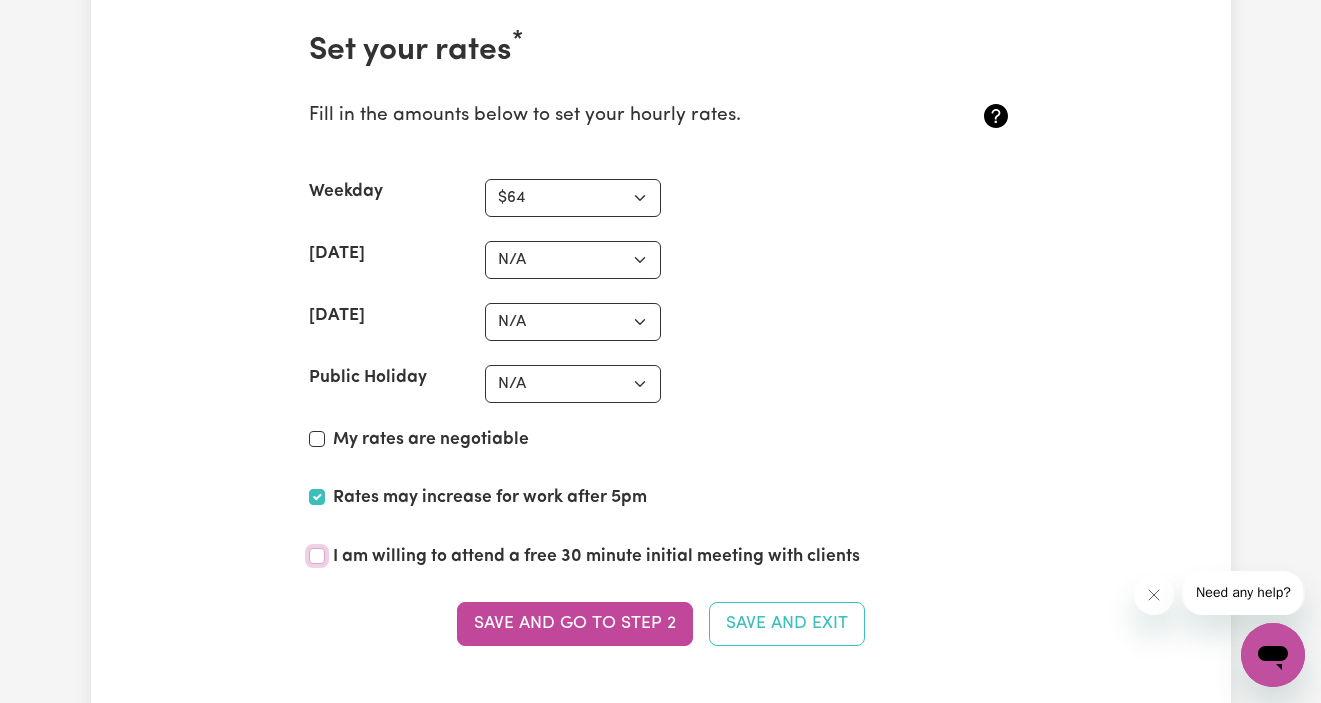 checkbox on "true" 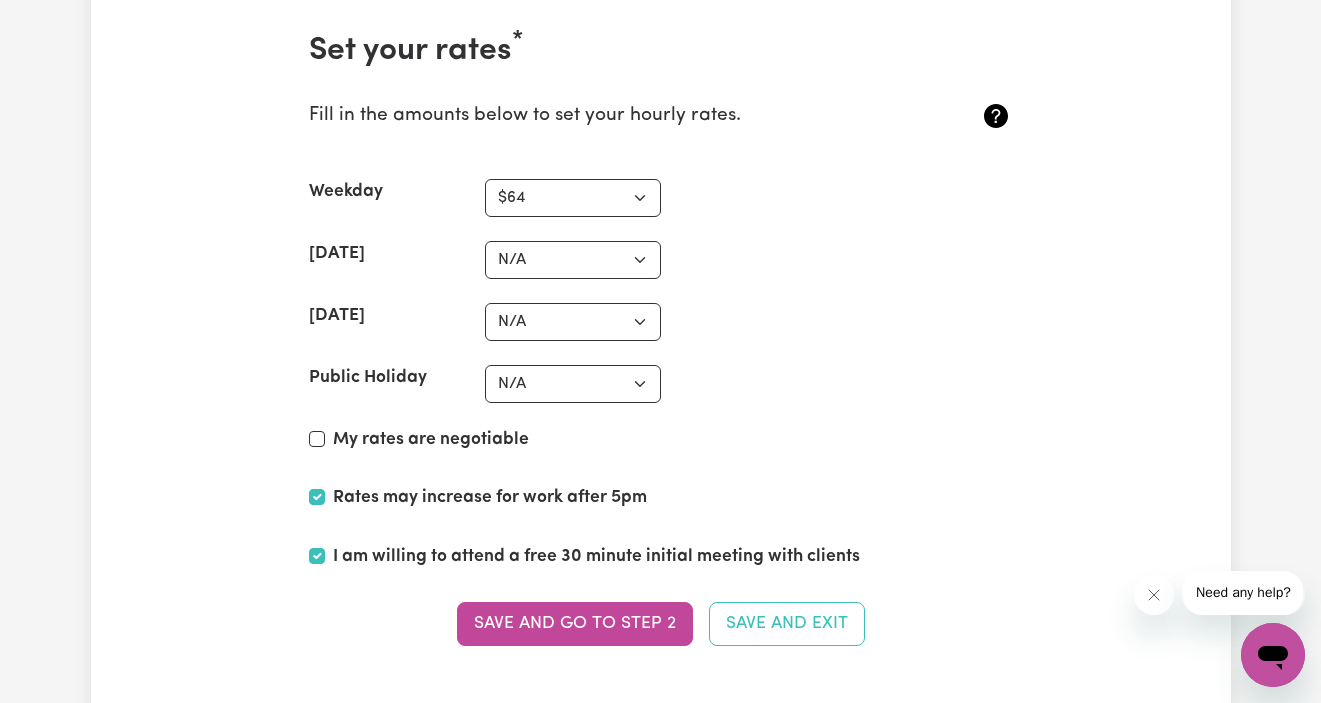click on "My rates are negotiable" at bounding box center [431, 440] 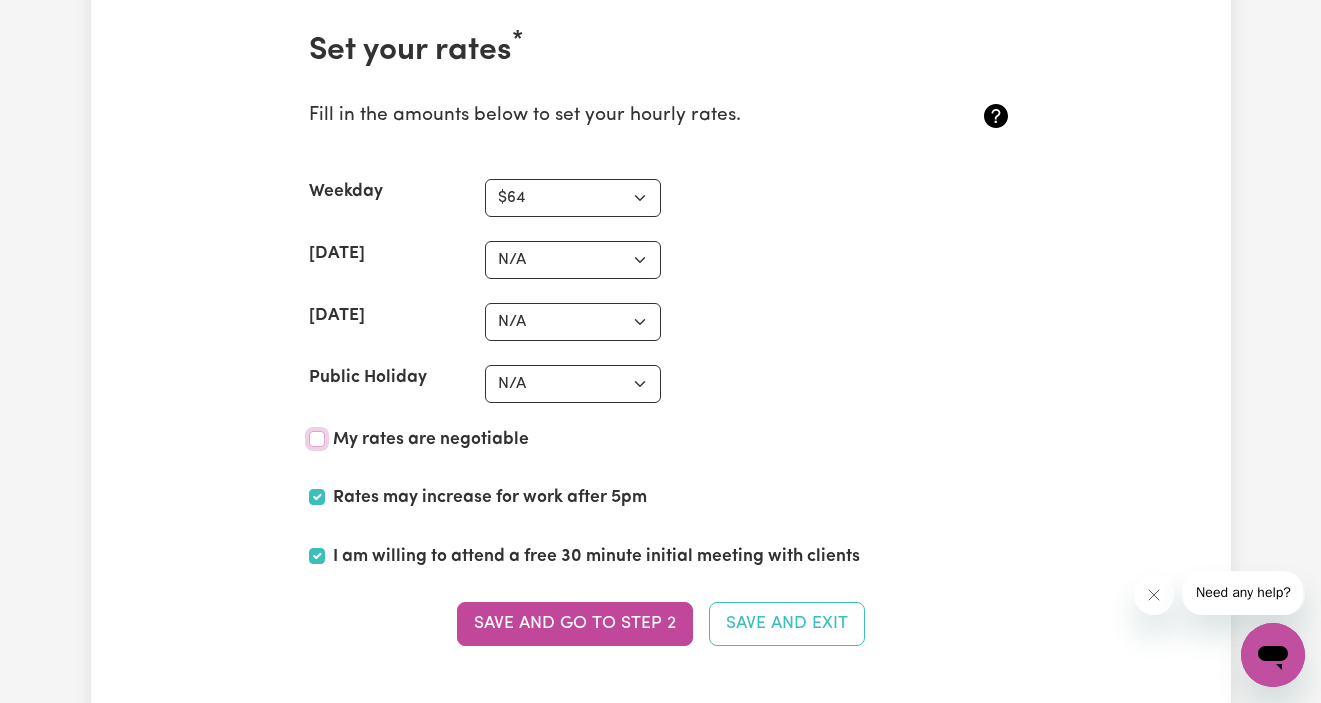 click on "My rates are negotiable" at bounding box center (317, 439) 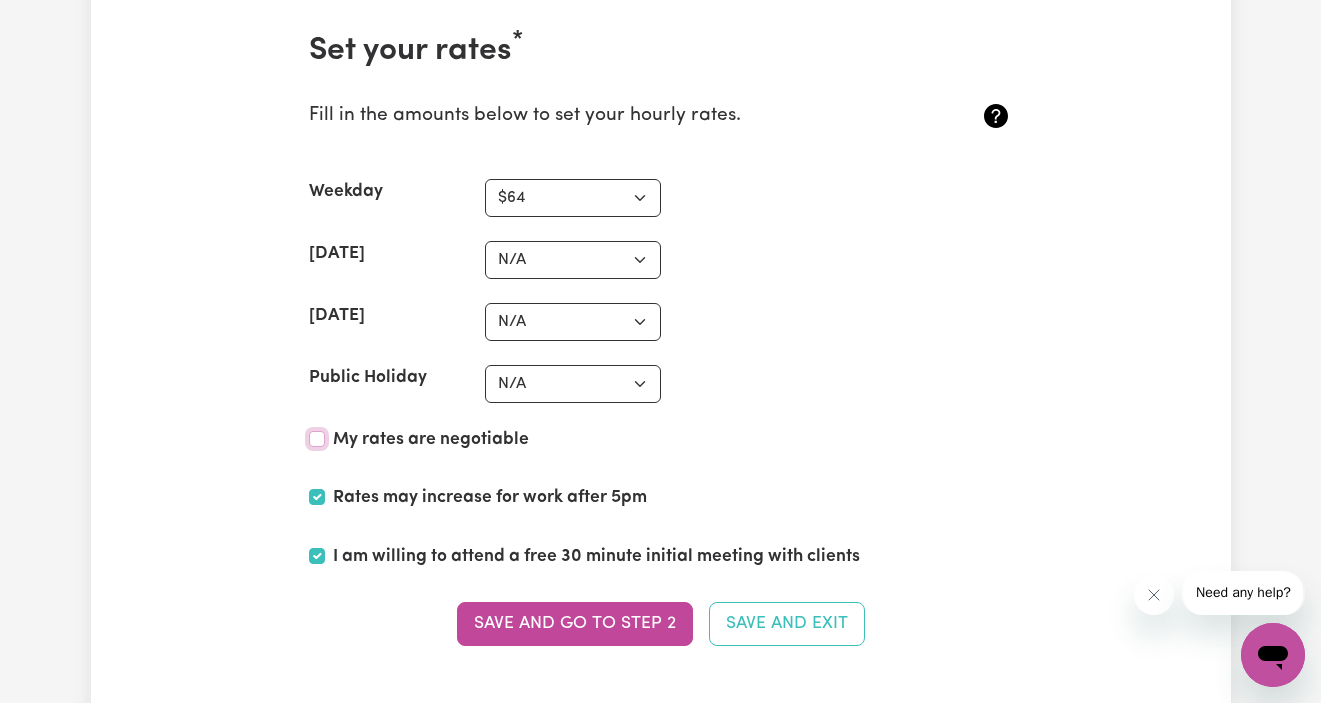 checkbox on "true" 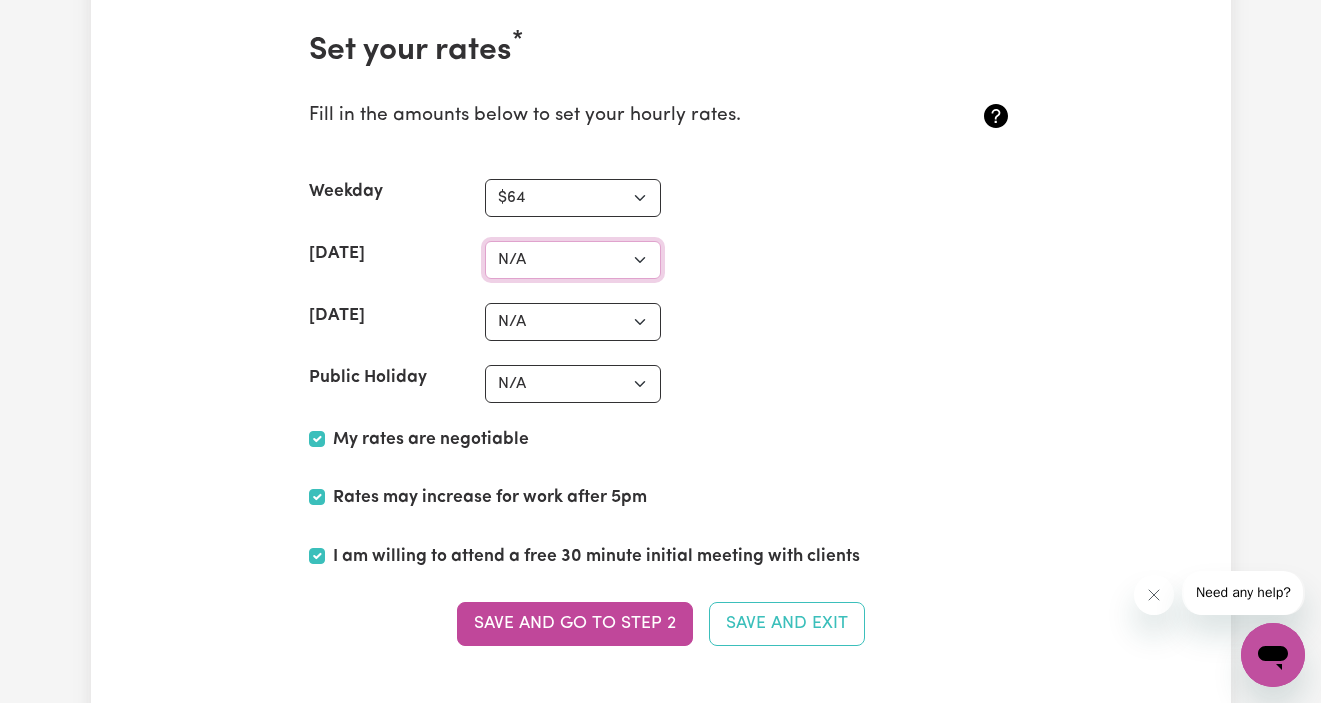 click on "N/A $37 $38 $39 $40 $41 $42 $43 $44 $45 $46 $47 $48 $49 $50 $51 $52 $53 $54 $55 $56 $57 $58 $59 $60 $61 $62 $63 $64 $65 $66 $67 $68 $69 $70 $71 $72 $73 $74 $75 $76 $77 $78 $79 $80 $81 $82 $83 $84 $85 $86 $87 $88 $89 $90 $91 $92 $93 $94 $95 $96 $97 $98 $99 $100 $101 $102 $103 $104 $105 $106 $107 $108 $109 $110 $111 $112 $113 $114 $115 $116 $117 $118 $119 $120 $121 $122 $123 $124 $125 $126 $127 $128 $129 $130 $131 $132 $133 $134 $135 $136 $137 $138 $139 $140 $141 $142 $143 $144 $145 $146 $147 $148 $149 $150 $151 $152 $153 $154 $155 $156 $157 $158 $159 $160 $161 $162" at bounding box center [573, 260] 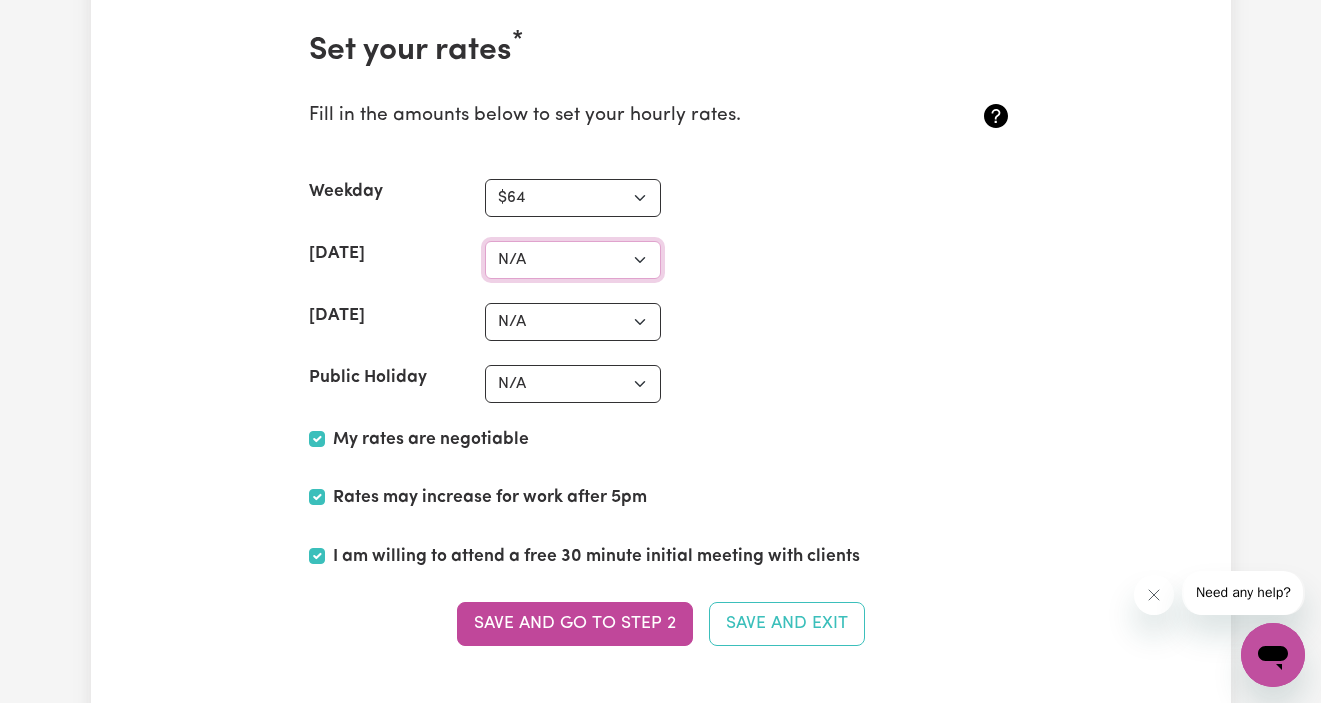 select on "90" 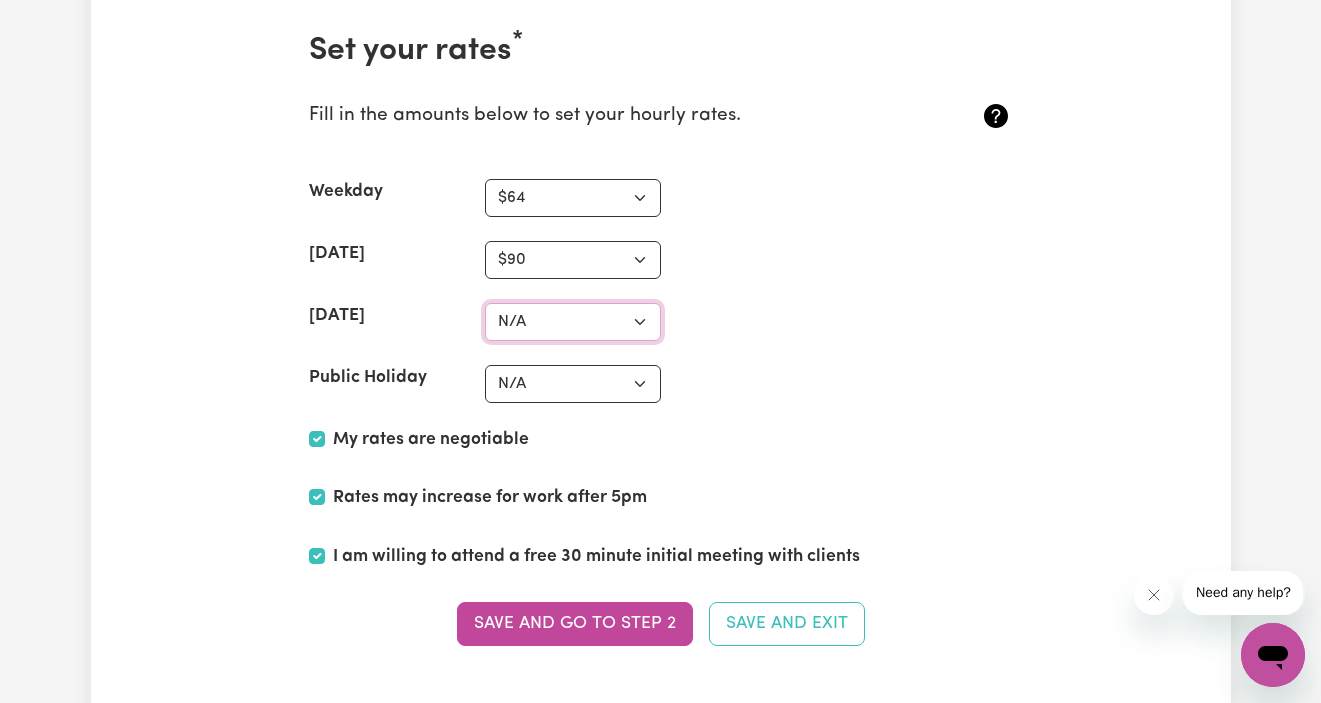 click on "N/A $37 $38 $39 $40 $41 $42 $43 $44 $45 $46 $47 $48 $49 $50 $51 $52 $53 $54 $55 $56 $57 $58 $59 $60 $61 $62 $63 $64 $65 $66 $67 $68 $69 $70 $71 $72 $73 $74 $75 $76 $77 $78 $79 $80 $81 $82 $83 $84 $85 $86 $87 $88 $89 $90 $91 $92 $93 $94 $95 $96 $97 $98 $99 $100 $101 $102 $103 $104 $105 $106 $107 $108 $109 $110 $111 $112 $113 $114 $115 $116 $117 $118 $119 $120 $121 $122 $123 $124 $125 $126 $127 $128 $129 $130 $131 $132 $133 $134 $135 $136 $137 $138 $139 $140 $141 $142 $143 $144 $145 $146 $147 $148 $149 $150 $151 $152 $153 $154 $155 $156 $157 $158 $159 $160 $161 $162" at bounding box center [573, 322] 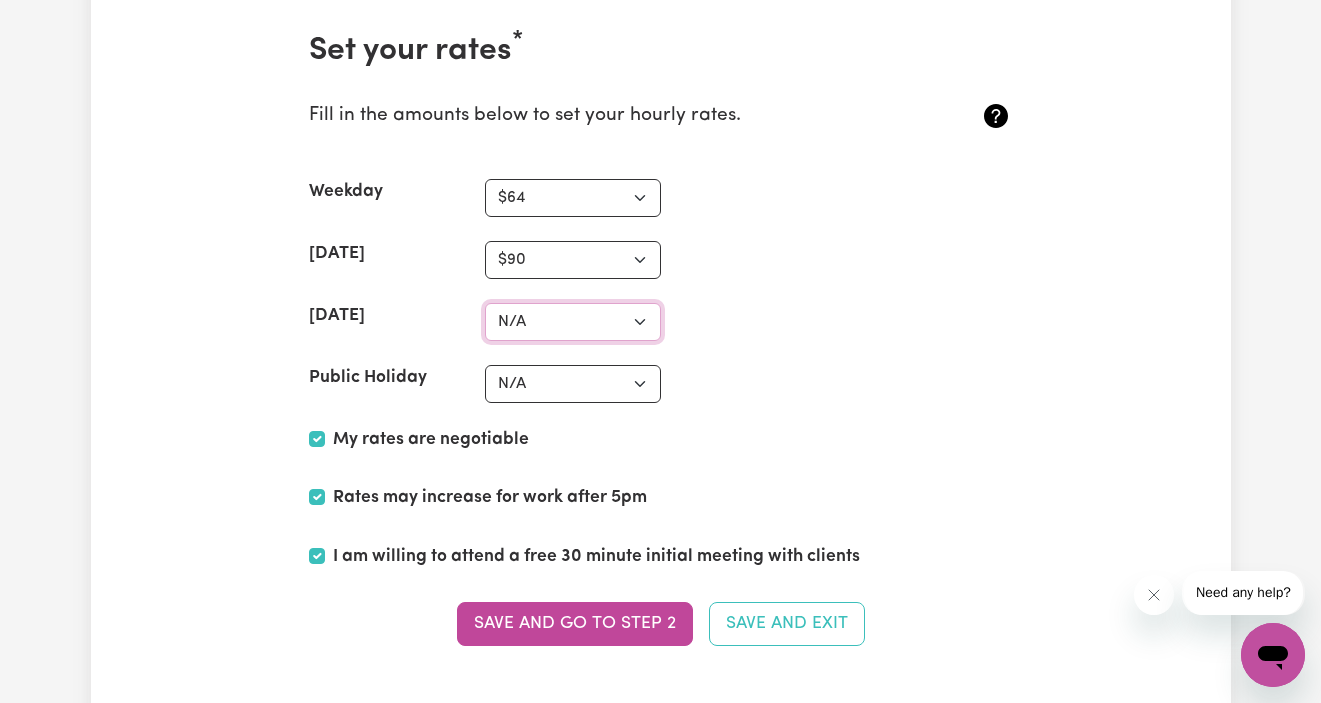 select on "115" 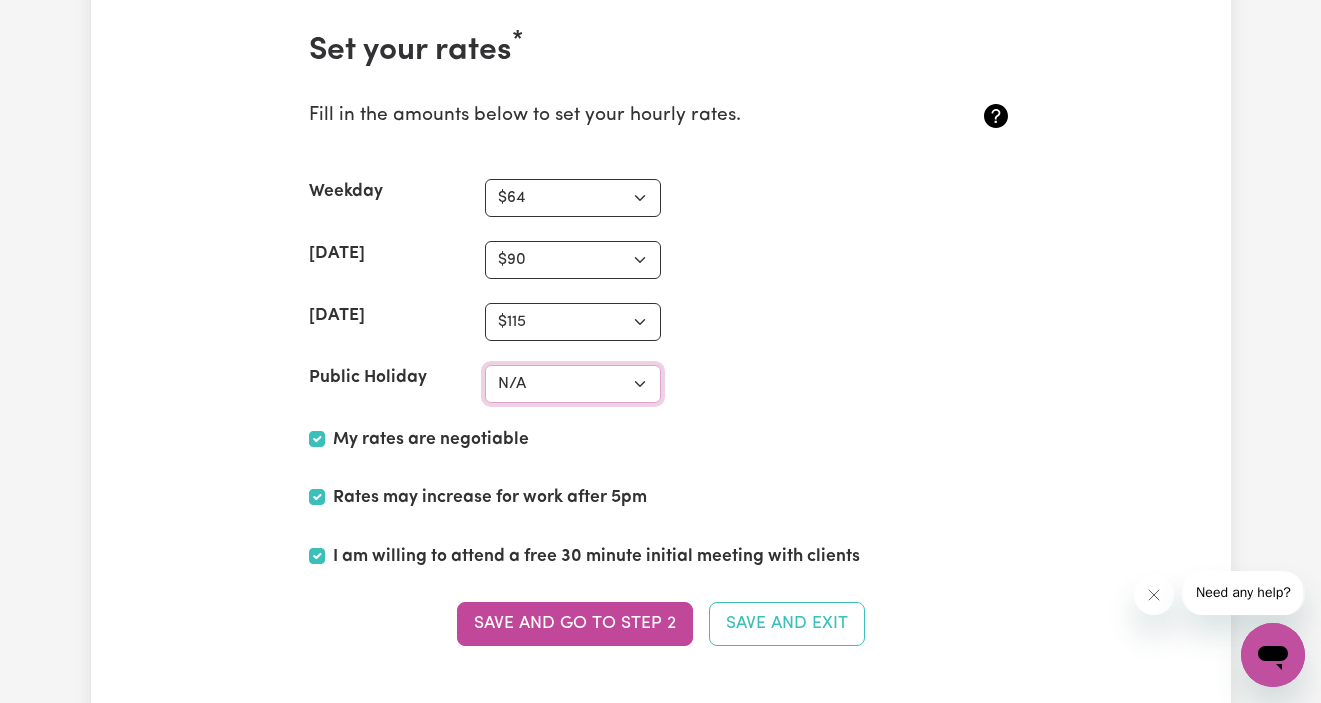 click on "N/A $37 $38 $39 $40 $41 $42 $43 $44 $45 $46 $47 $48 $49 $50 $51 $52 $53 $54 $55 $56 $57 $58 $59 $60 $61 $62 $63 $64 $65 $66 $67 $68 $69 $70 $71 $72 $73 $74 $75 $76 $77 $78 $79 $80 $81 $82 $83 $84 $85 $86 $87 $88 $89 $90 $91 $92 $93 $94 $95 $96 $97 $98 $99 $100 $101 $102 $103 $104 $105 $106 $107 $108 $109 $110 $111 $112 $113 $114 $115 $116 $117 $118 $119 $120 $121 $122 $123 $124 $125 $126 $127 $128 $129 $130 $131 $132 $133 $134 $135 $136 $137 $138 $139 $140 $141 $142 $143 $144 $145 $146 $147 $148 $149 $150 $151 $152 $153 $154 $155 $156 $157 $158 $159 $160 $161 $162" at bounding box center [573, 384] 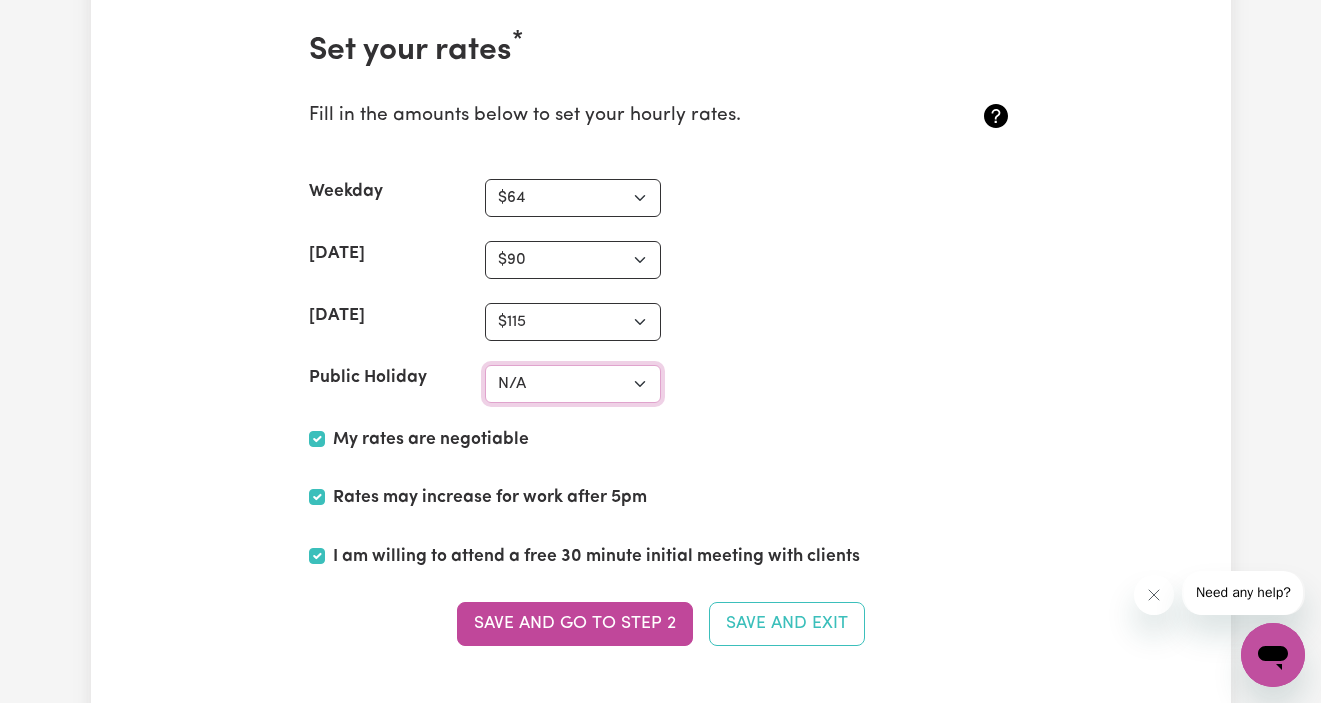 select on "143" 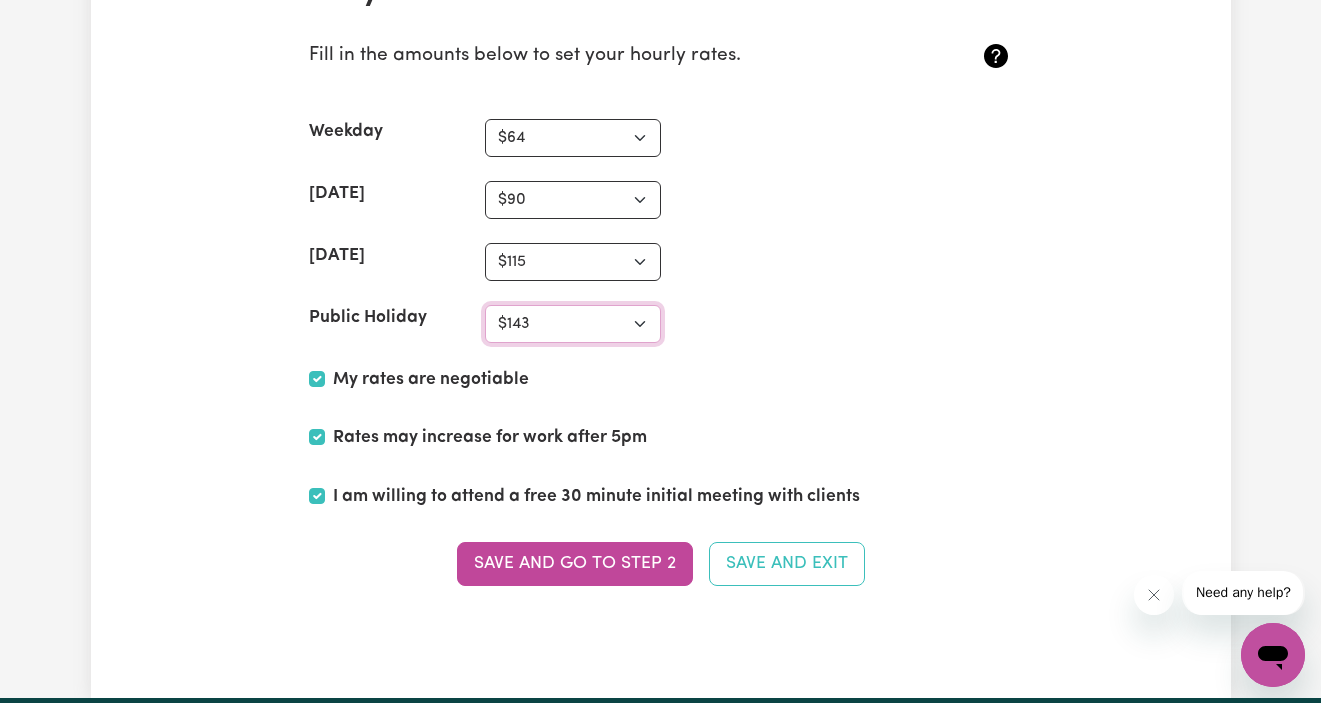 scroll, scrollTop: 4815, scrollLeft: 0, axis: vertical 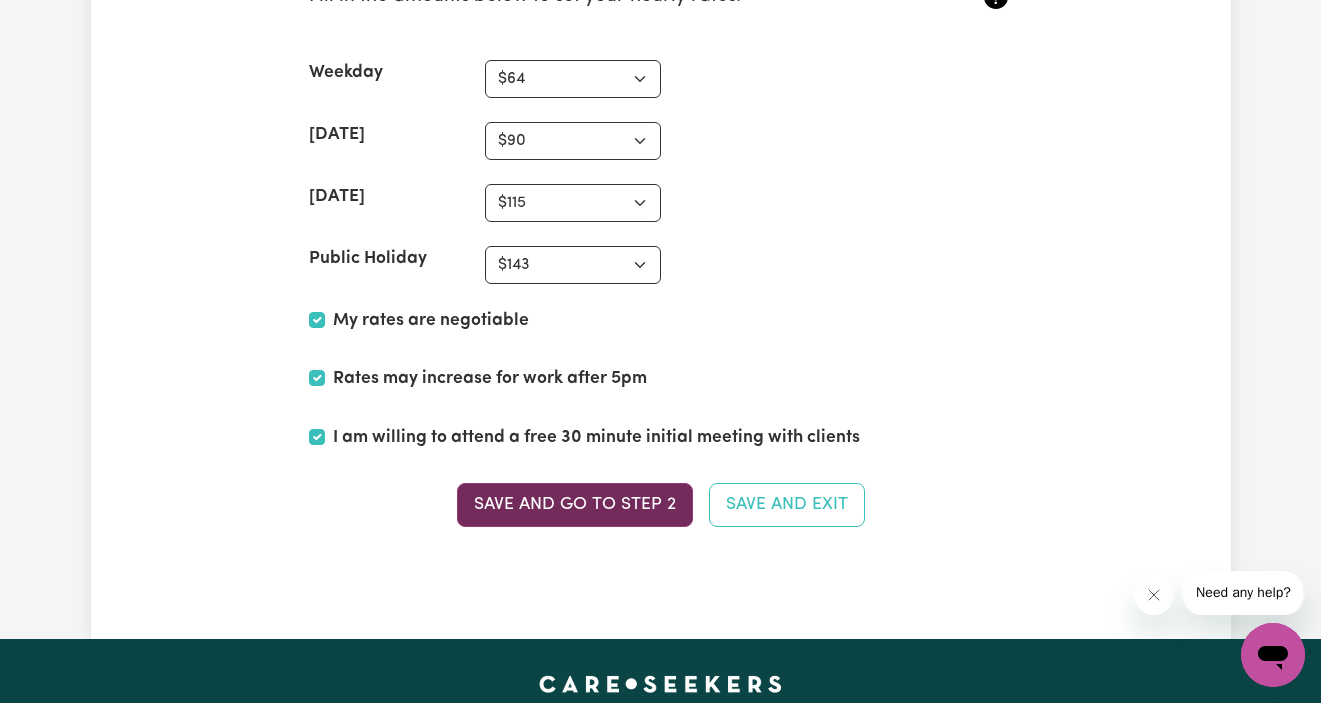click on "Save and go to Step 2" at bounding box center [575, 505] 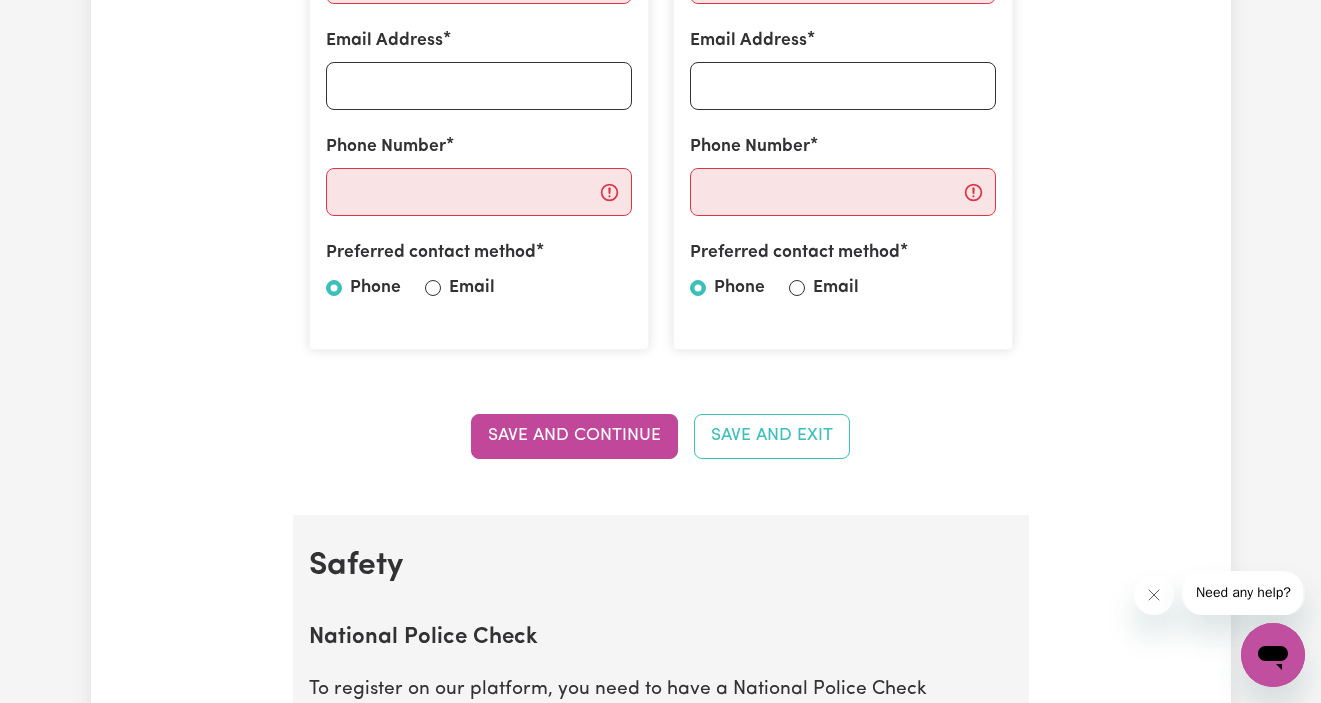 scroll, scrollTop: 742, scrollLeft: 0, axis: vertical 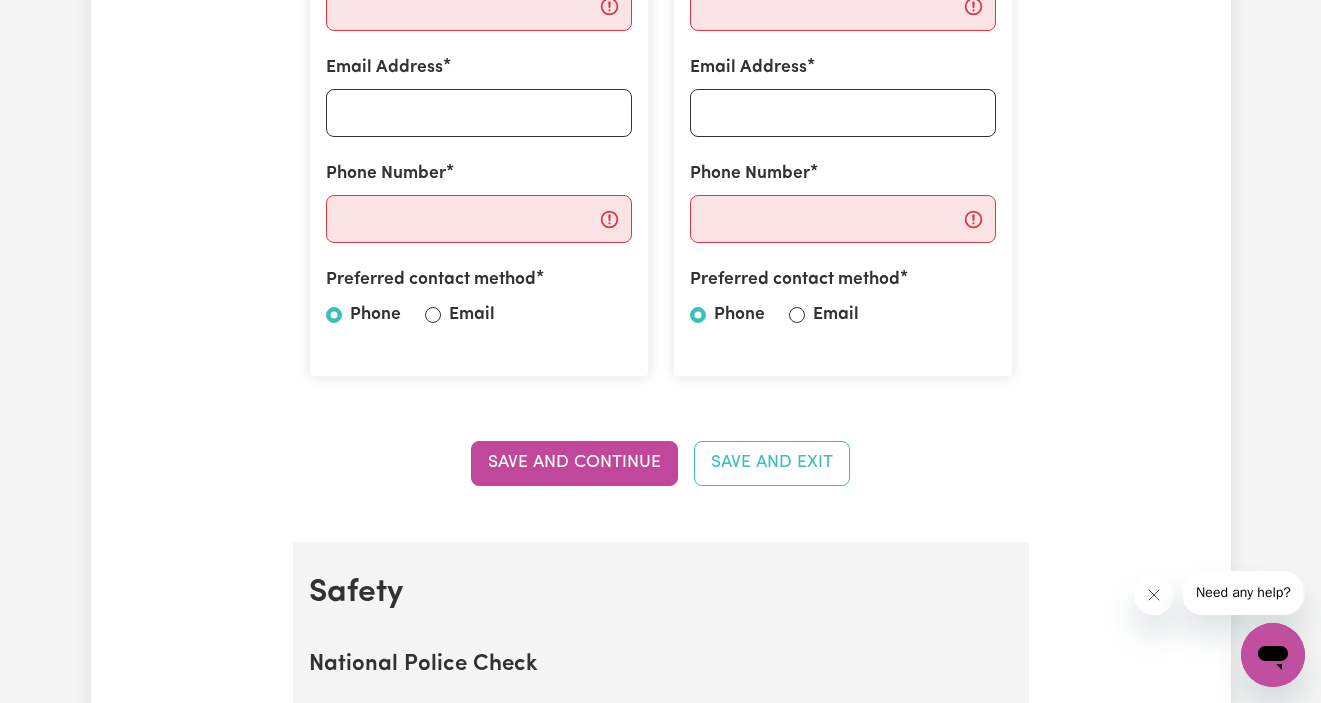 click on "Preferred contact method Phone Email" at bounding box center (479, 301) 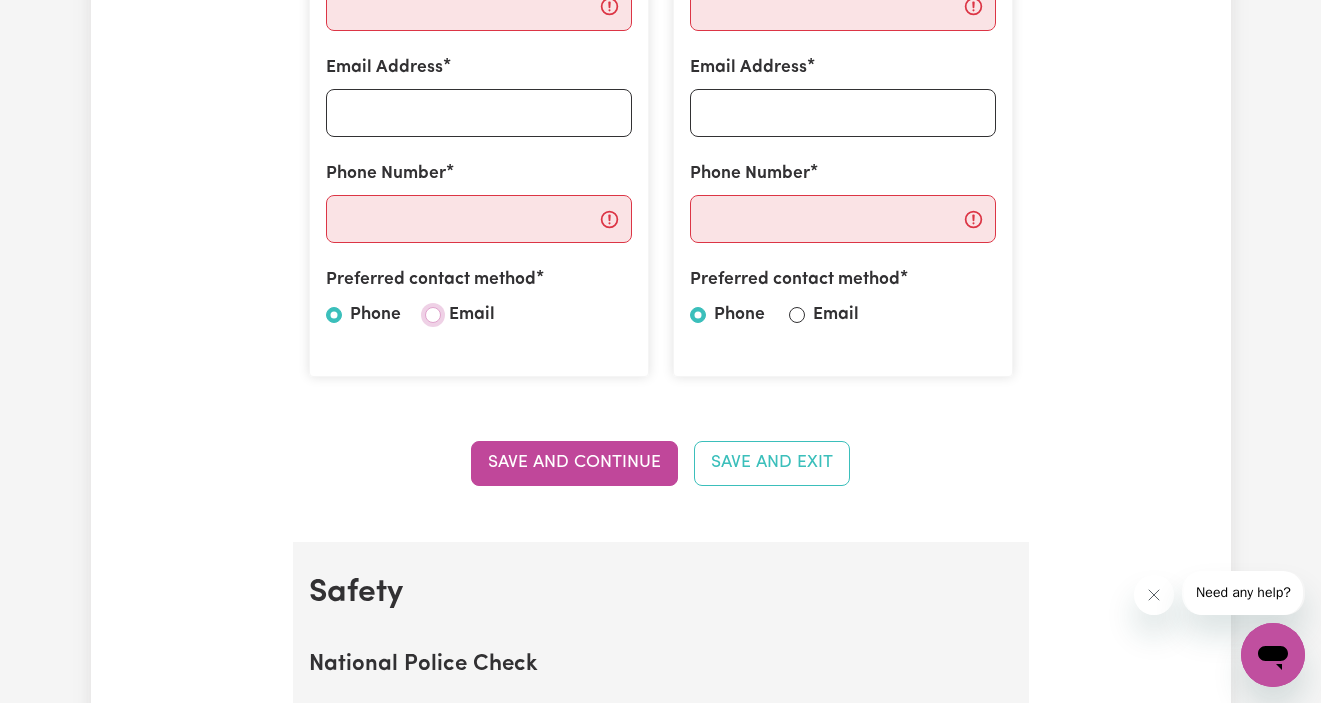 click on "Email" at bounding box center [433, 315] 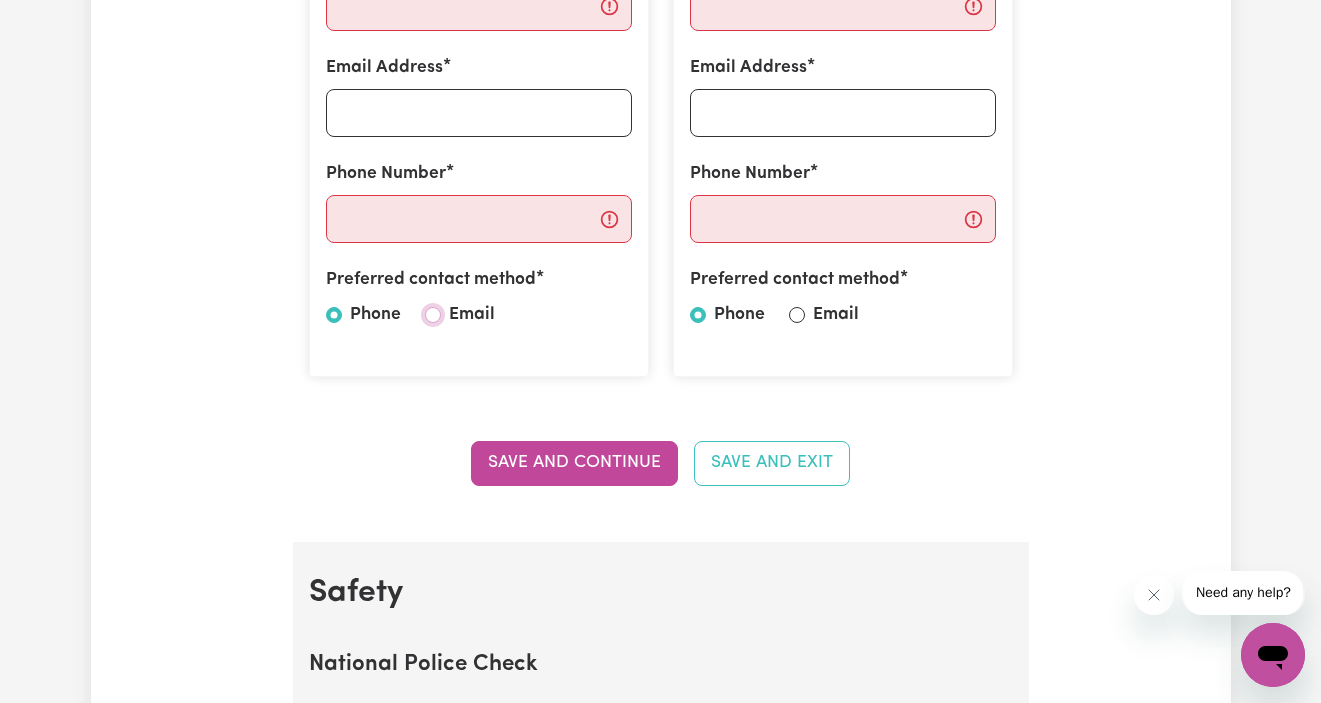 radio on "true" 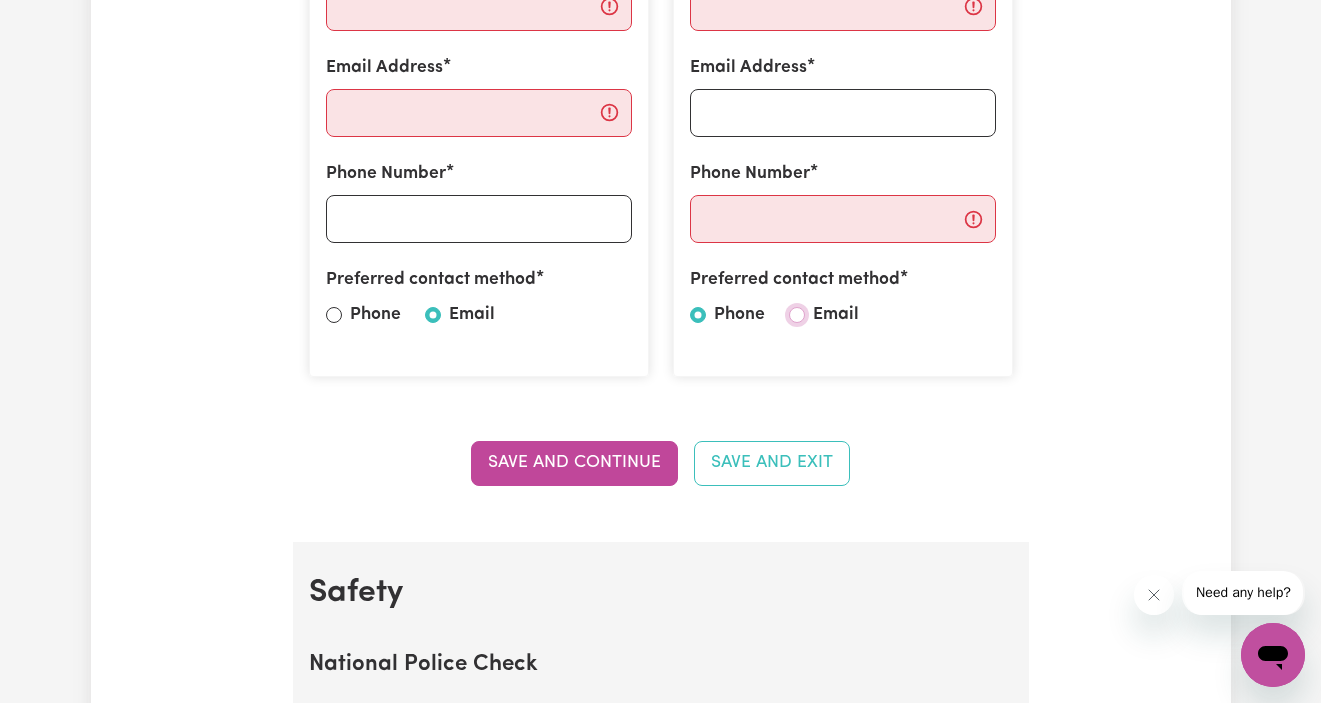 click on "Email" at bounding box center [797, 315] 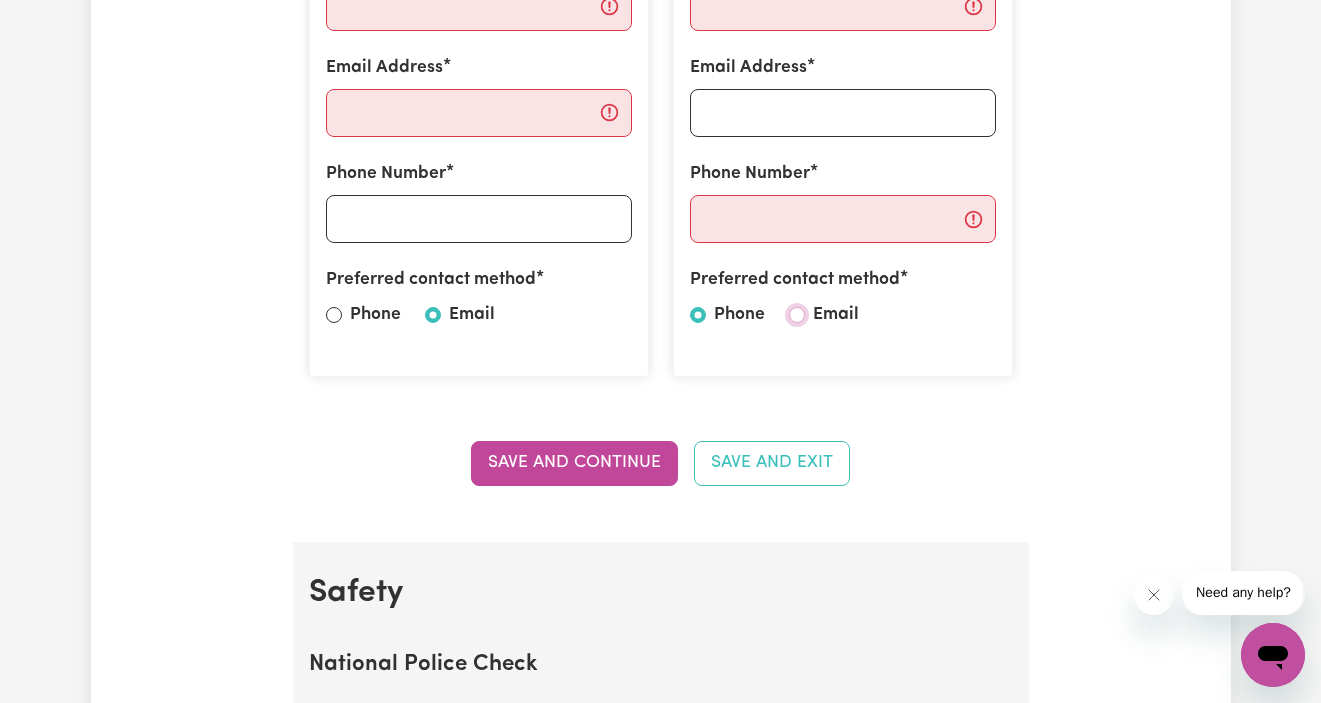 radio on "true" 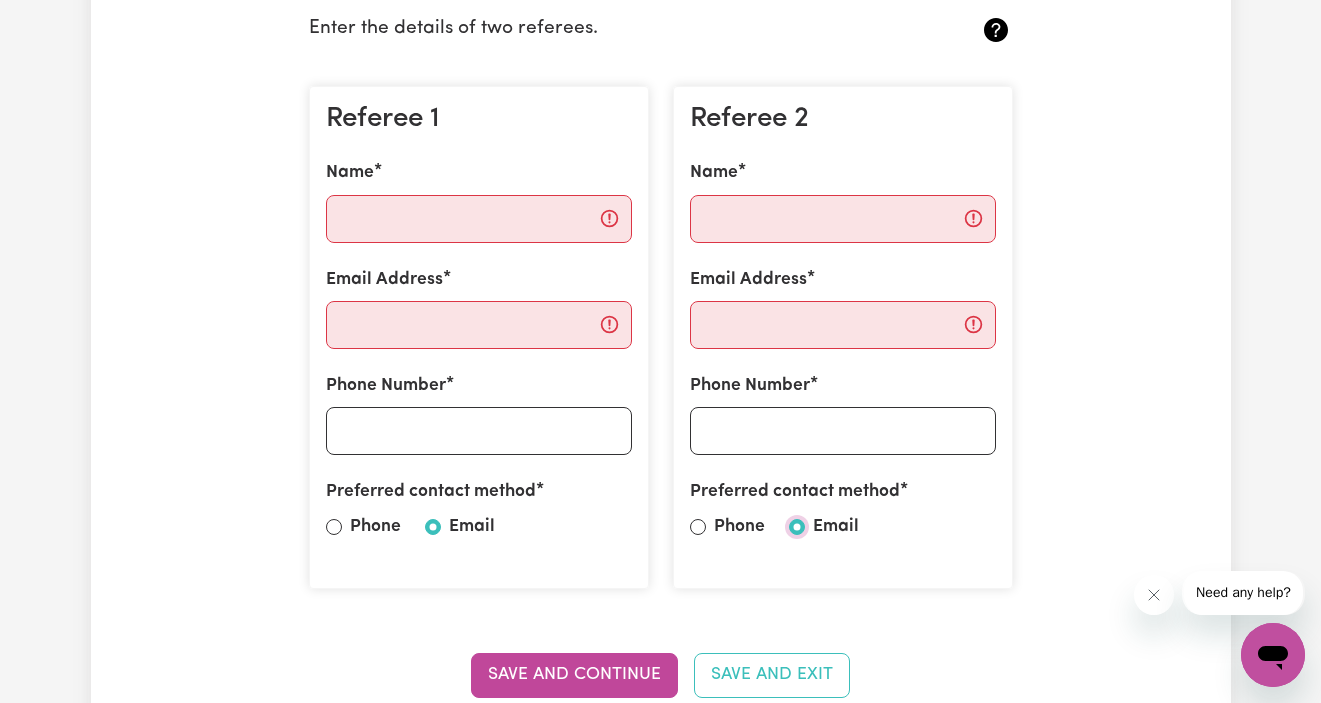 scroll, scrollTop: 522, scrollLeft: 0, axis: vertical 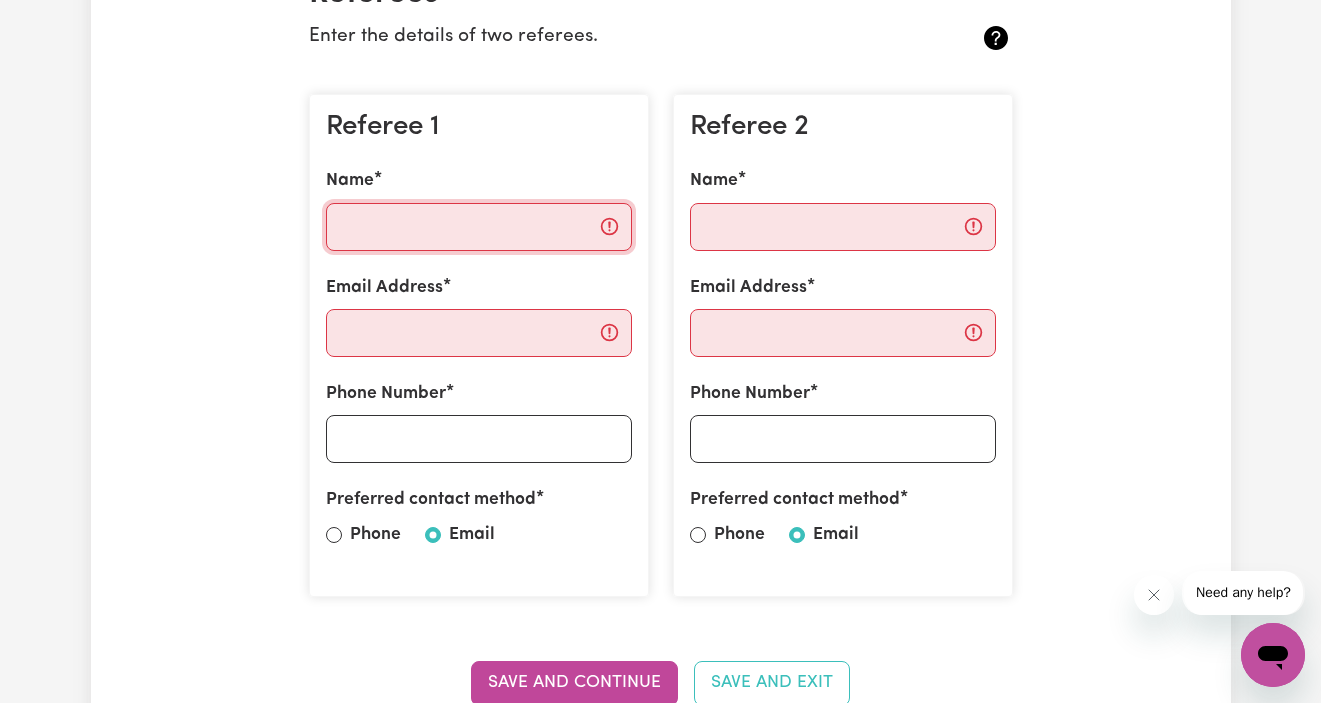 click on "Name" at bounding box center (479, 227) 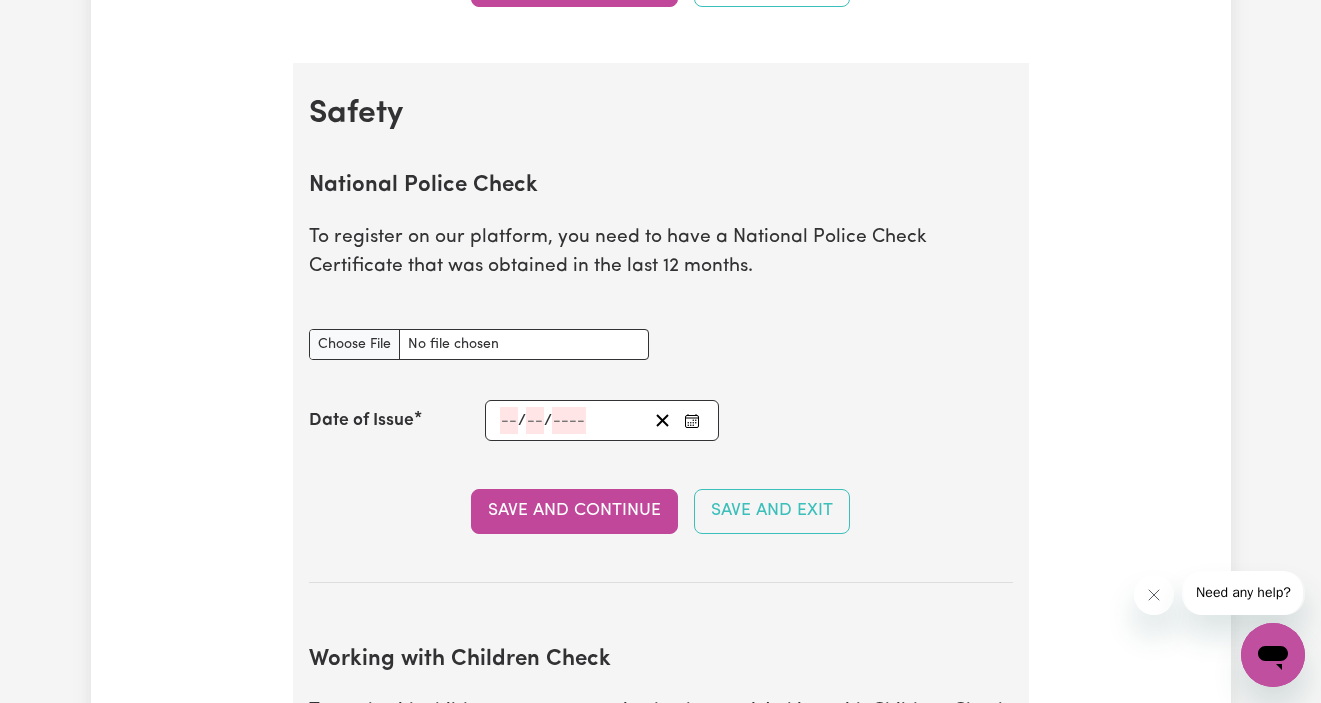 scroll, scrollTop: 1237, scrollLeft: 0, axis: vertical 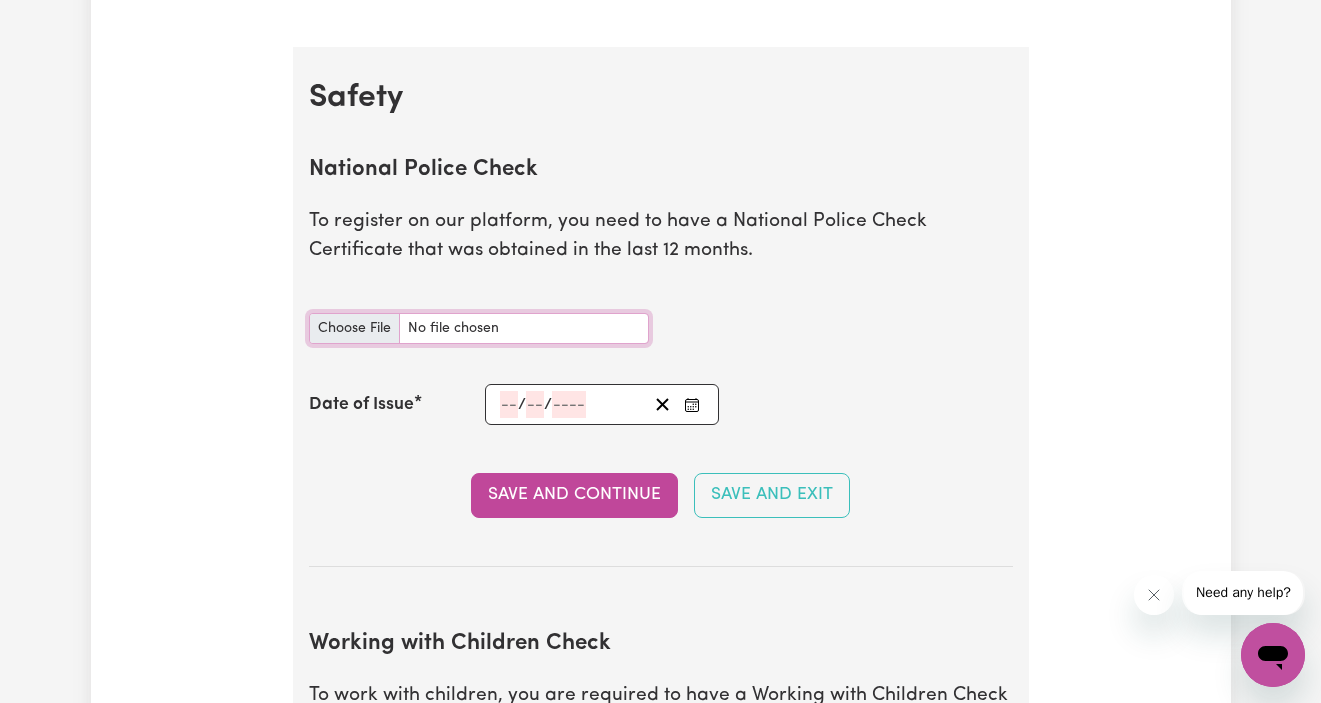 click on "National Police Check  document" at bounding box center (479, 328) 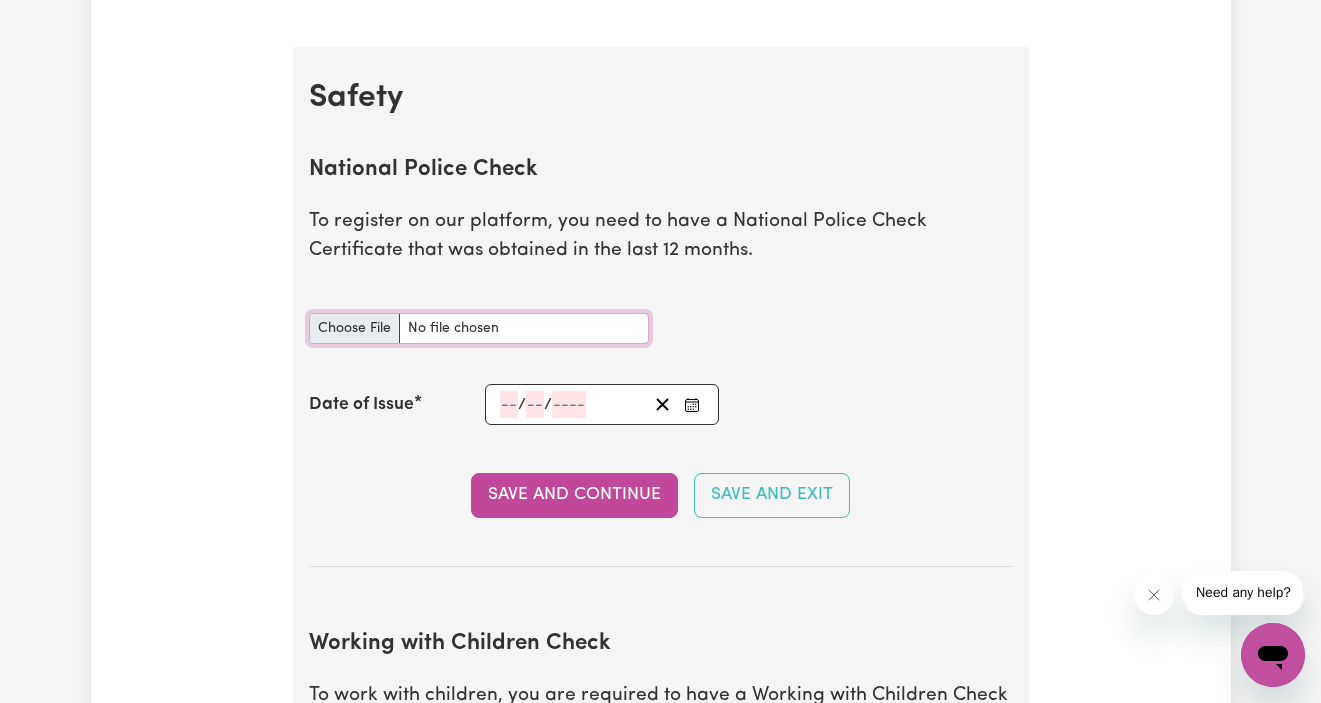 type on "C:\fakepath\National_Police_Check-10046538-1716166127-Criminal_History_Certificate-KamelaRezaie-V4.pdf" 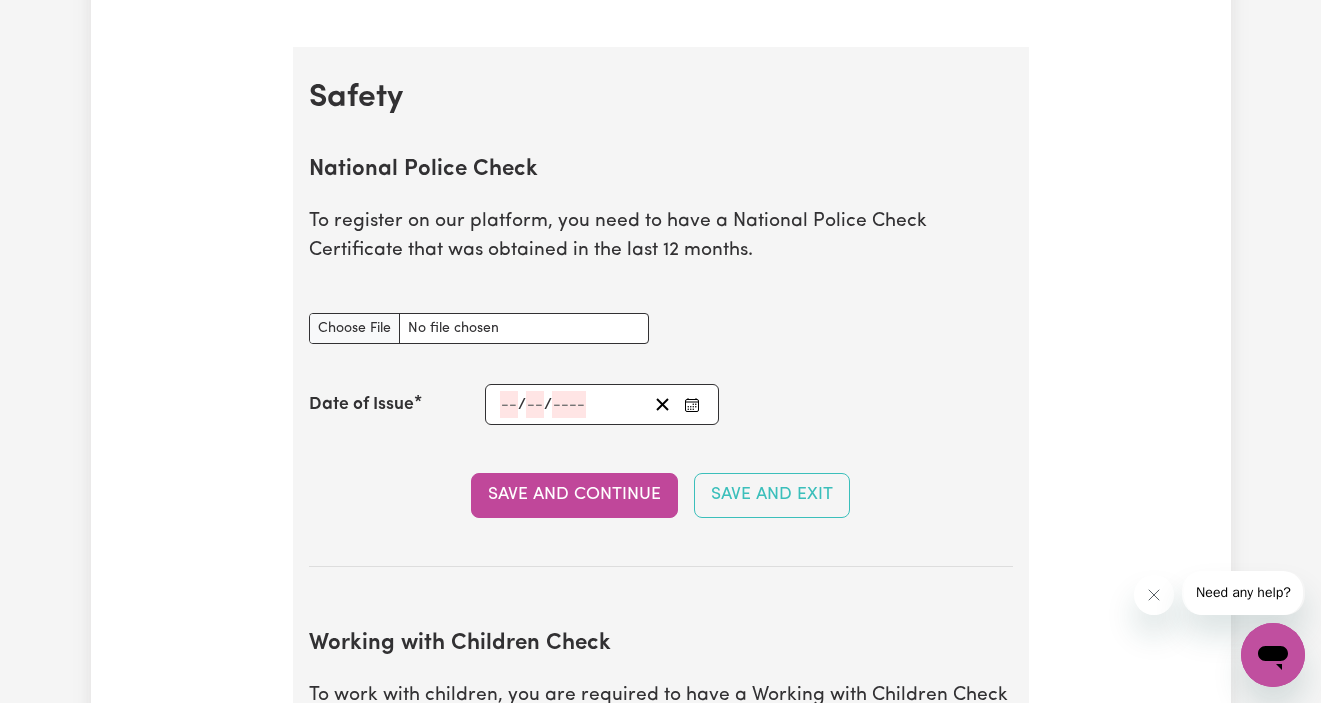 click on "/ /" at bounding box center [573, 404] 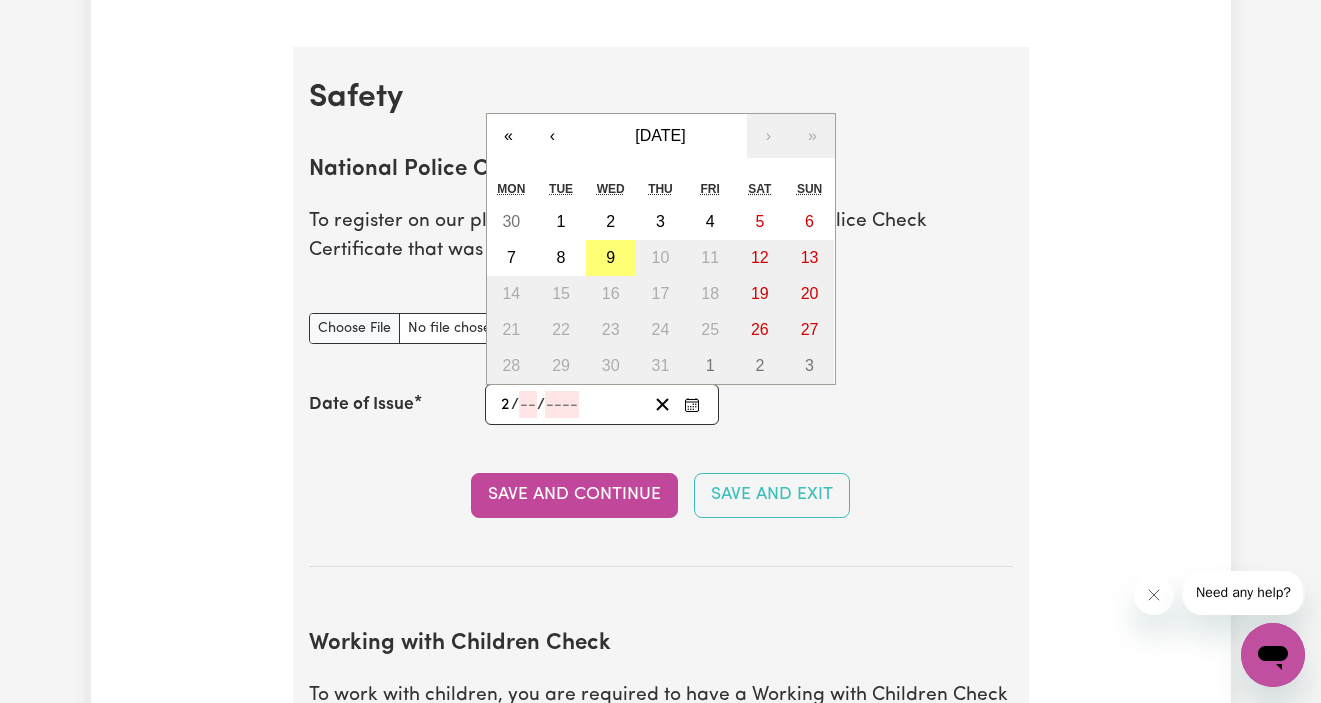 type on "20" 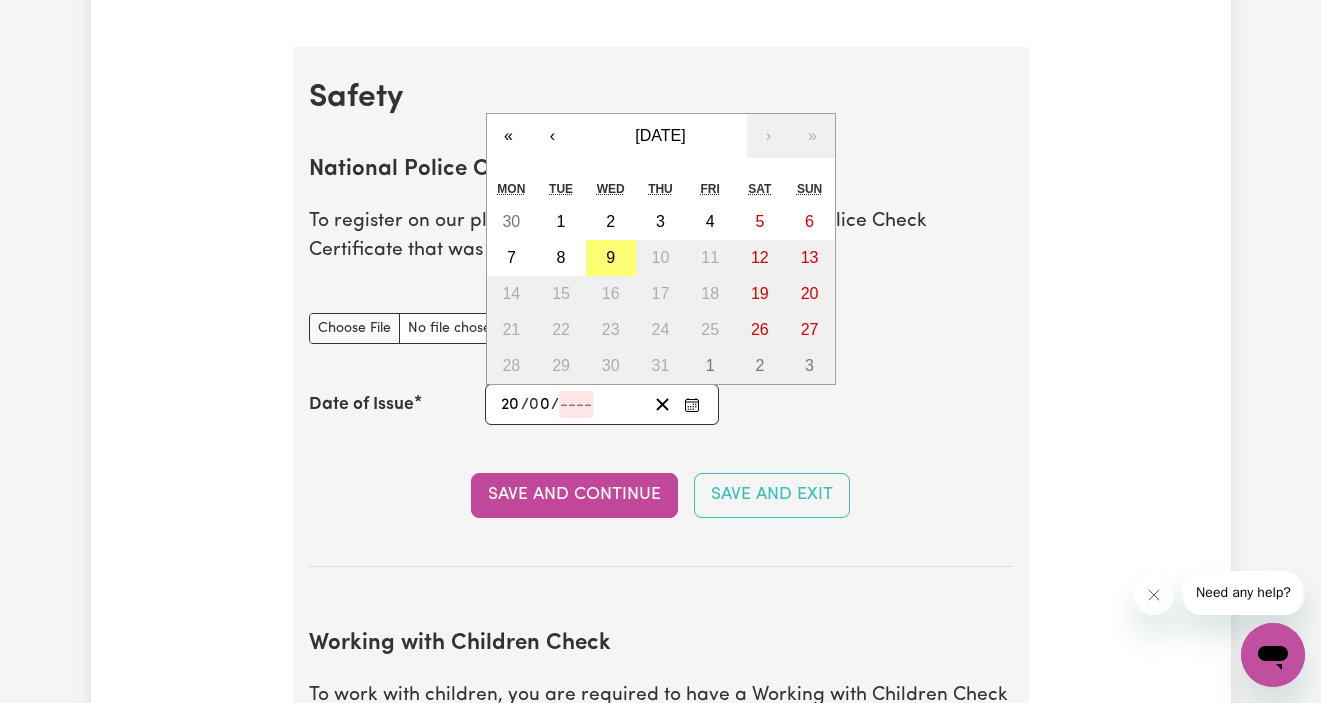 type on "05" 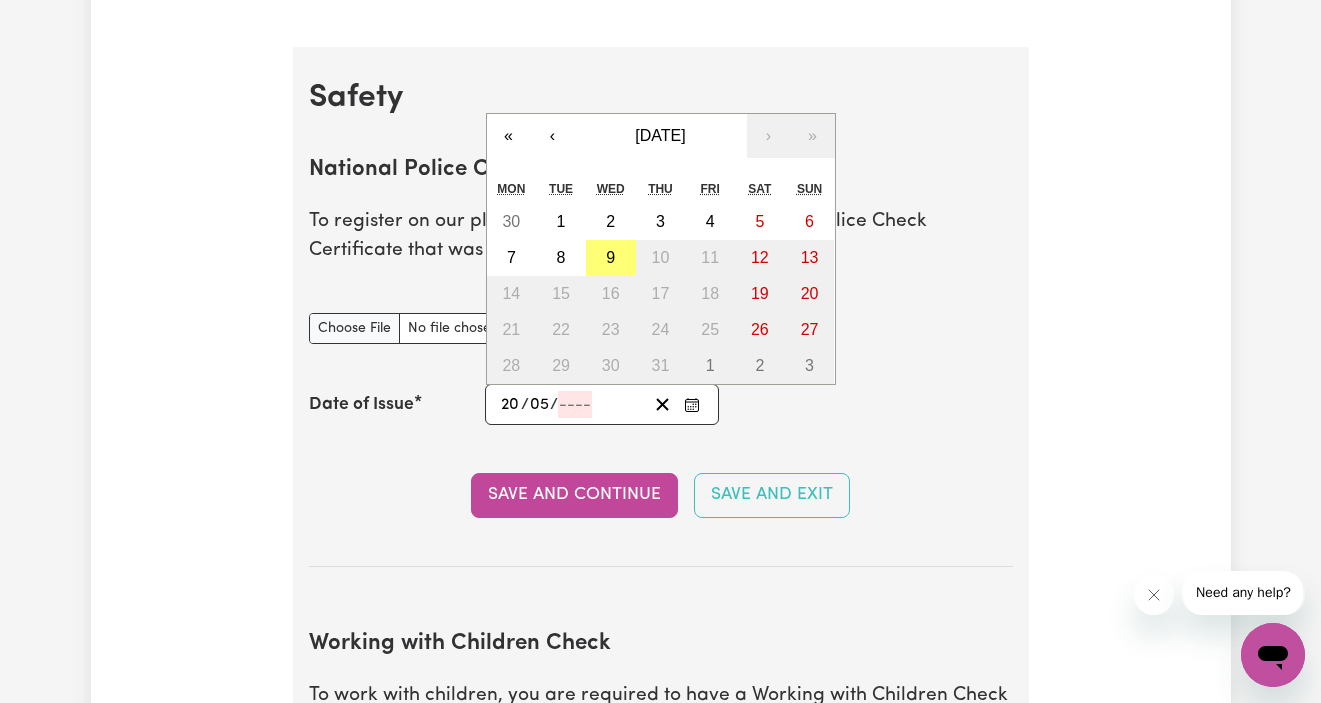 type on "0002-05-20" 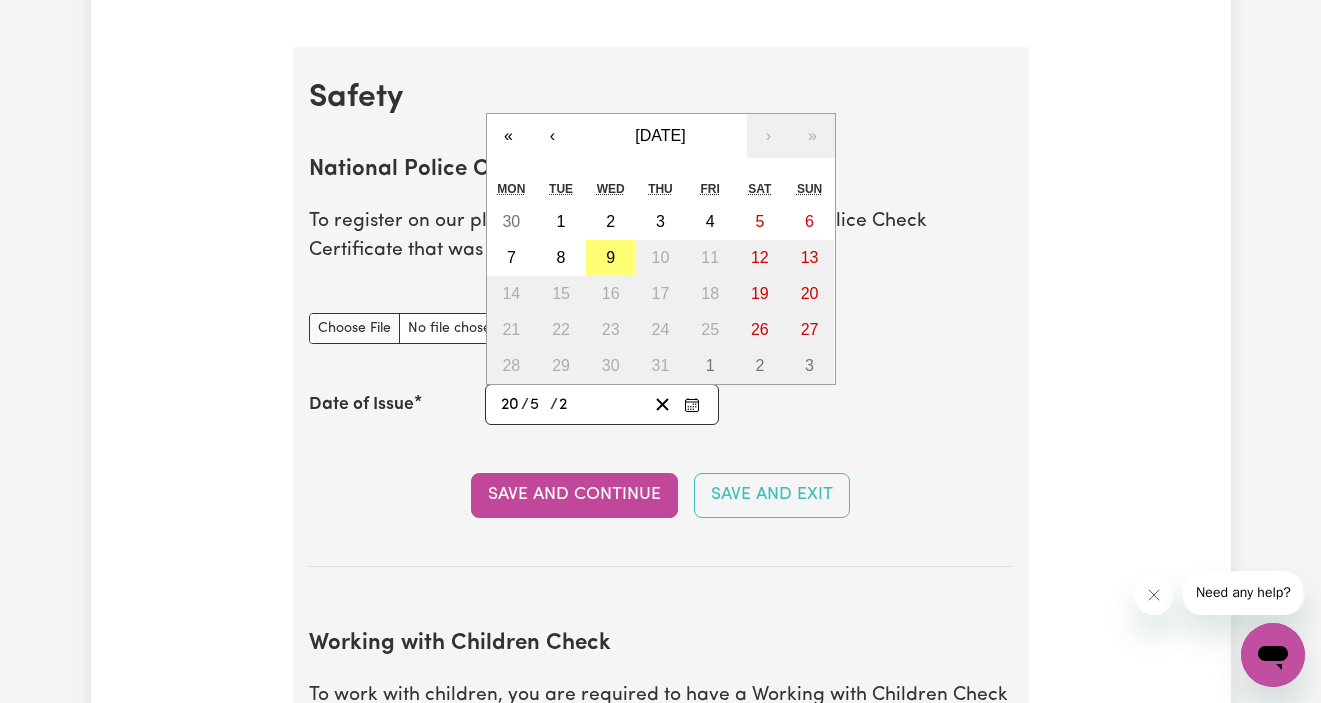 type on "0020-05-20" 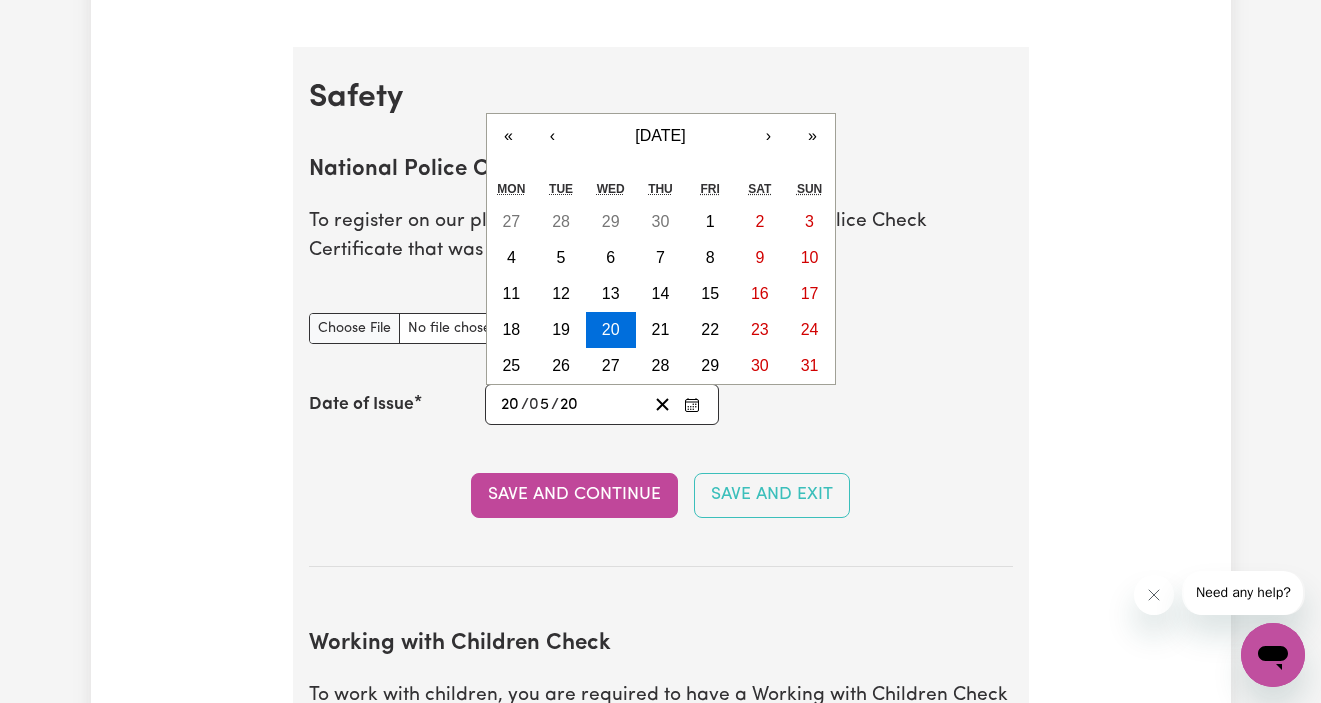 type on "0202-05-20" 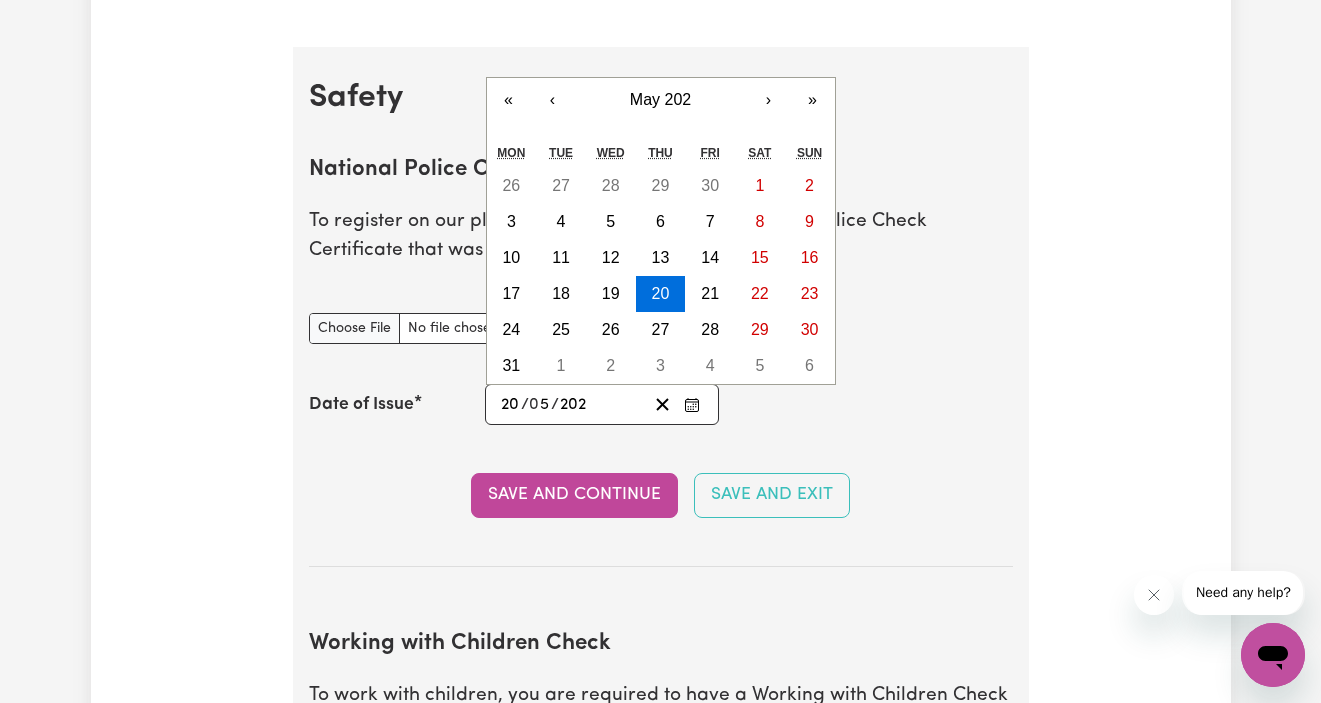 type on "2024-05-20" 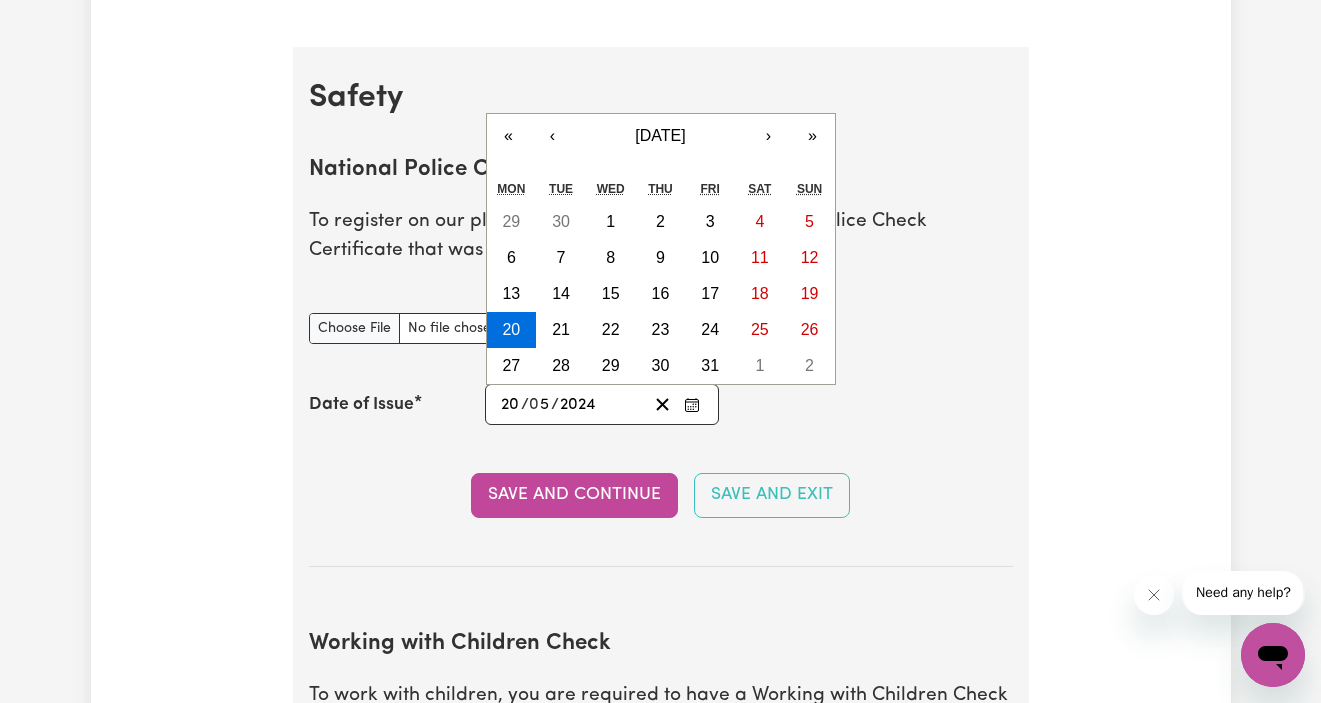 type on "2024" 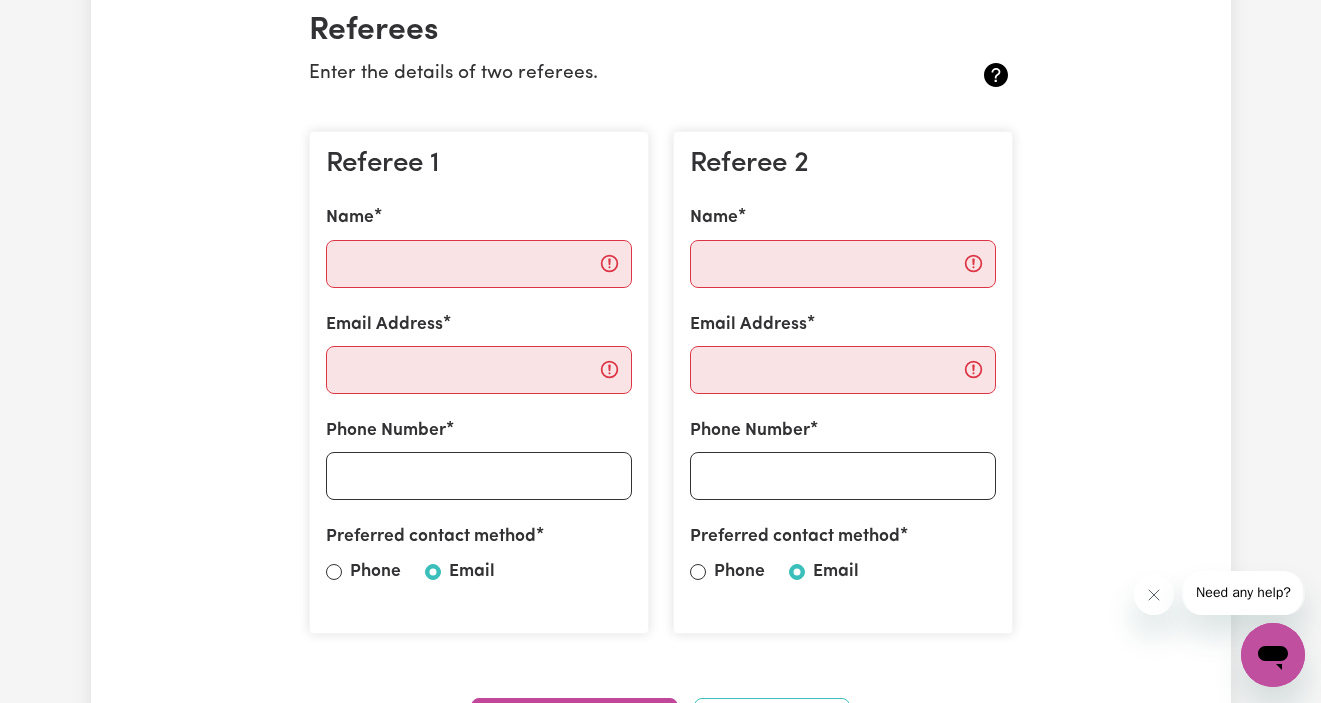 scroll, scrollTop: 430, scrollLeft: 0, axis: vertical 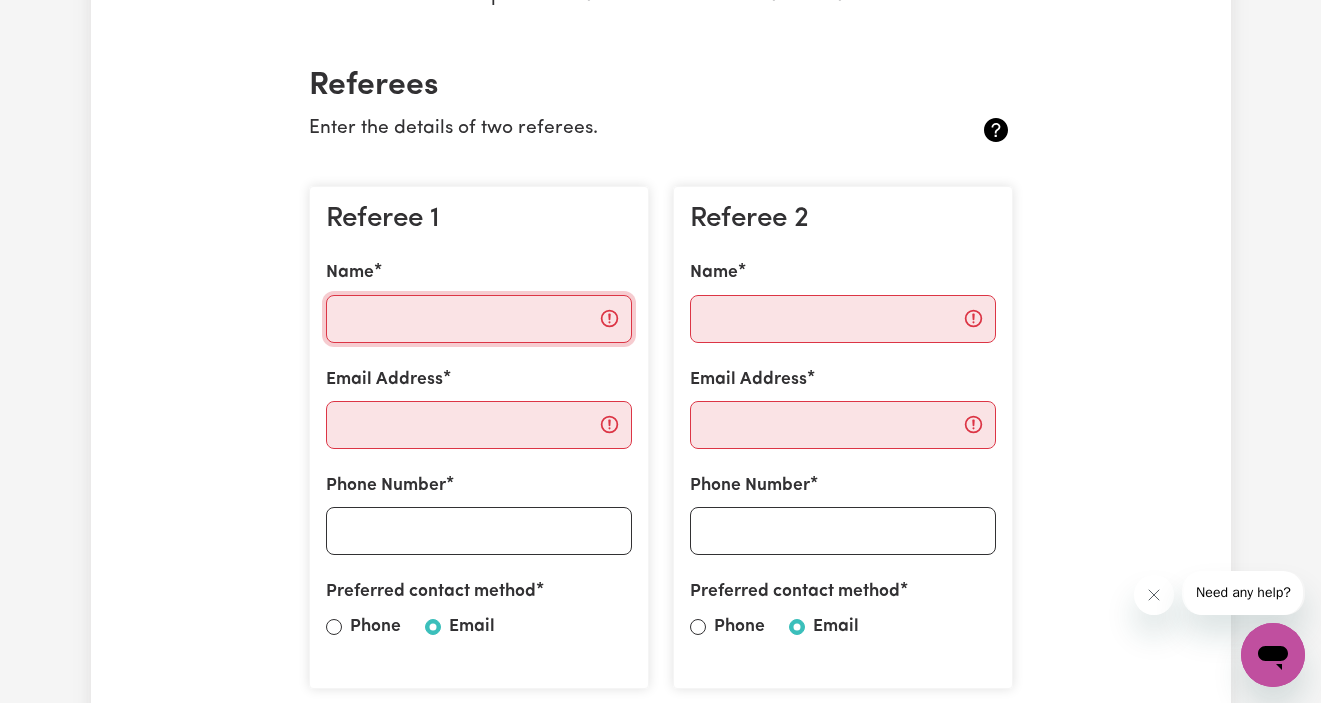 click on "Name" at bounding box center [479, 319] 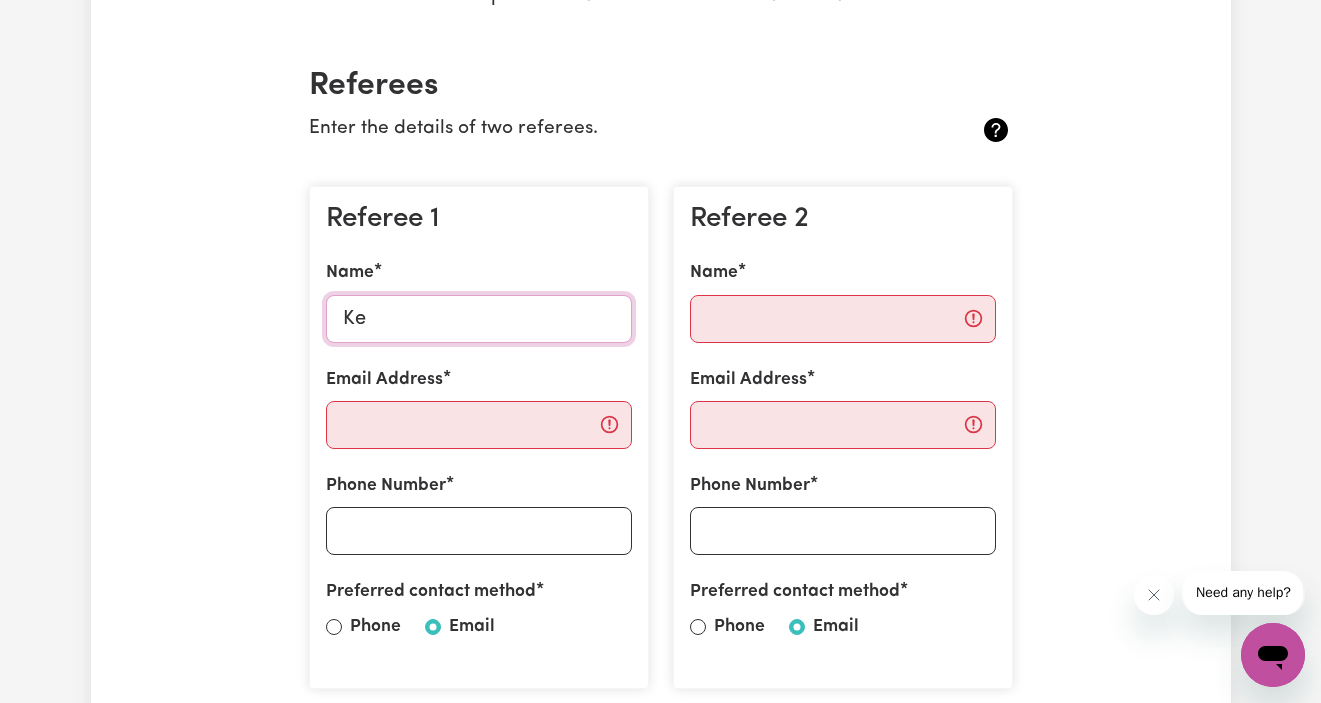 type on "K" 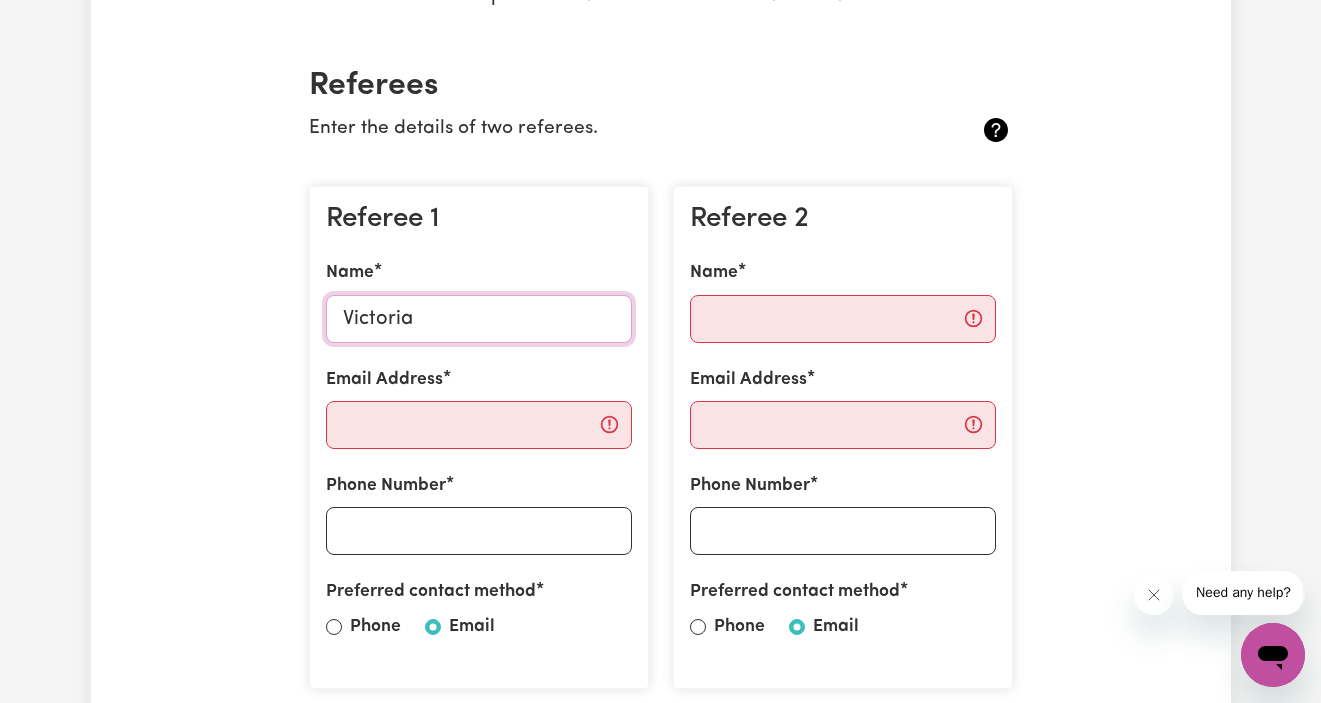 type on "Victoria" 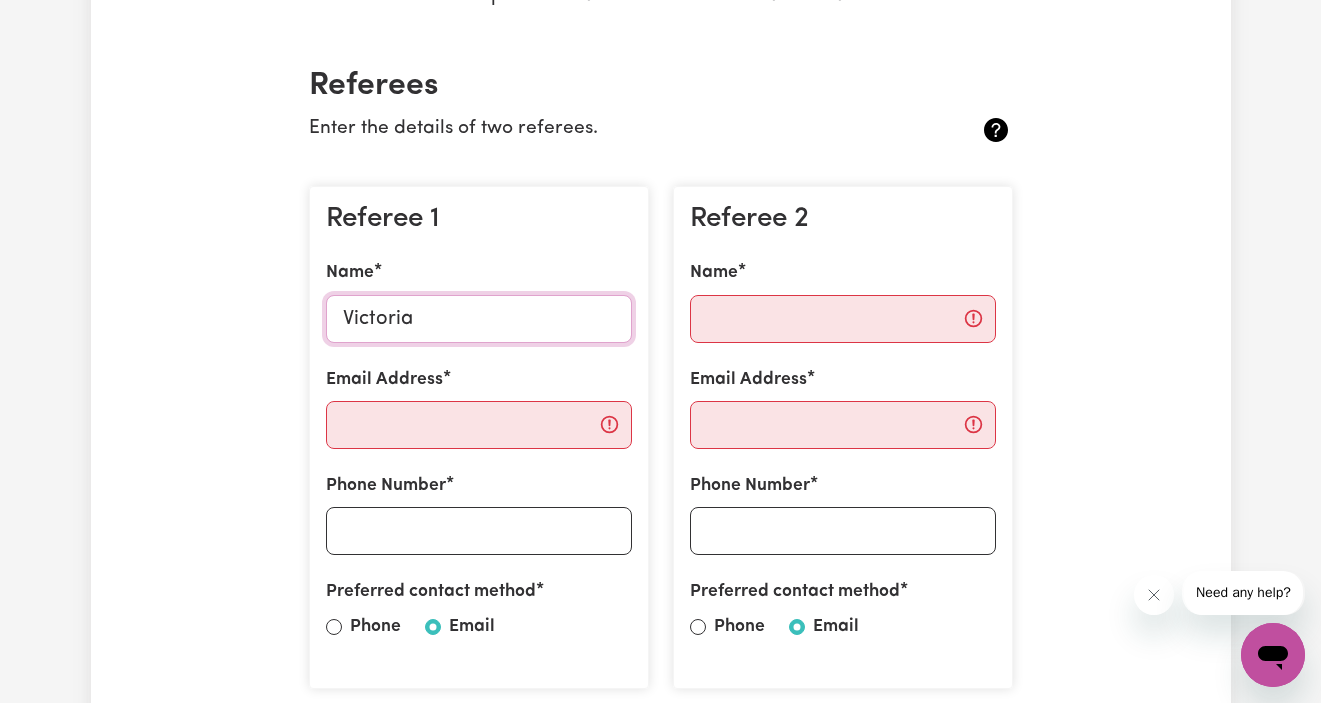 drag, startPoint x: 429, startPoint y: 317, endPoint x: 124, endPoint y: 304, distance: 305.27692 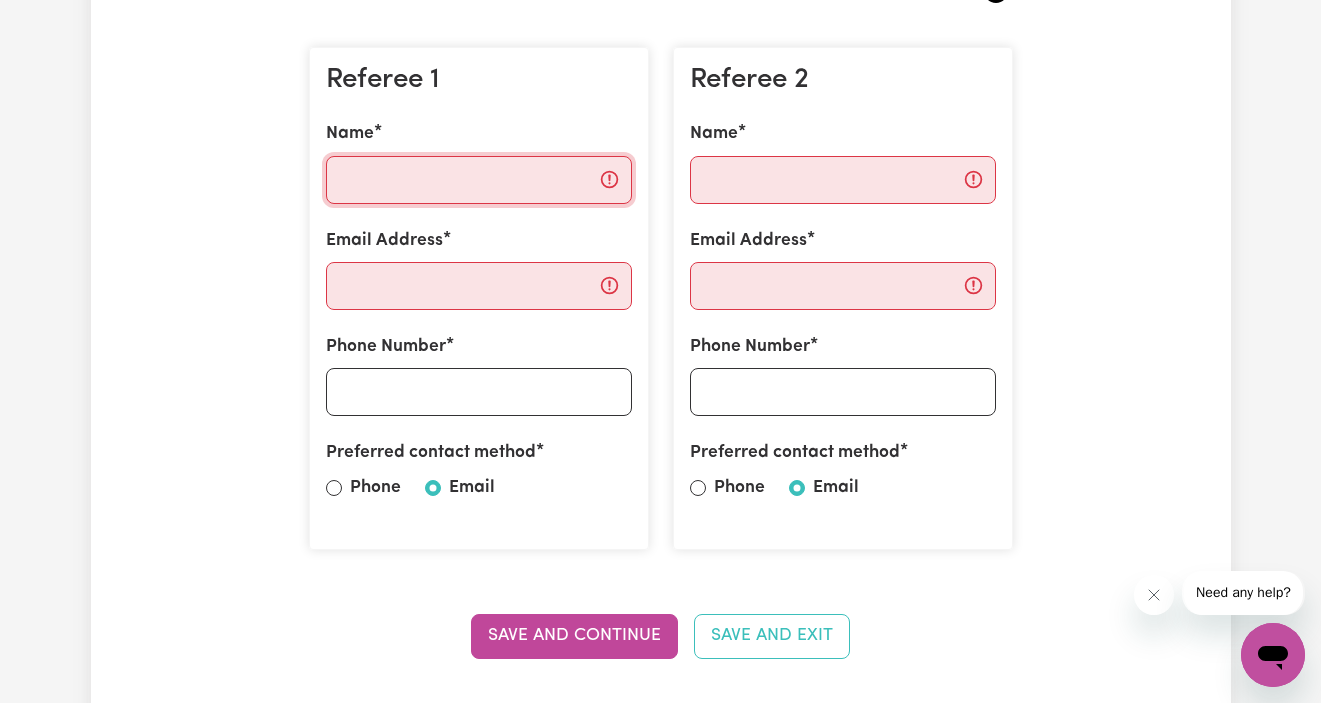 scroll, scrollTop: 642, scrollLeft: 0, axis: vertical 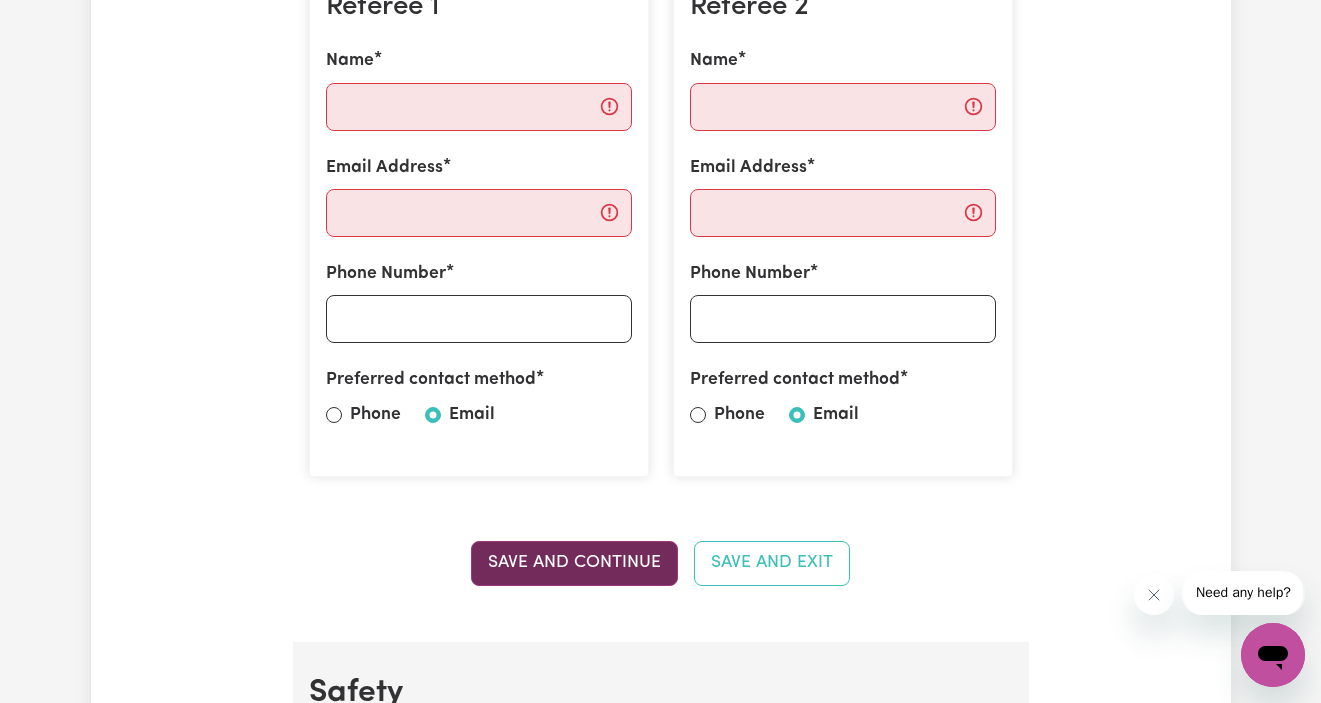 click on "Save and Continue" at bounding box center [574, 563] 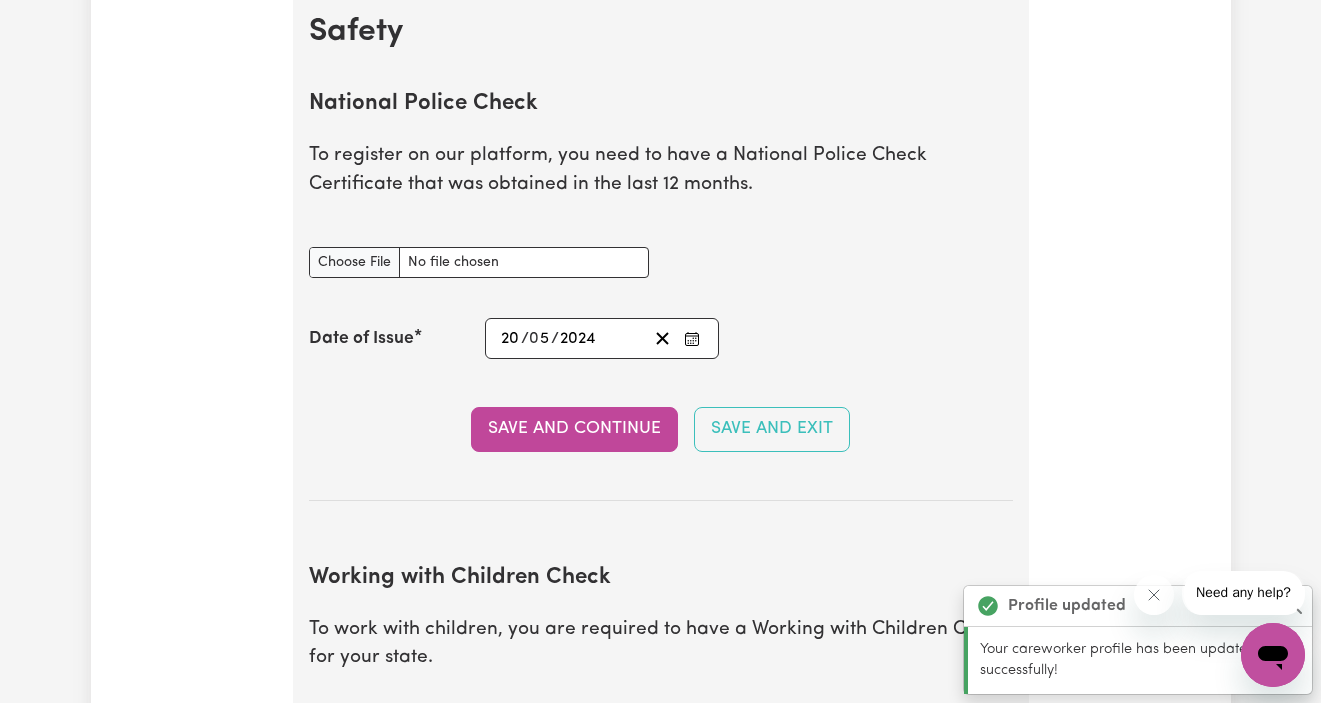scroll, scrollTop: 1324, scrollLeft: 0, axis: vertical 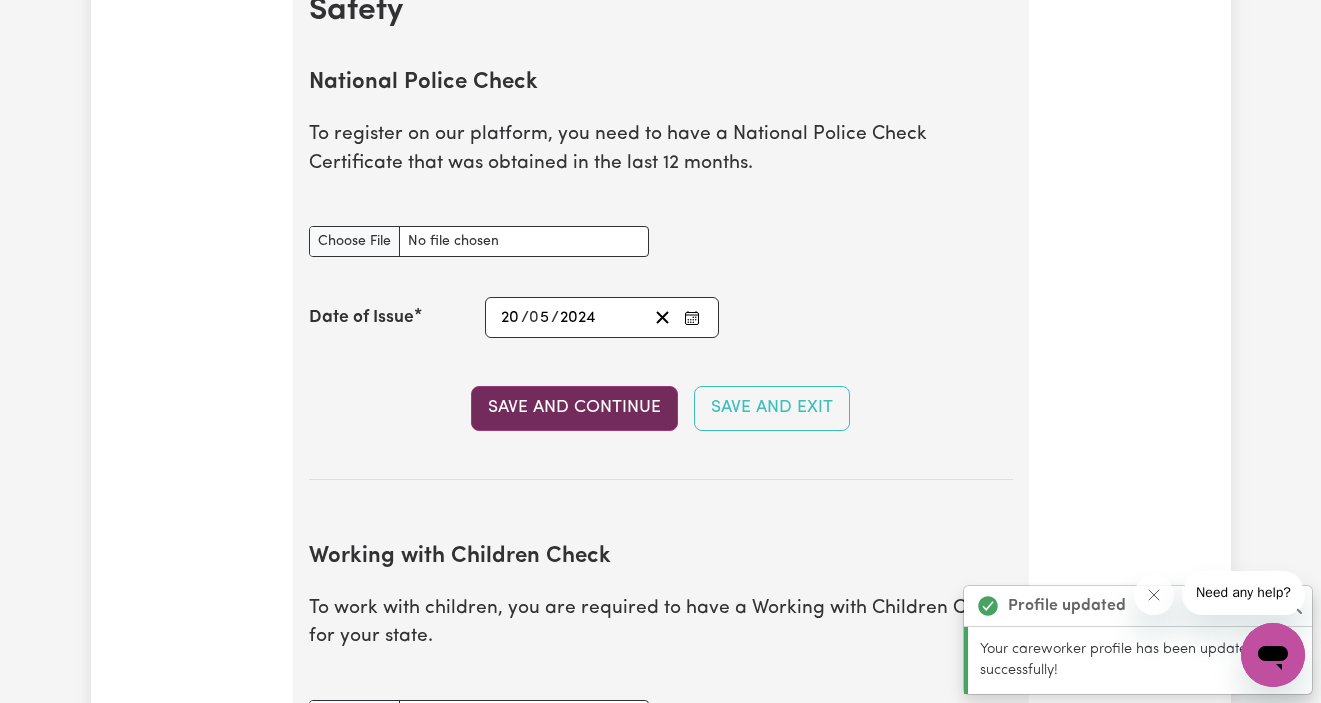 click on "Save and Continue" at bounding box center (574, 408) 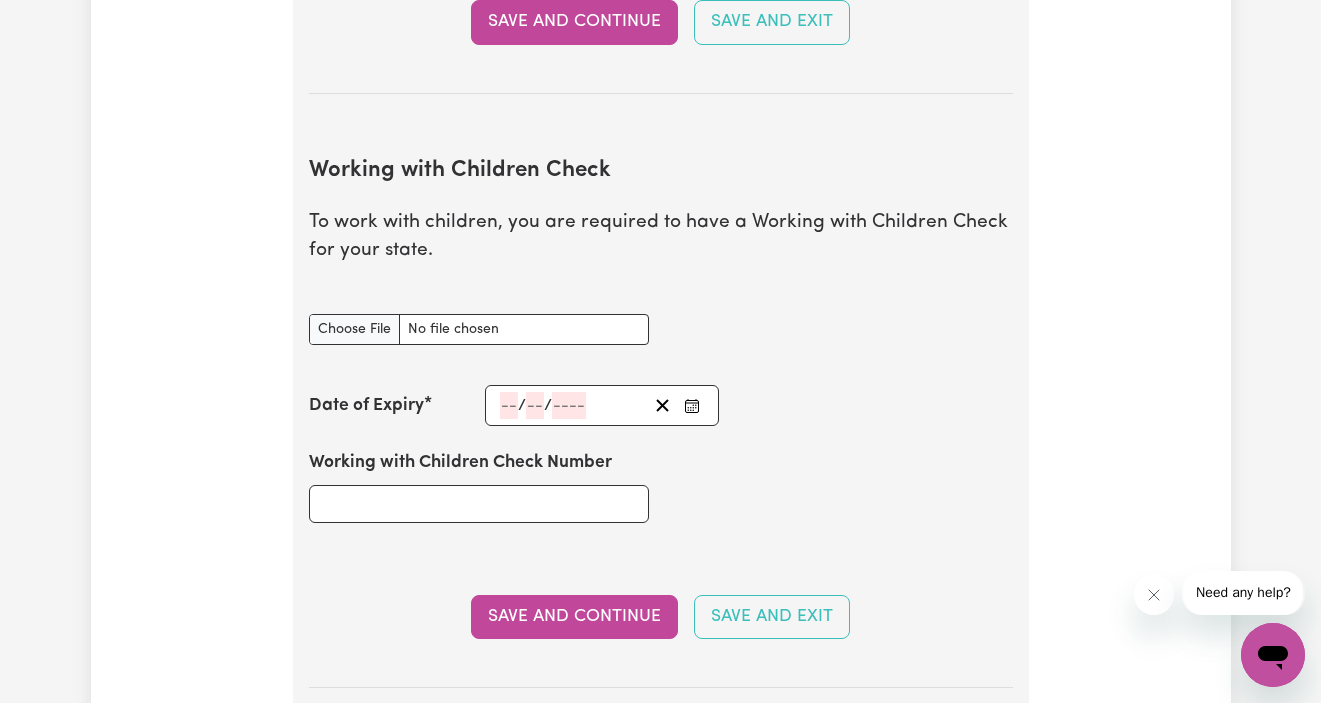 scroll, scrollTop: 1870, scrollLeft: 0, axis: vertical 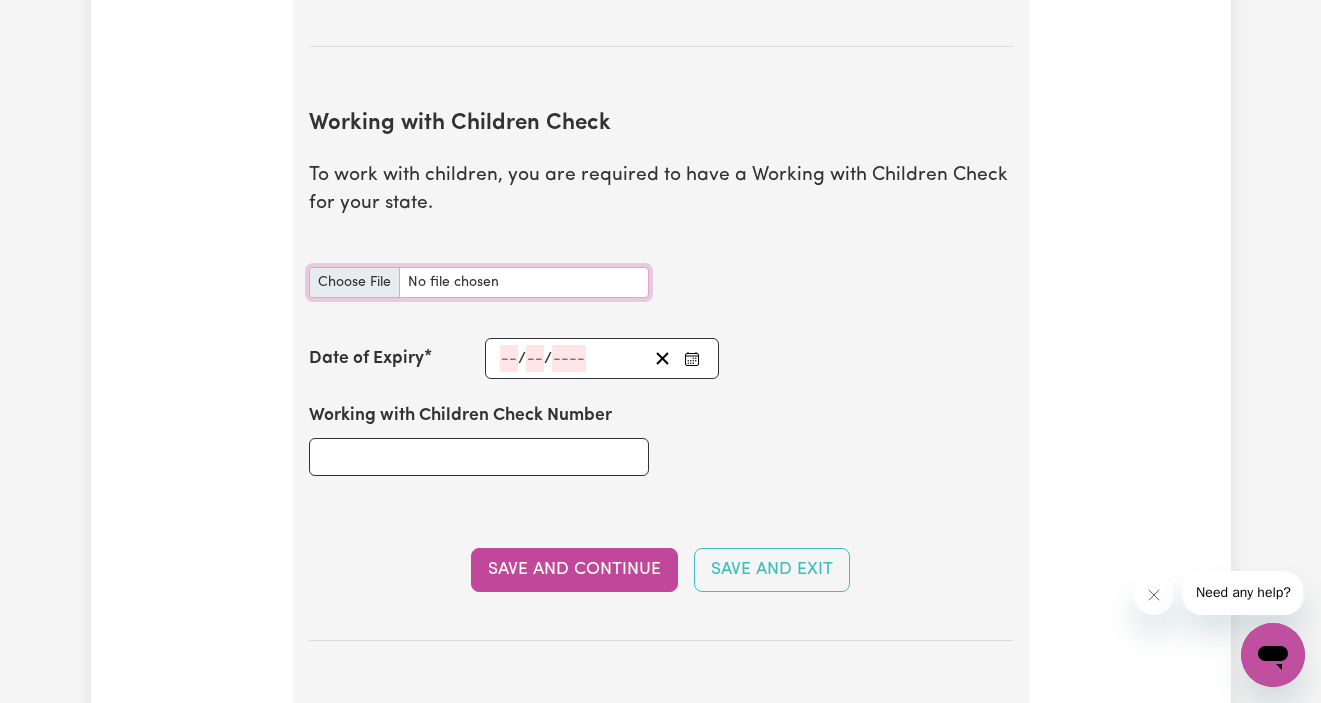 click on "Working with Children Check  document" at bounding box center (479, 282) 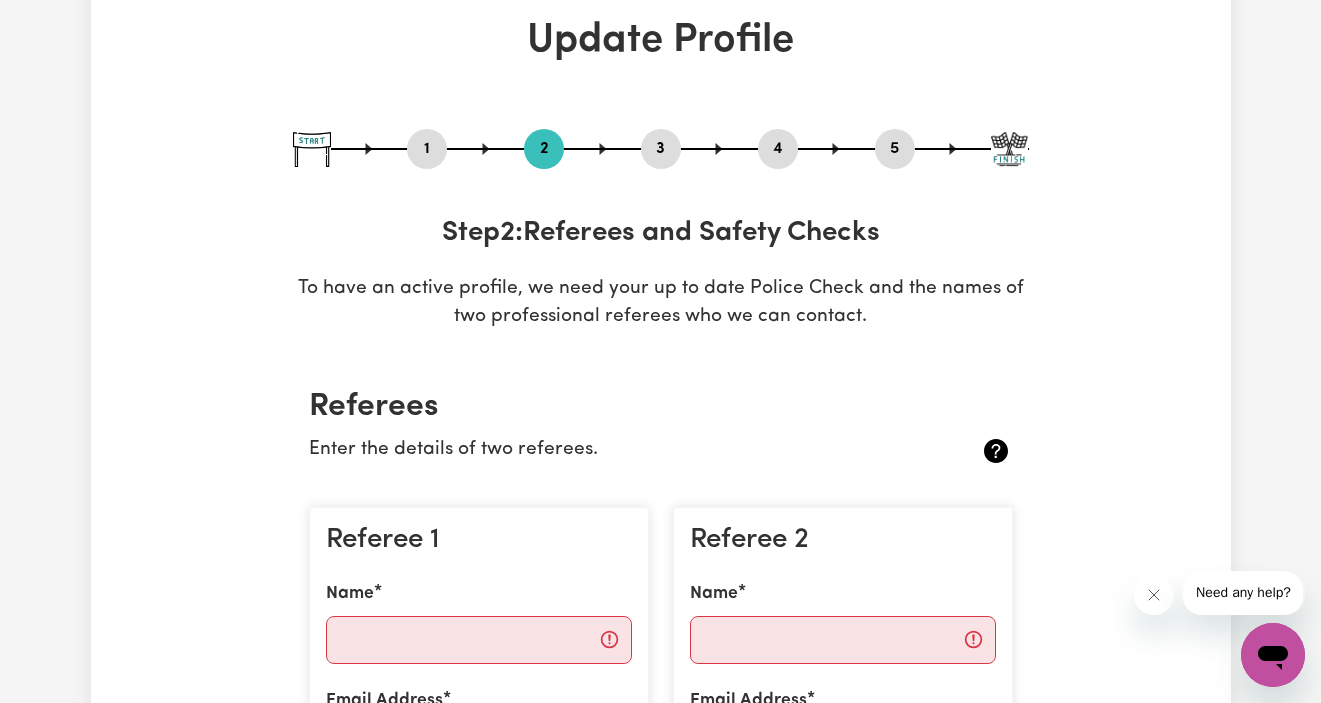scroll, scrollTop: 0, scrollLeft: 0, axis: both 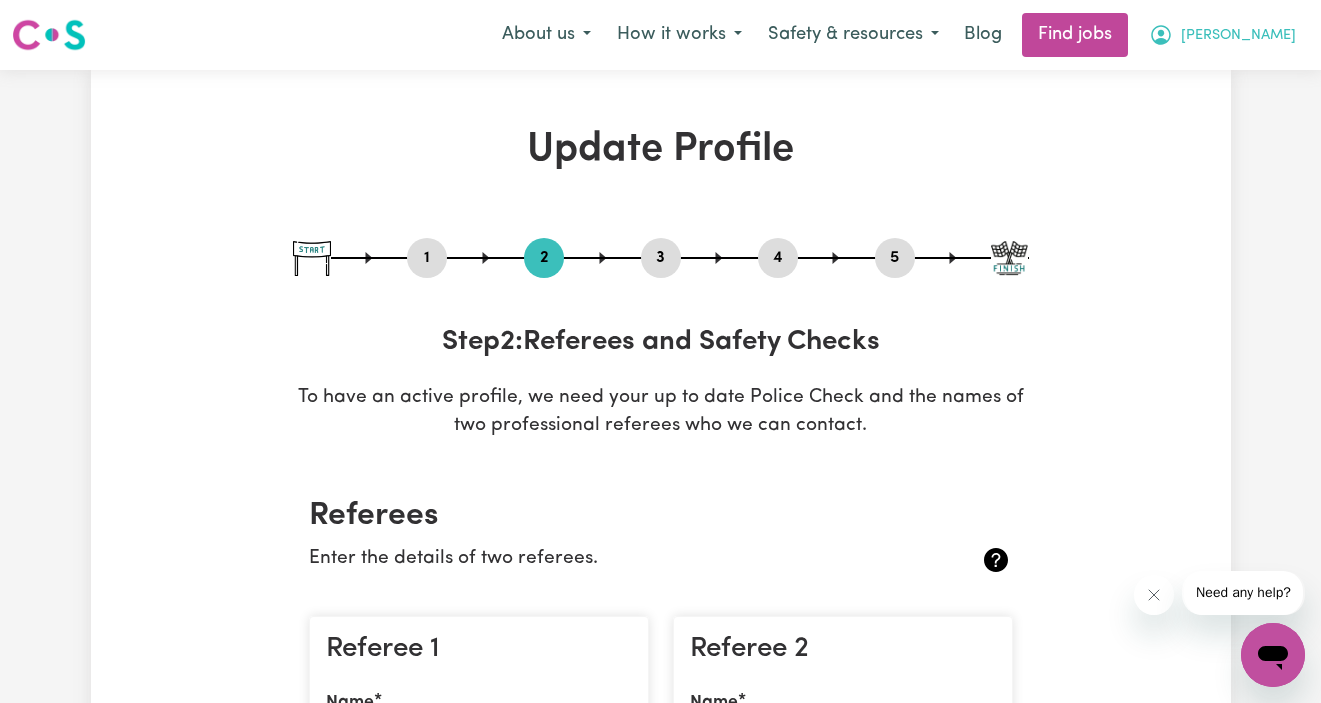 click on "Kamela" at bounding box center (1238, 36) 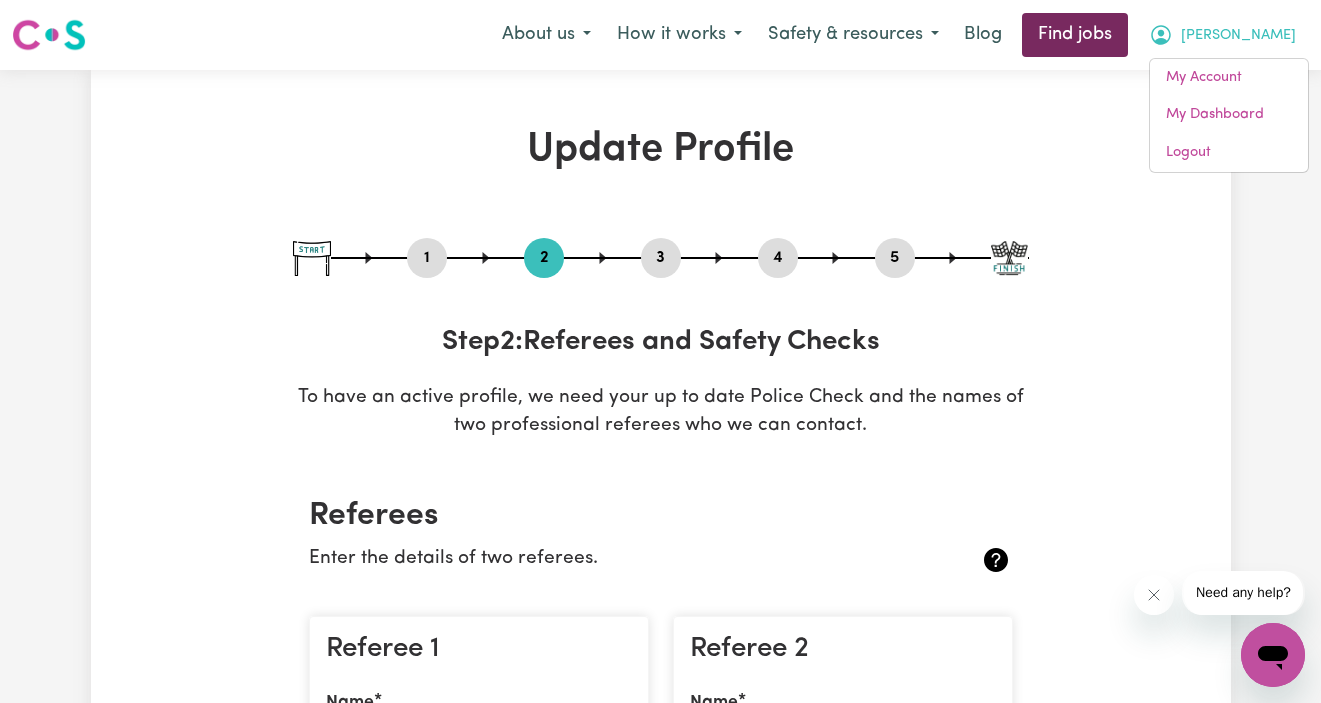 click on "Find jobs" at bounding box center (1075, 35) 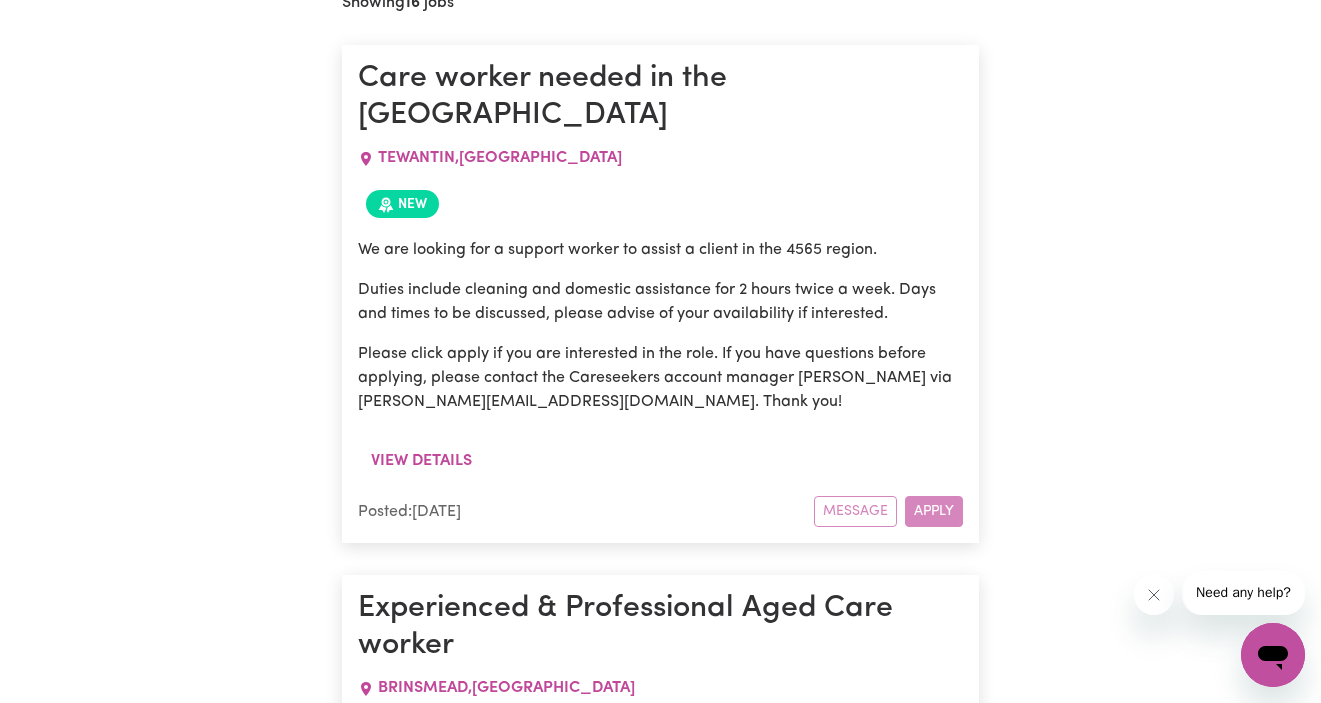 scroll, scrollTop: 0, scrollLeft: 0, axis: both 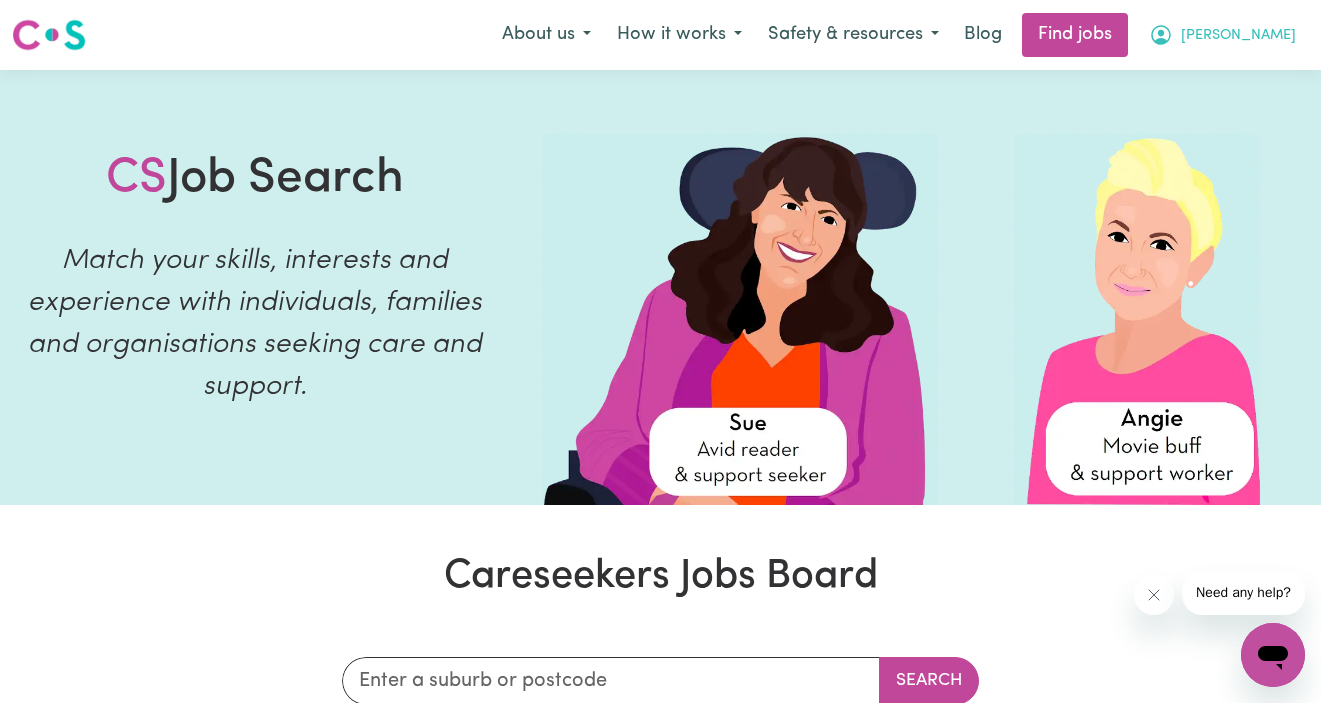 click on "Kamela" at bounding box center (1238, 36) 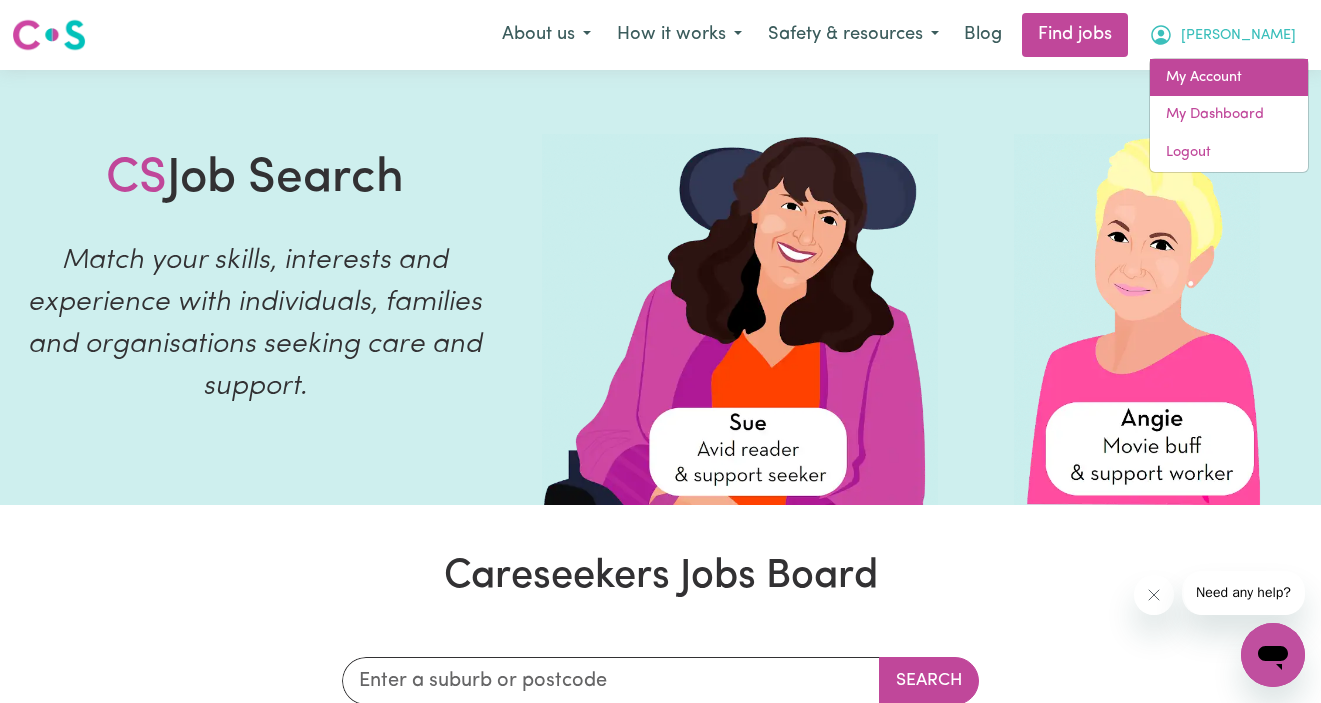 click on "My Account" at bounding box center (1229, 78) 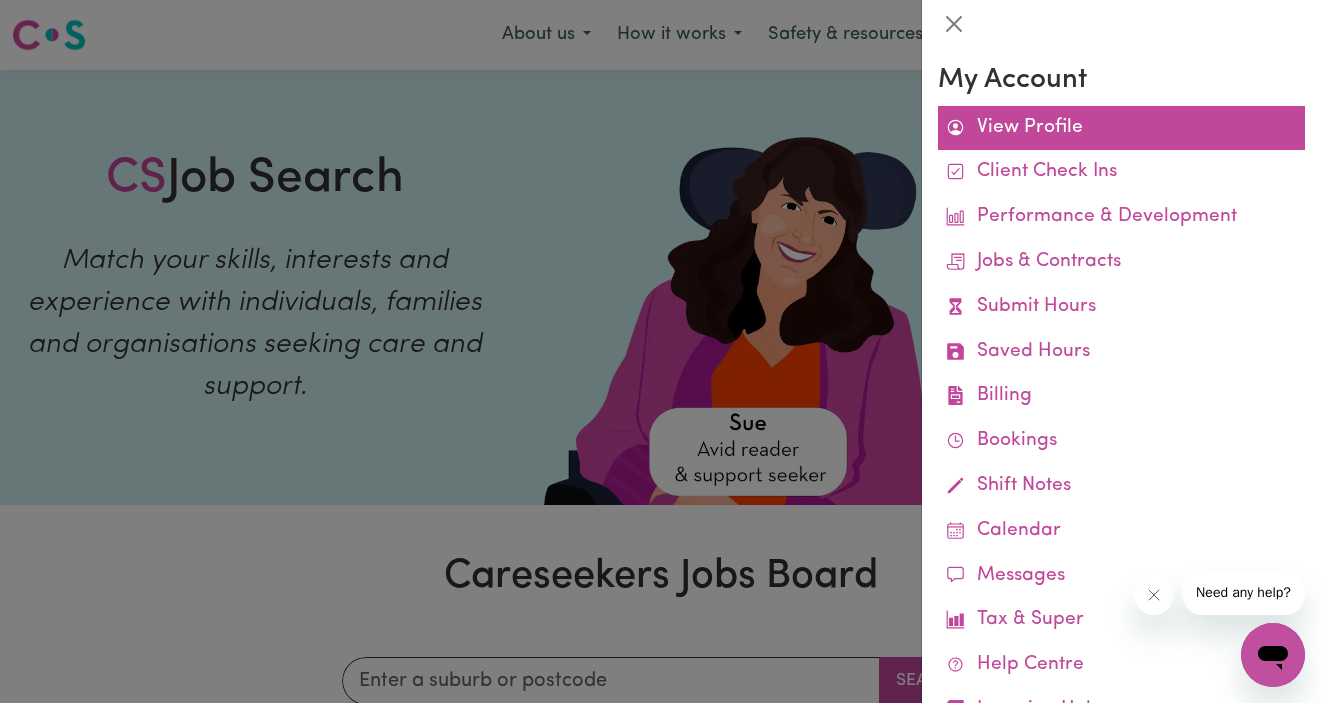 click on "View Profile" at bounding box center (1121, 128) 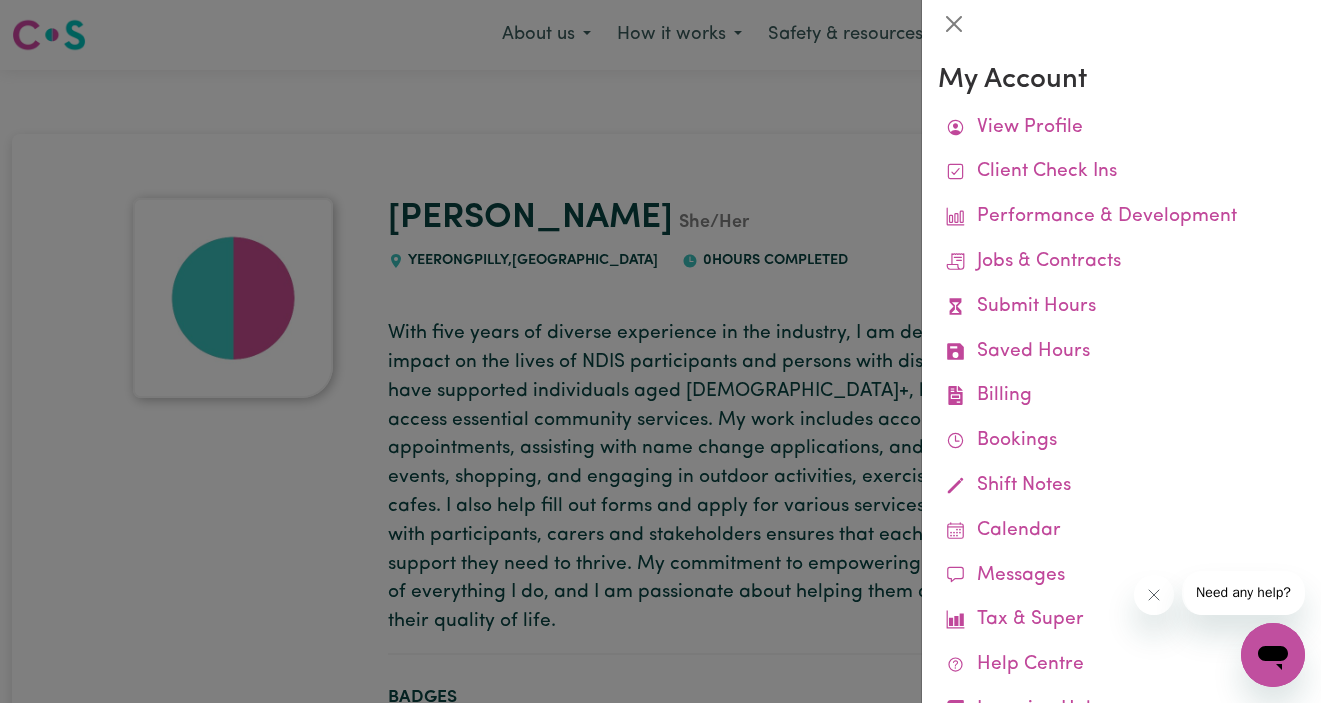 click at bounding box center [660, 351] 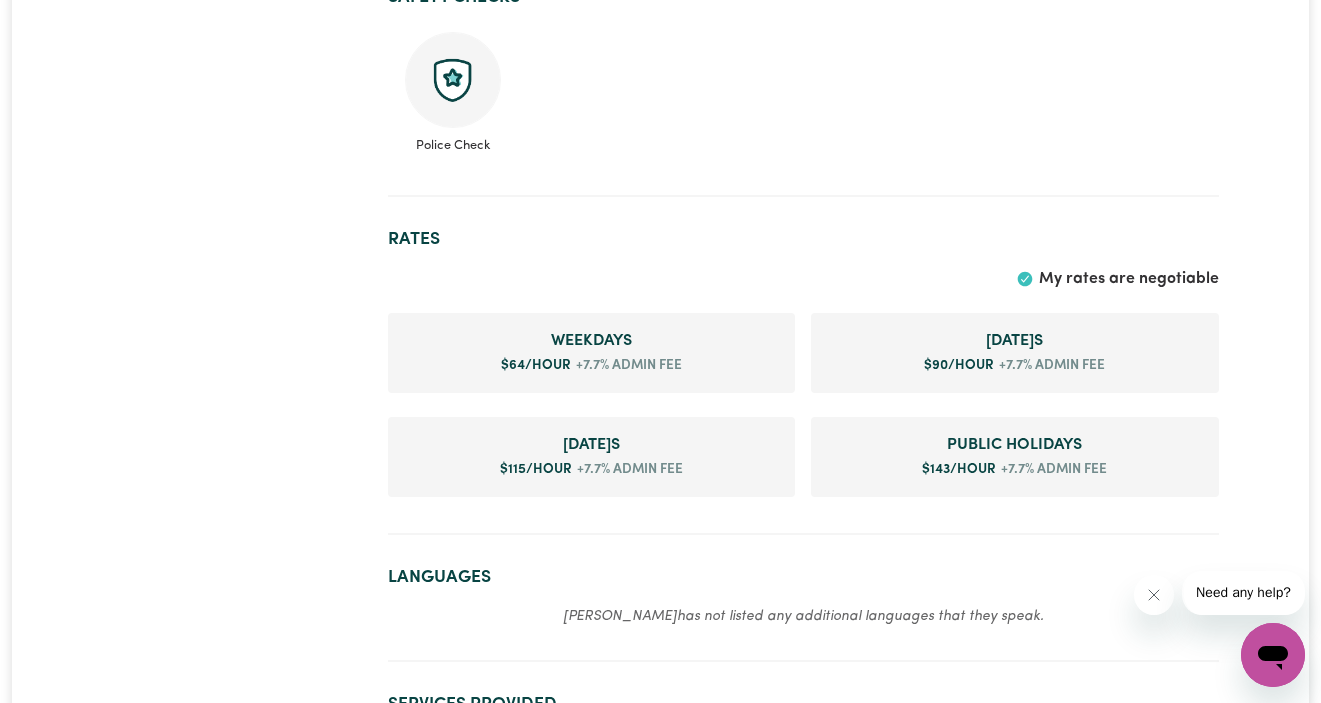 scroll, scrollTop: 0, scrollLeft: 0, axis: both 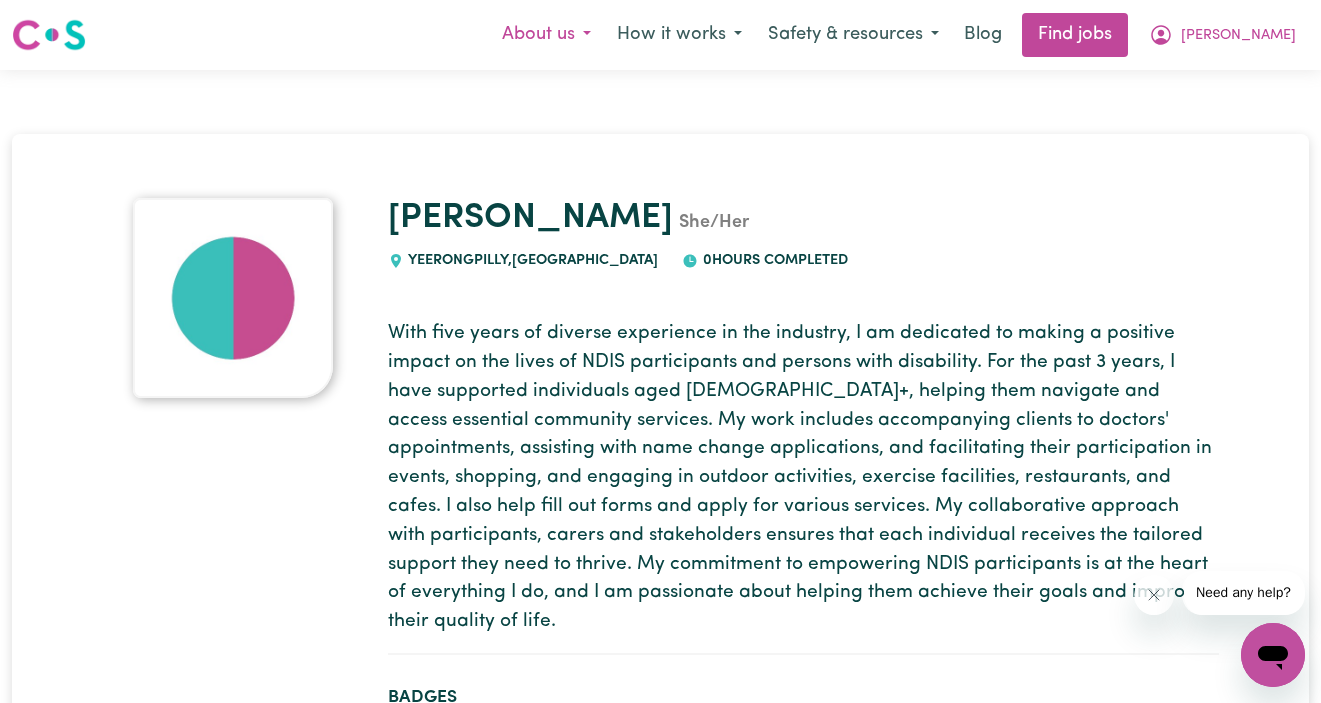 click on "About us" at bounding box center [546, 35] 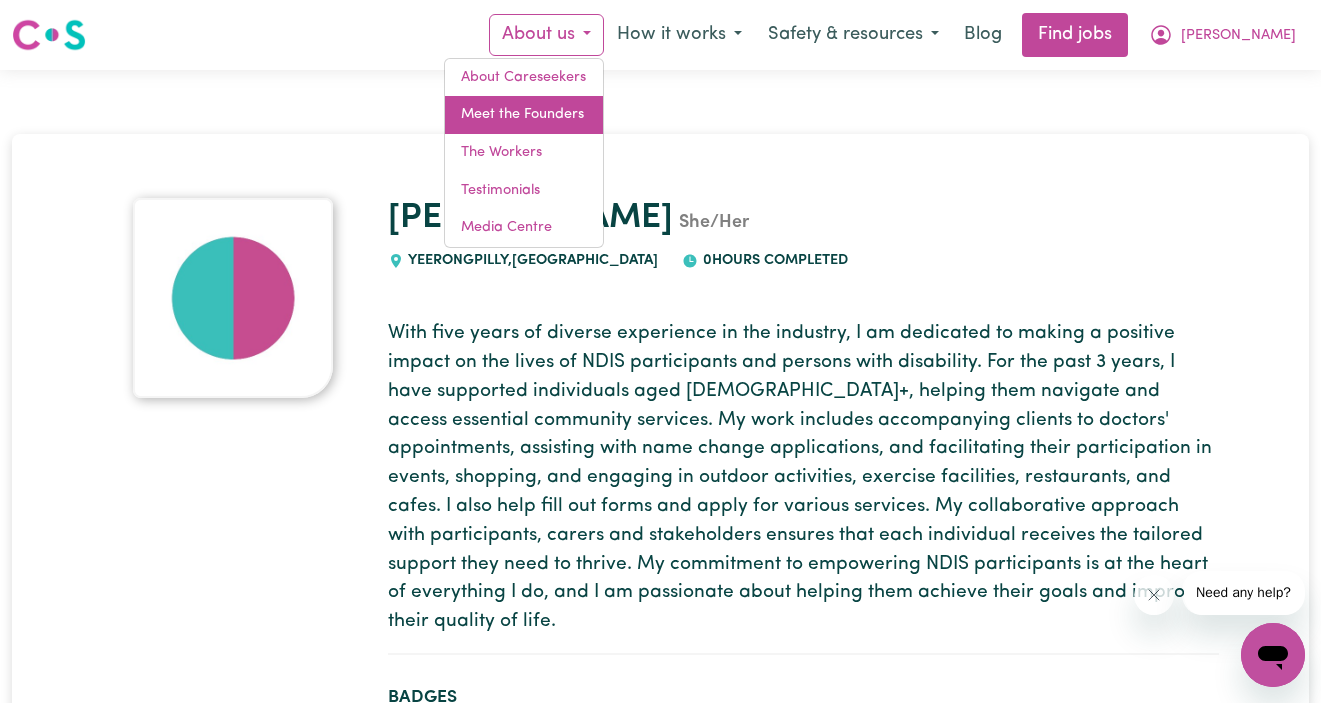 click on "Meet the Founders" at bounding box center (524, 115) 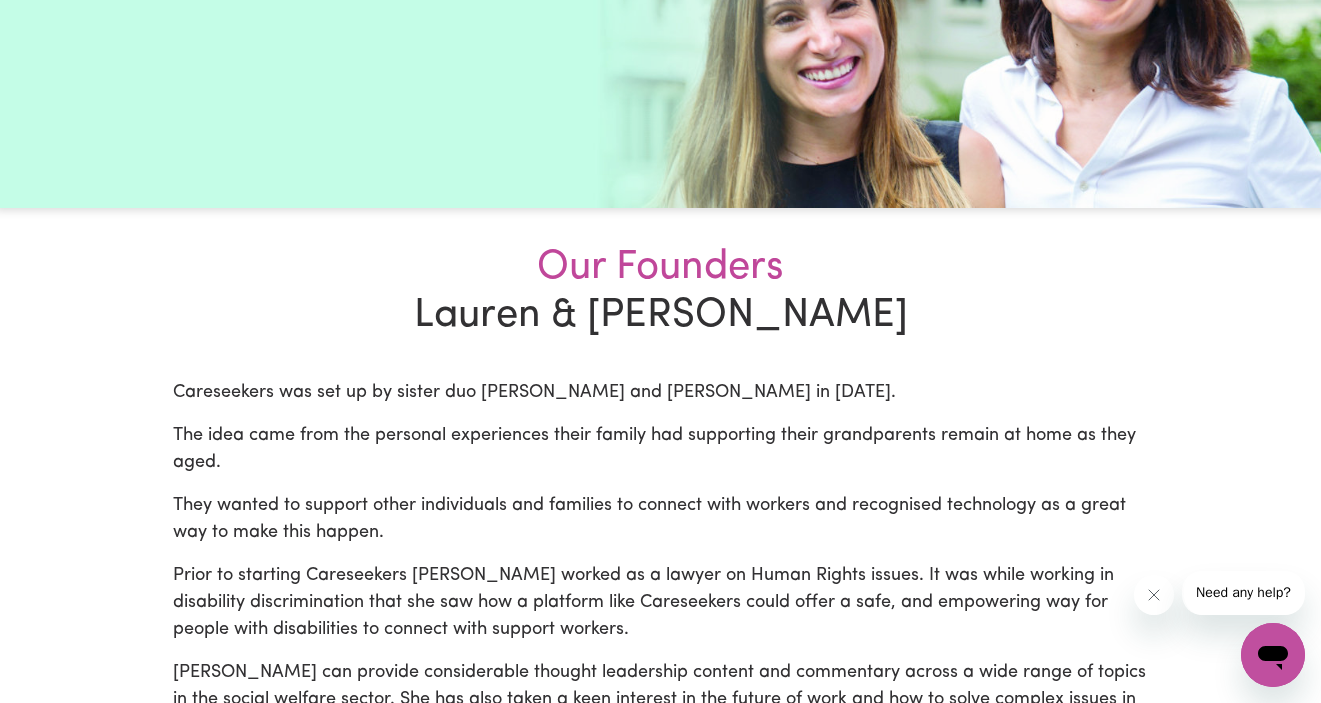 scroll, scrollTop: 0, scrollLeft: 0, axis: both 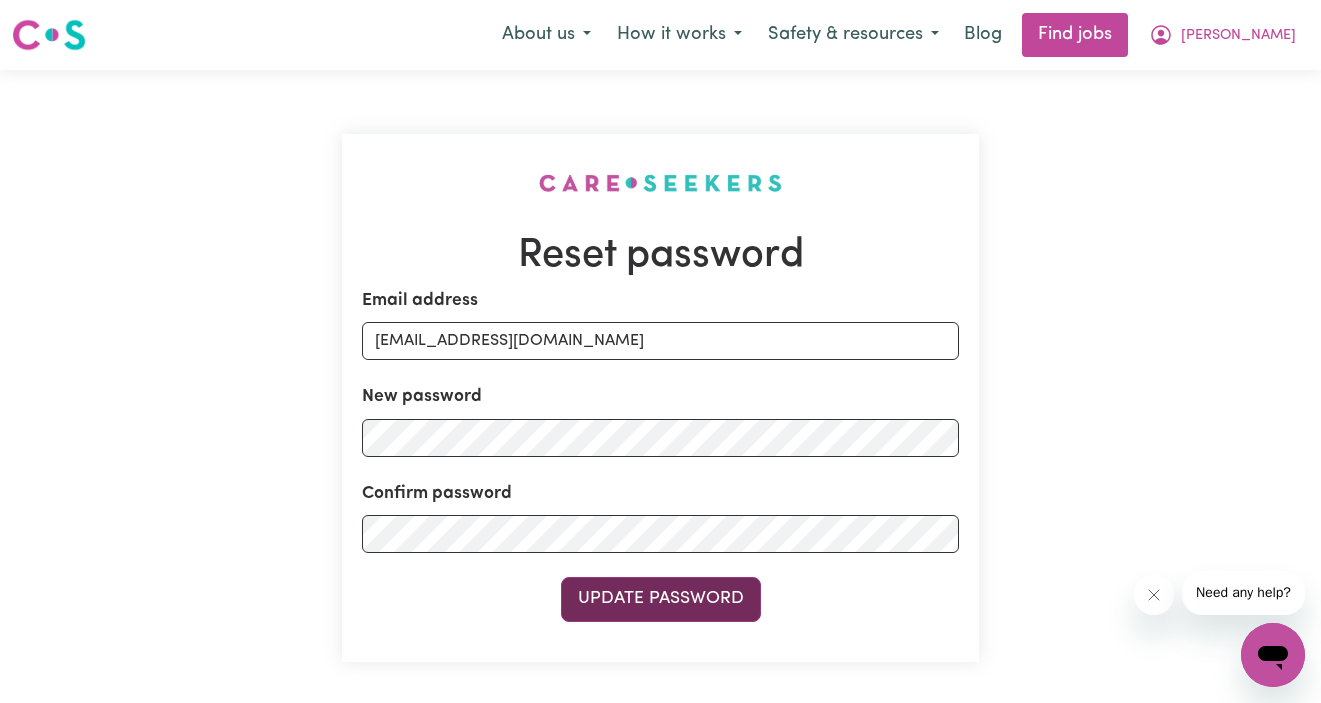 click on "Update Password" at bounding box center [661, 599] 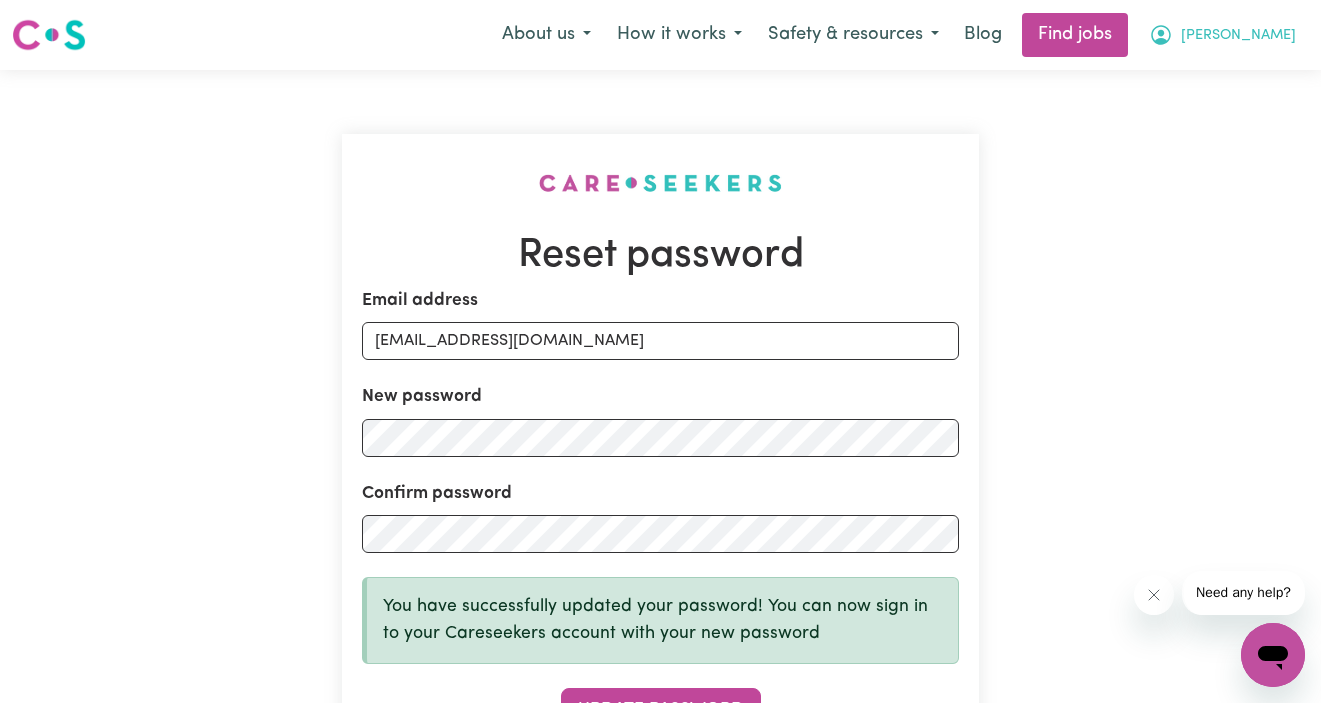 click on "Kamela" at bounding box center (1222, 35) 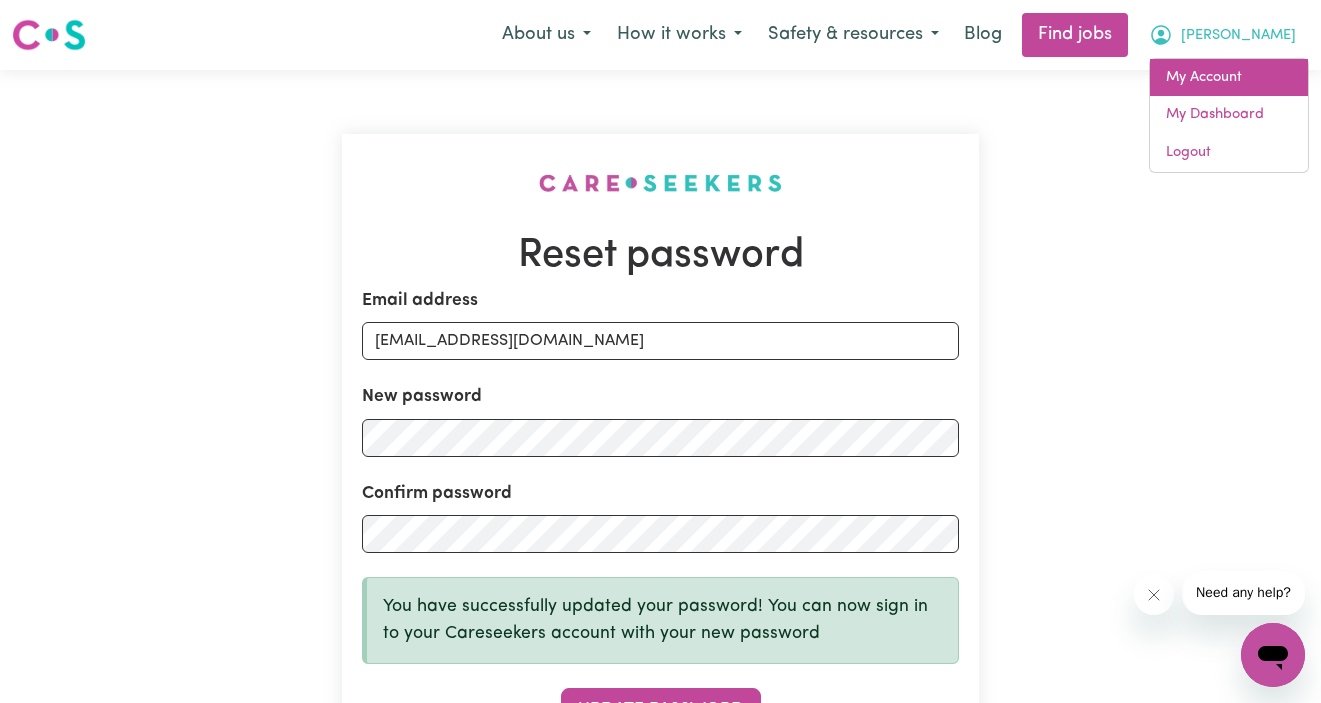 click on "My Account" at bounding box center (1229, 78) 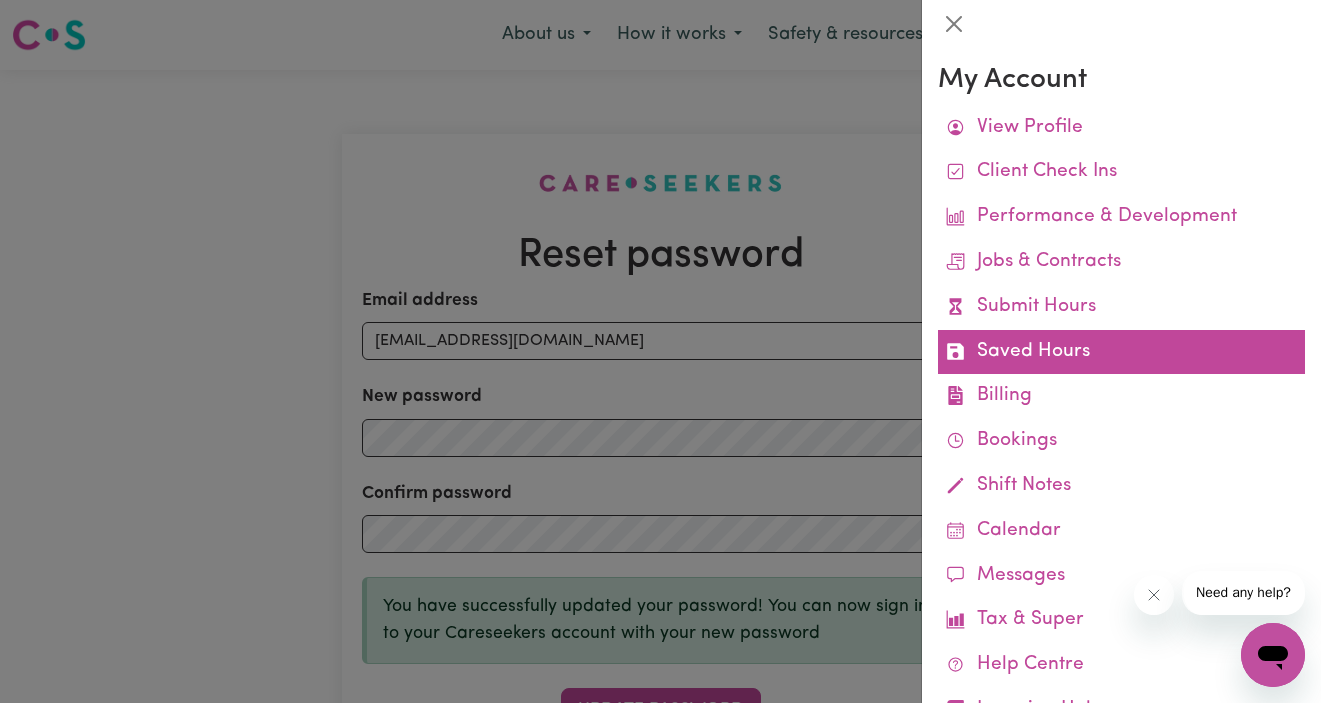 click on "Saved Hours" at bounding box center (1121, 352) 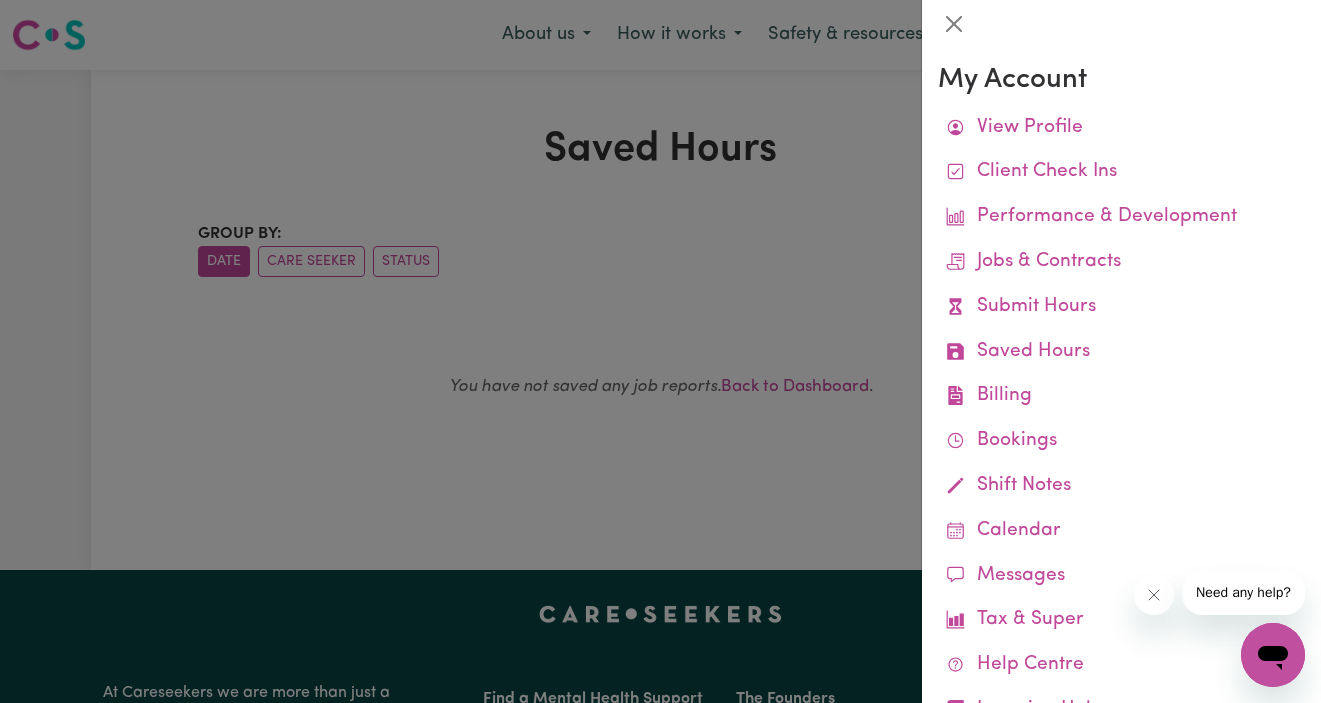 click at bounding box center [660, 351] 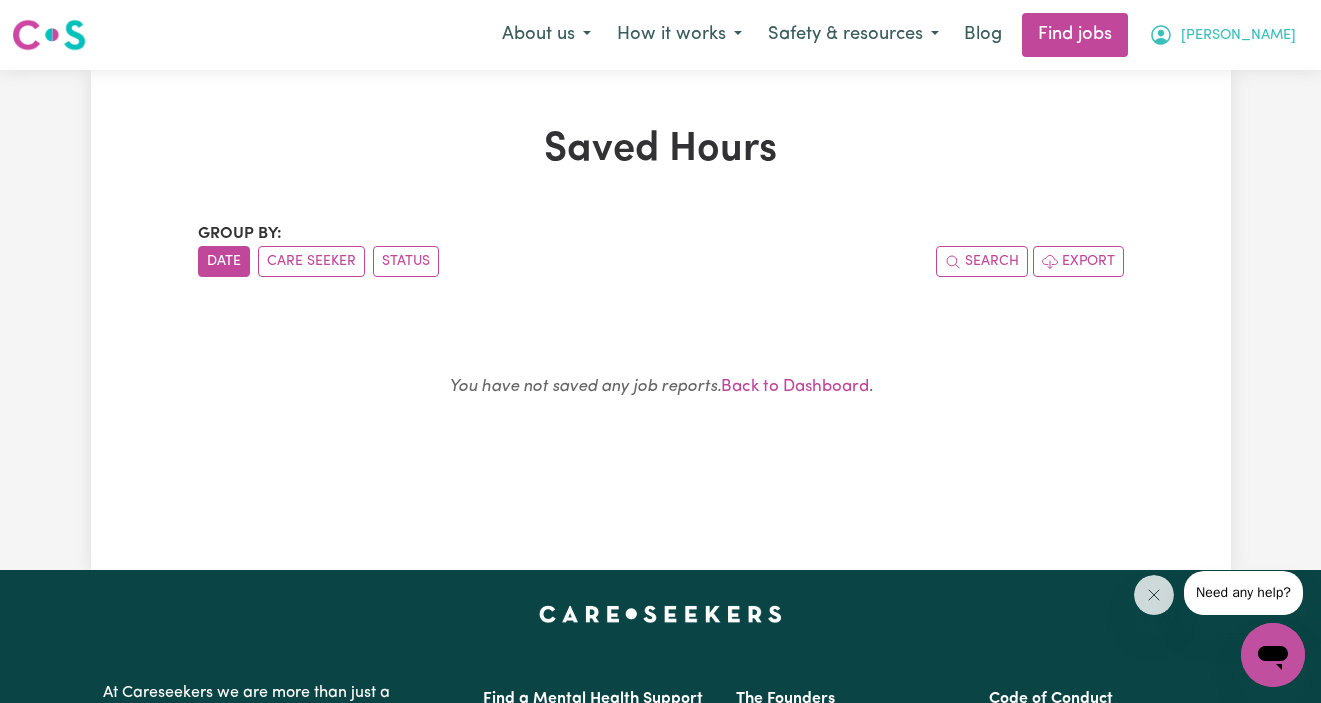 click on "Kamela" at bounding box center [1222, 35] 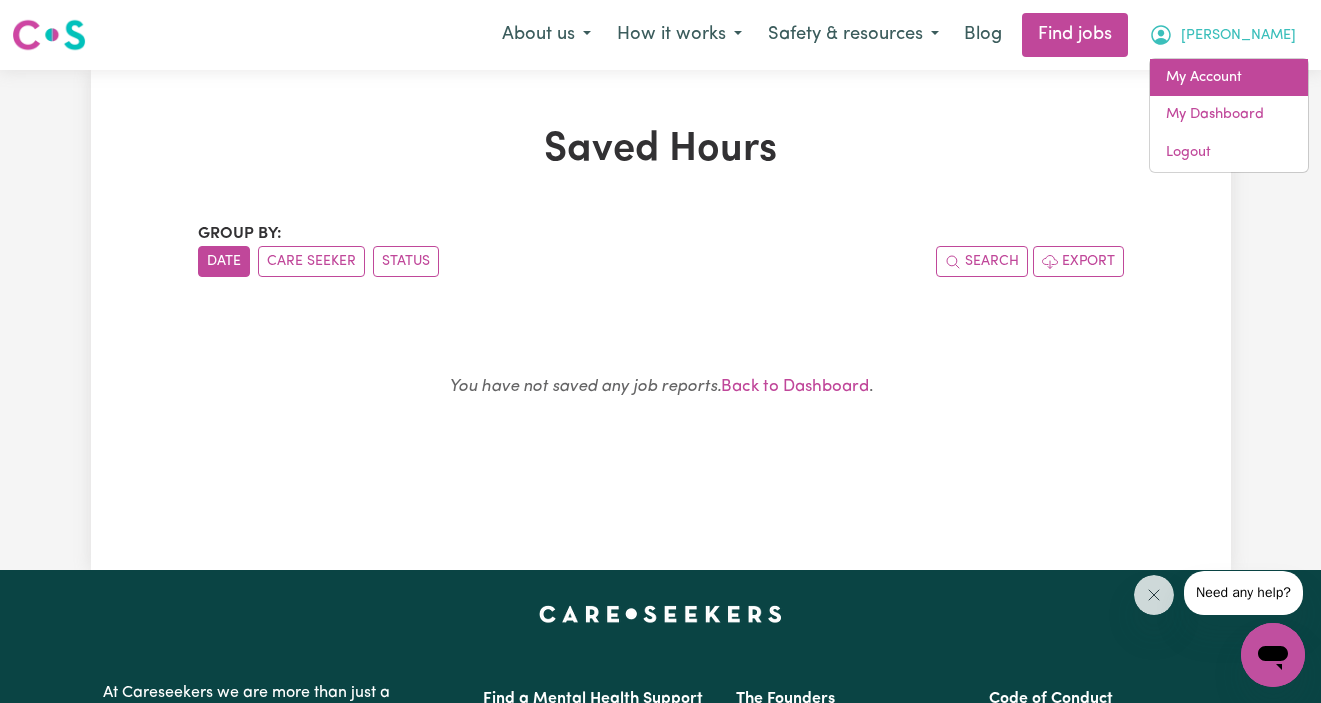 click on "My Account" at bounding box center (1229, 78) 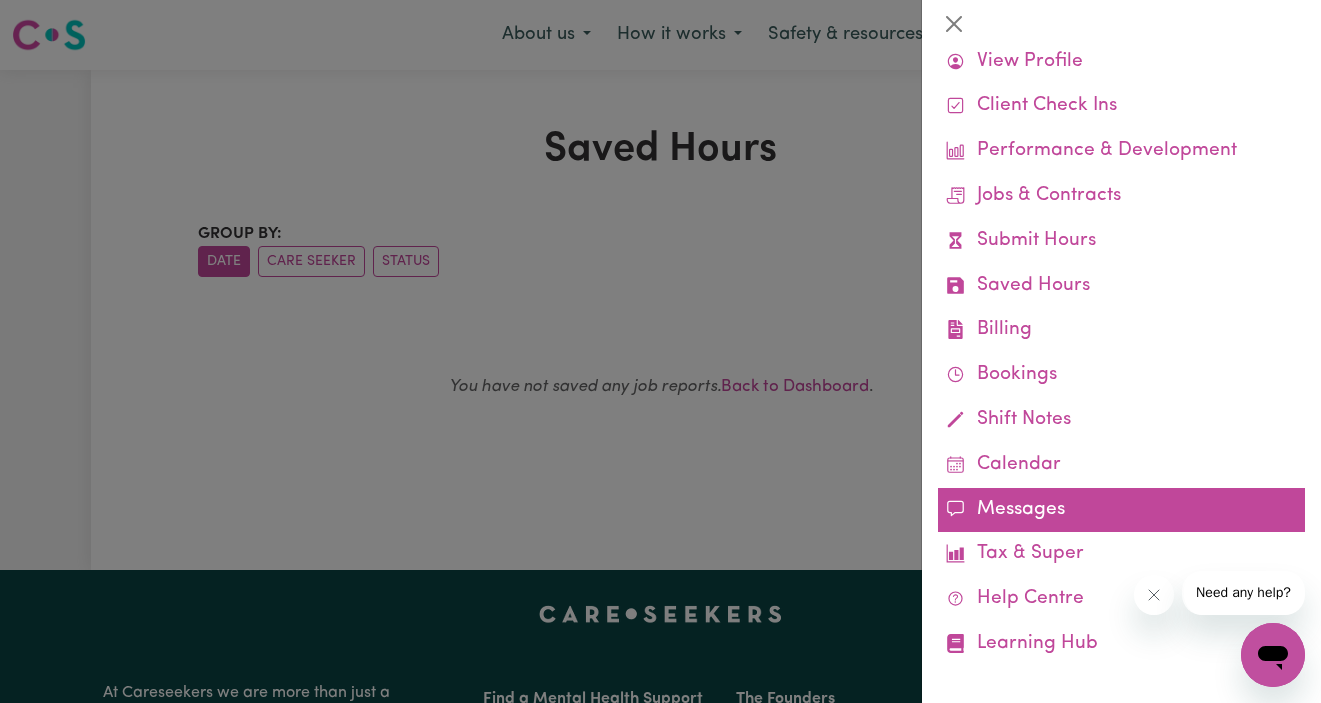 scroll, scrollTop: 78, scrollLeft: 0, axis: vertical 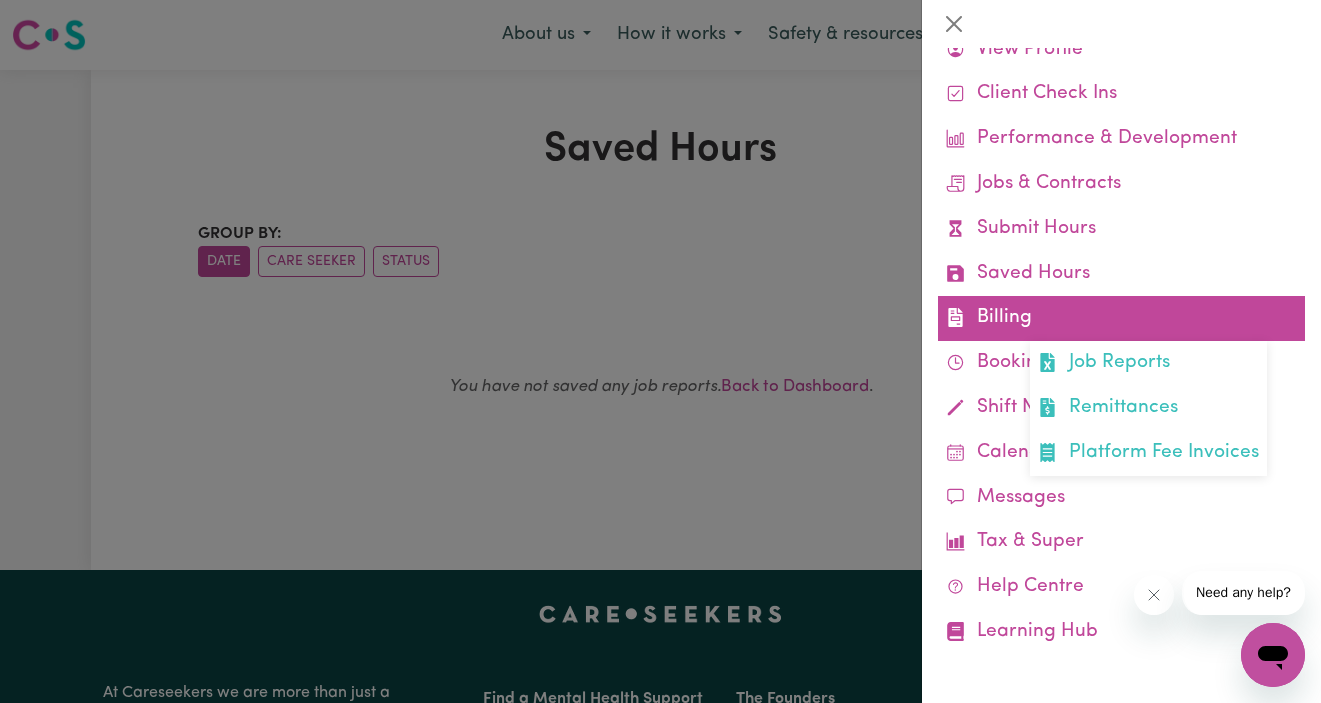 click on "Billing Job Reports Remittances Platform Fee Invoices" at bounding box center (1121, 318) 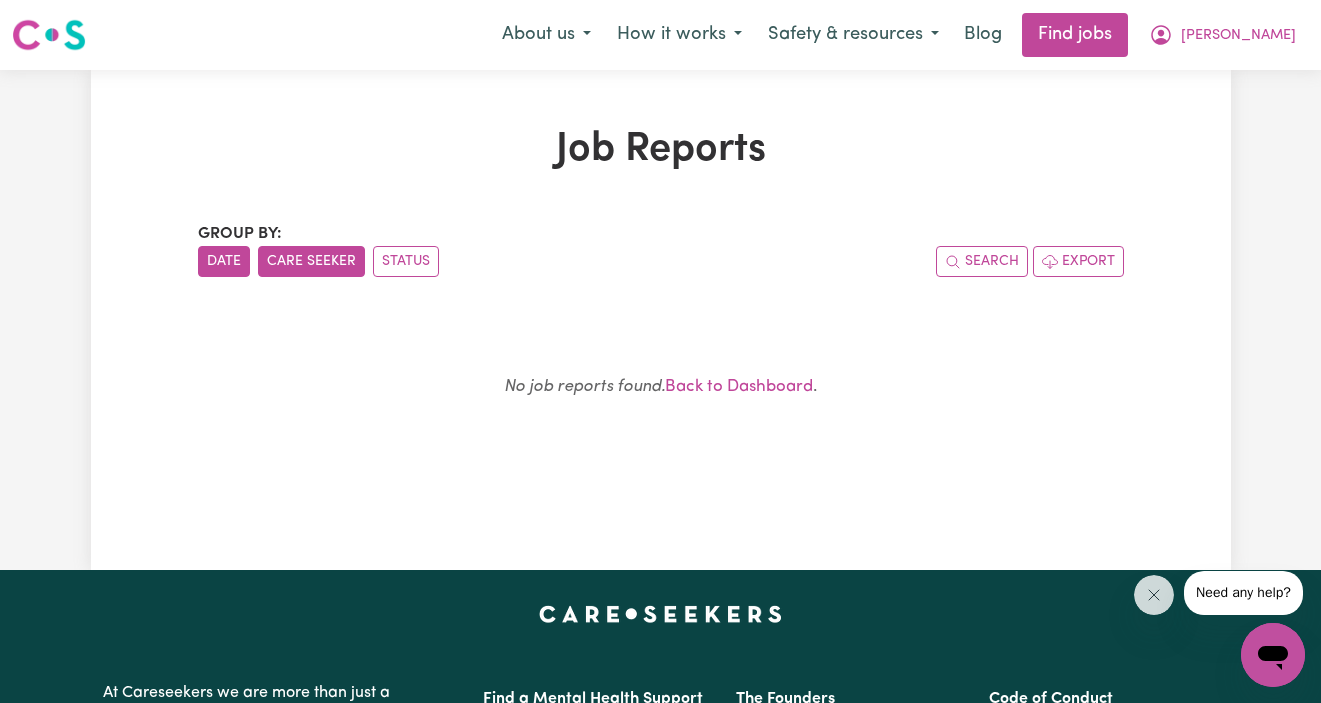 click on "Care Seeker" at bounding box center [311, 261] 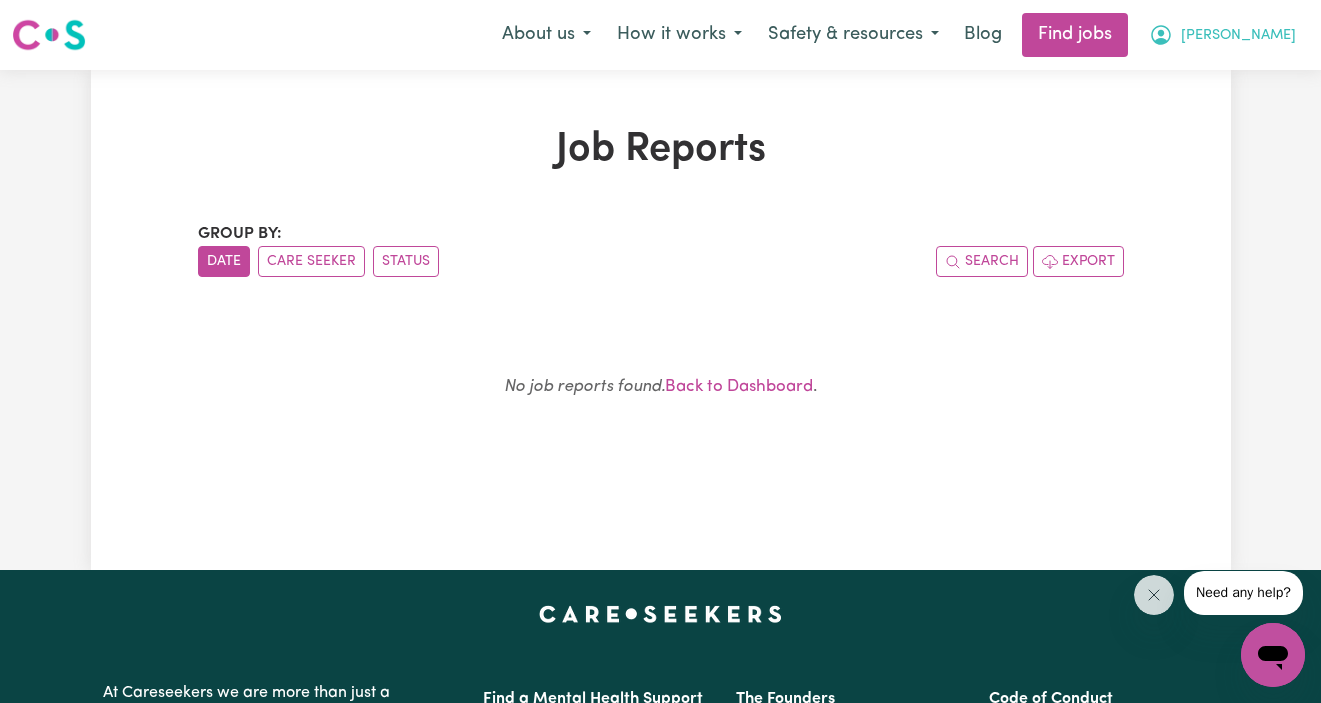 click on "Kamela" at bounding box center (1238, 36) 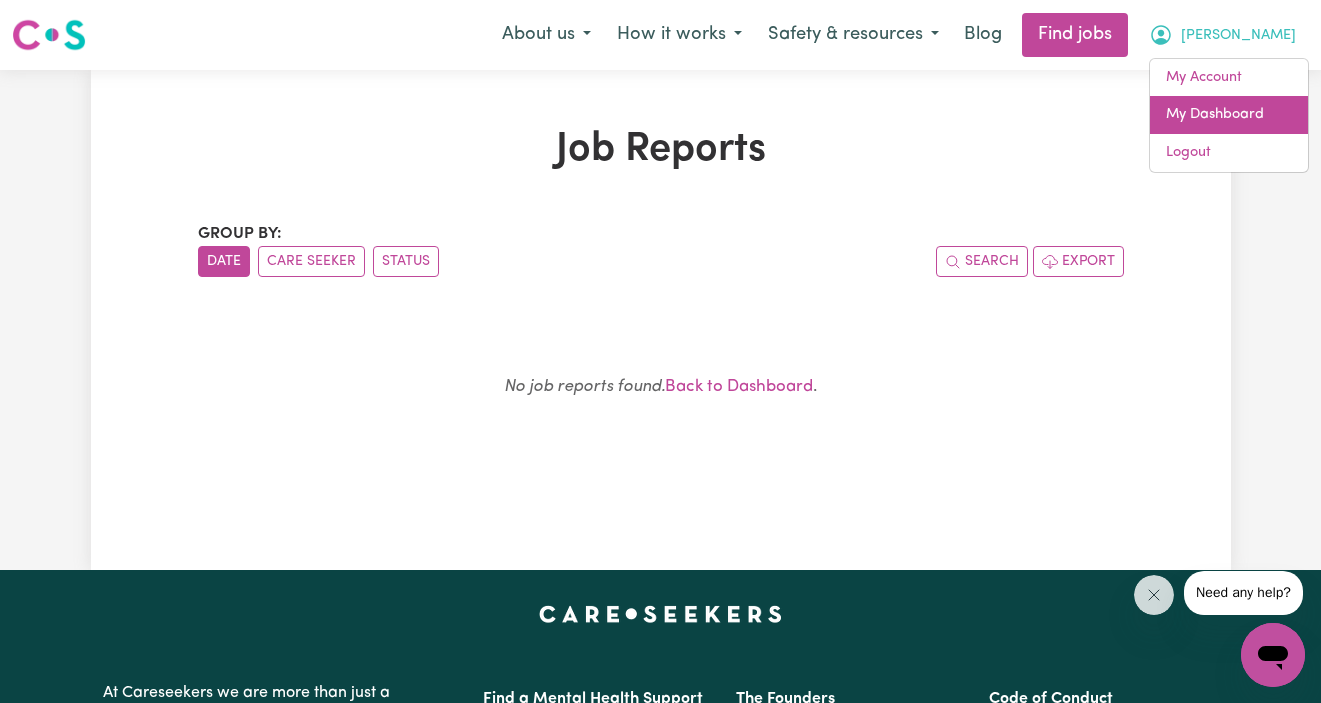 click on "My Dashboard" at bounding box center (1229, 115) 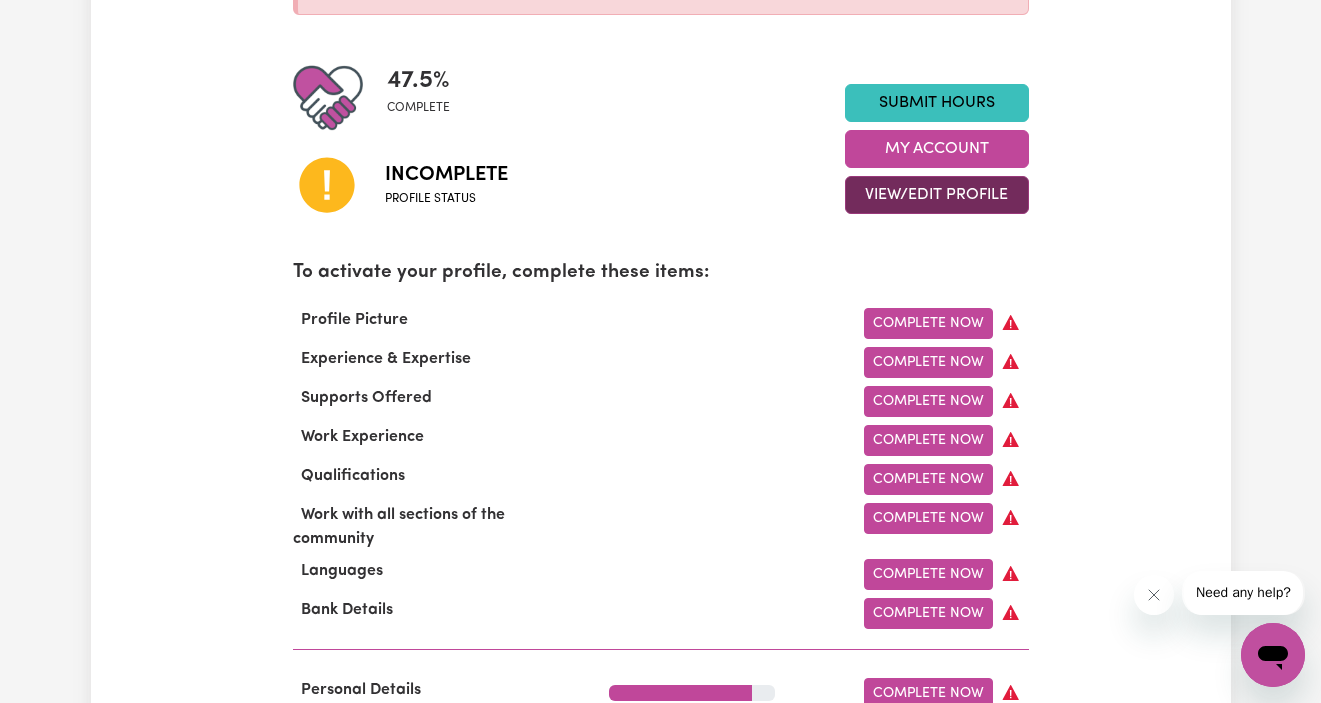 scroll, scrollTop: 562, scrollLeft: 0, axis: vertical 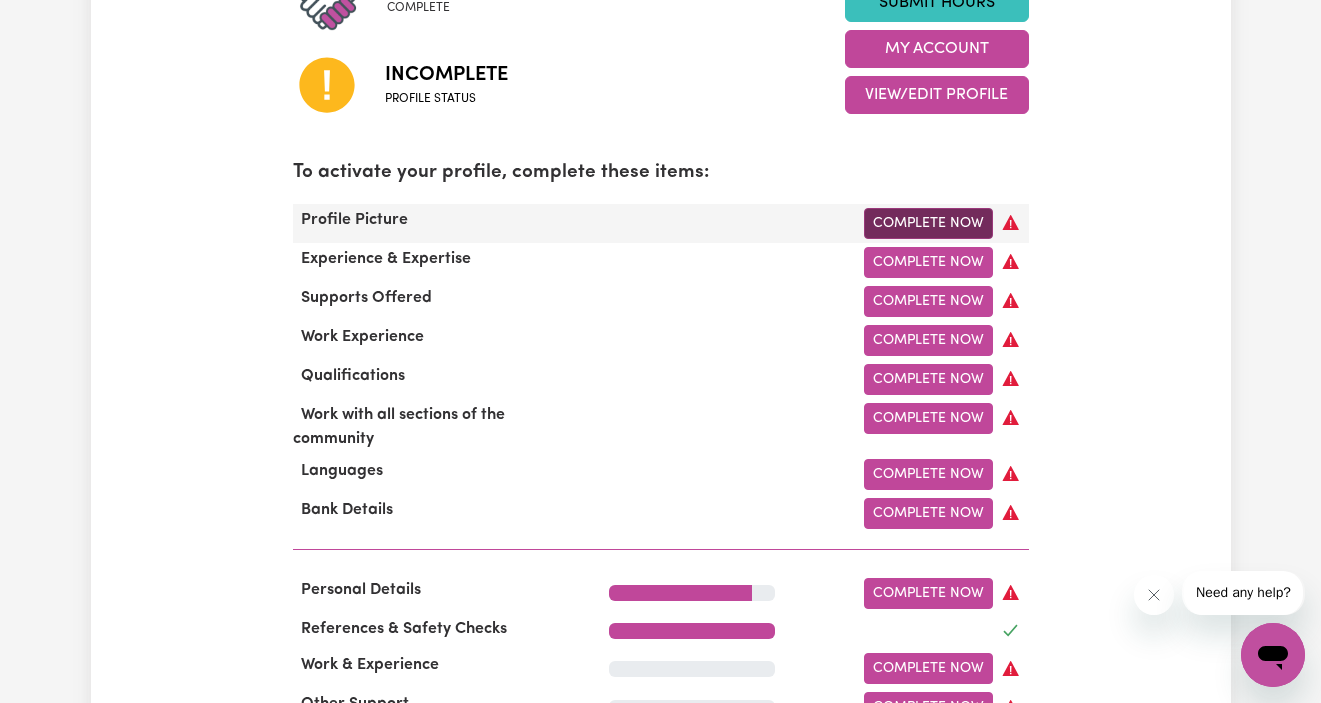 click on "Complete Now" at bounding box center (928, 223) 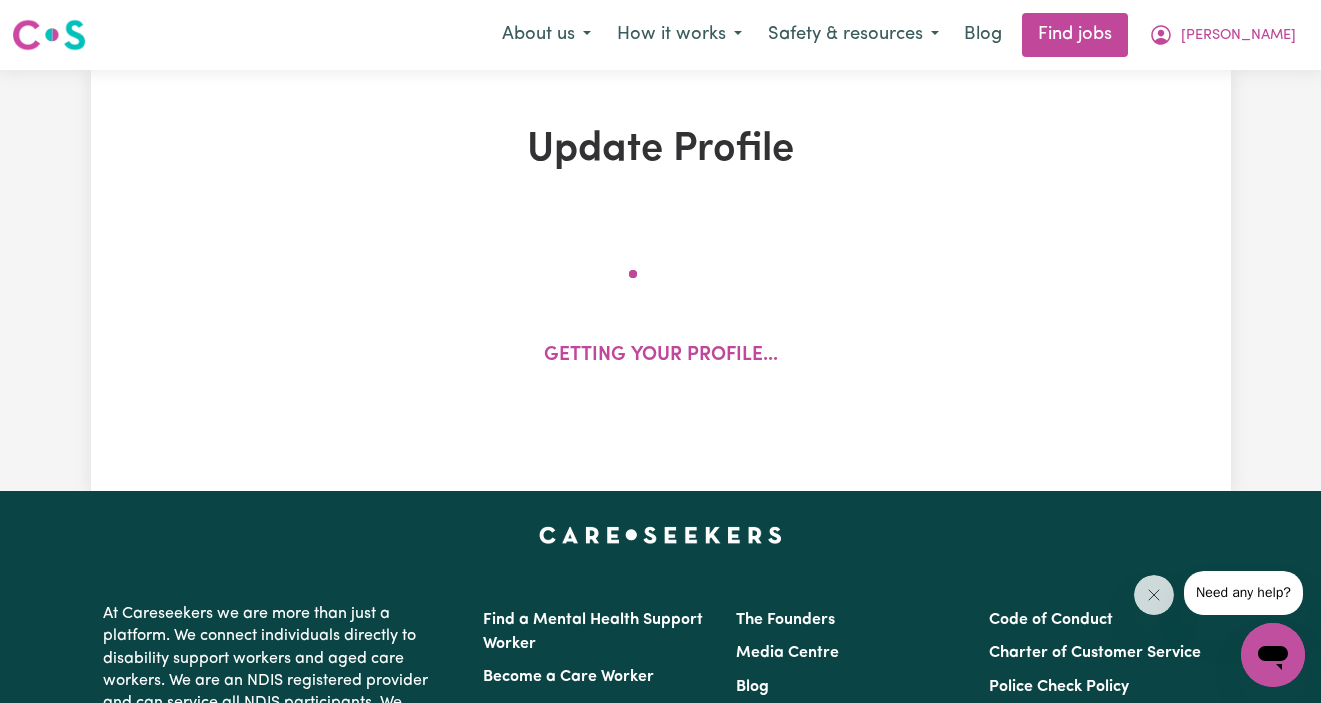 select on "female" 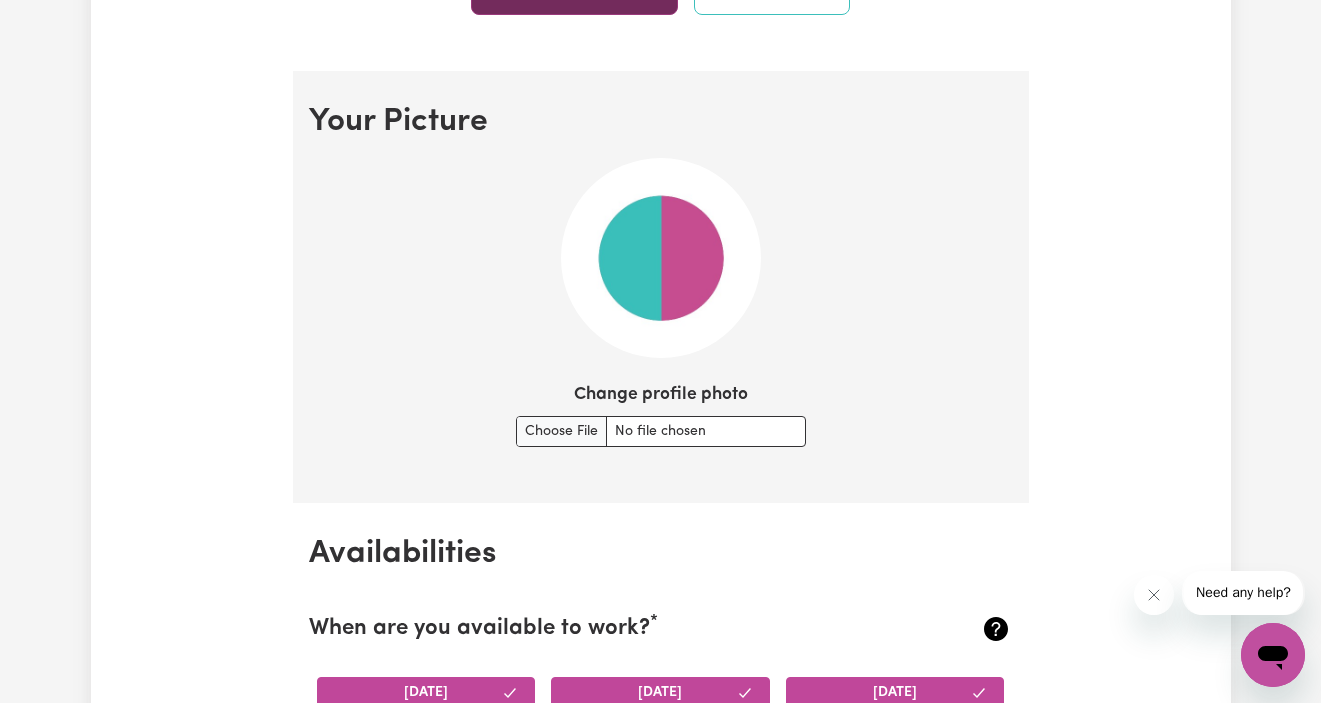 scroll, scrollTop: 1421, scrollLeft: 0, axis: vertical 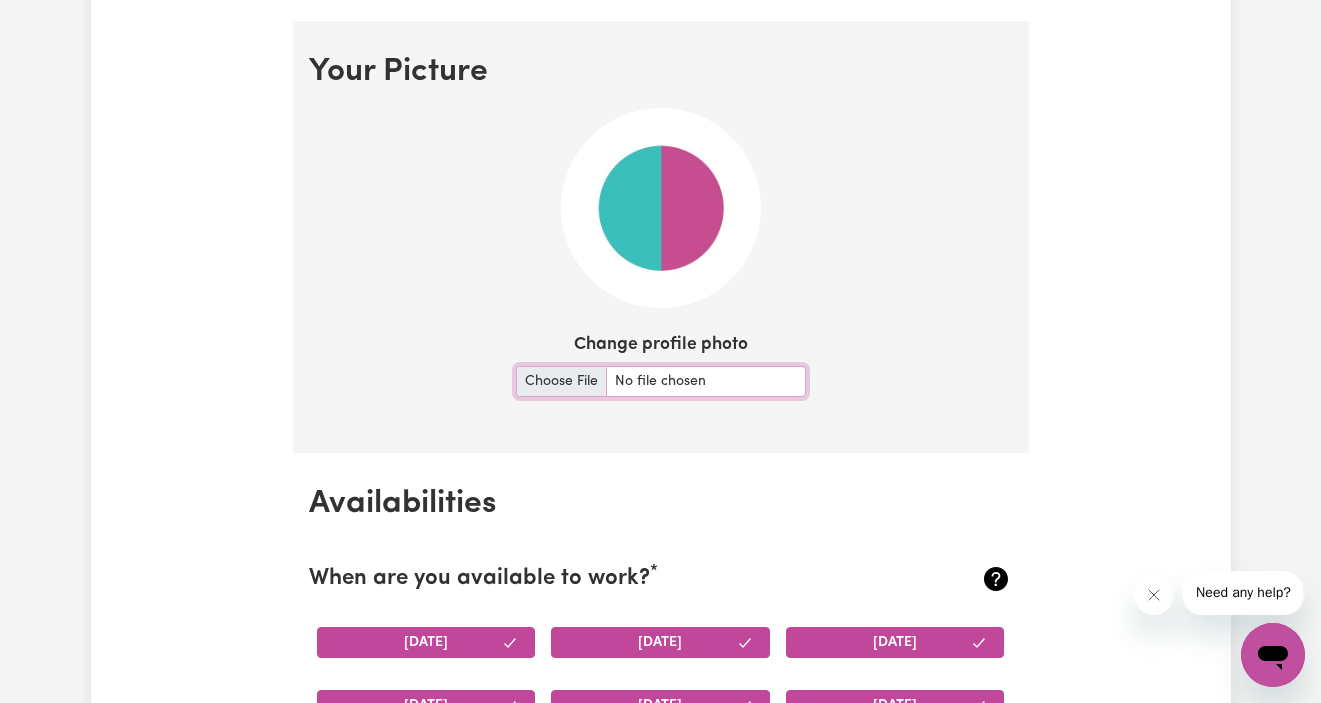click on "Change profile photo" at bounding box center [661, 381] 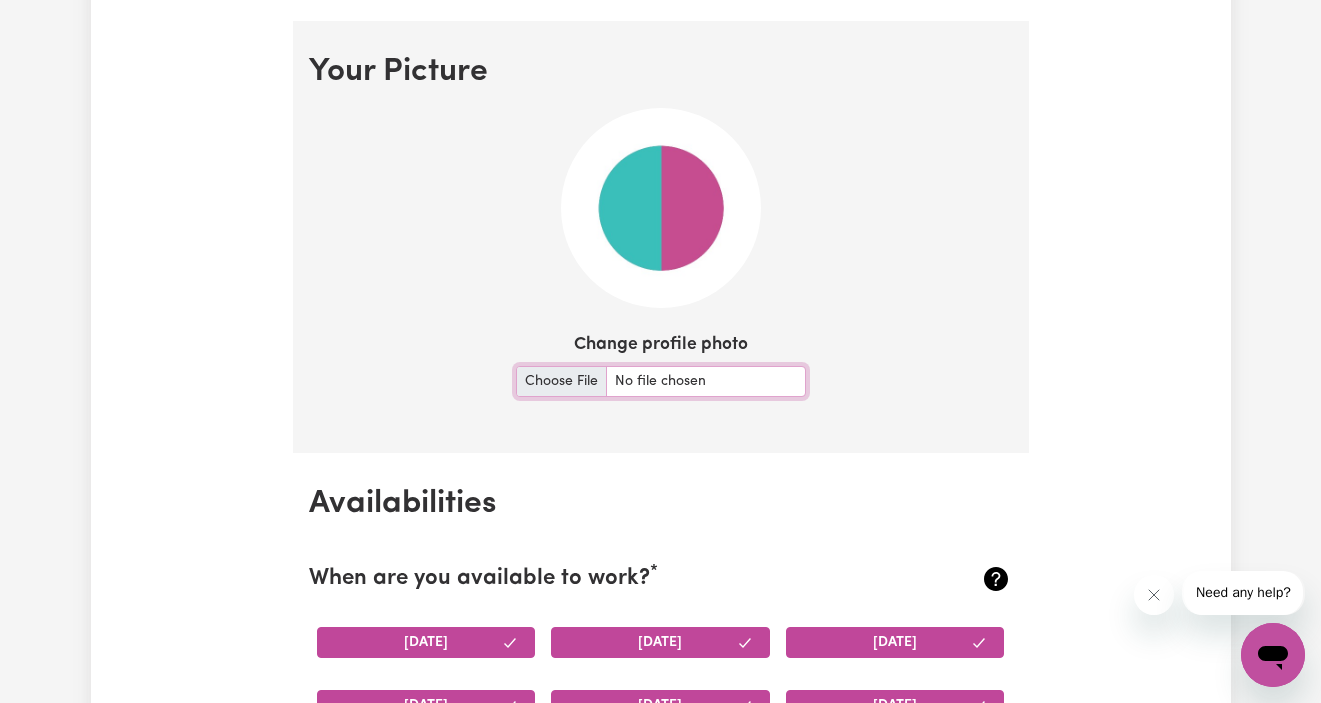 type on "C:\fakepath\IMG_9218.jpg" 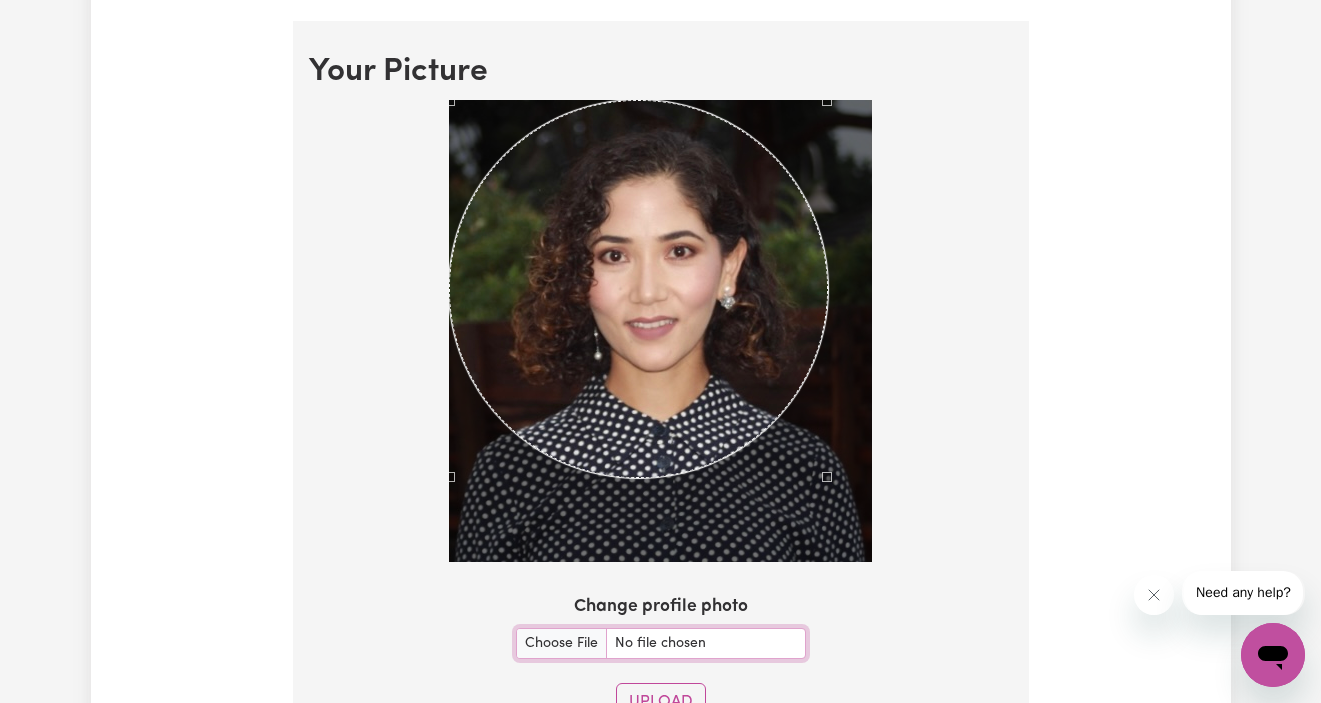 click at bounding box center [660, 331] 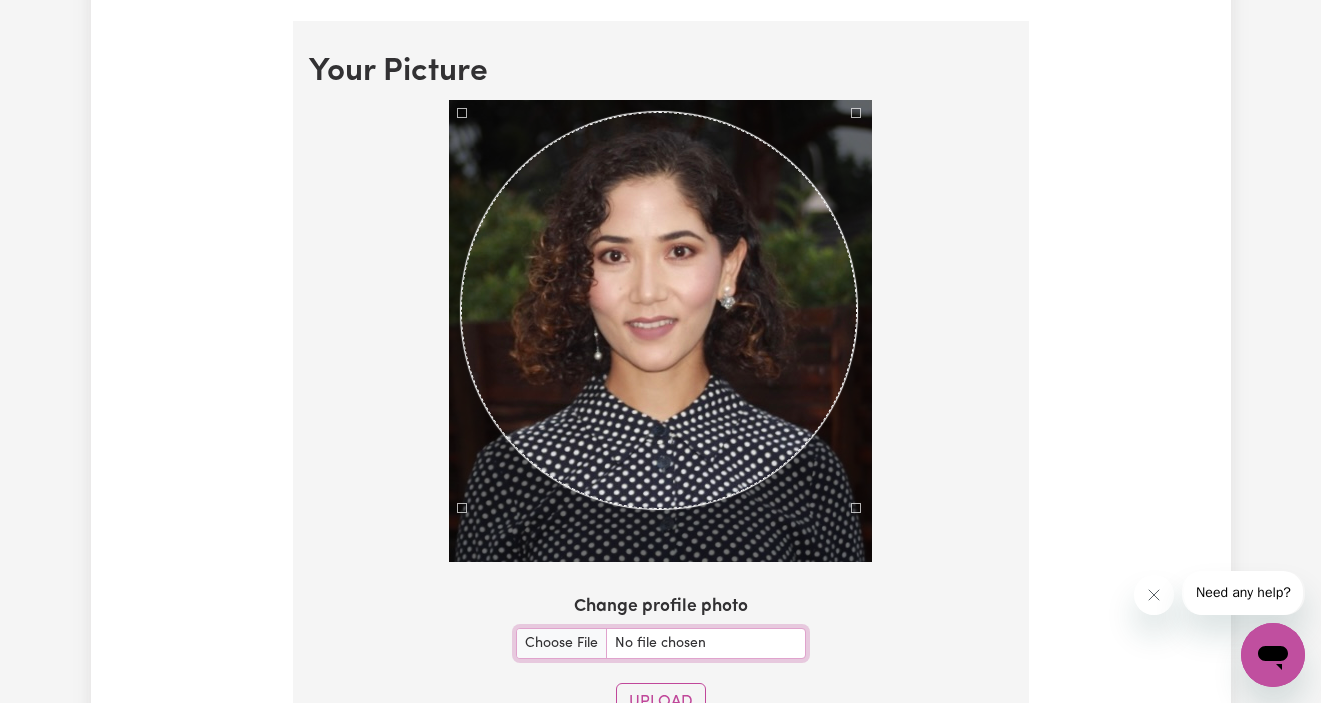 click at bounding box center (659, 310) 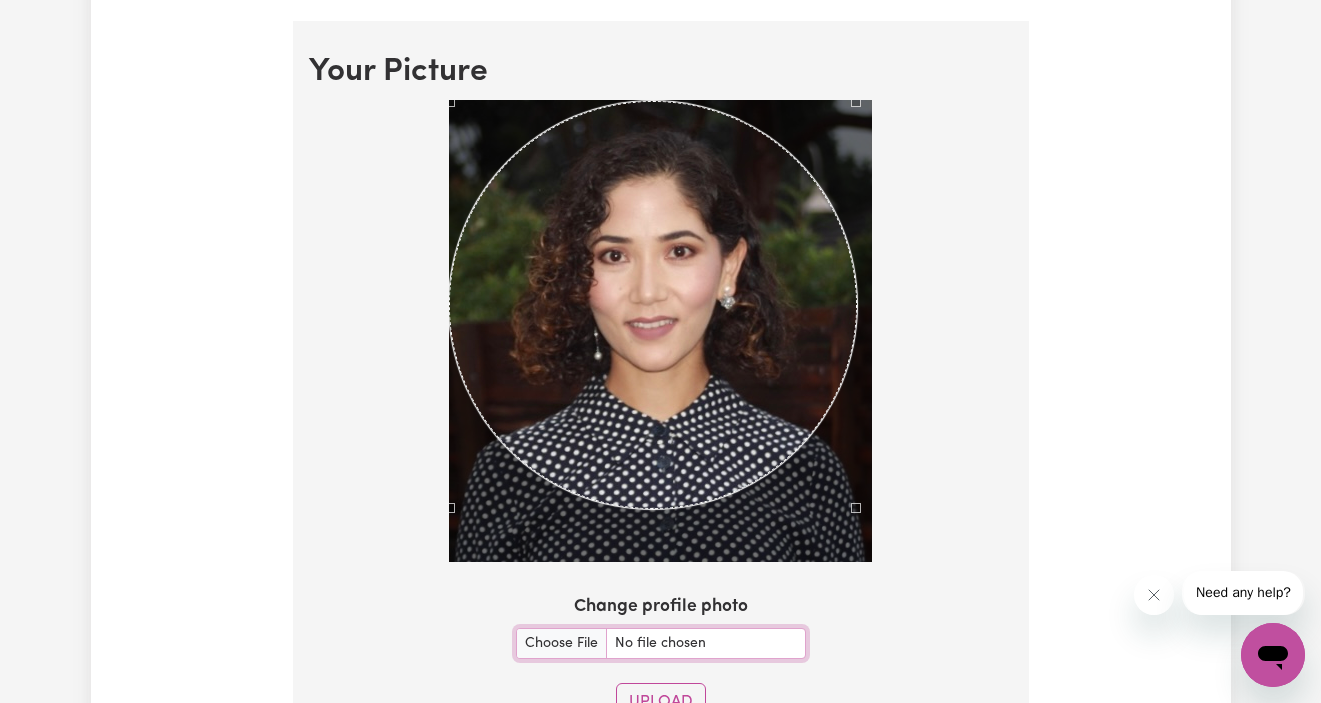 click on "Your Picture Change profile photo Upload" at bounding box center (661, 395) 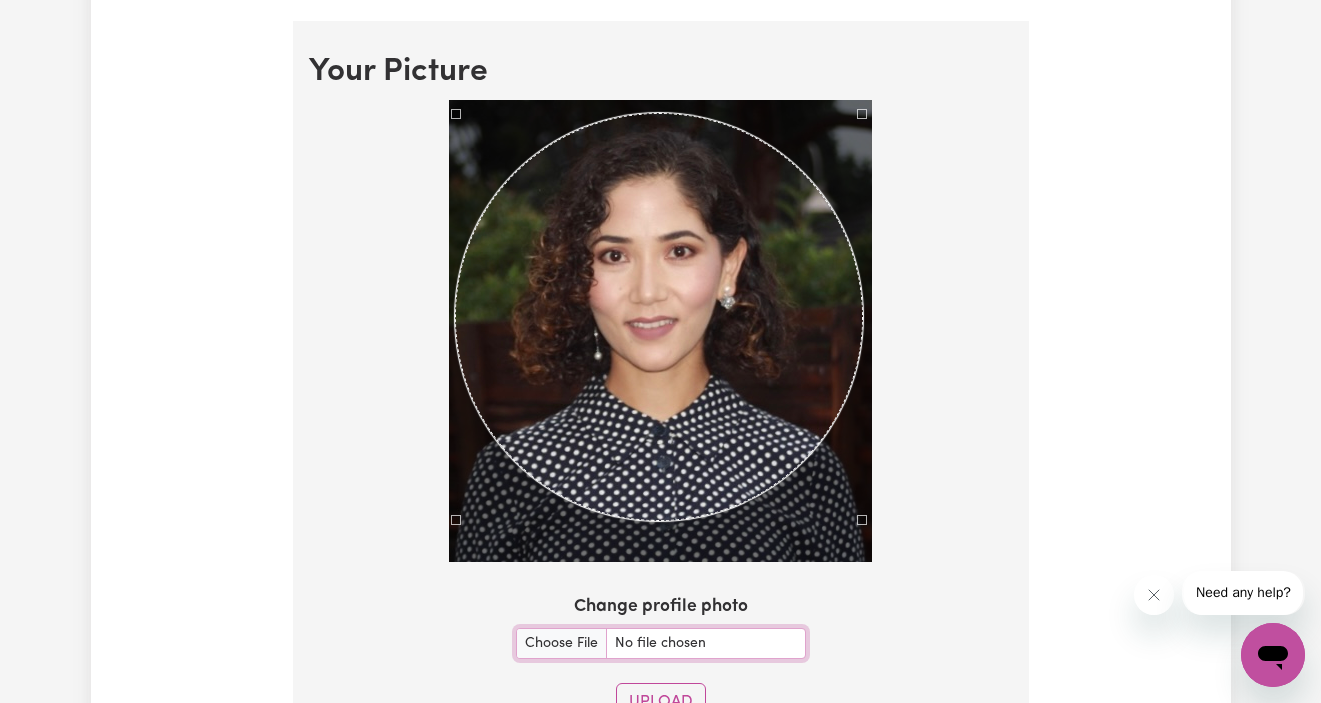 click at bounding box center (659, 317) 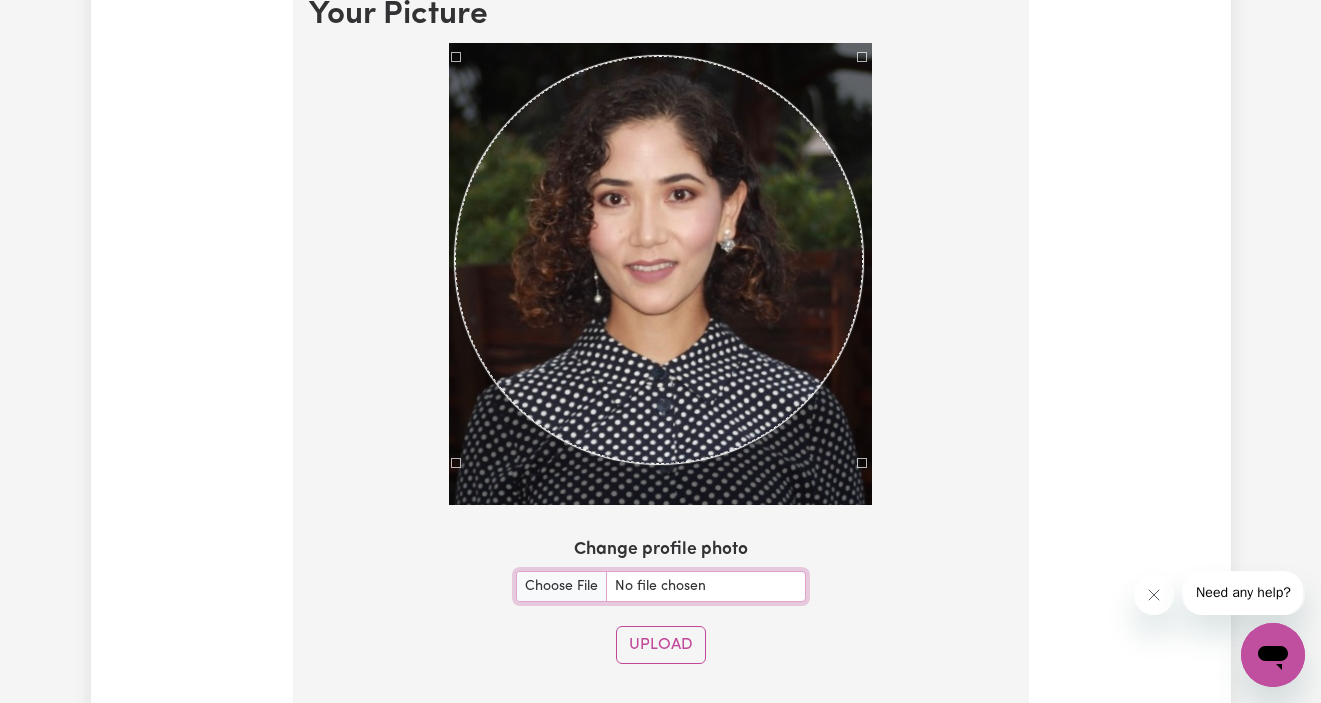 scroll, scrollTop: 1544, scrollLeft: 0, axis: vertical 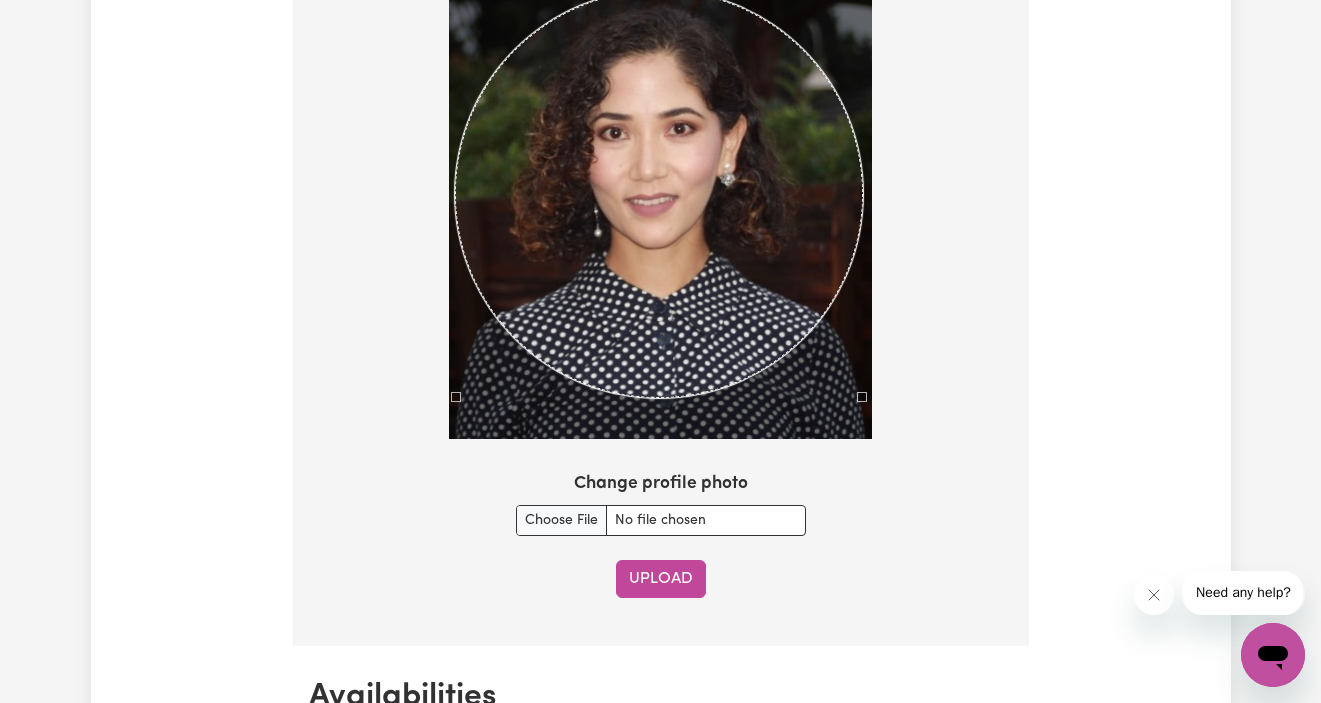 click on "Upload" at bounding box center [661, 579] 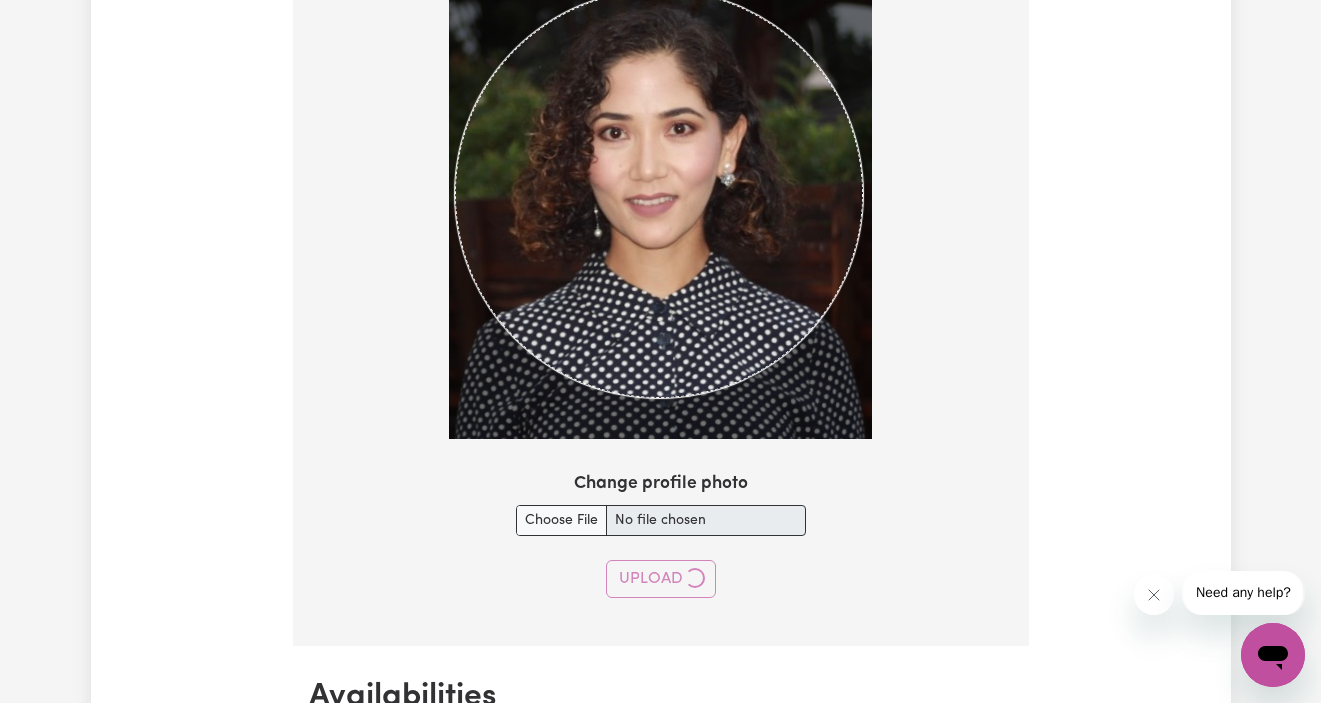 type 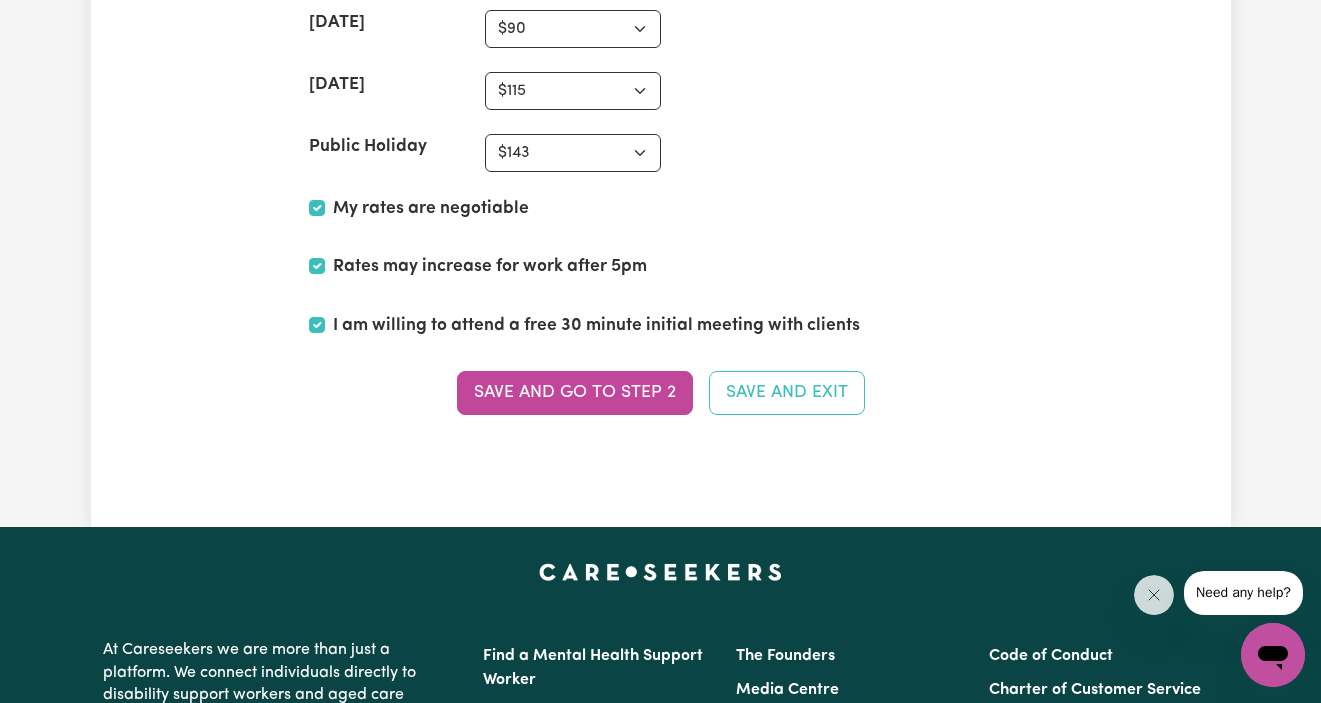scroll, scrollTop: 5081, scrollLeft: 0, axis: vertical 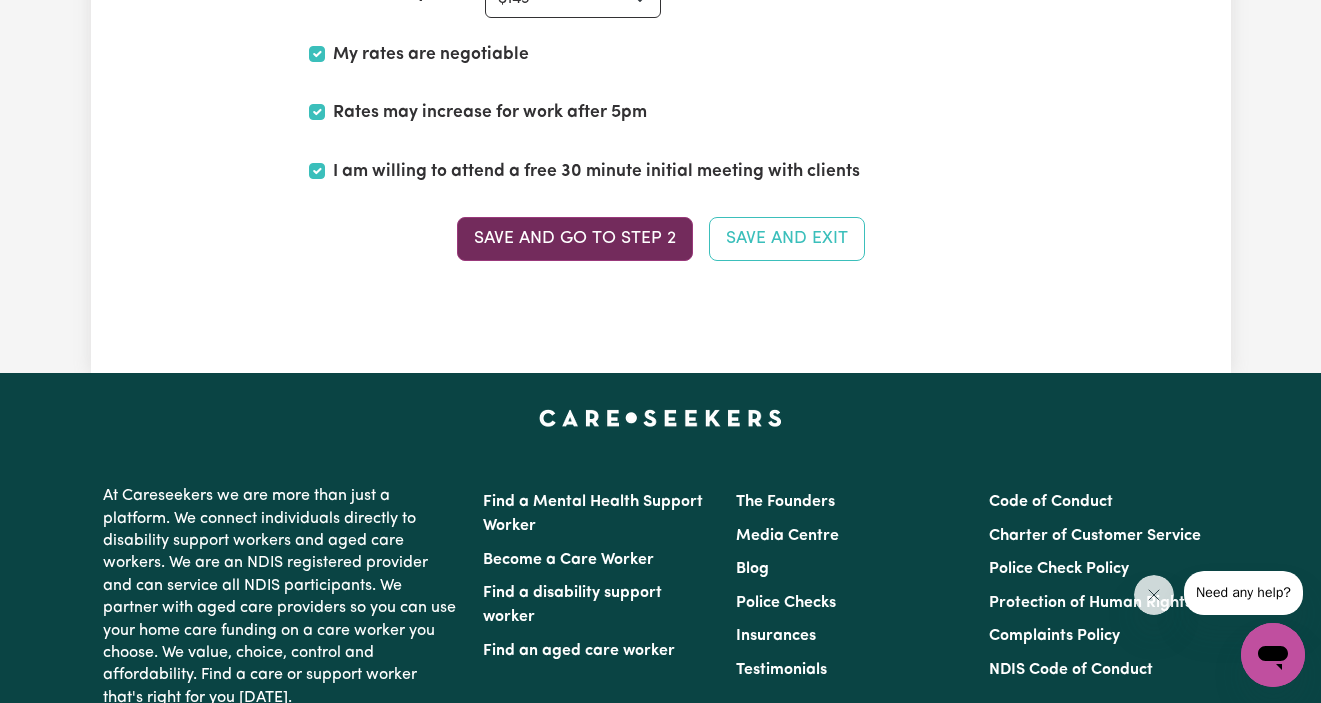 click on "Save and go to Step 2" at bounding box center (575, 239) 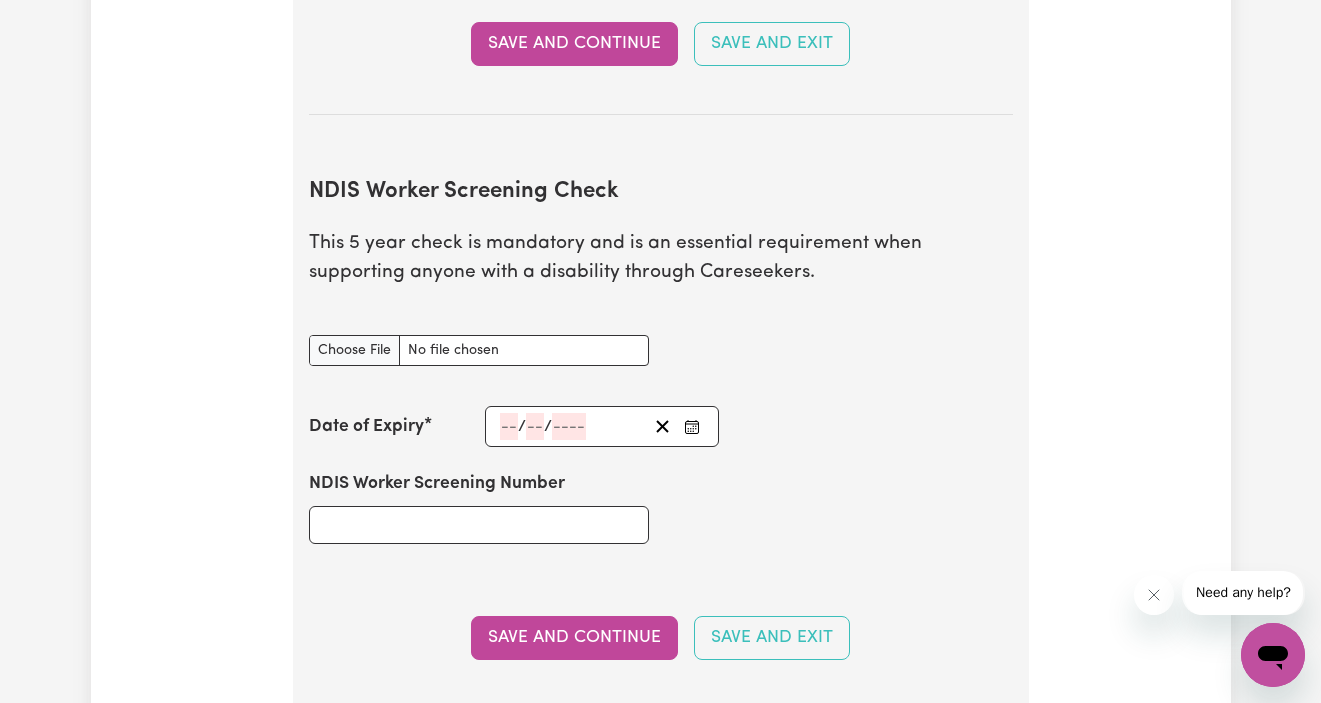scroll, scrollTop: 2513, scrollLeft: 0, axis: vertical 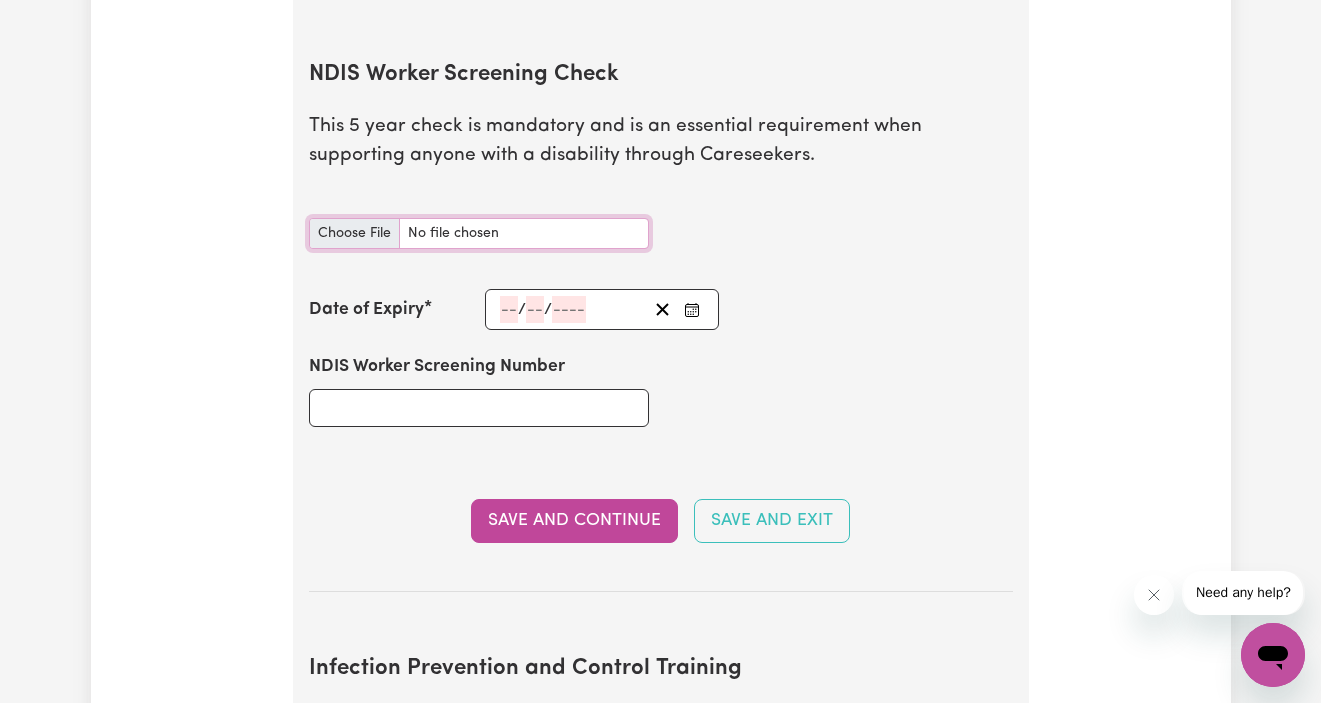 click on "NDIS Worker Screening Check  document" at bounding box center [479, 233] 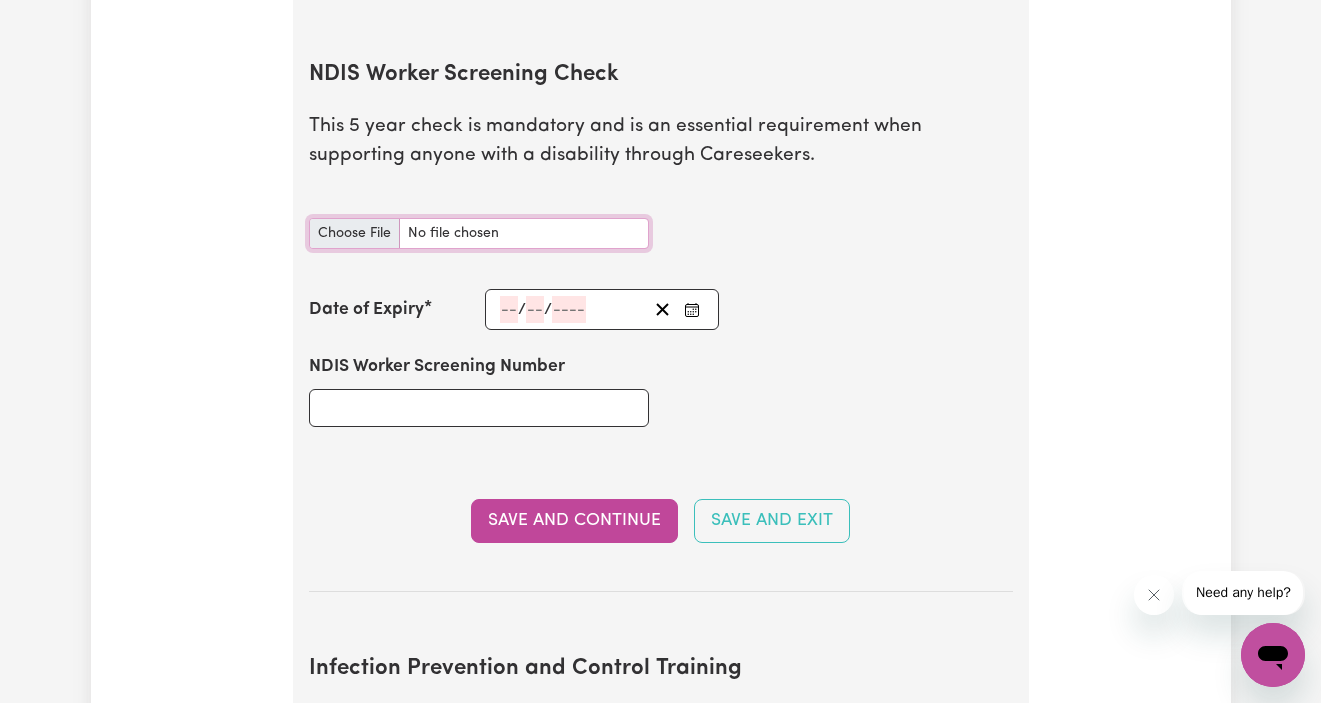 type on "C:\fakepath\IMG_5405.JPG" 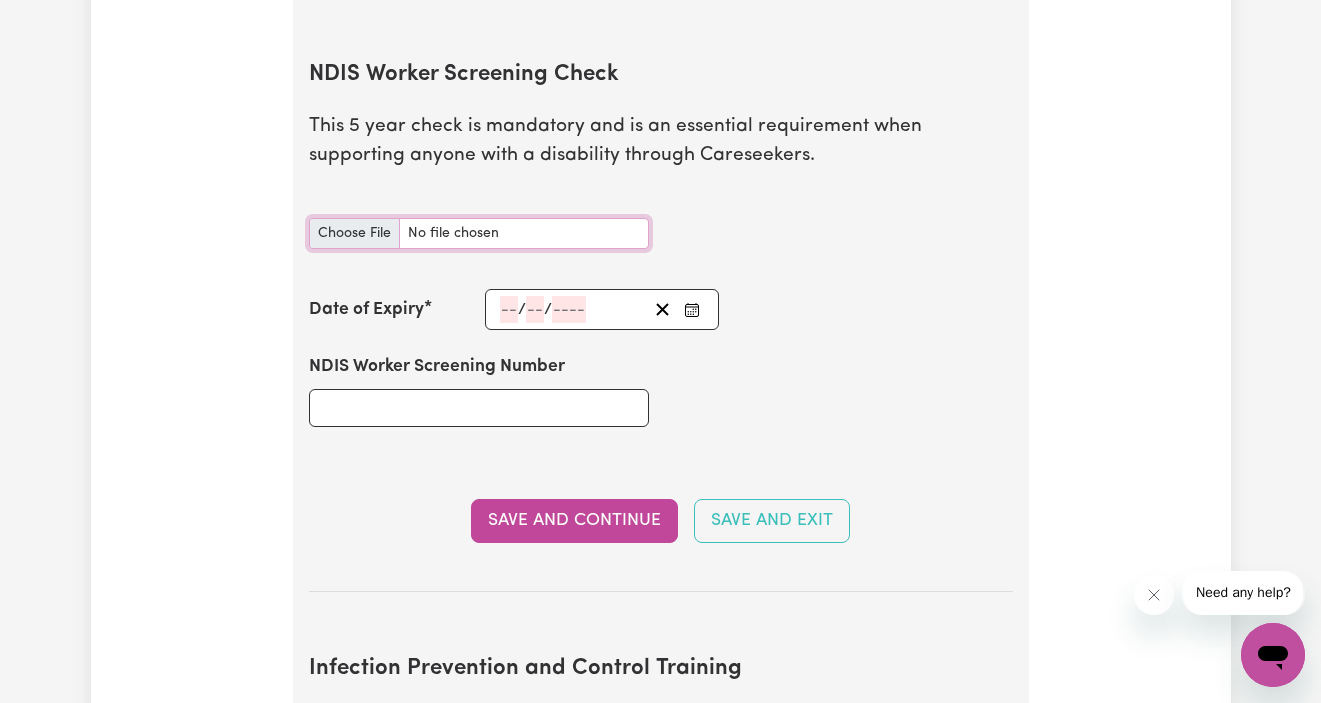 click on "NDIS Worker Screening Check  document" at bounding box center [479, 233] 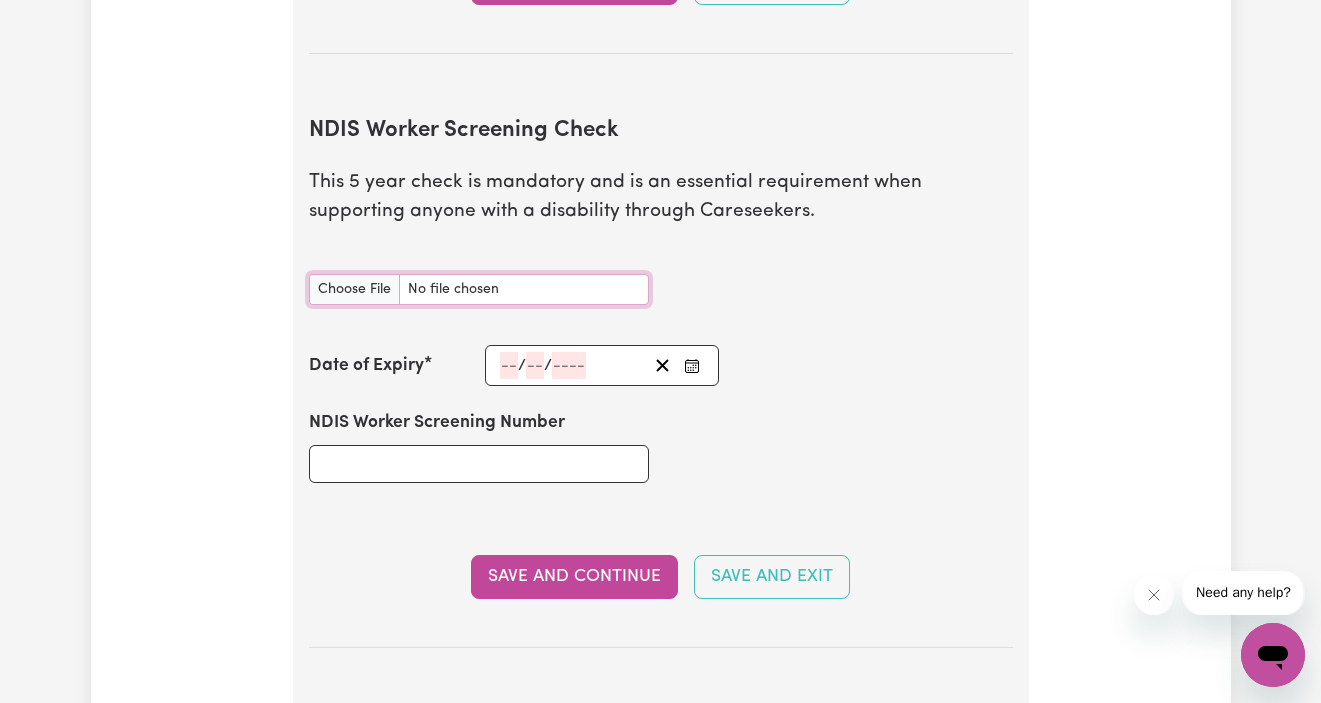 scroll, scrollTop: 2454, scrollLeft: 0, axis: vertical 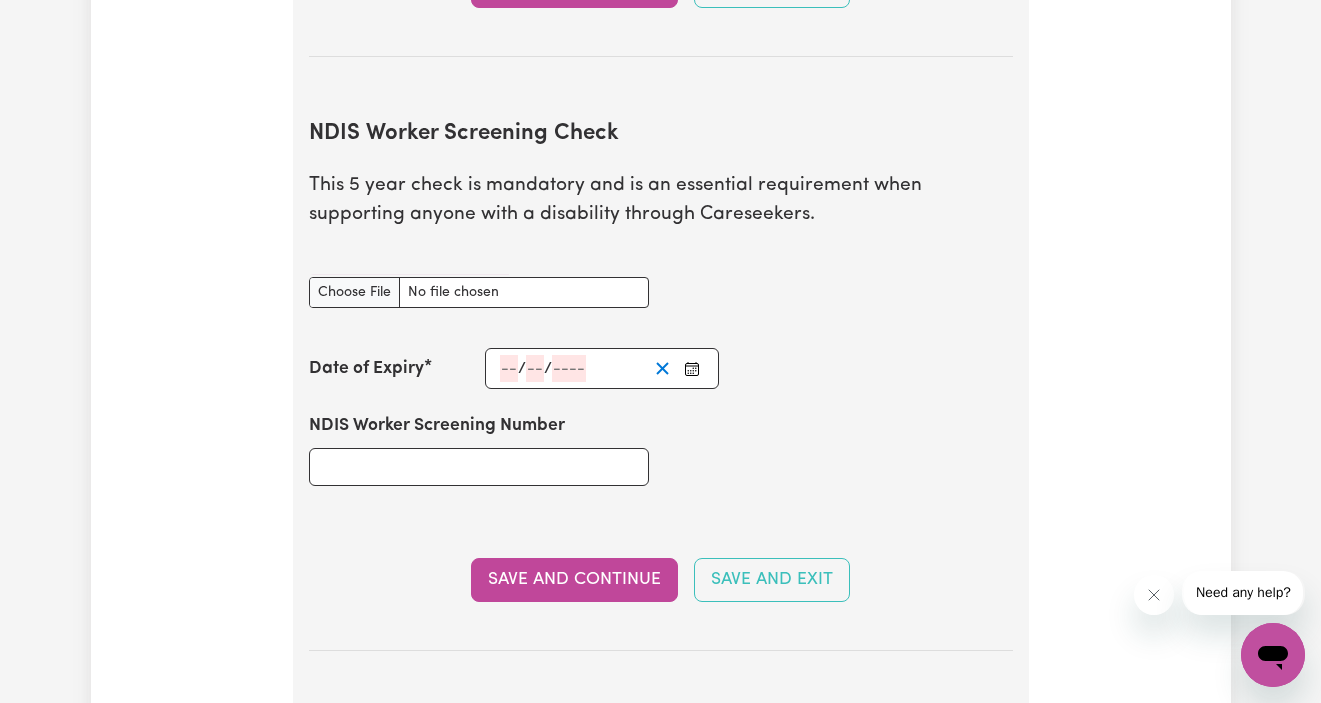 click 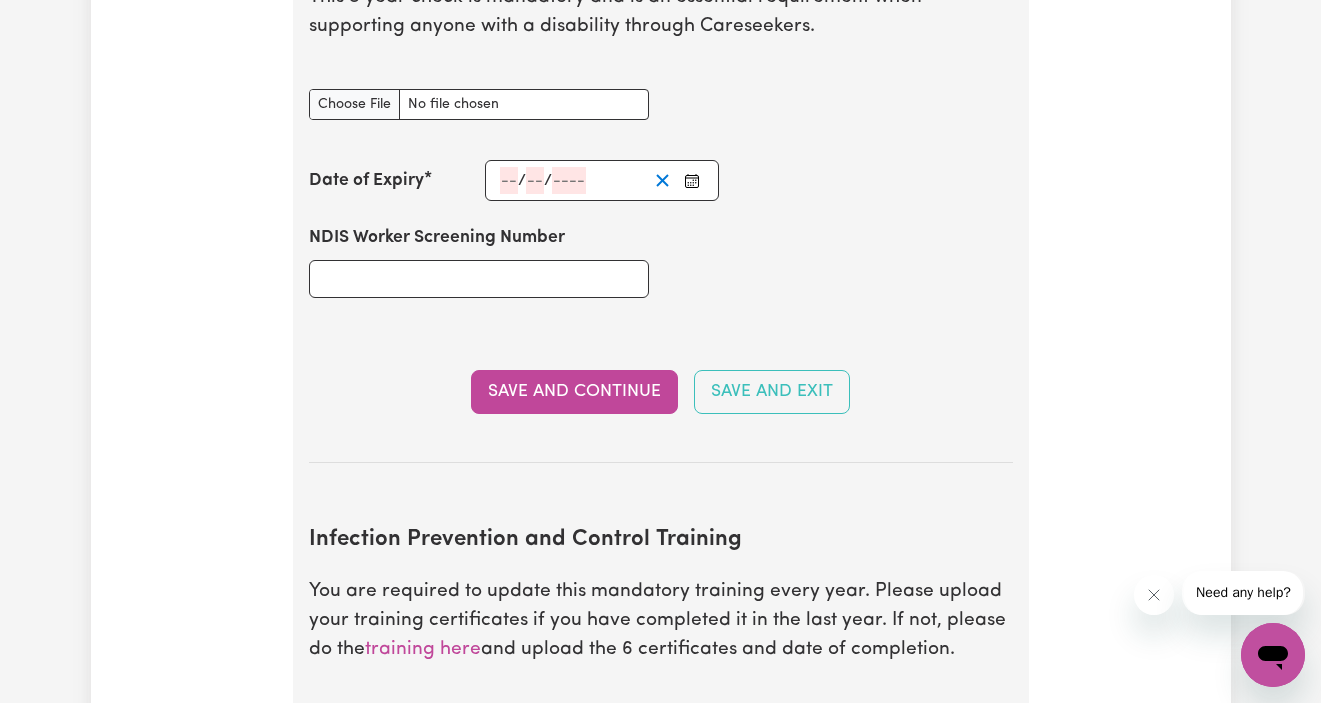 scroll, scrollTop: 2688, scrollLeft: 0, axis: vertical 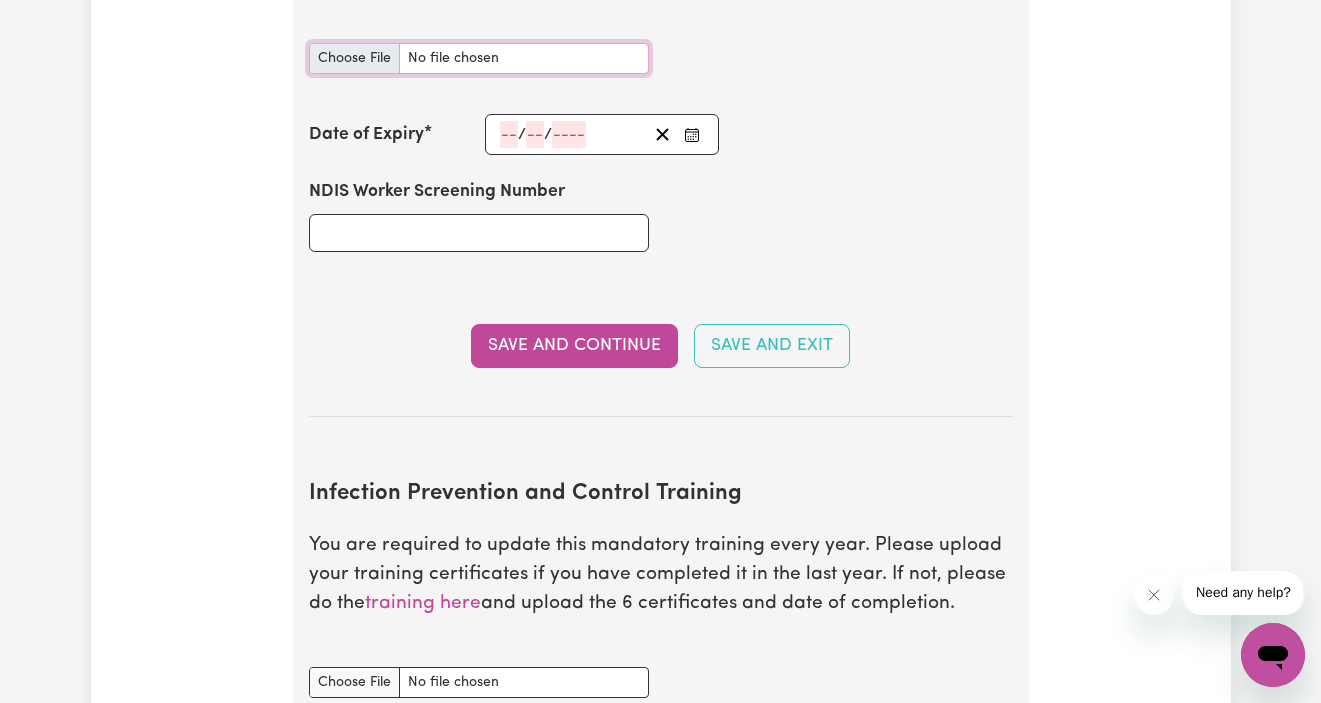 click on "NDIS Worker Screening Check  document" at bounding box center [479, 58] 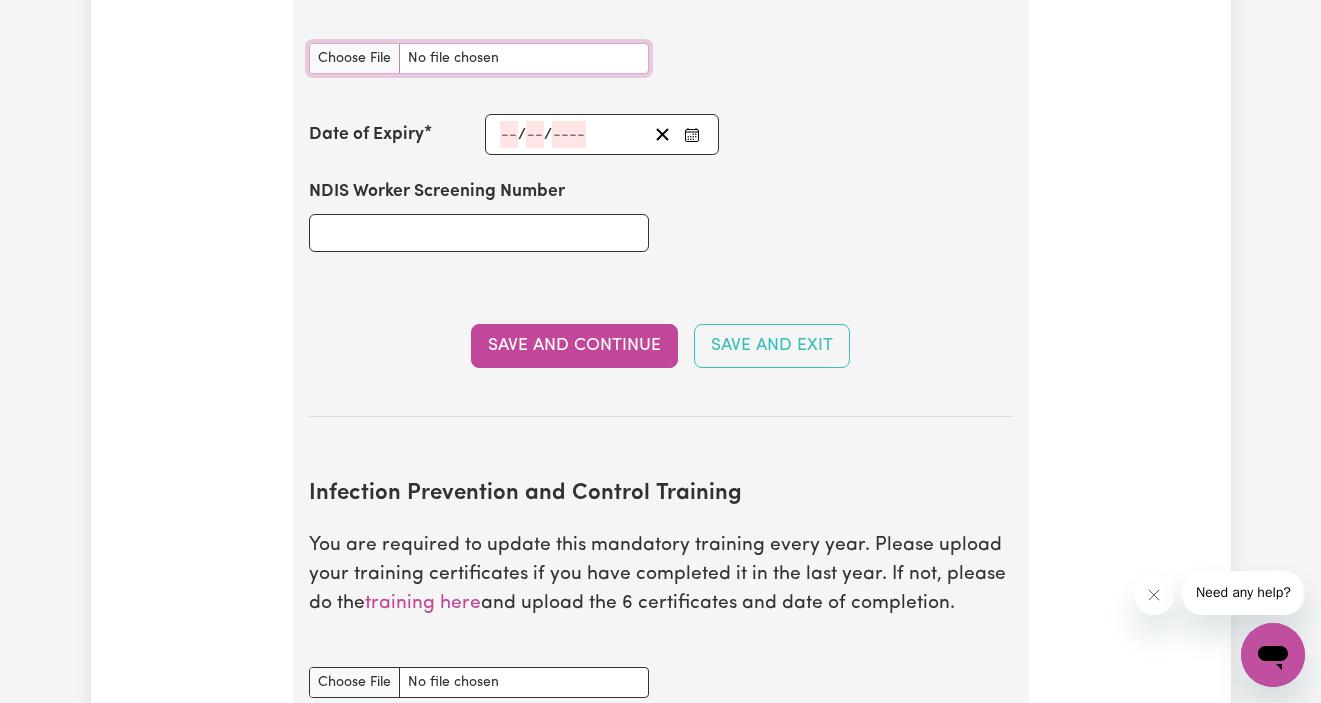 type on "C:\fakepath\IMG_5405.JPG" 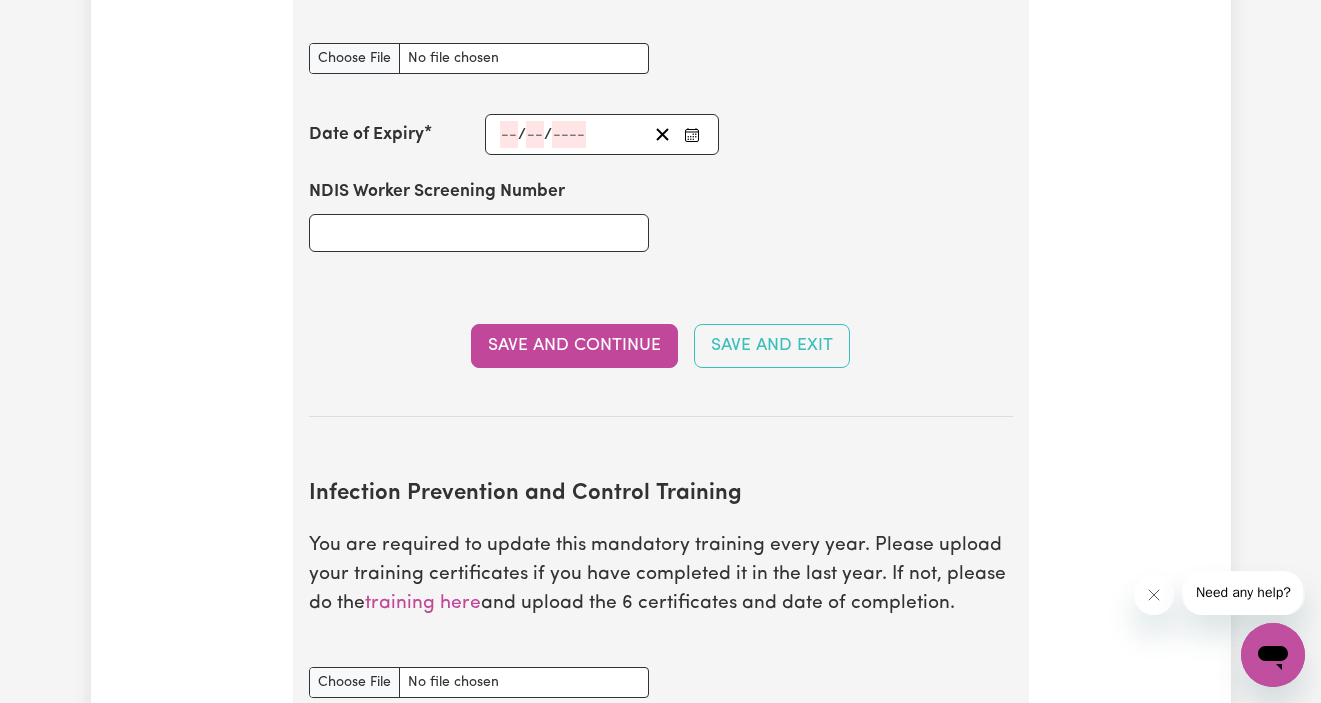 click on "/ /" at bounding box center [602, 134] 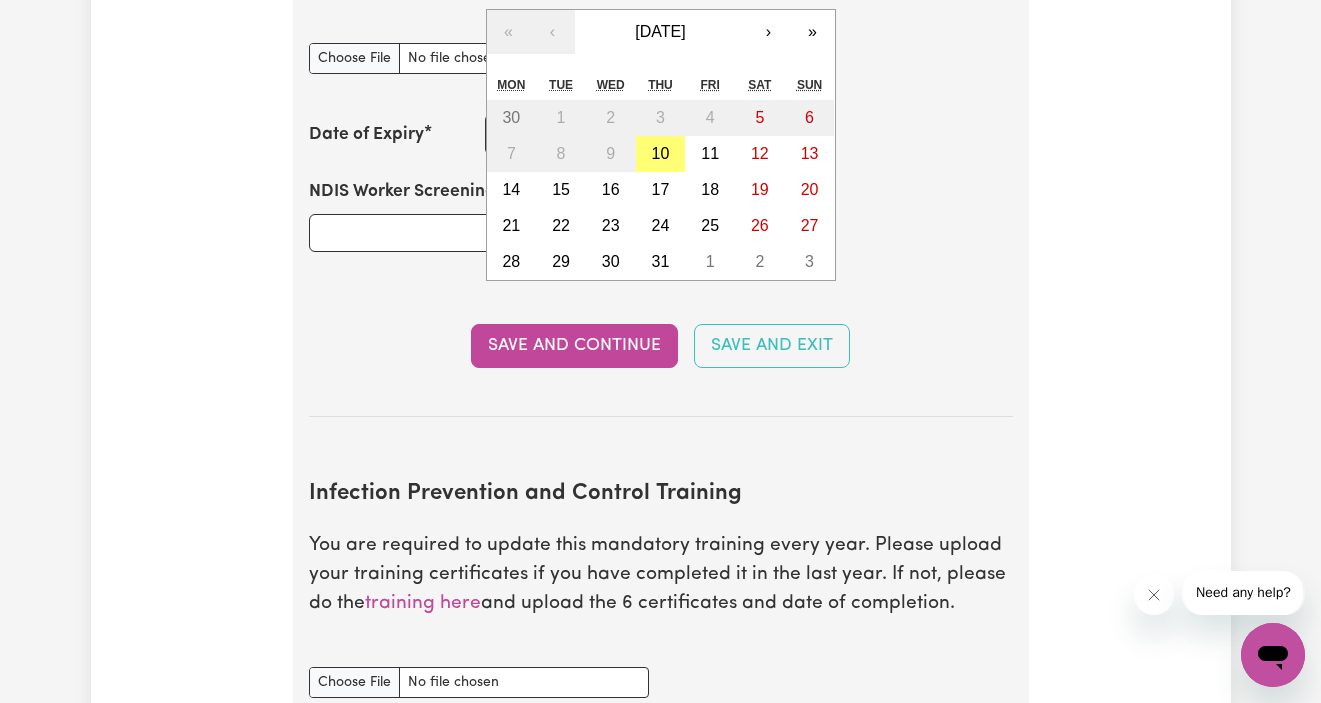 type on "23" 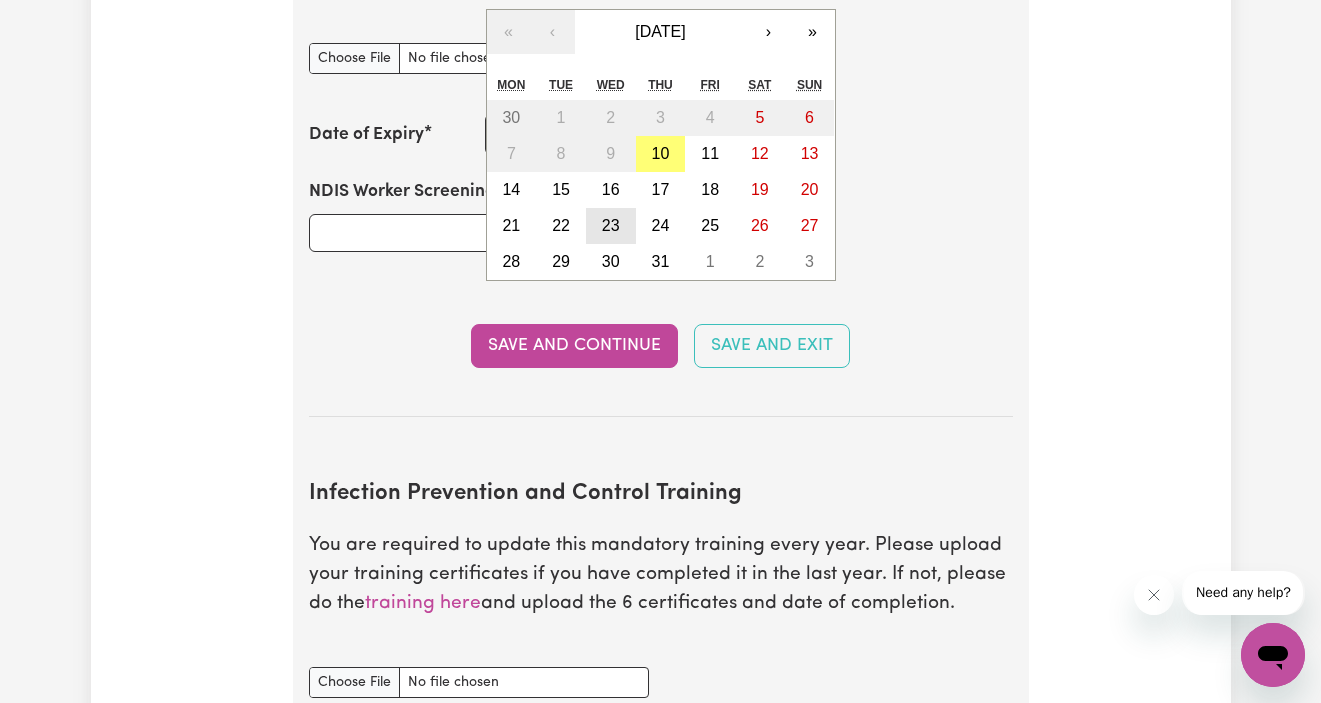 click on "23" at bounding box center [611, 225] 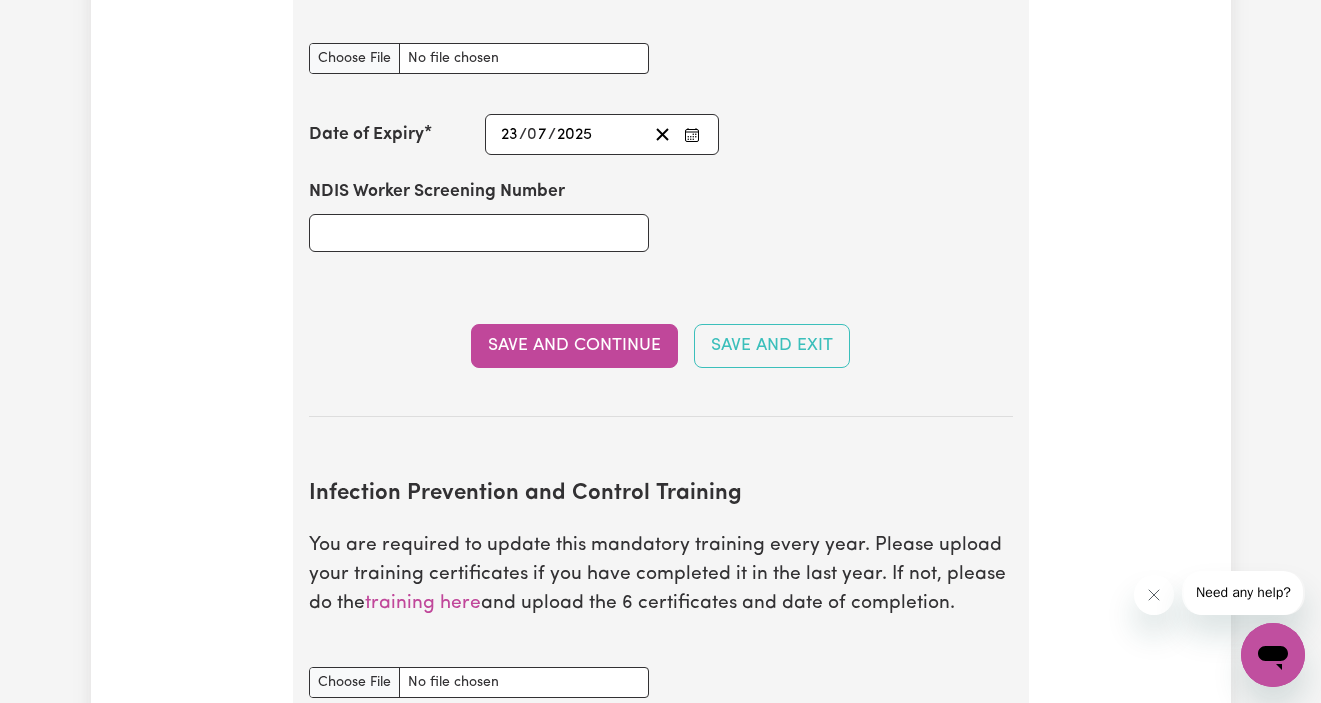 click on "2025-07-23 23 / 0 7 / 2025 « ‹ July 2025 › » Mon Tue Wed Thu Fri Sat Sun 30 1 2 3 4 5 6 7 8 9 10 11 12 13 14 15 16 17 18 19 20 21 22 23 24 25 26 27 28 29 30 31 1 2 3" at bounding box center (602, 134) 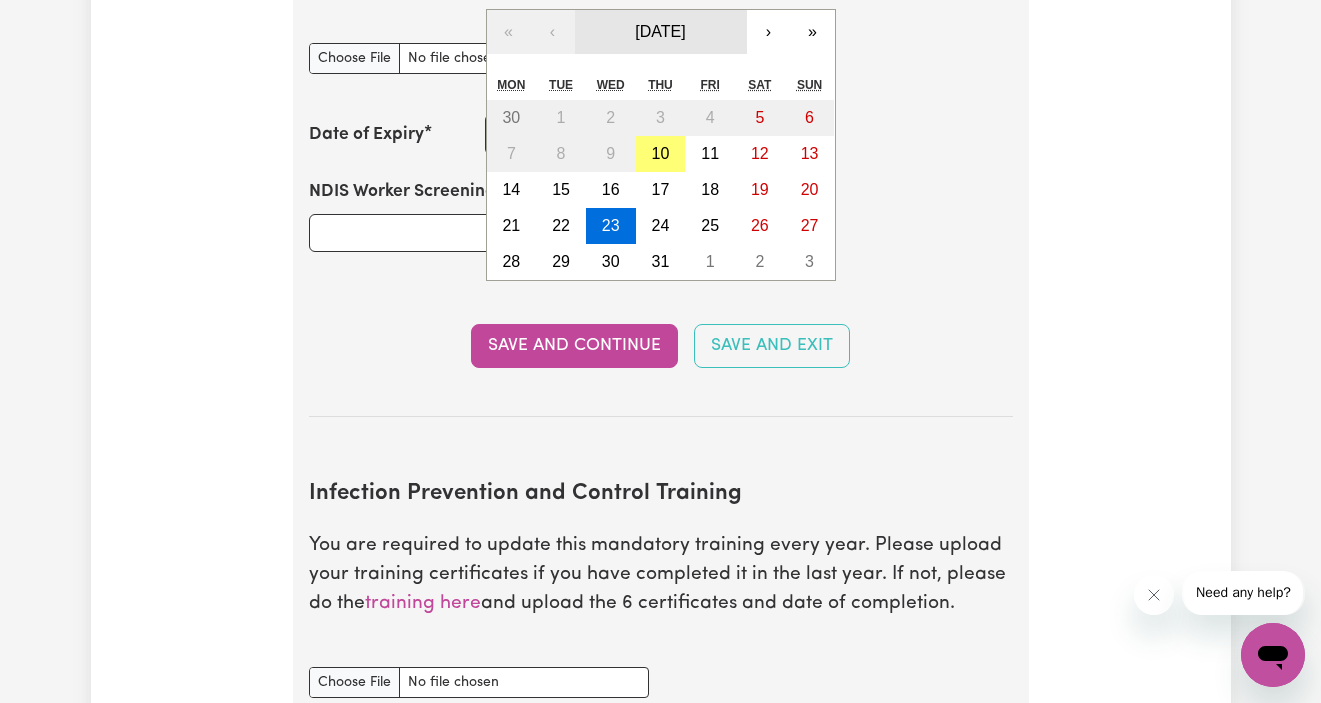 click on "July 2025" at bounding box center (661, 32) 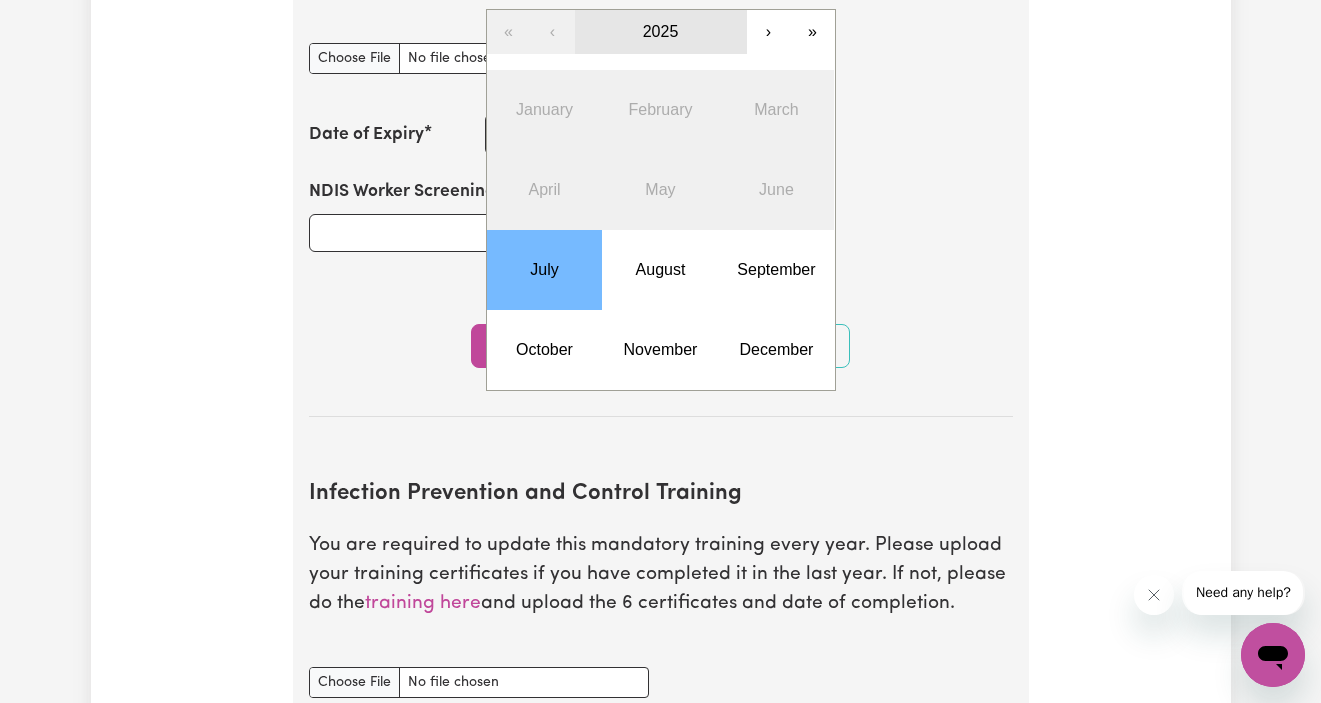 click on "2025" at bounding box center (661, 32) 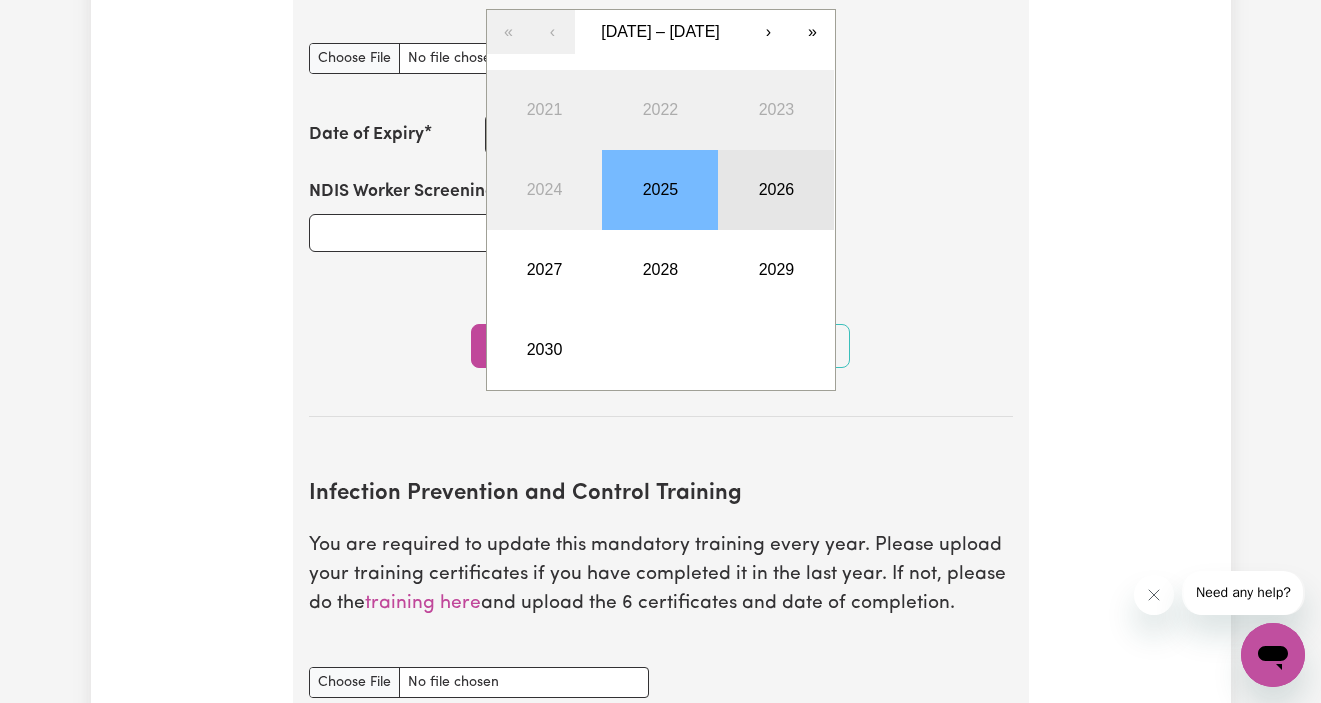 click on "2026" at bounding box center [776, 190] 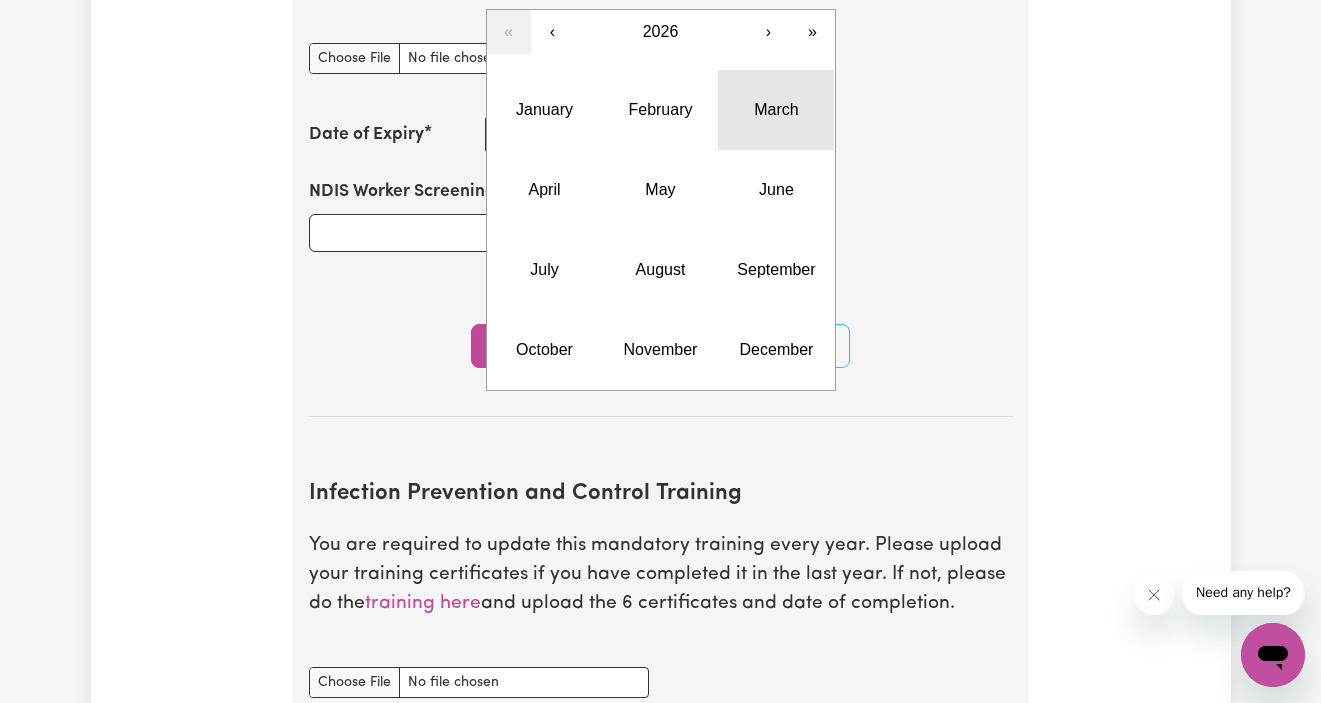 click on "March" at bounding box center [776, 110] 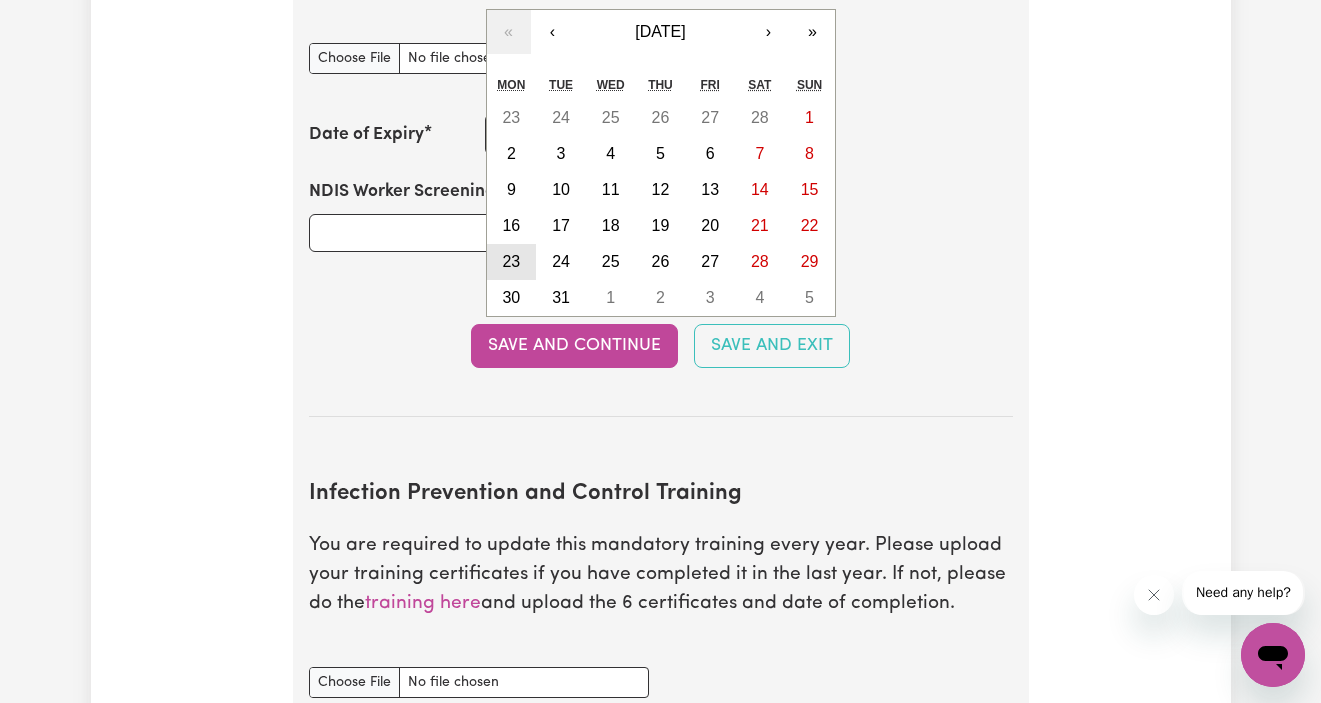 click on "23" at bounding box center [512, 262] 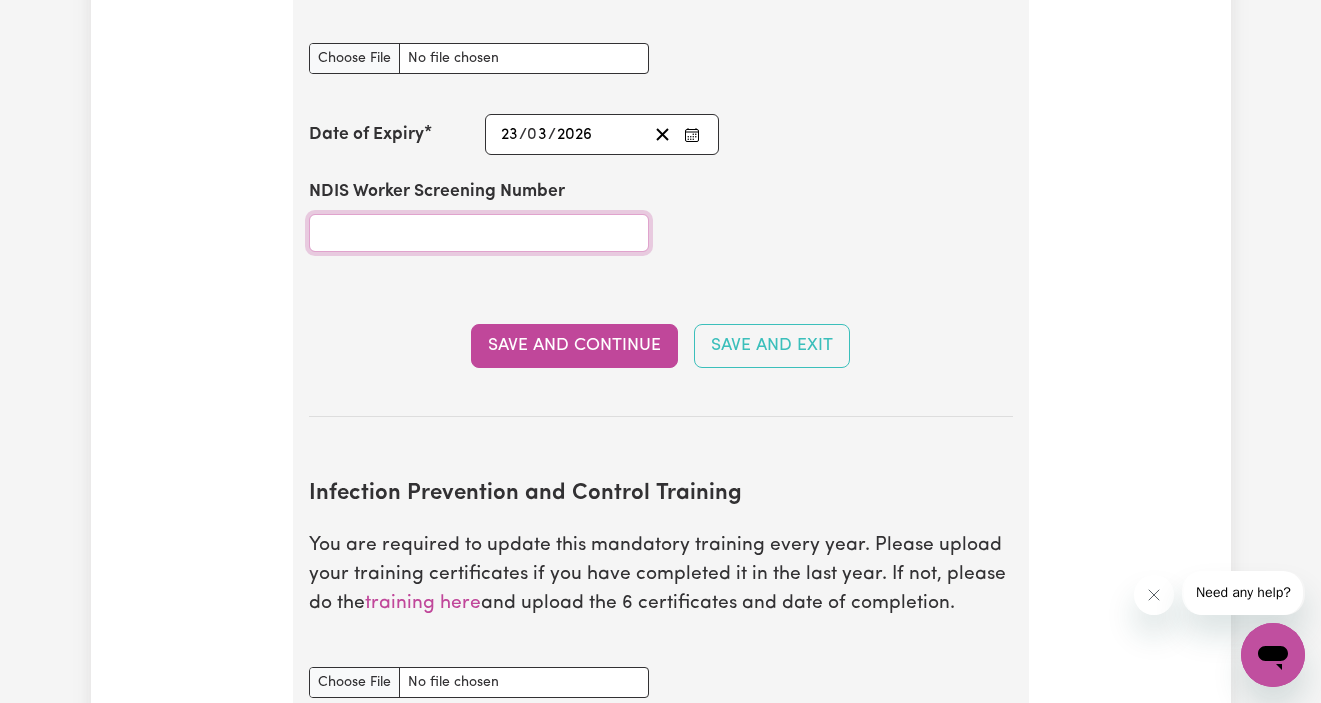 click on "NDIS Worker Screening Number" at bounding box center (479, 233) 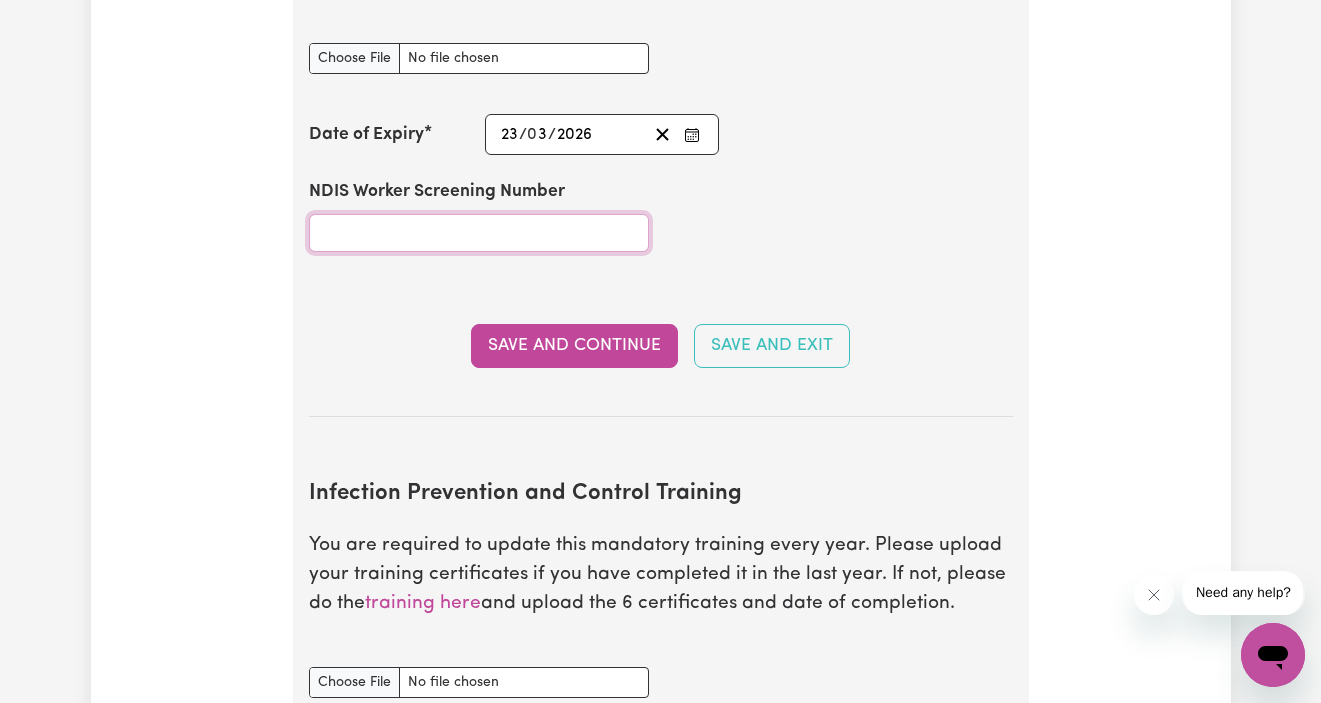 paste on "78321239" 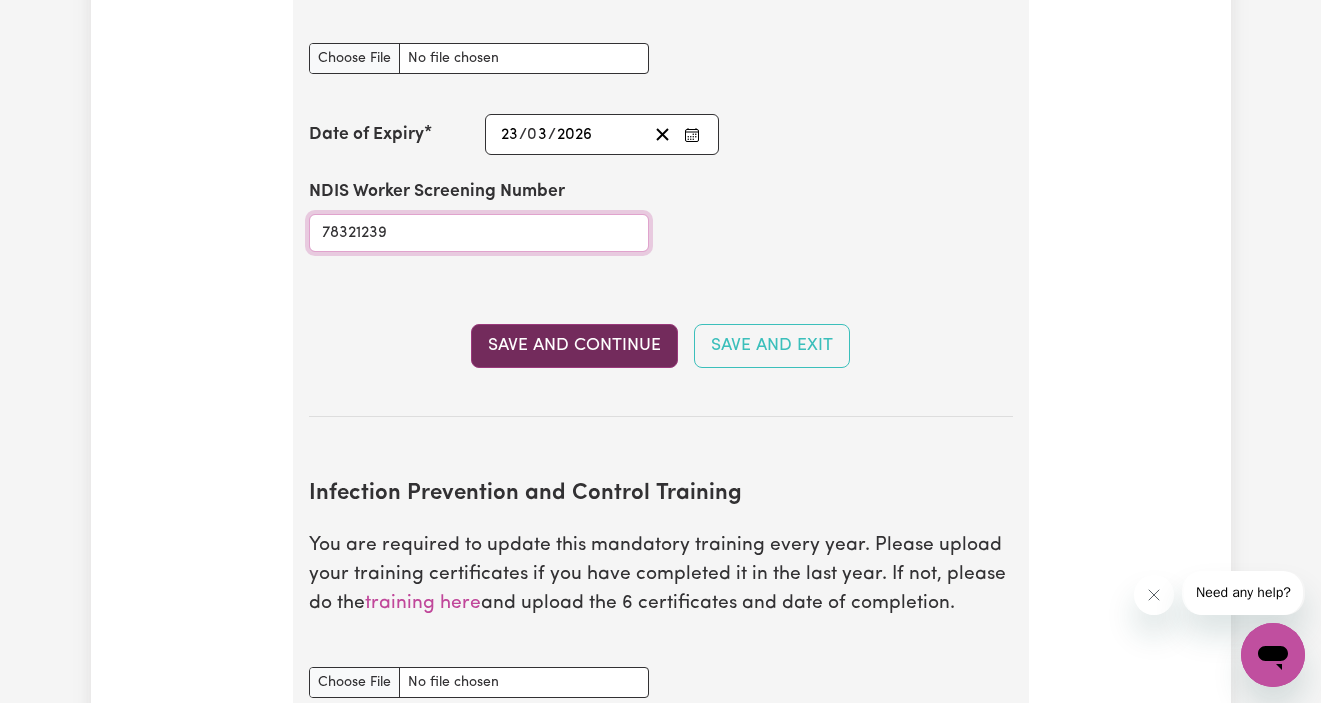 type on "78321239" 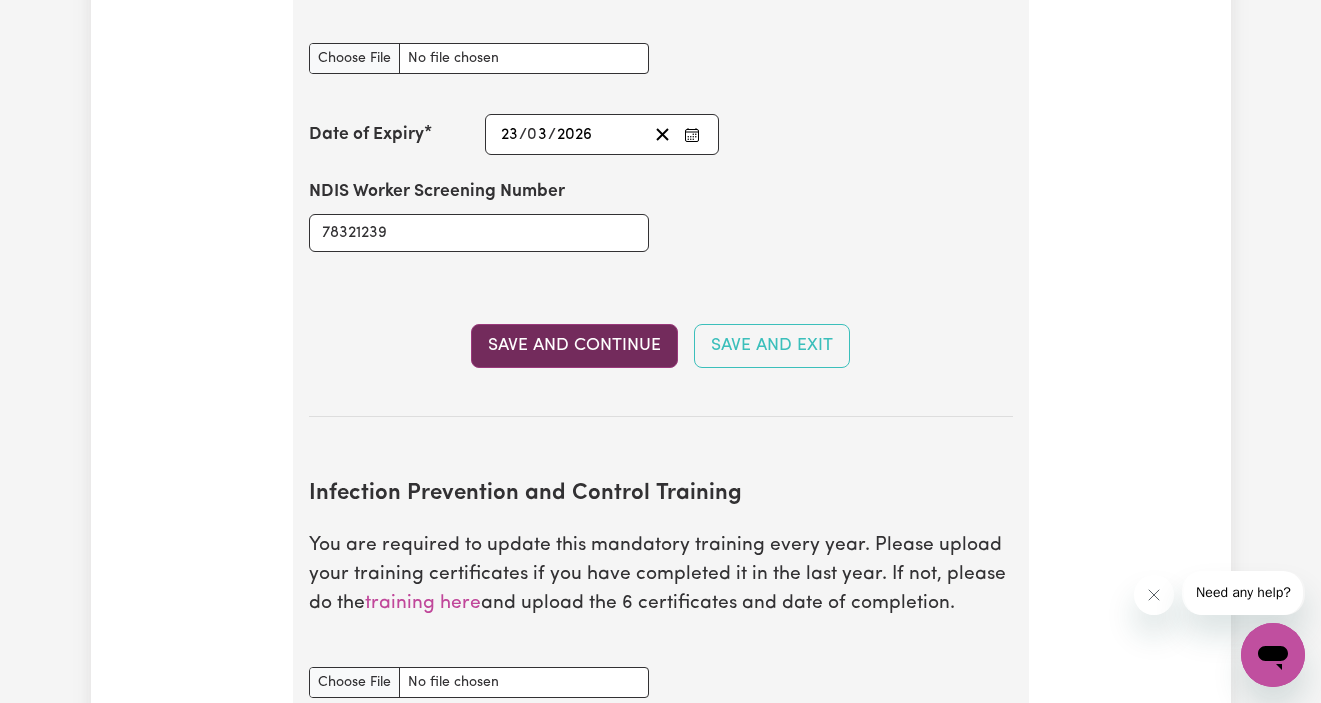 click on "Save and Continue" at bounding box center (574, 346) 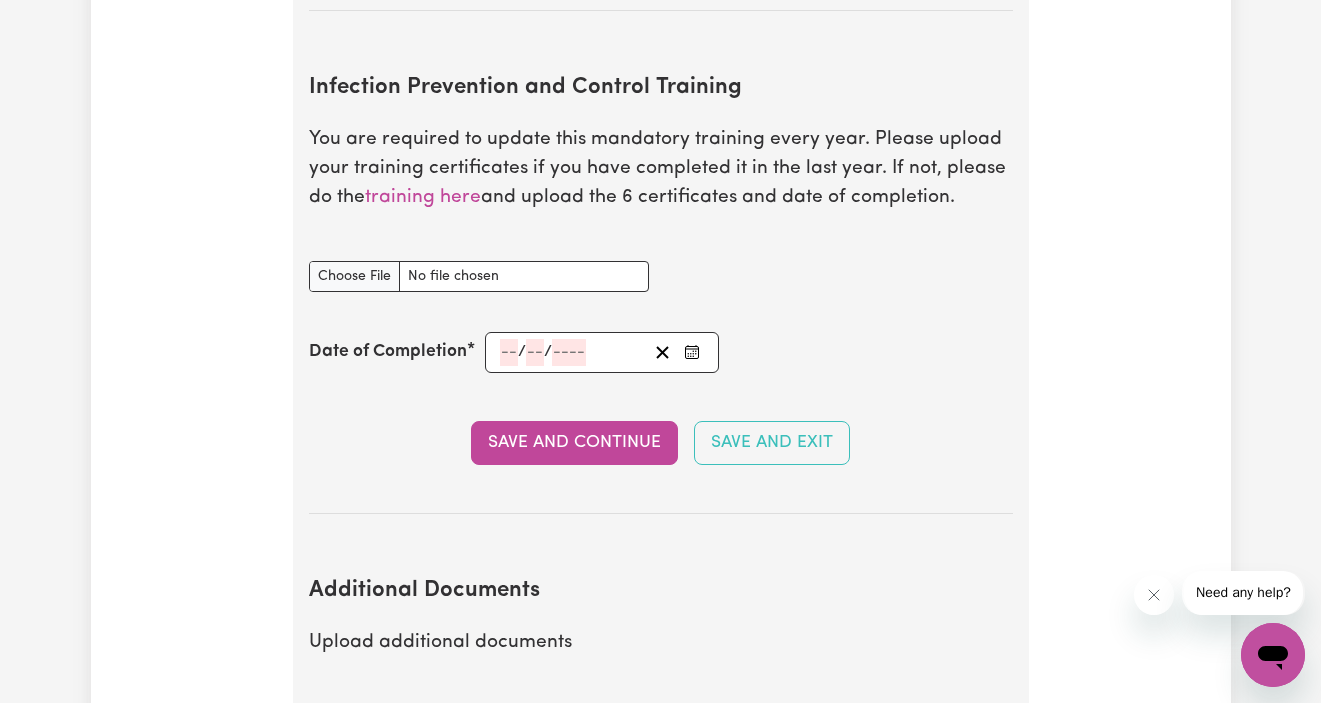 scroll, scrollTop: 3205, scrollLeft: 0, axis: vertical 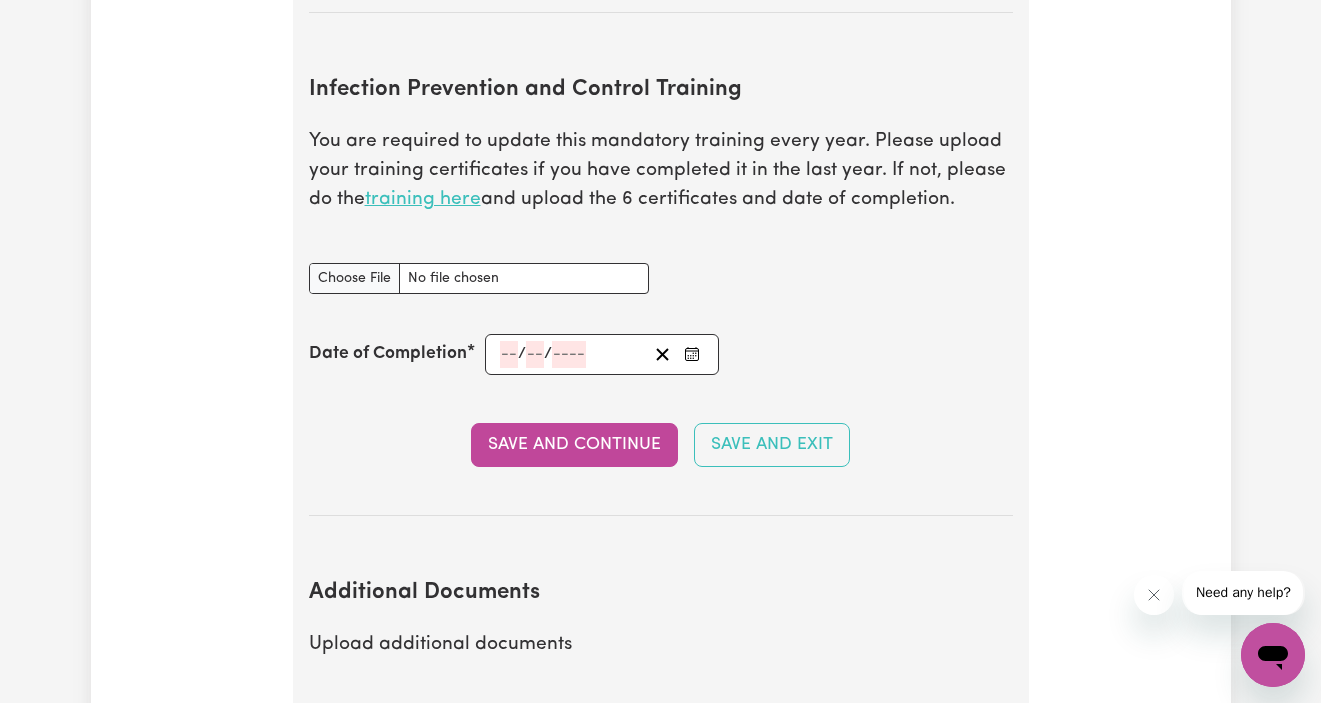 click on "training here" at bounding box center (423, 199) 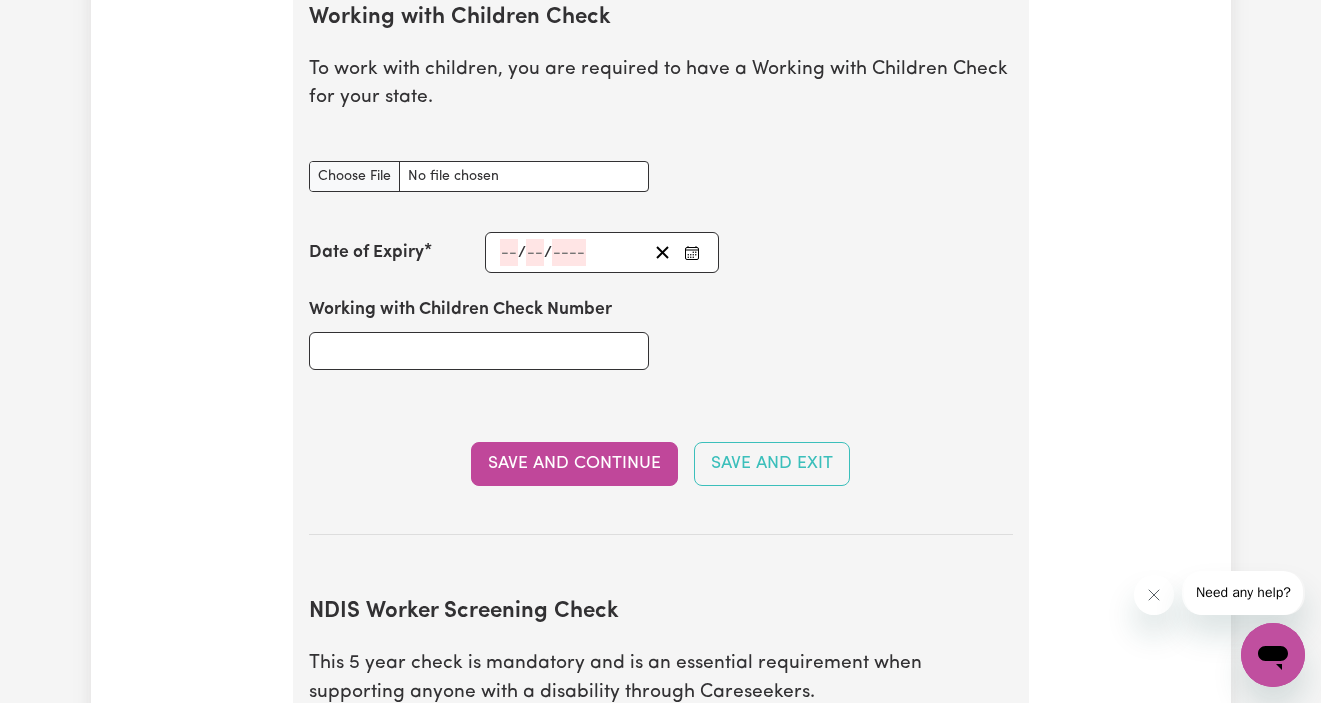 scroll, scrollTop: 1964, scrollLeft: 0, axis: vertical 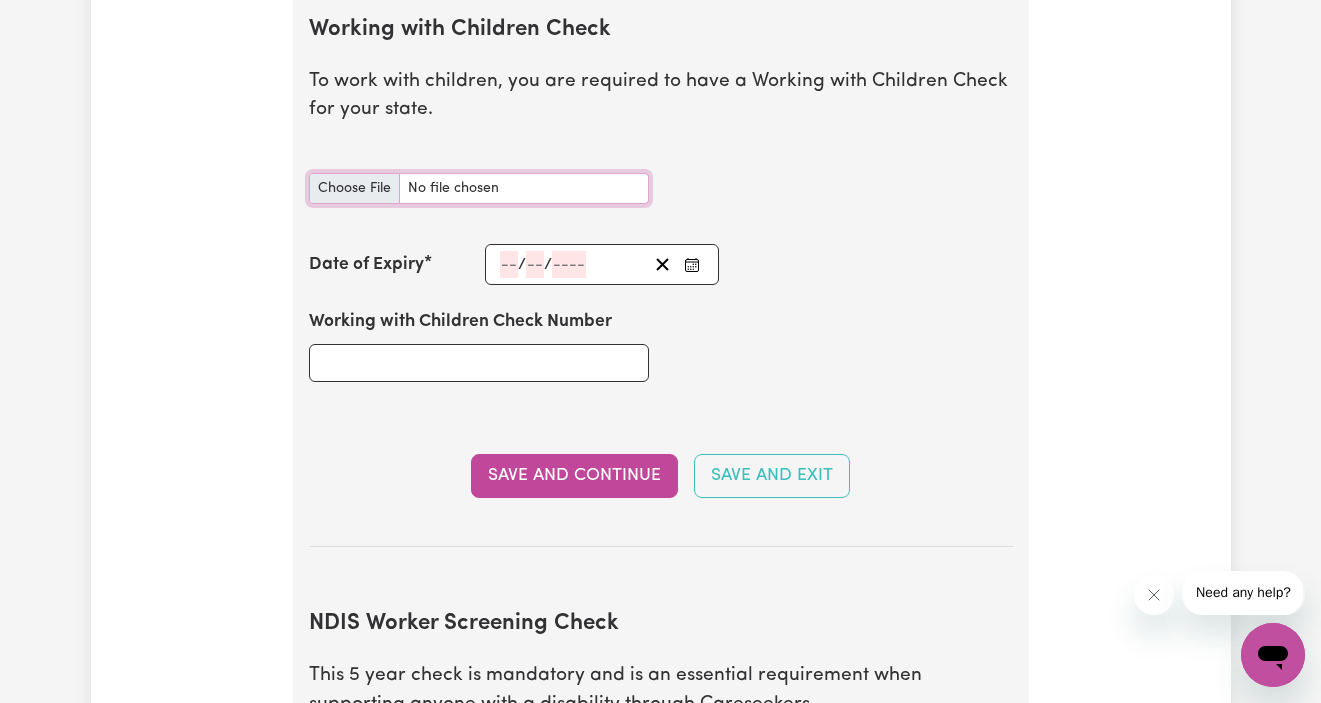 click on "Working with Children Check  document" at bounding box center (479, 188) 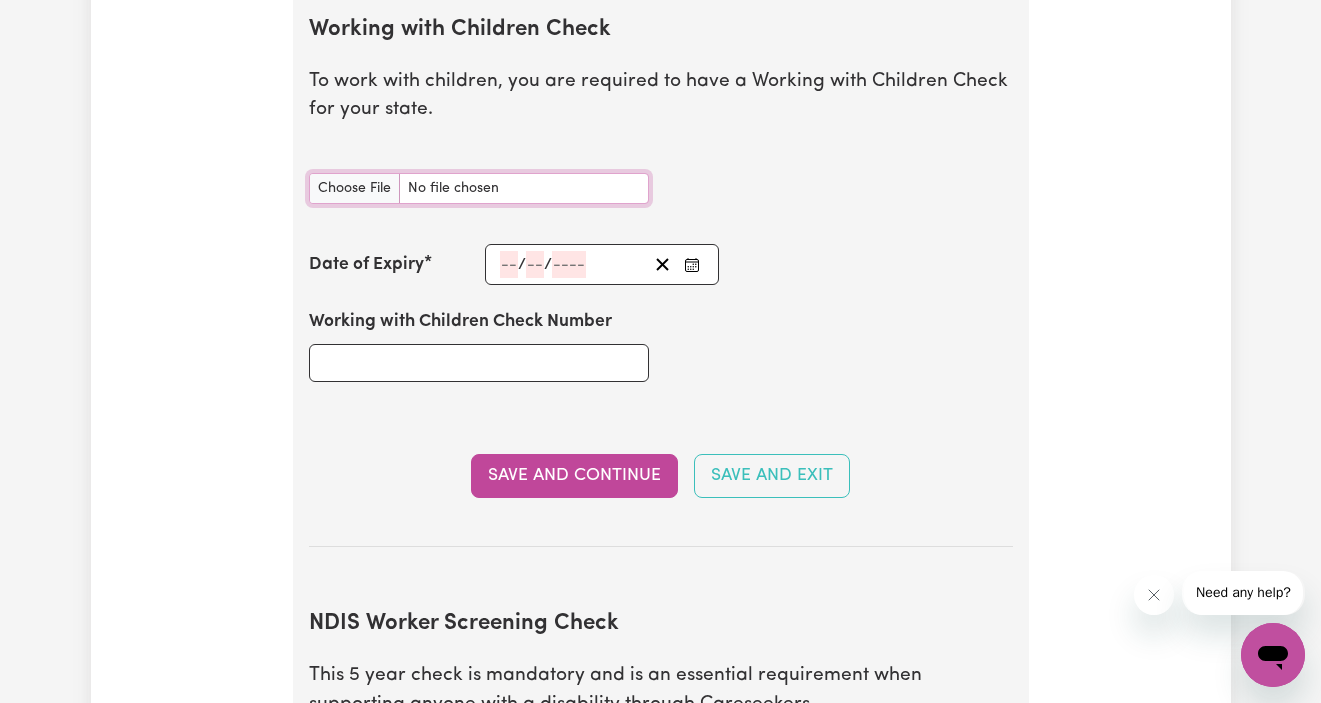 type on "C:\fakepath\IMG_5404 (1).JPG" 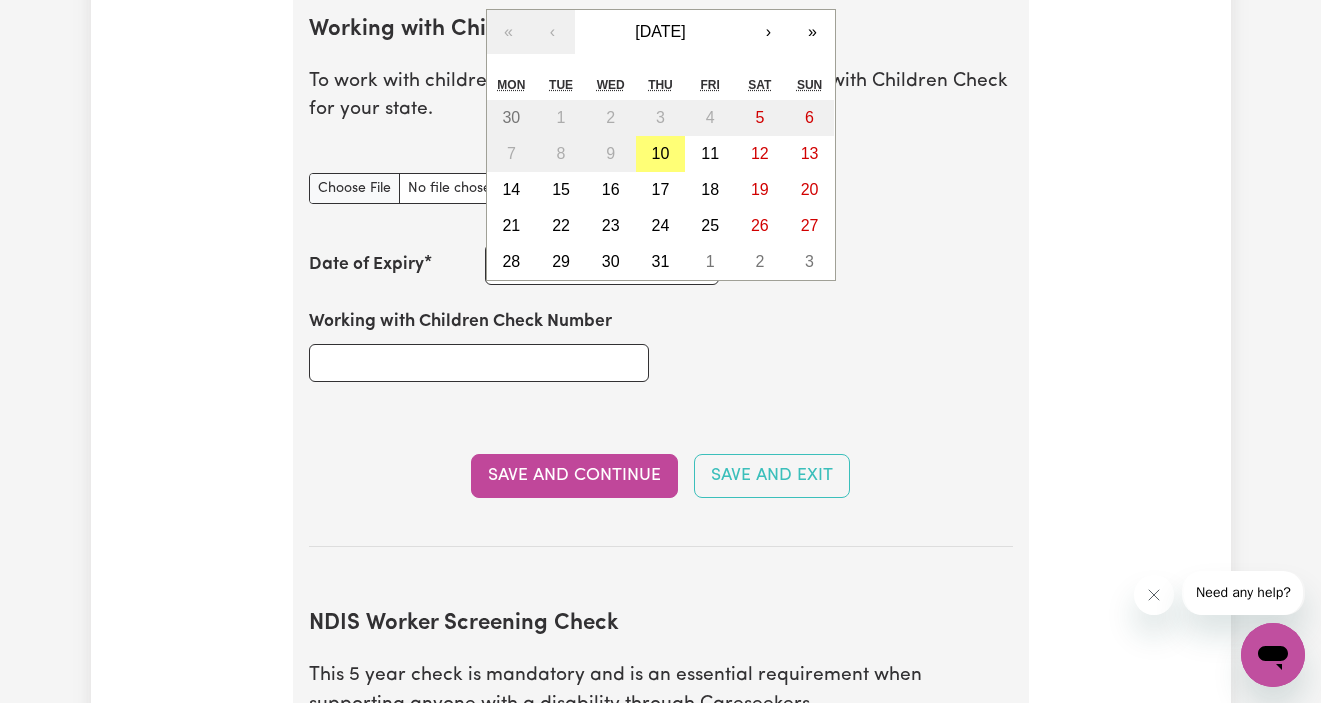 click on "/ / « ‹ July 2025 › » Mon Tue Wed Thu Fri Sat Sun 30 1 2 3 4 5 6 7 8 9 10 11 12 13 14 15 16 17 18 19 20 21 22 23 24 25 26 27 28 29 30 31 1 2 3" at bounding box center (602, 264) 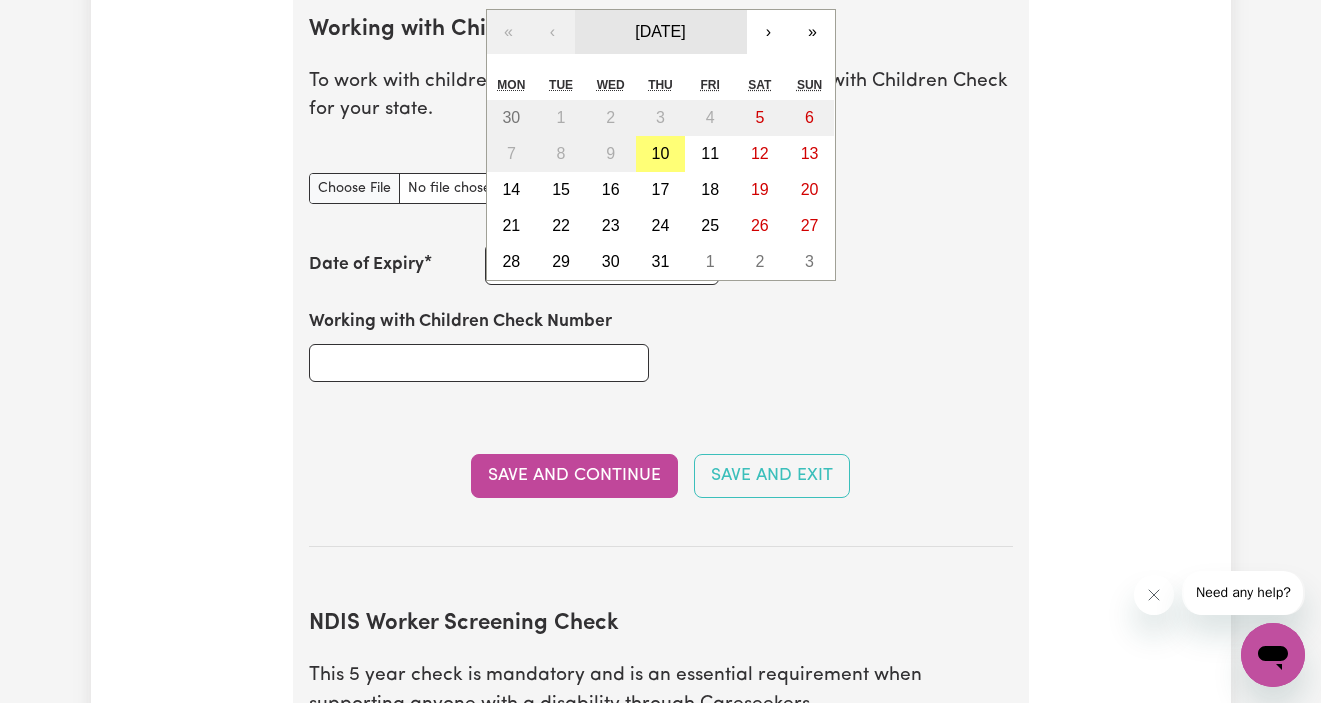 click on "July 2025" at bounding box center [661, 32] 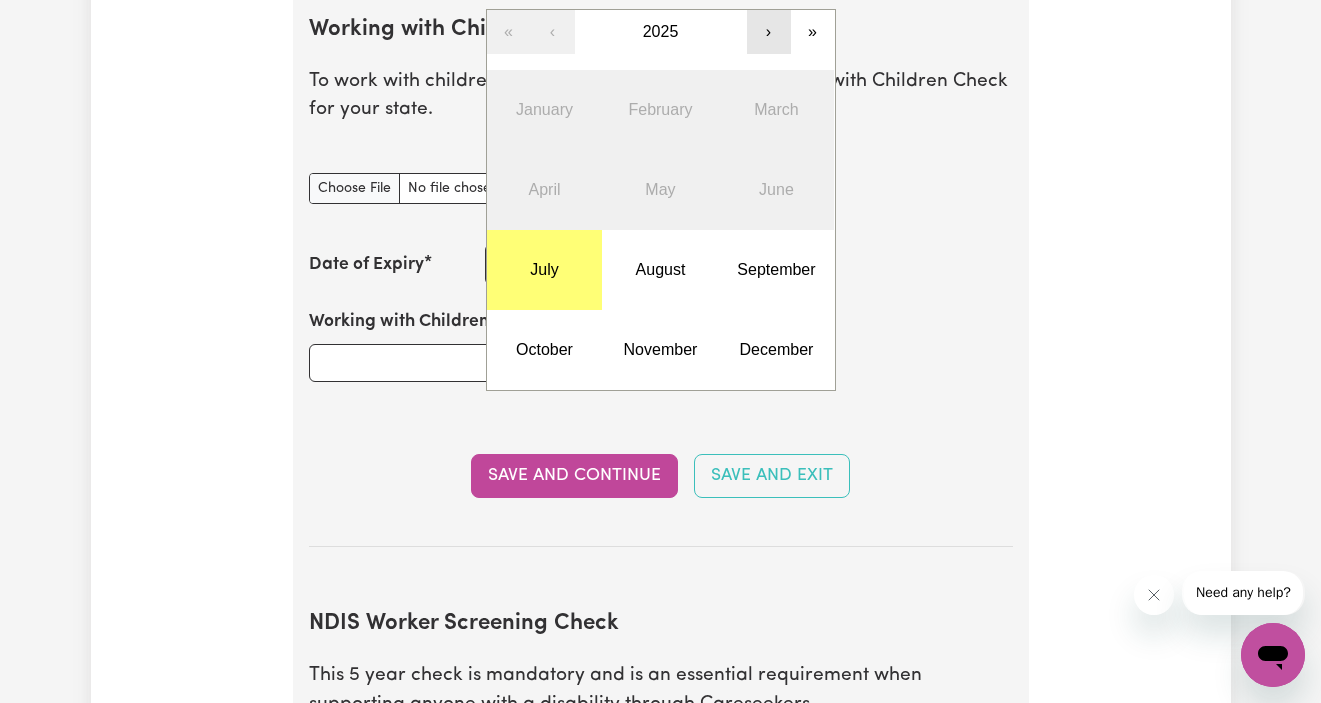 click on "›" at bounding box center [769, 32] 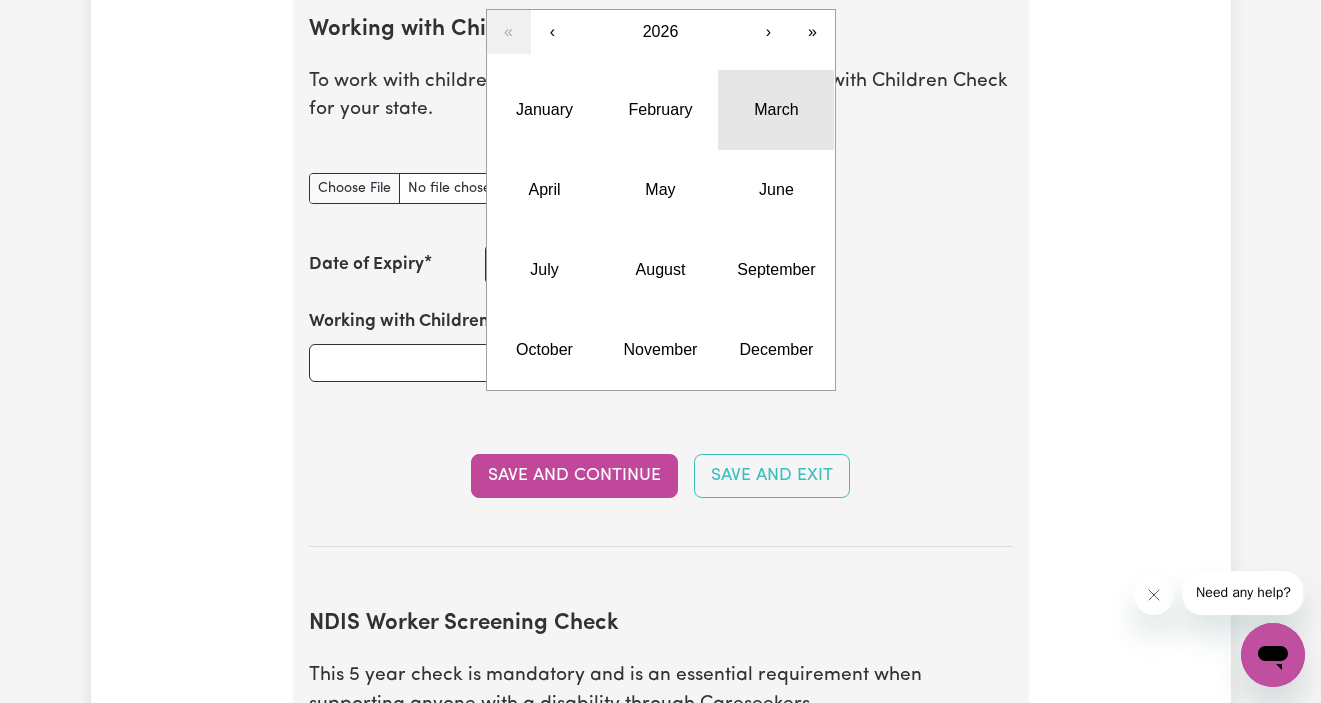 click on "March" at bounding box center (776, 109) 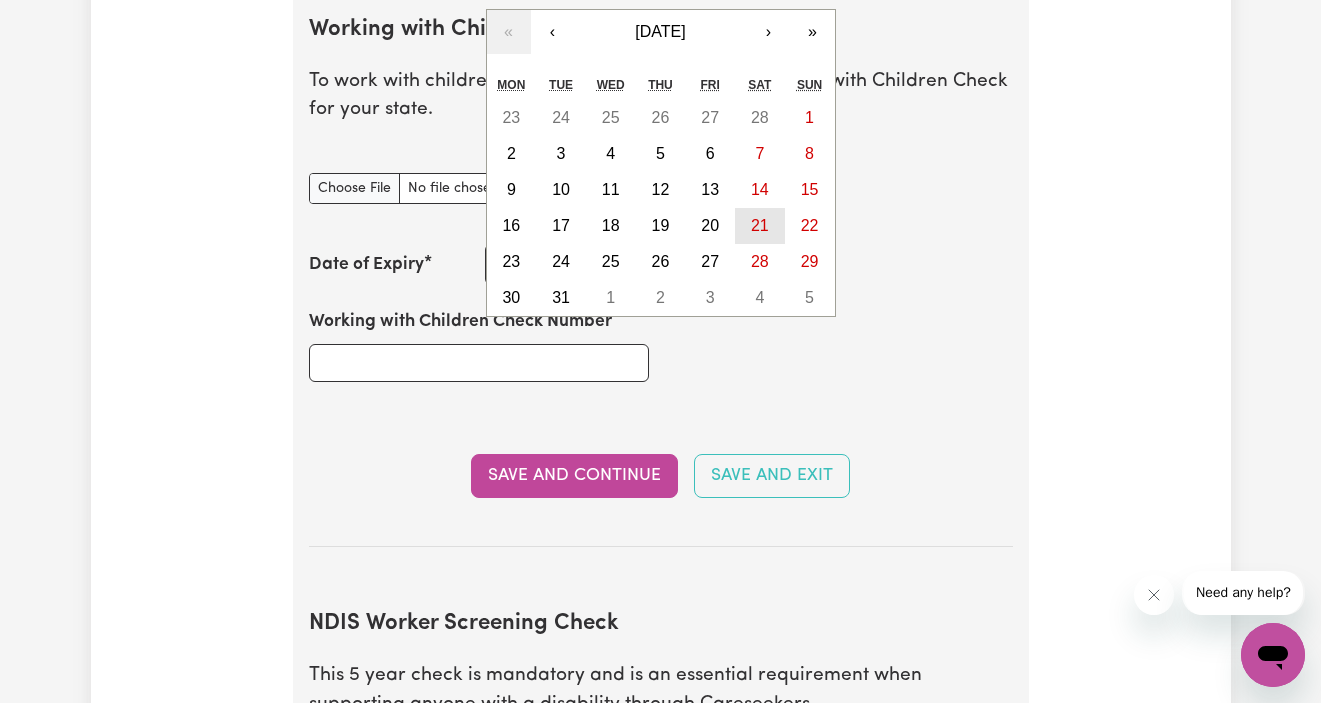click on "21" at bounding box center [760, 226] 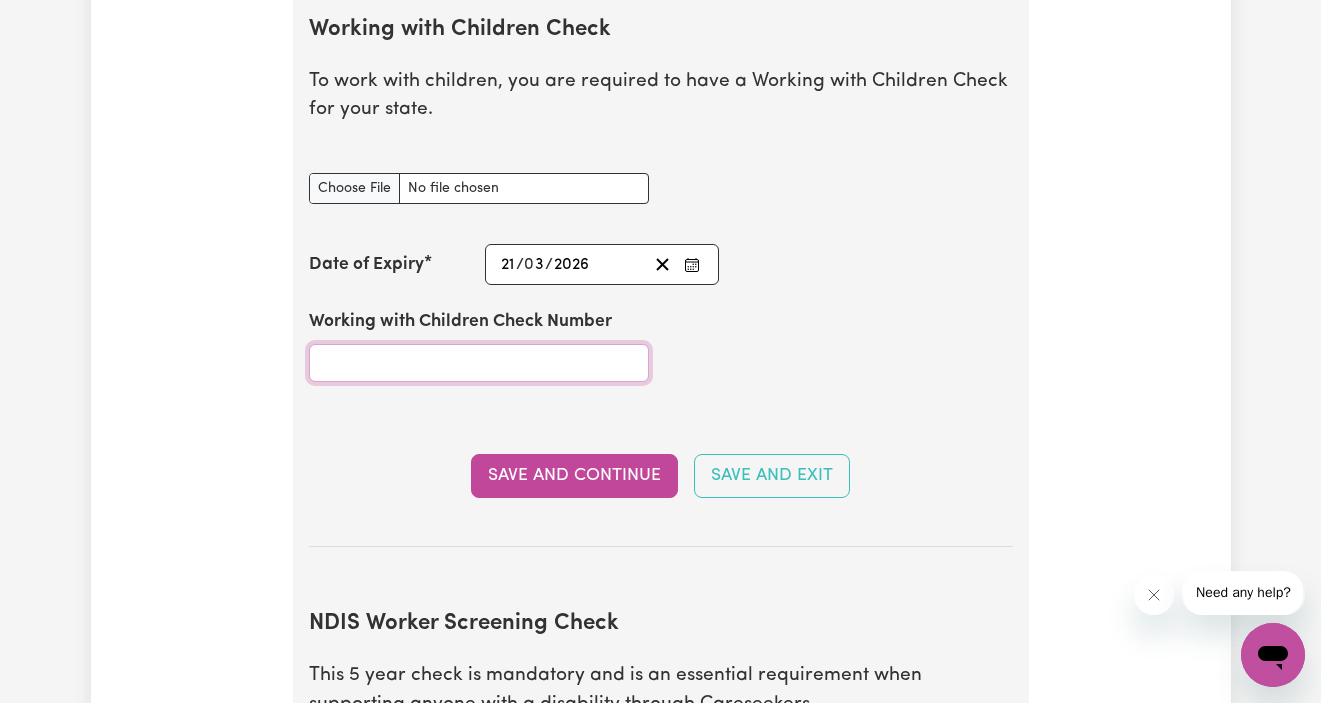 click on "Working with Children Check Number" at bounding box center [479, 363] 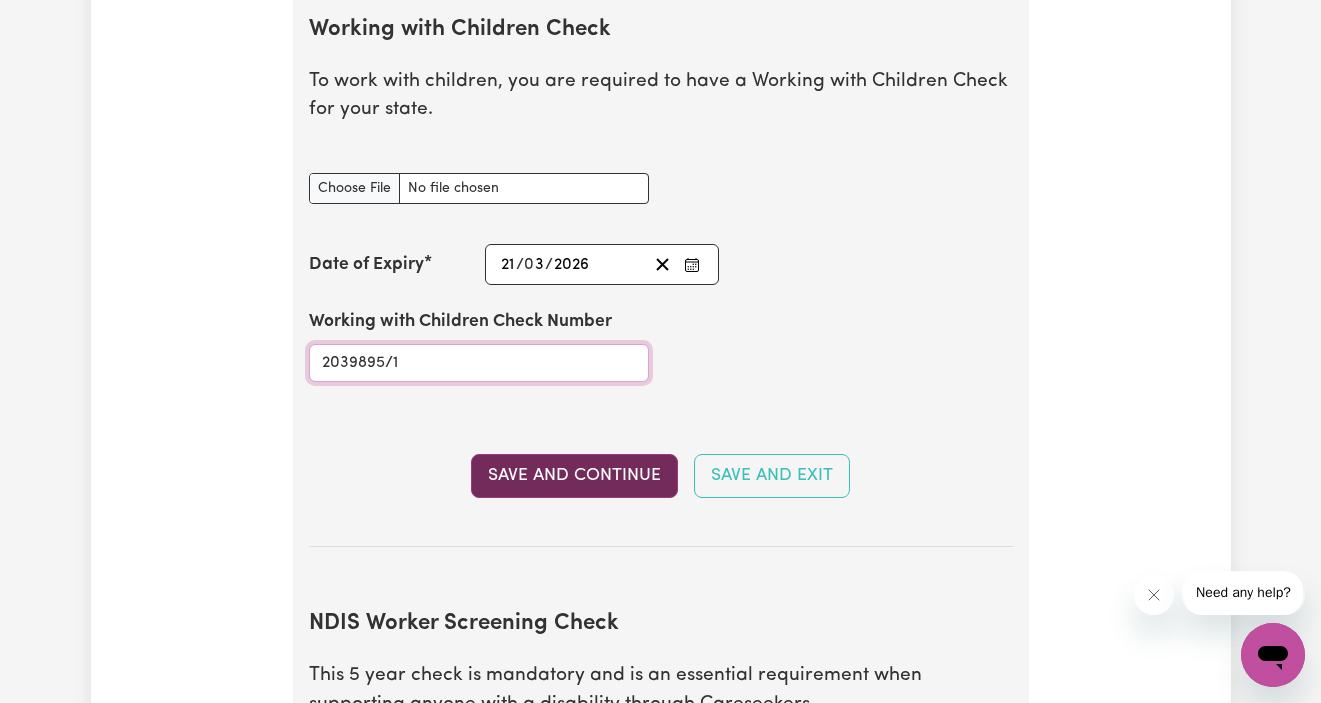 type on "2039895/1" 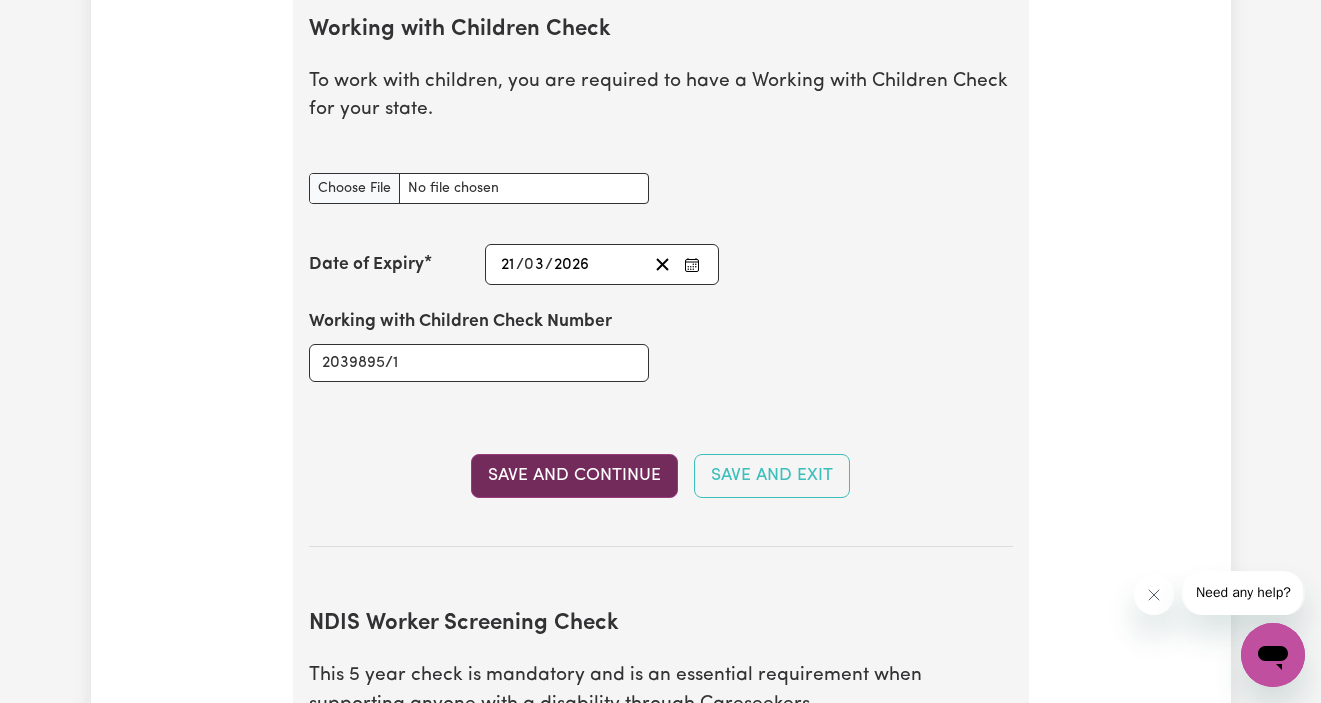 click on "Save and Continue" at bounding box center [574, 476] 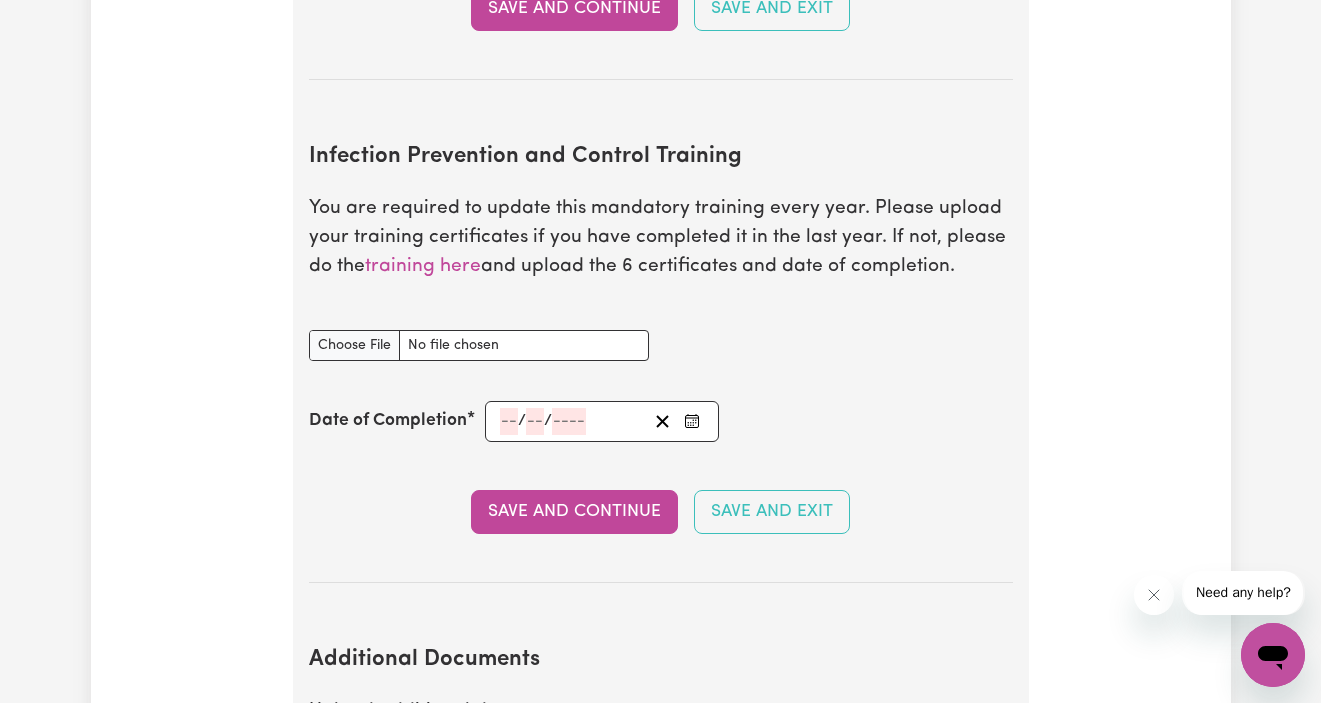 scroll, scrollTop: 2944, scrollLeft: 0, axis: vertical 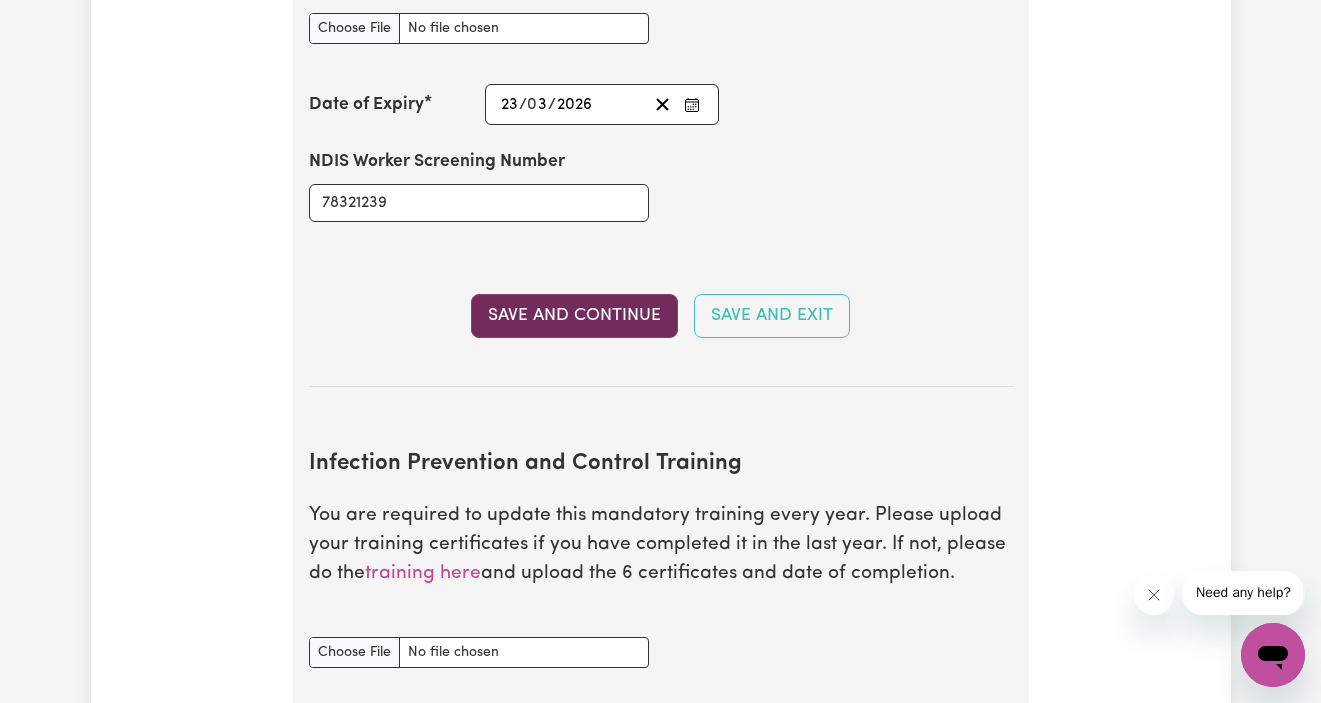 click on "Save and Continue" at bounding box center (574, 316) 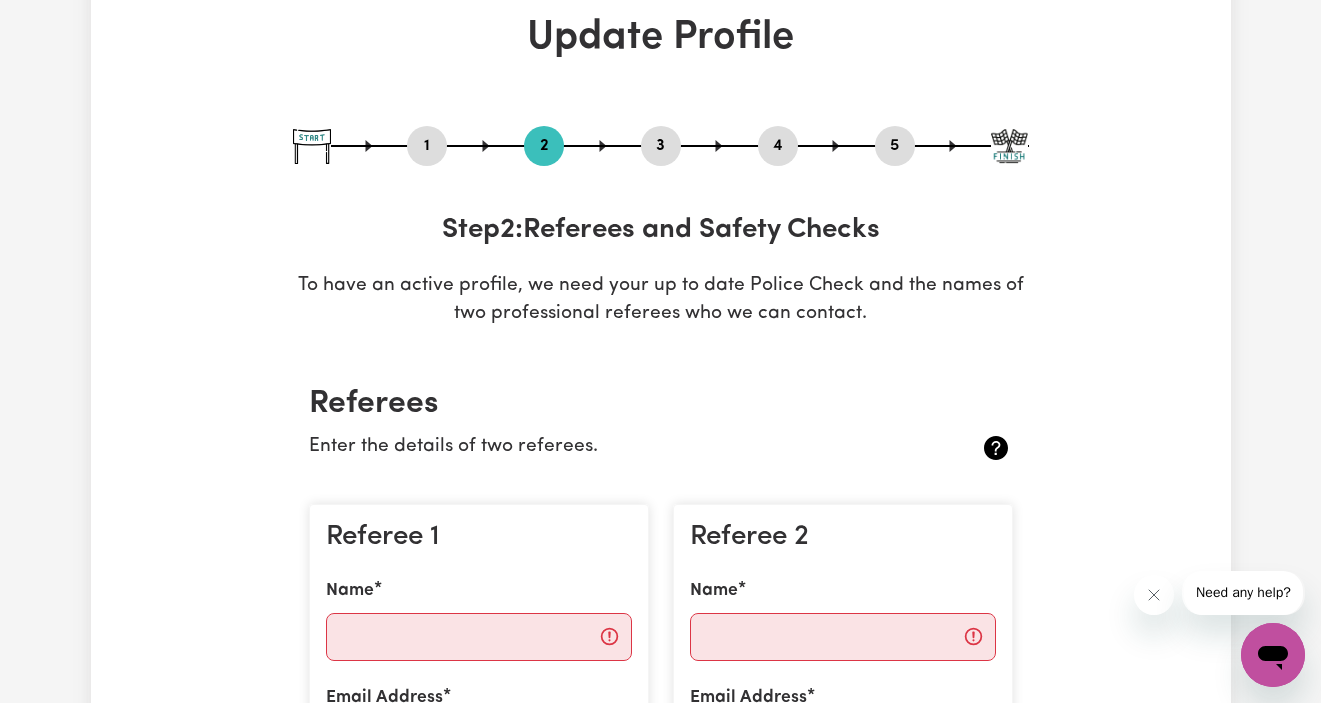scroll, scrollTop: 0, scrollLeft: 0, axis: both 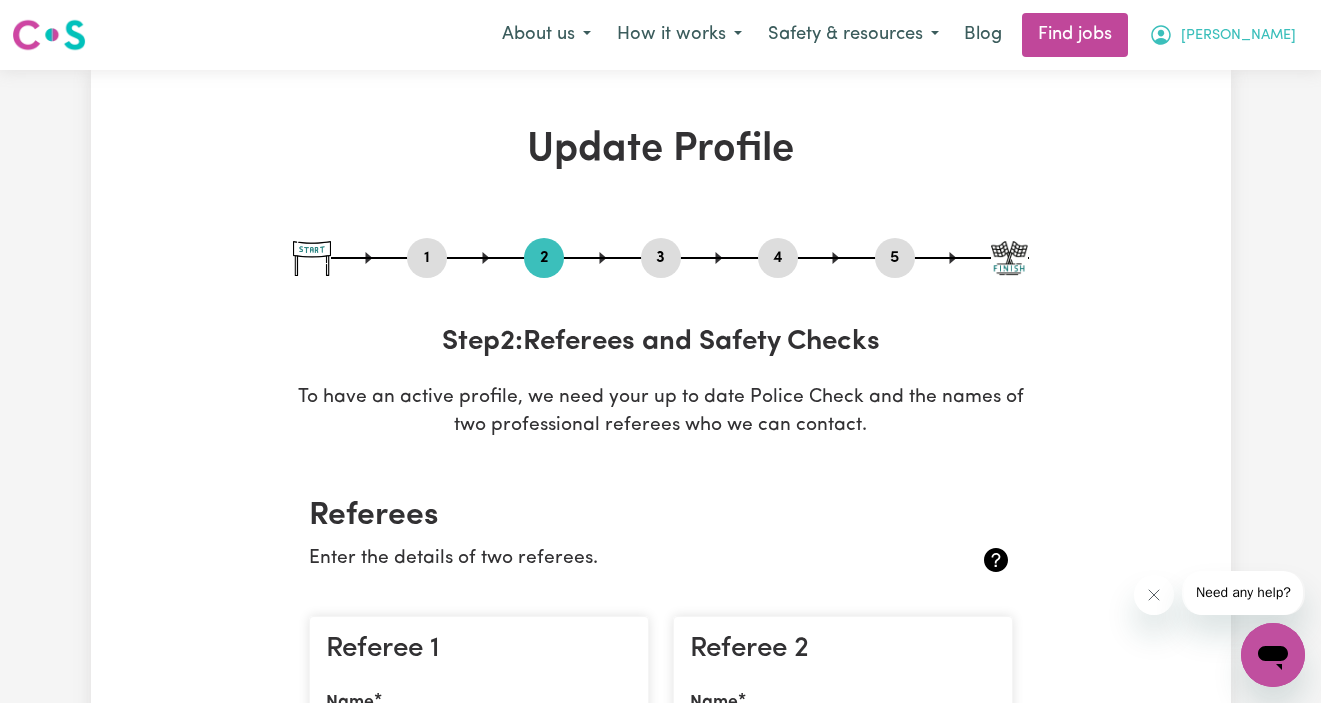click on "Kamela" at bounding box center (1238, 36) 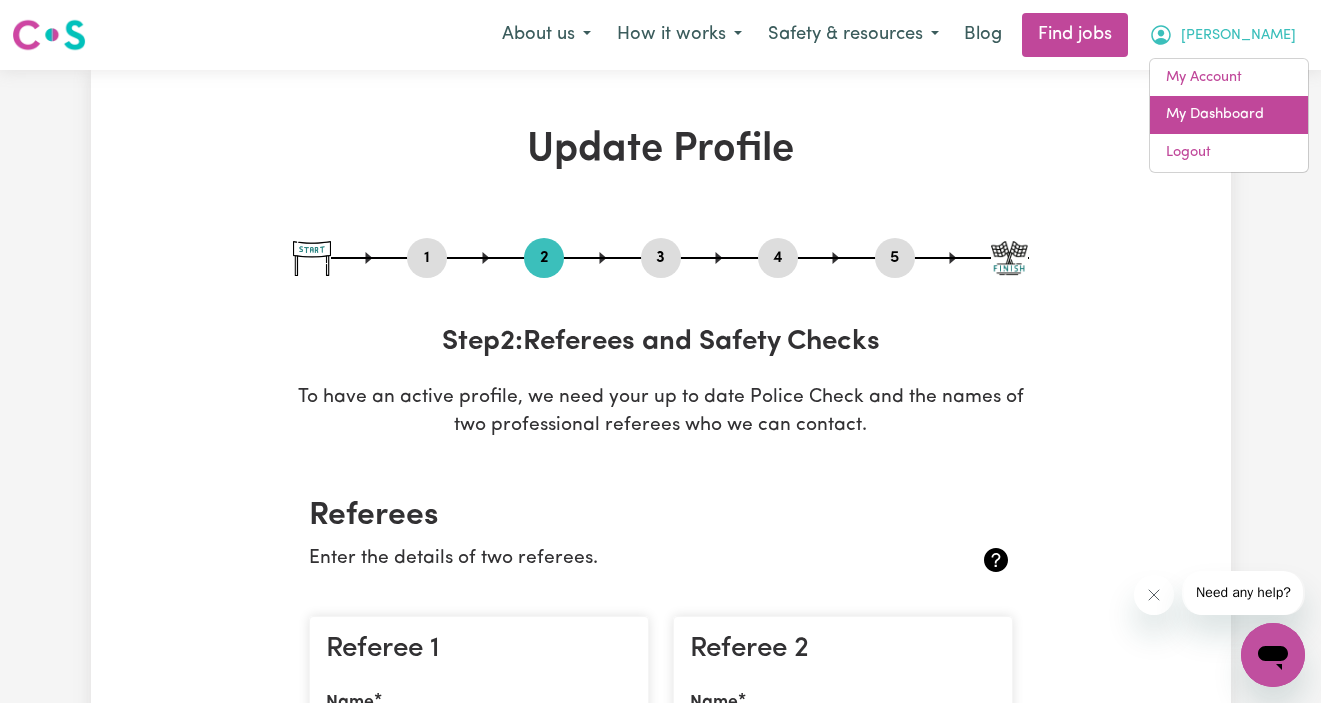 click on "My Dashboard" at bounding box center [1229, 115] 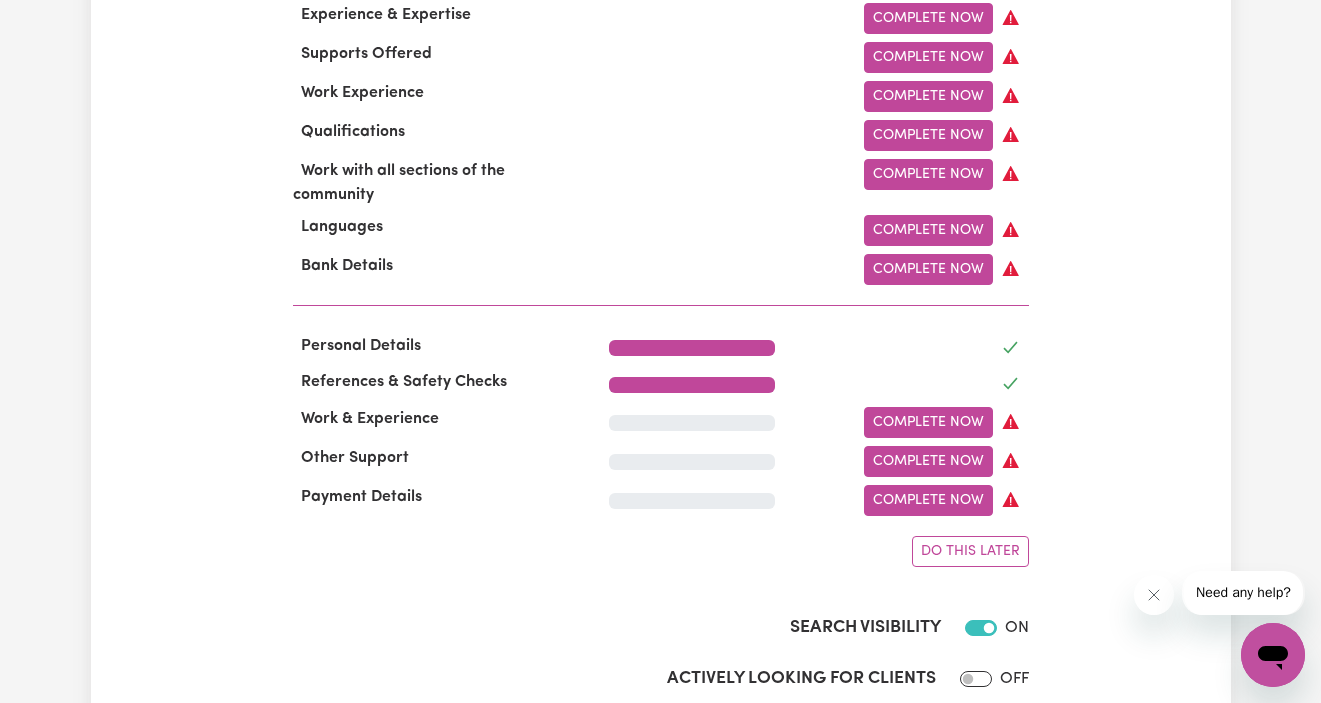 scroll, scrollTop: 770, scrollLeft: 0, axis: vertical 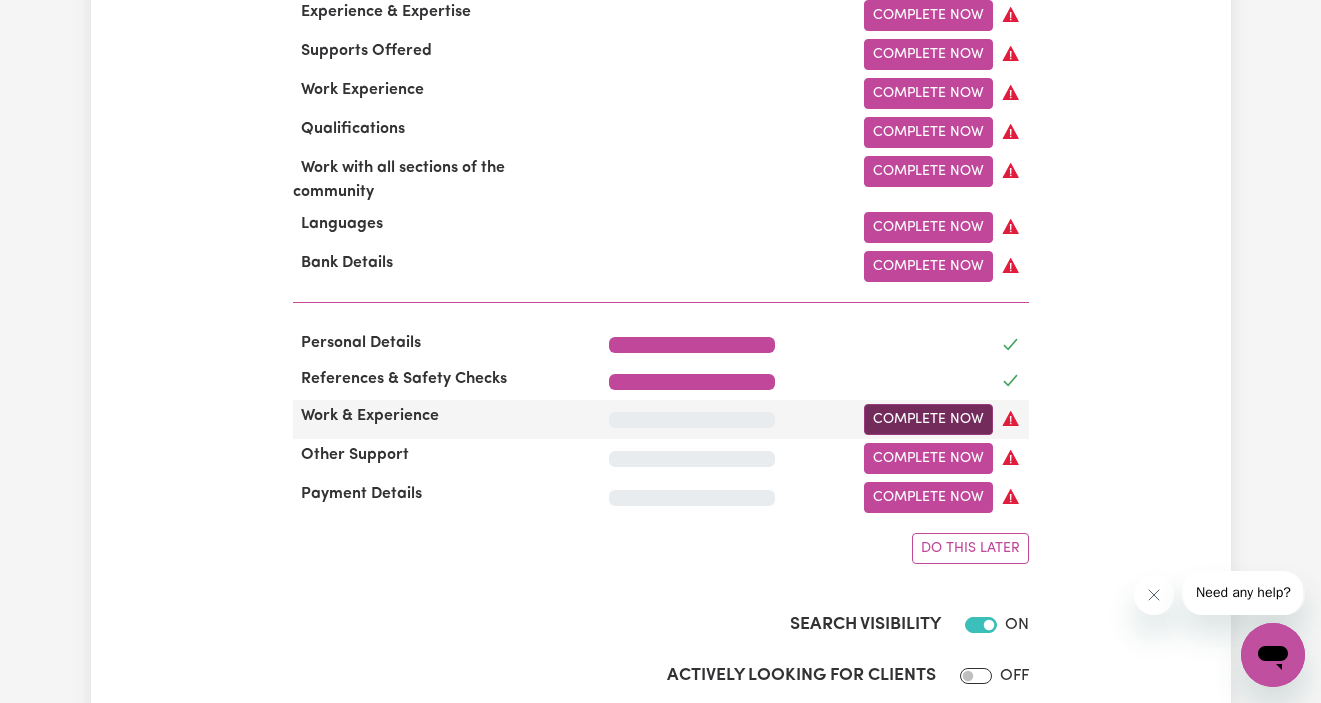 click on "Complete Now" at bounding box center (928, 419) 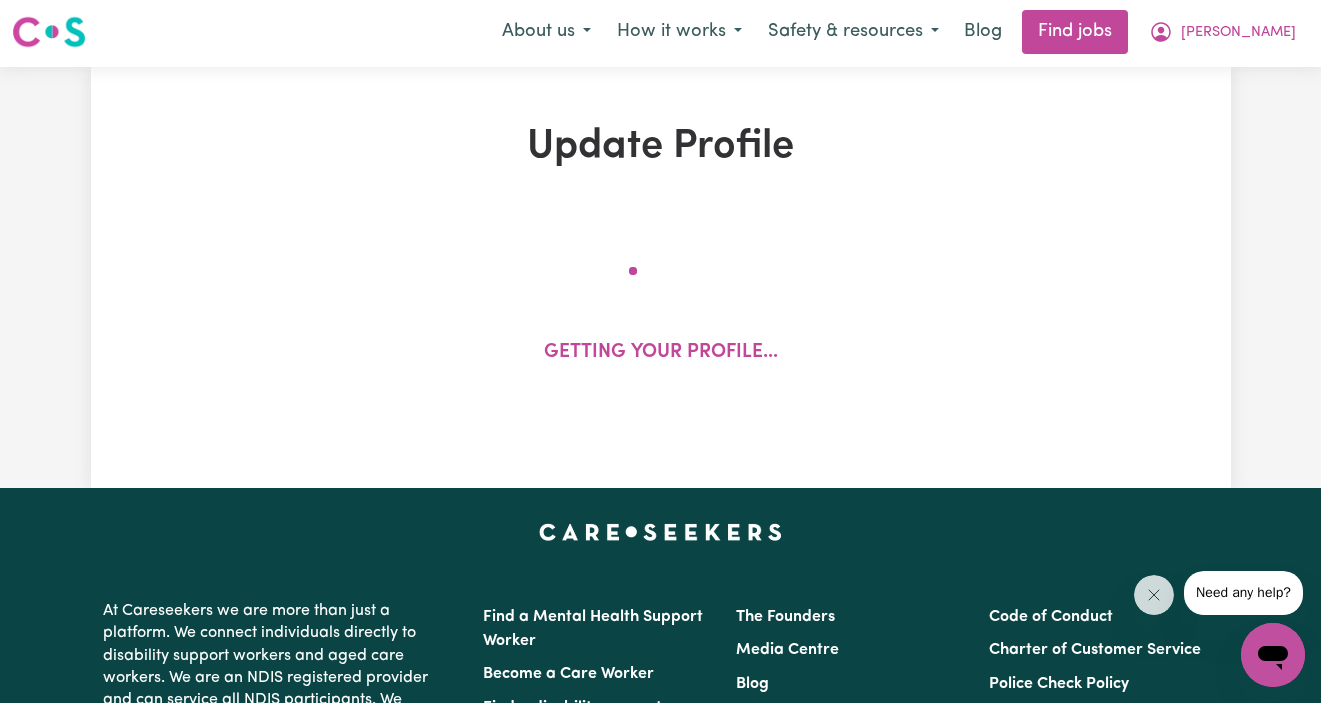 scroll, scrollTop: 0, scrollLeft: 0, axis: both 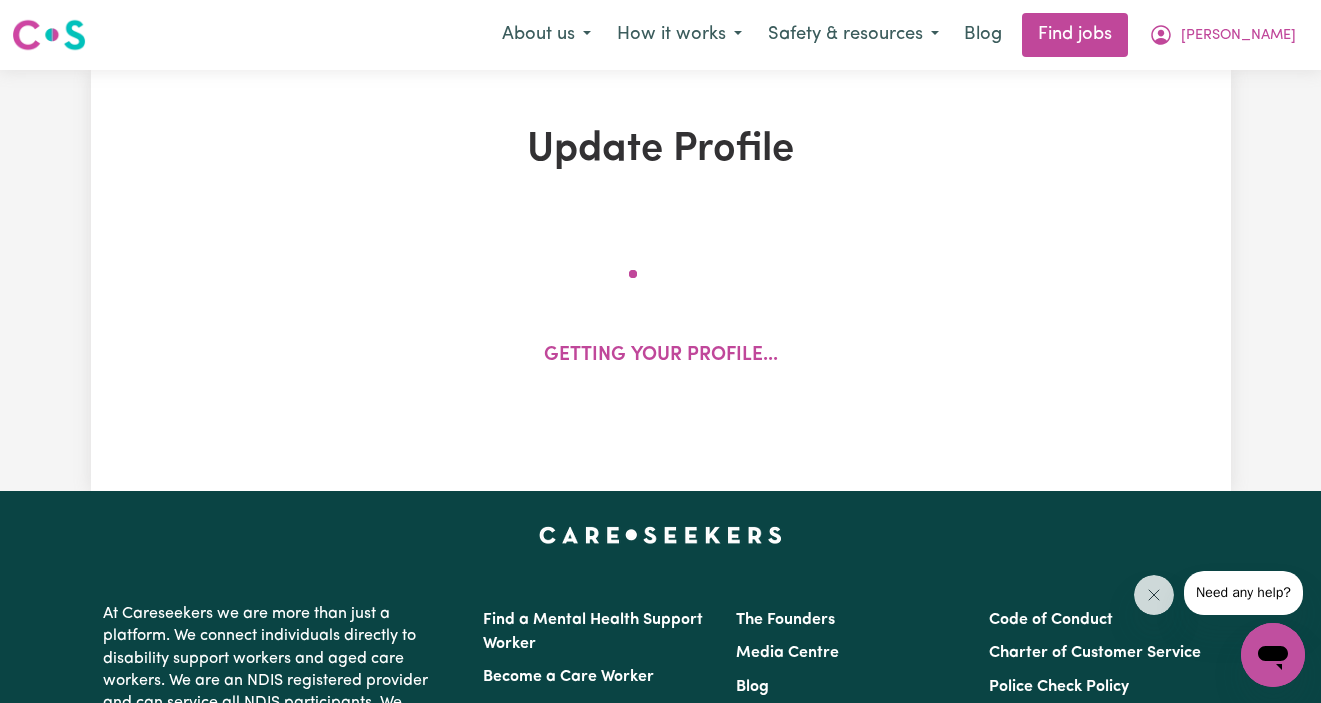 select on "Certificate III (Individual Support)" 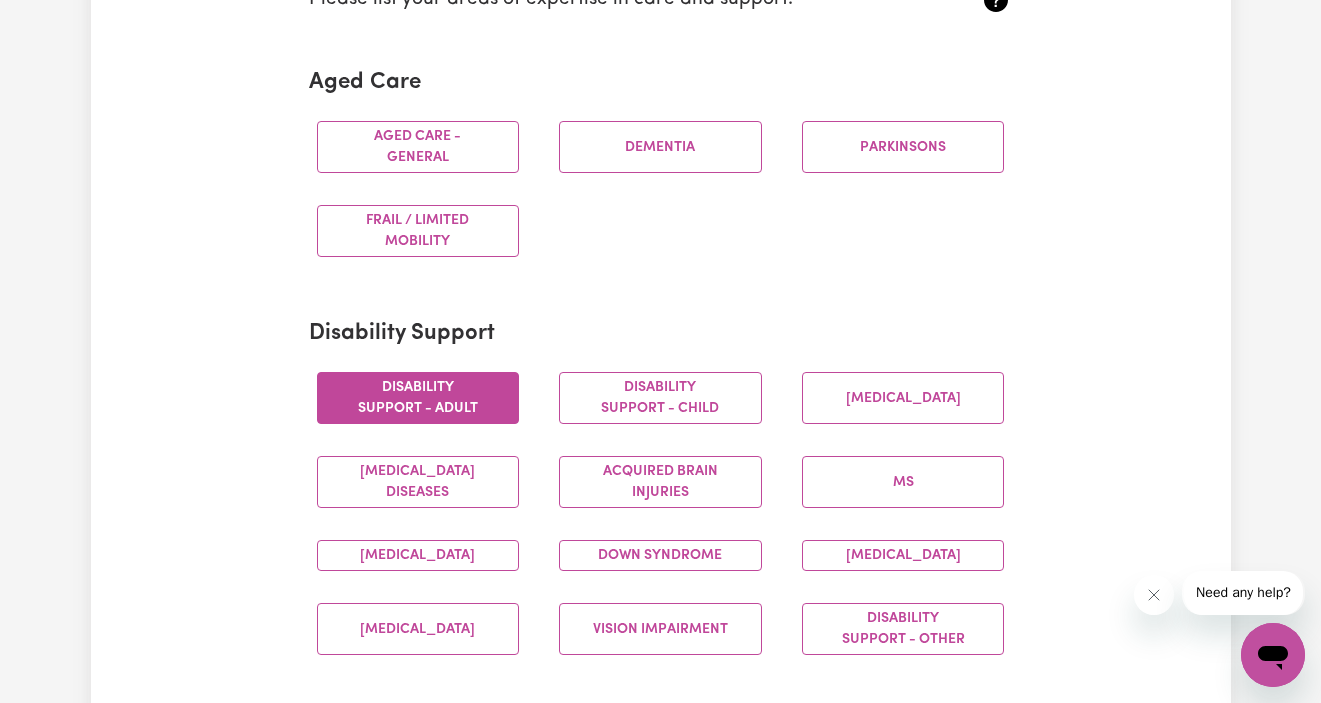 scroll, scrollTop: 585, scrollLeft: 0, axis: vertical 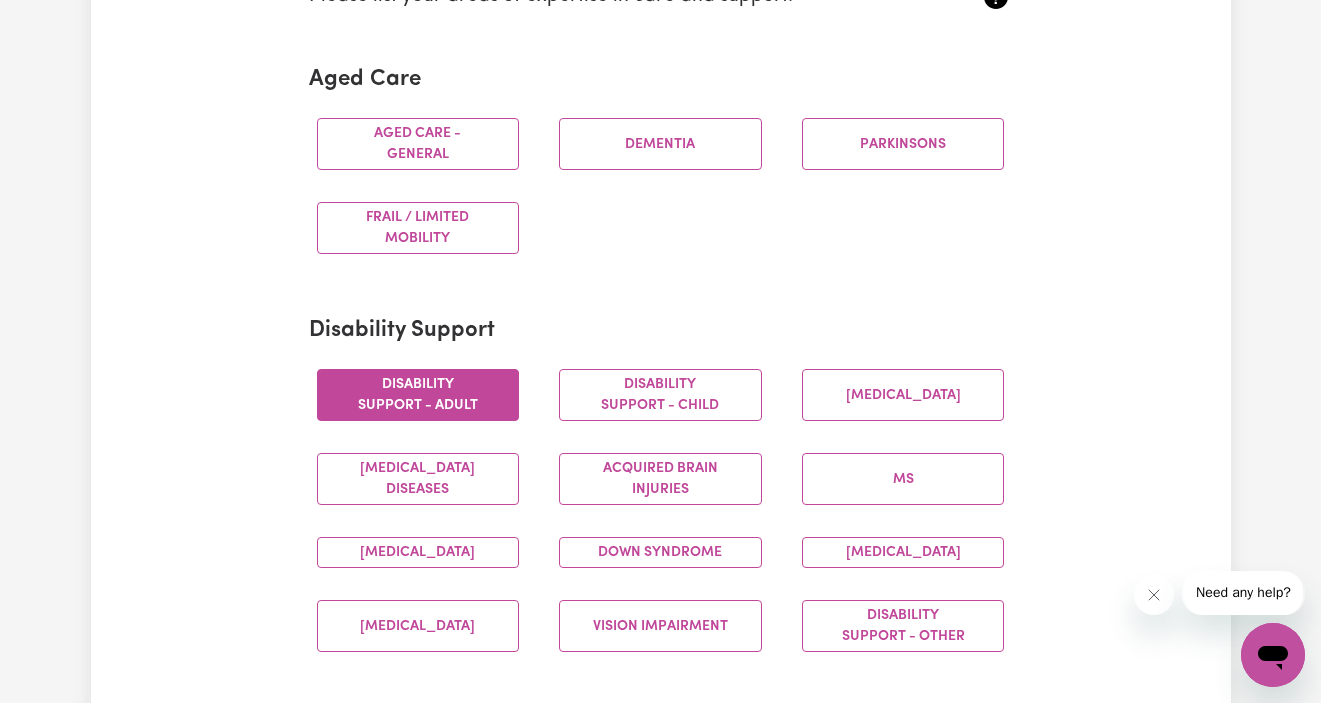 click on "Disability support - Adult" at bounding box center (418, 395) 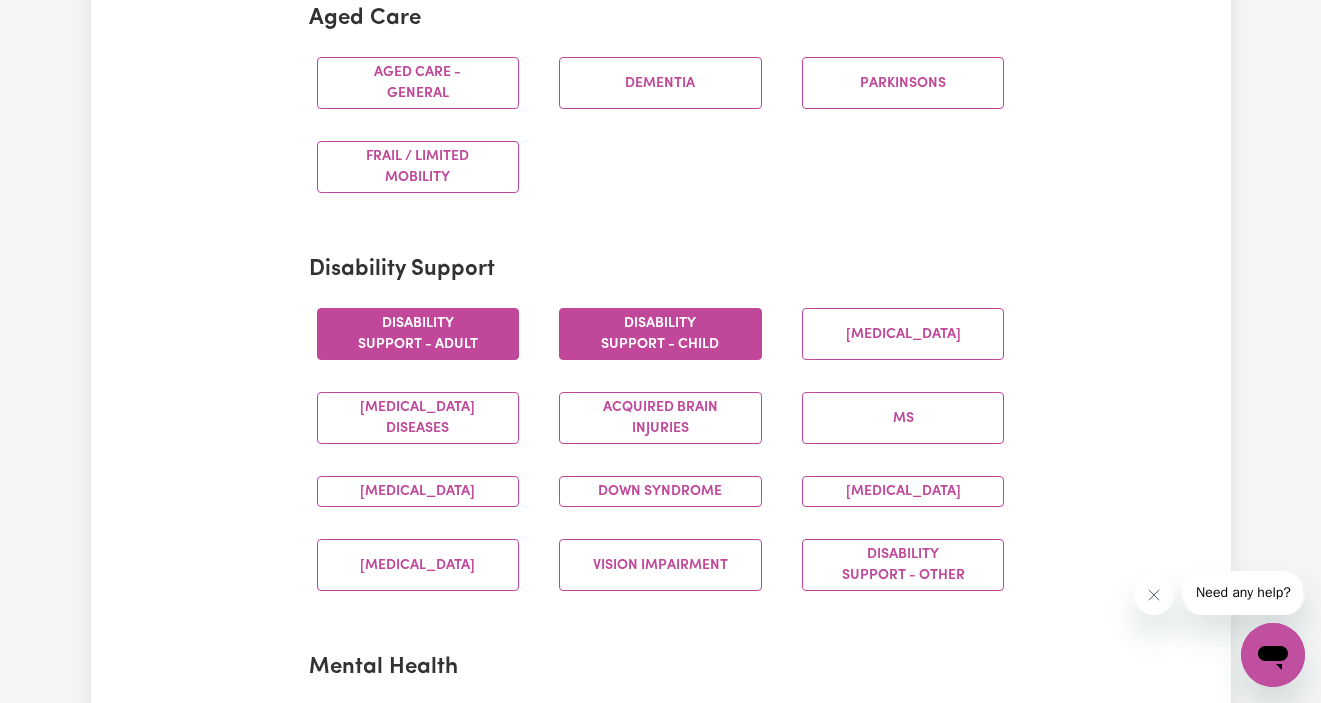 scroll, scrollTop: 650, scrollLeft: 0, axis: vertical 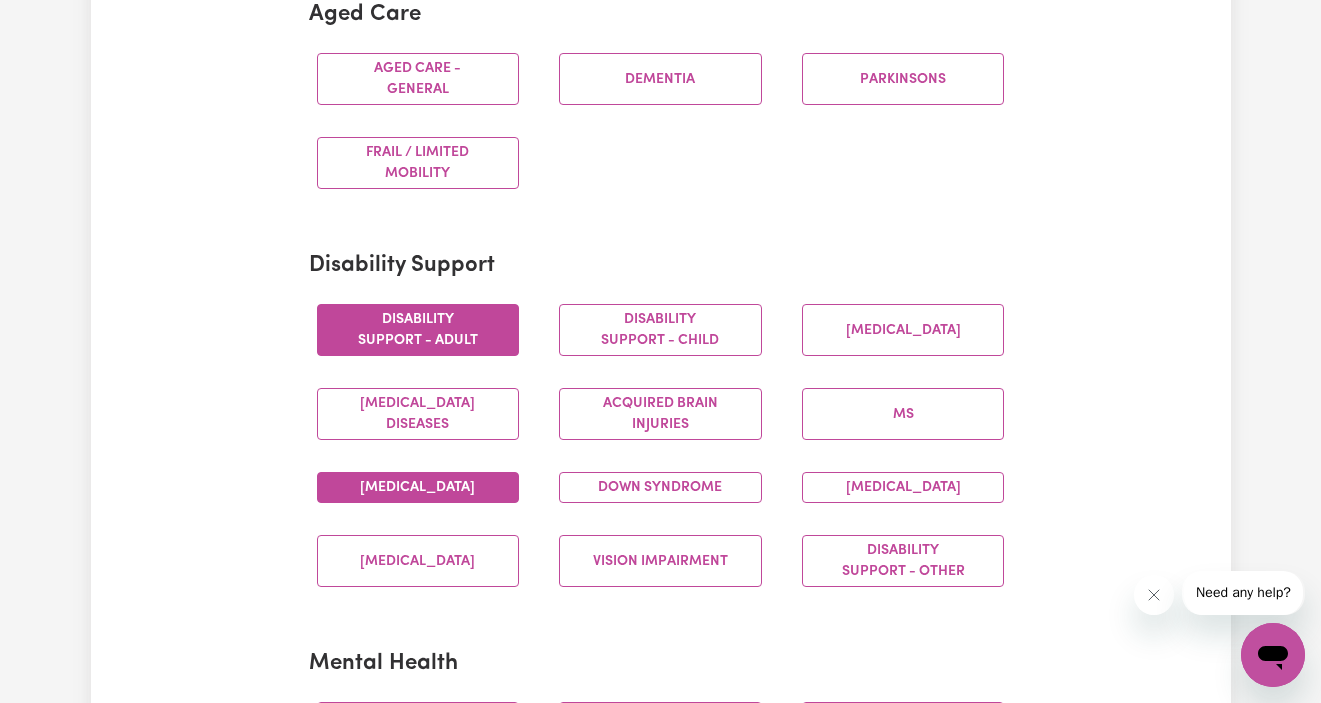 click on "Autism" at bounding box center [418, 487] 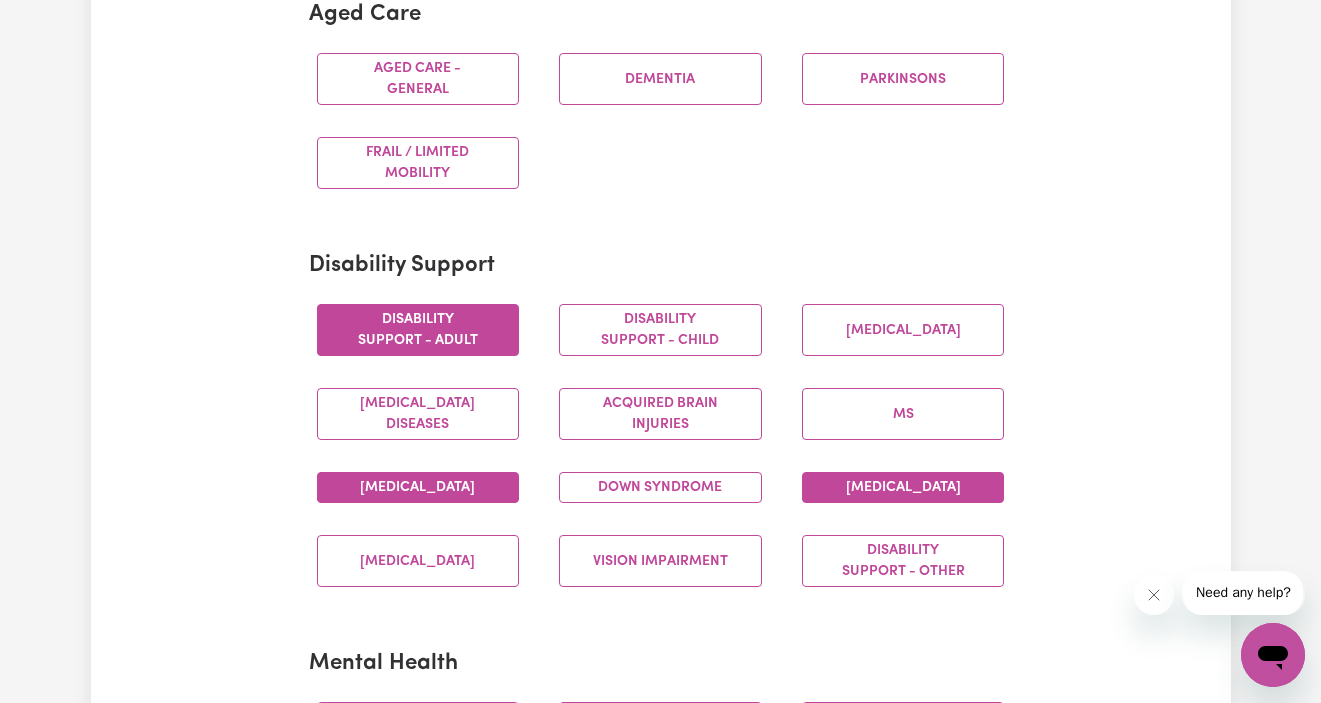 click on "Intellectual Disability" at bounding box center [903, 487] 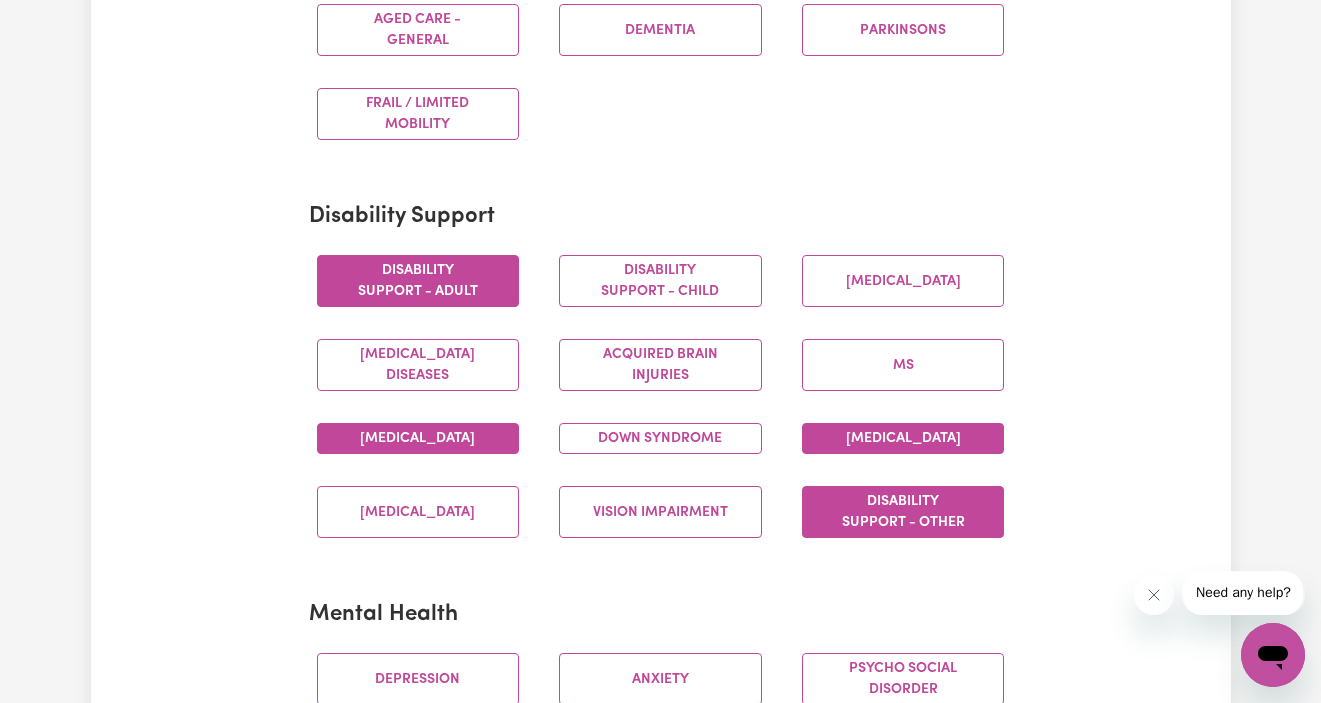 click on "Disability support - Other" at bounding box center [903, 512] 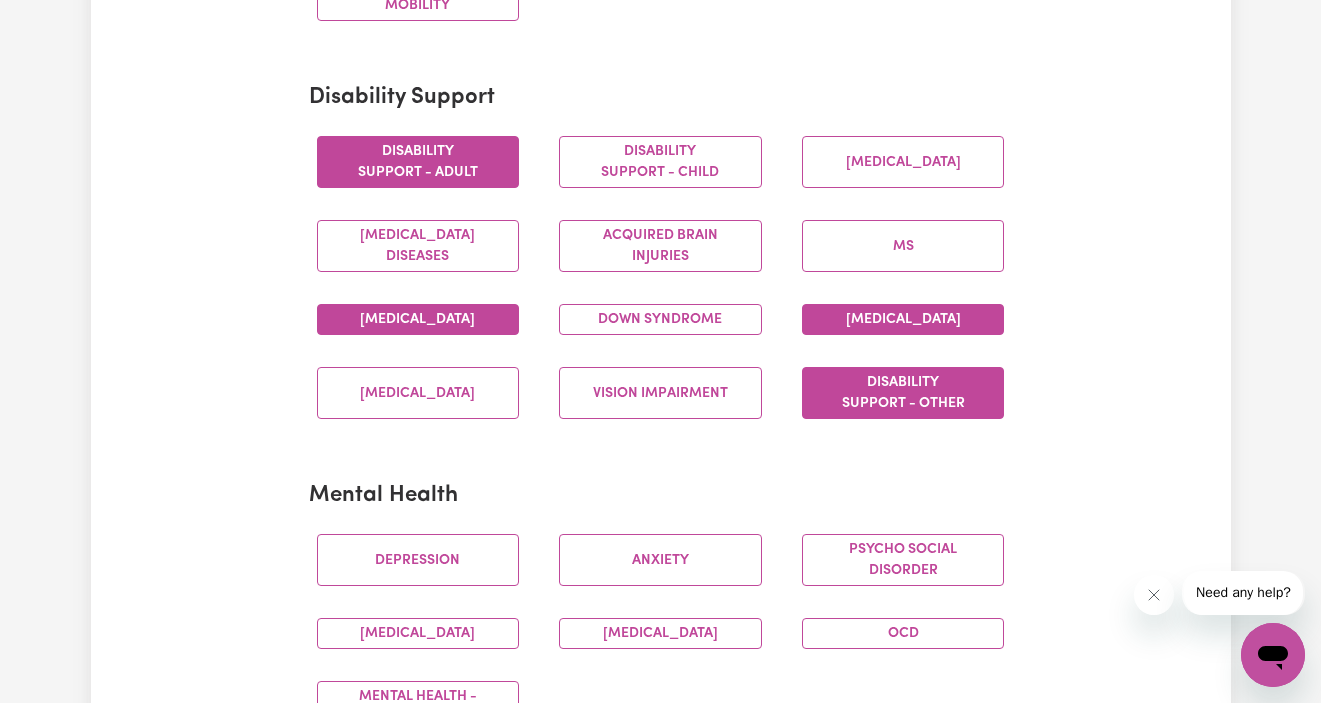 scroll, scrollTop: 885, scrollLeft: 0, axis: vertical 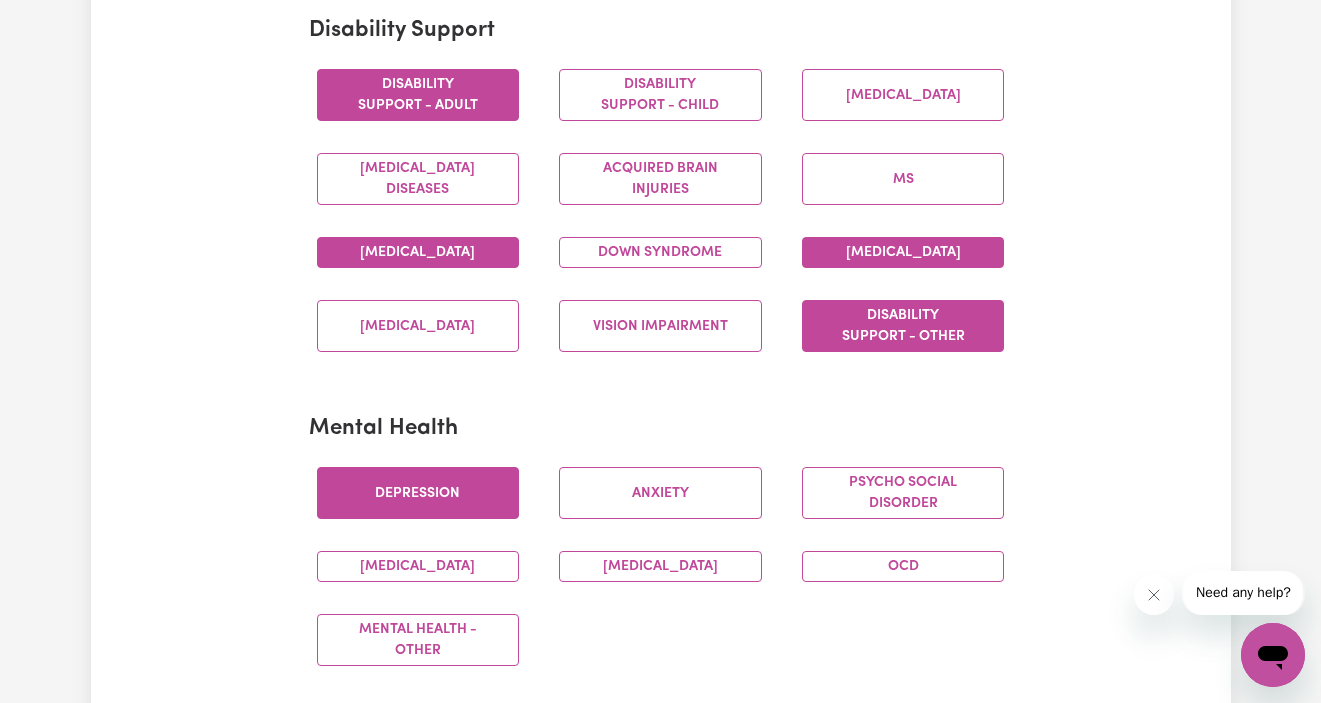 click on "Depression" at bounding box center (418, 493) 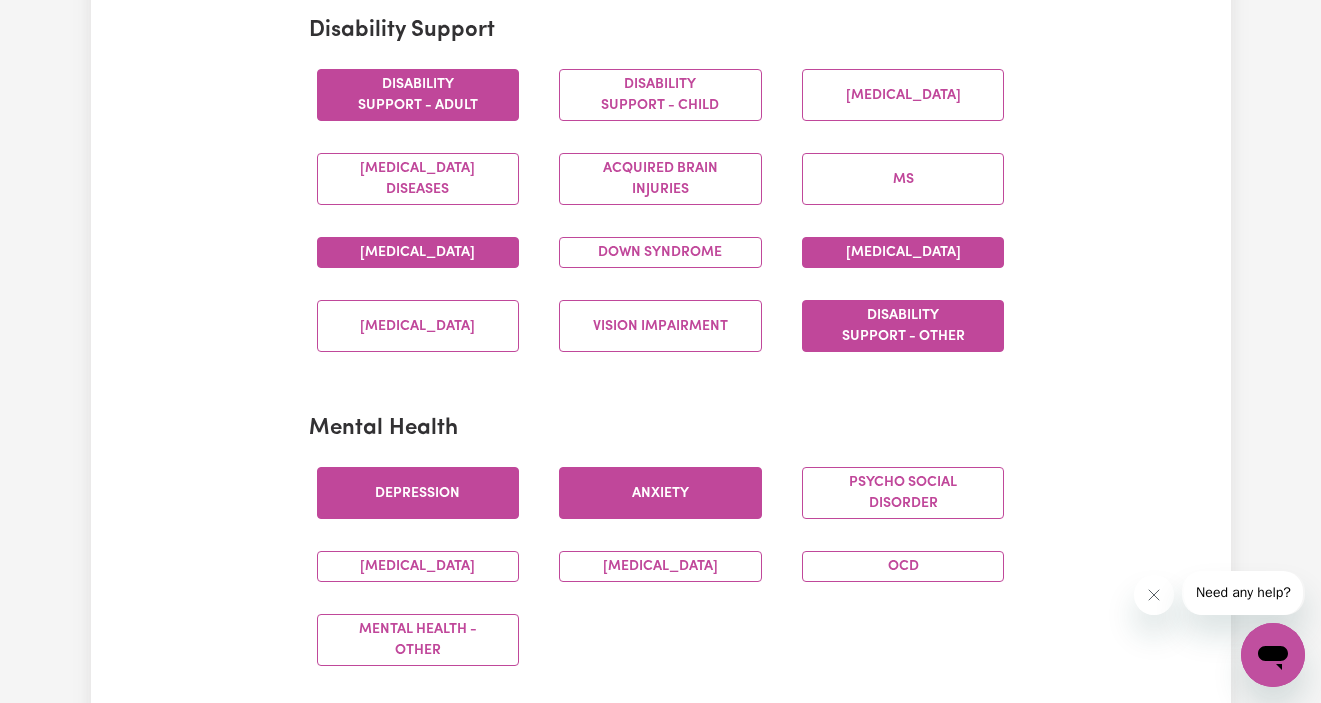 click on "Anxiety" at bounding box center (660, 493) 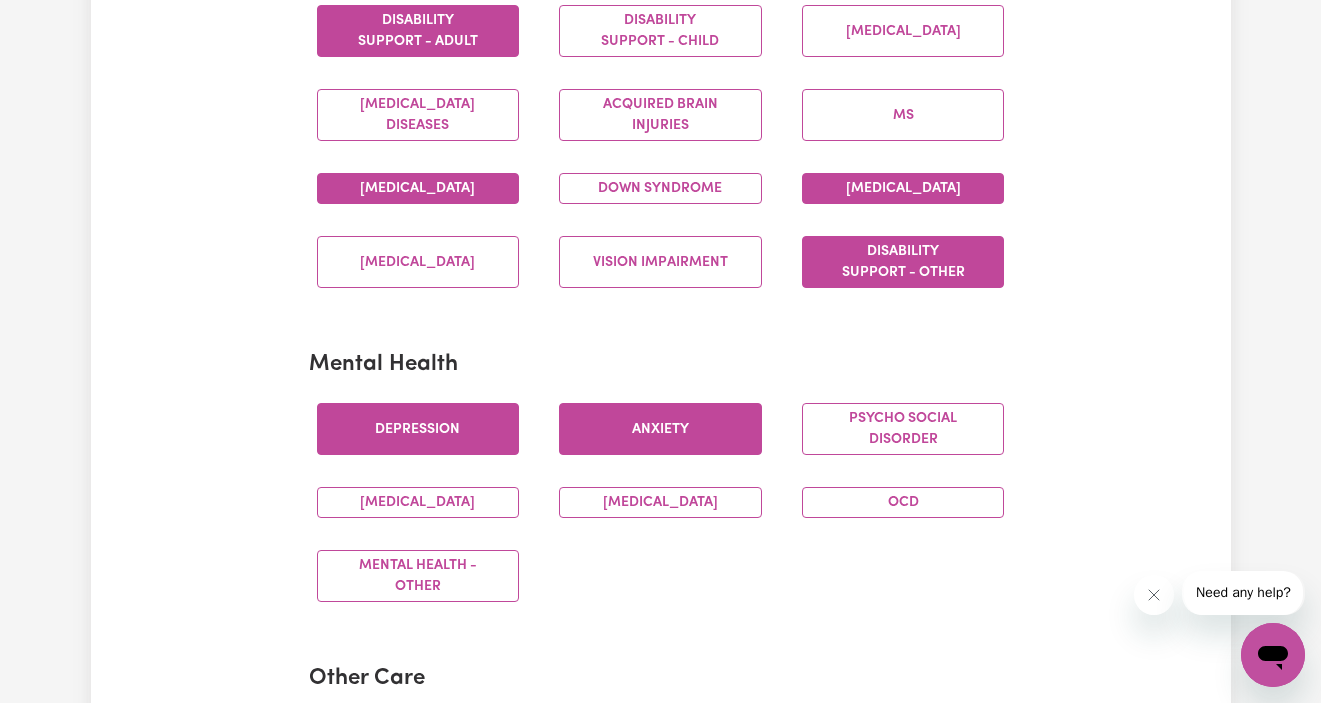 scroll, scrollTop: 951, scrollLeft: 0, axis: vertical 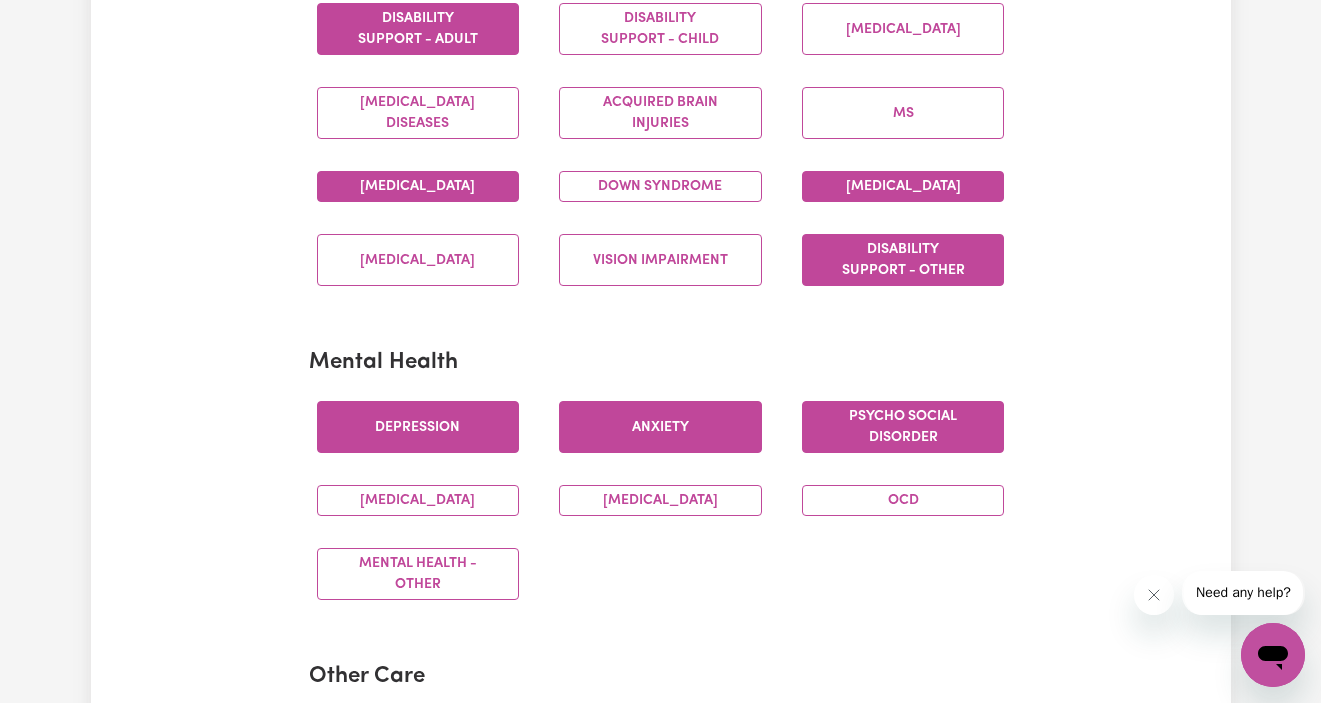 click on "Psycho social disorder" at bounding box center [903, 427] 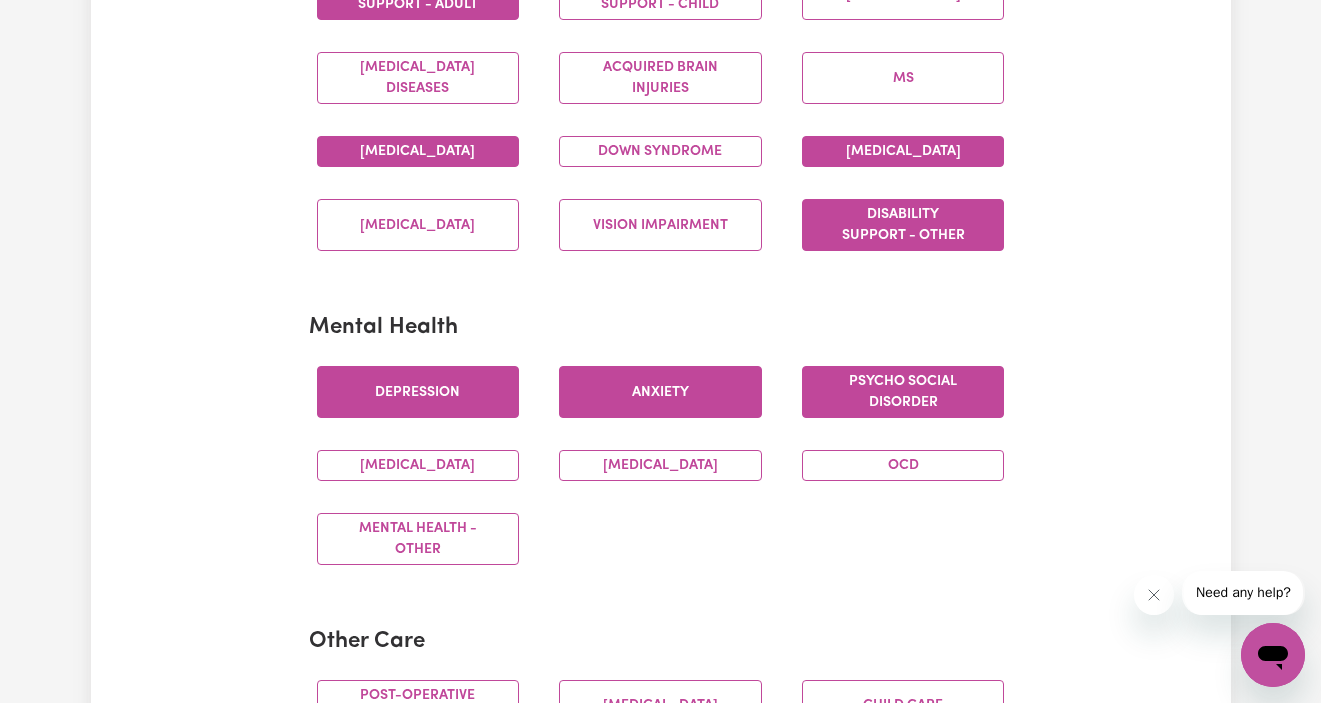 scroll, scrollTop: 1014, scrollLeft: 0, axis: vertical 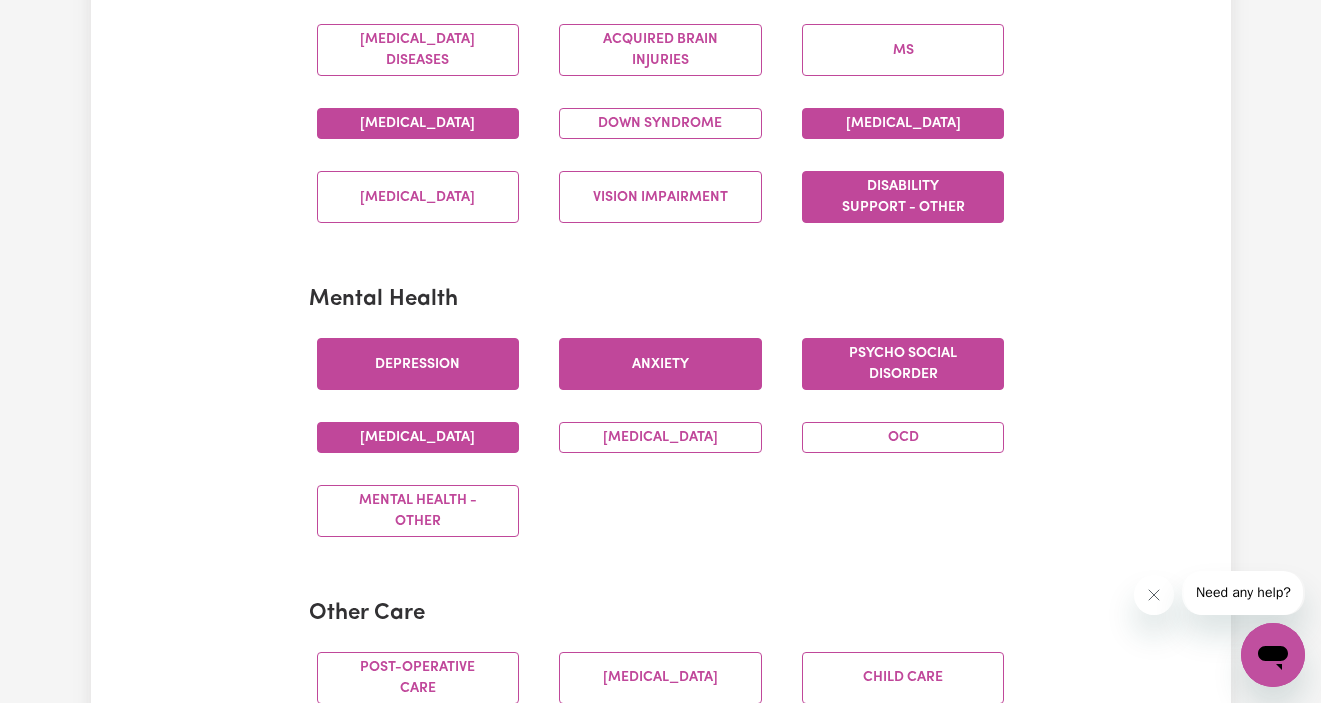 click on "Schizophrenia" at bounding box center (418, 437) 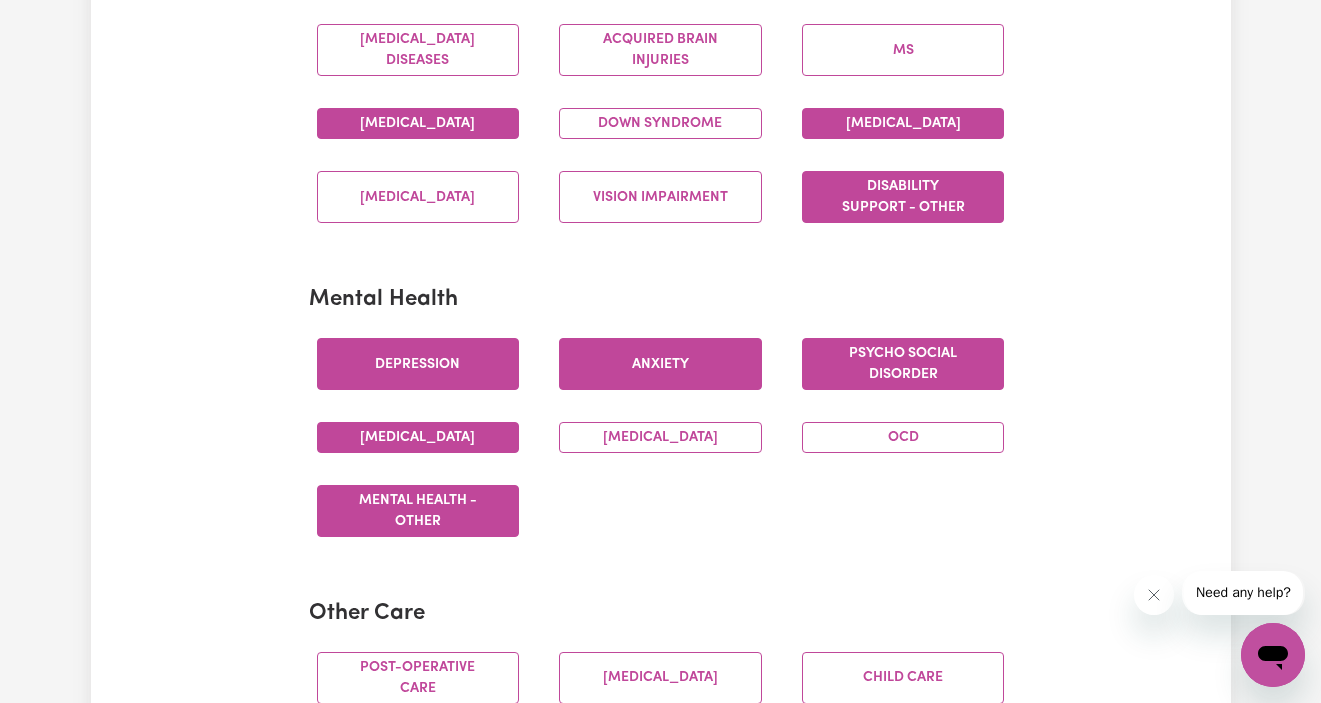 click on "Mental Health - Other" at bounding box center [418, 511] 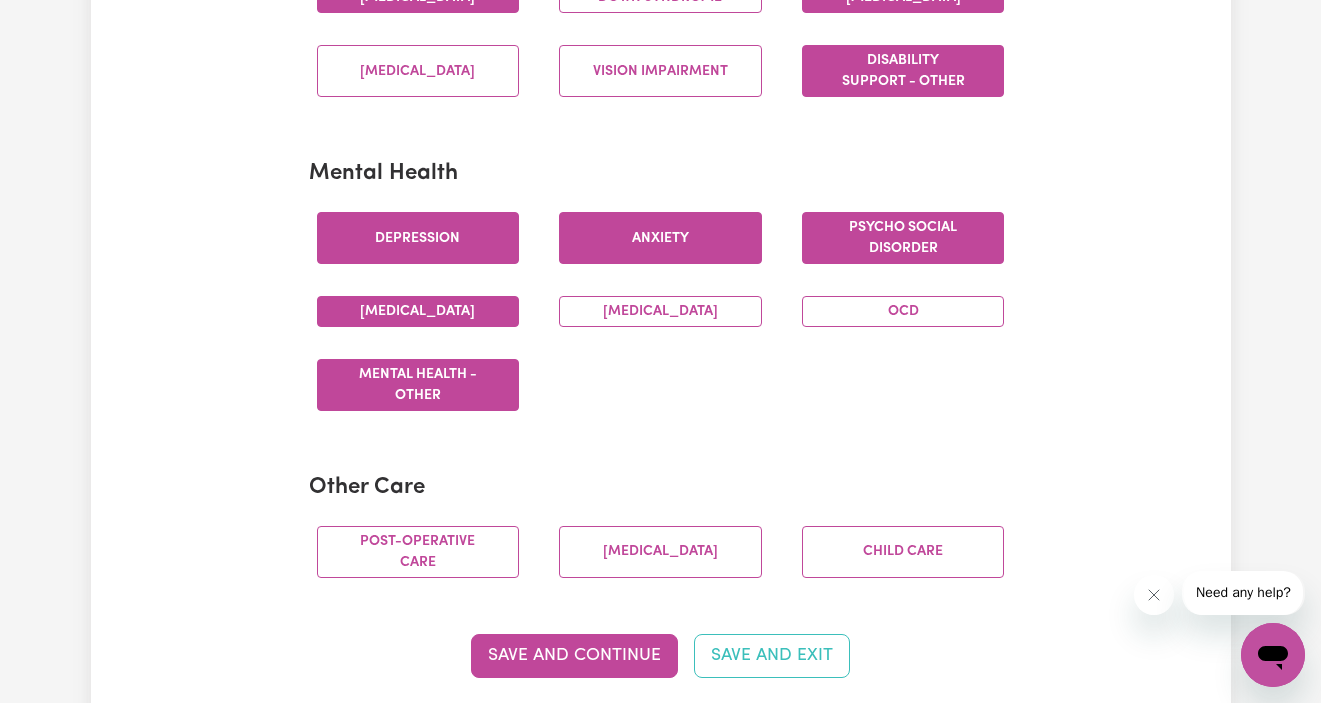 scroll, scrollTop: 1152, scrollLeft: 0, axis: vertical 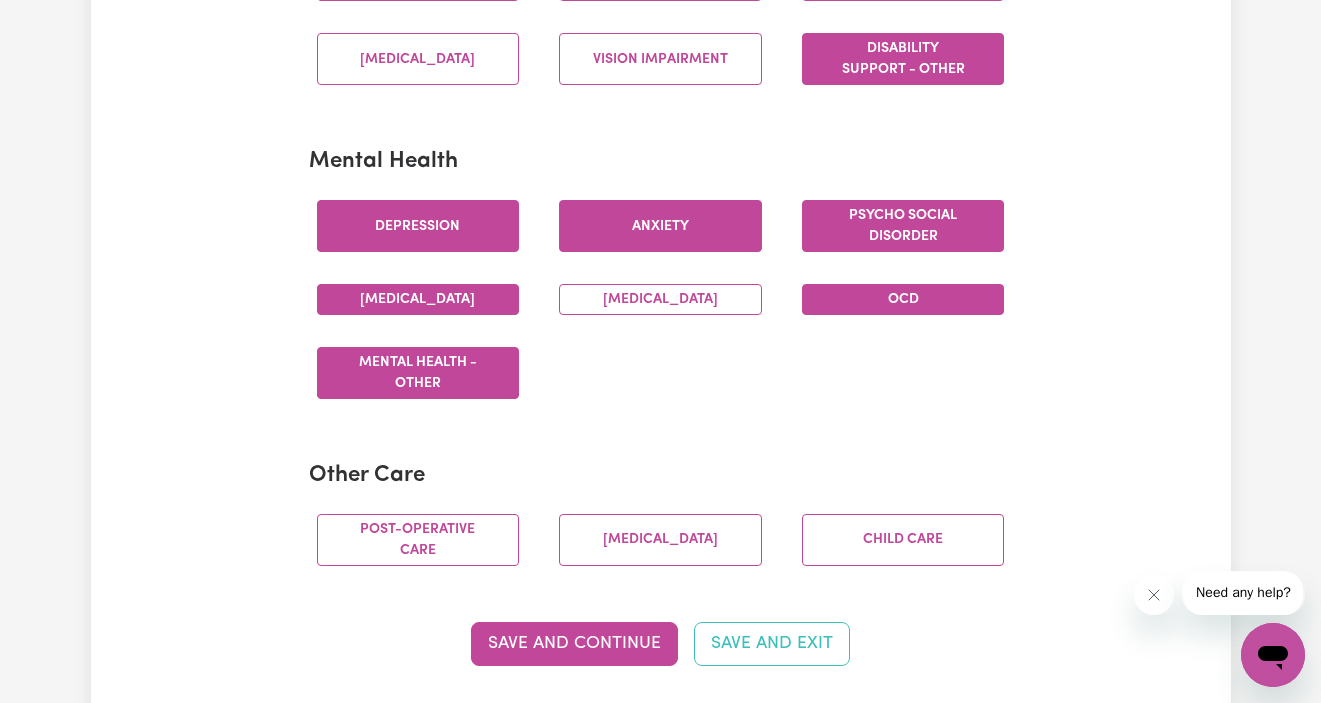 click on "OCD" at bounding box center [903, 299] 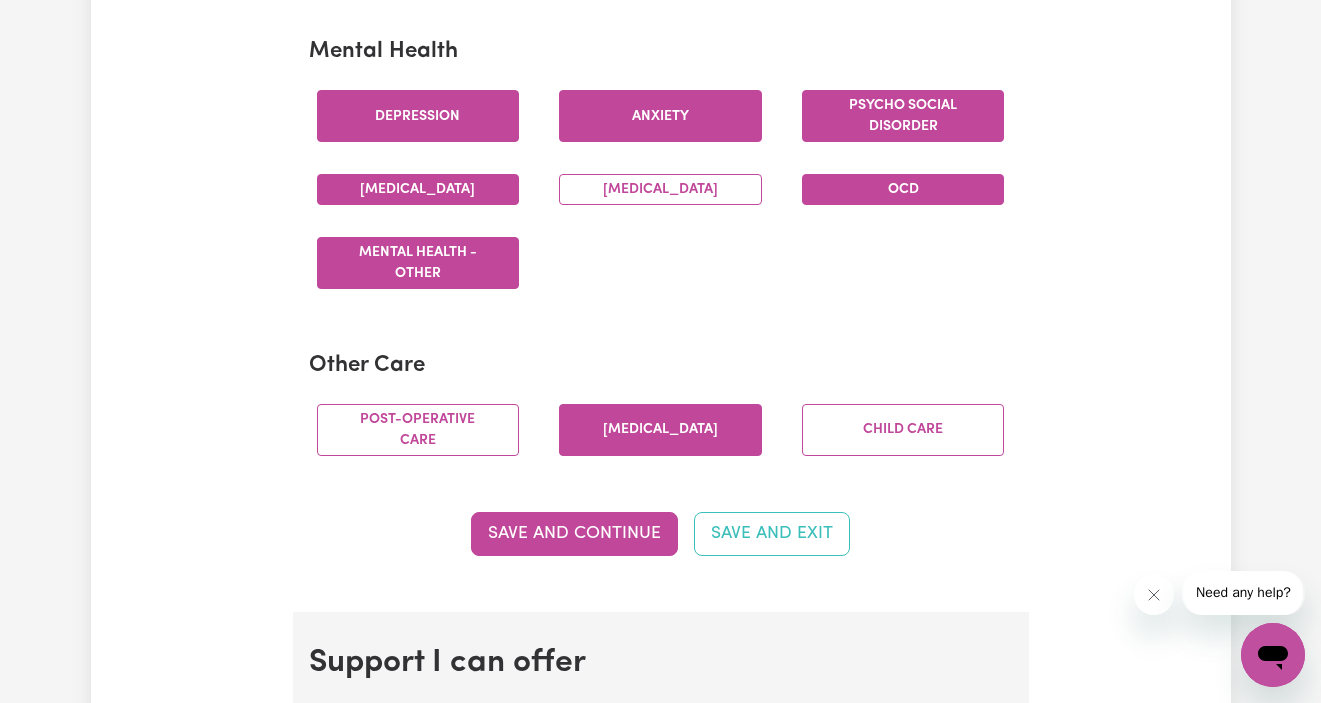 scroll, scrollTop: 1265, scrollLeft: 0, axis: vertical 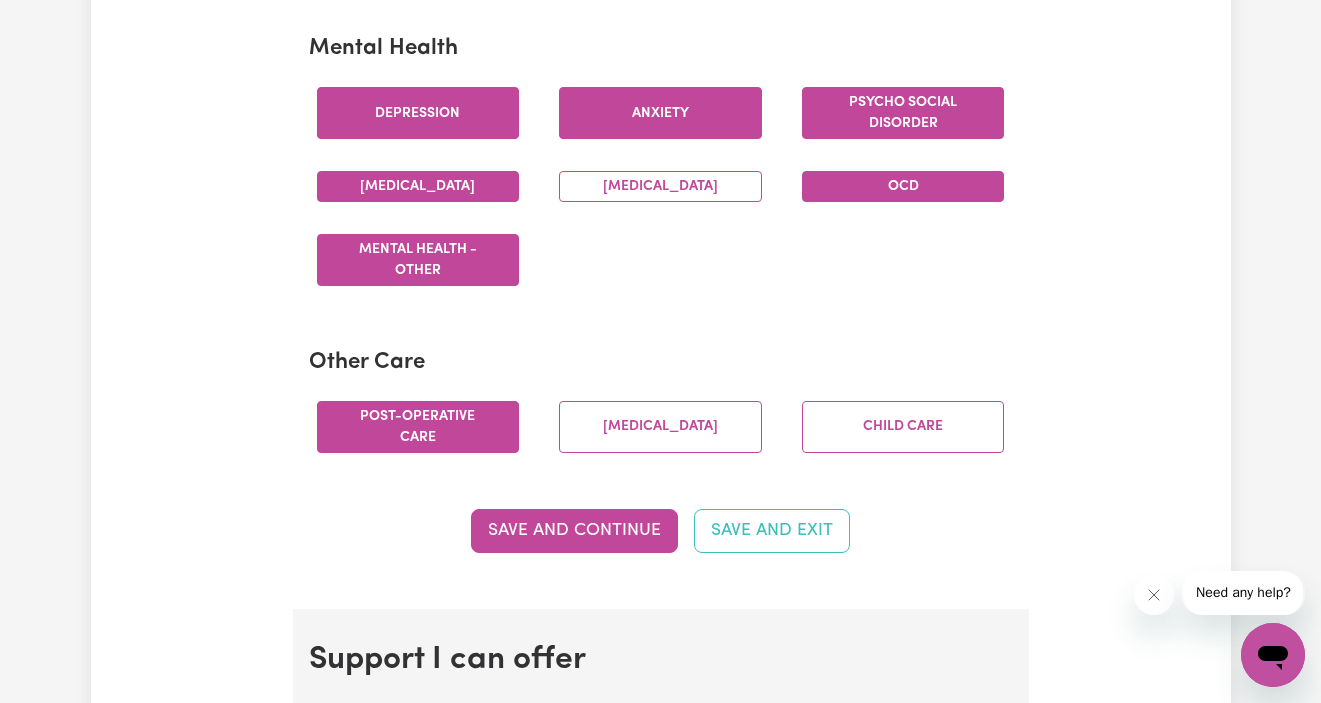click on "Post-operative care" at bounding box center [418, 427] 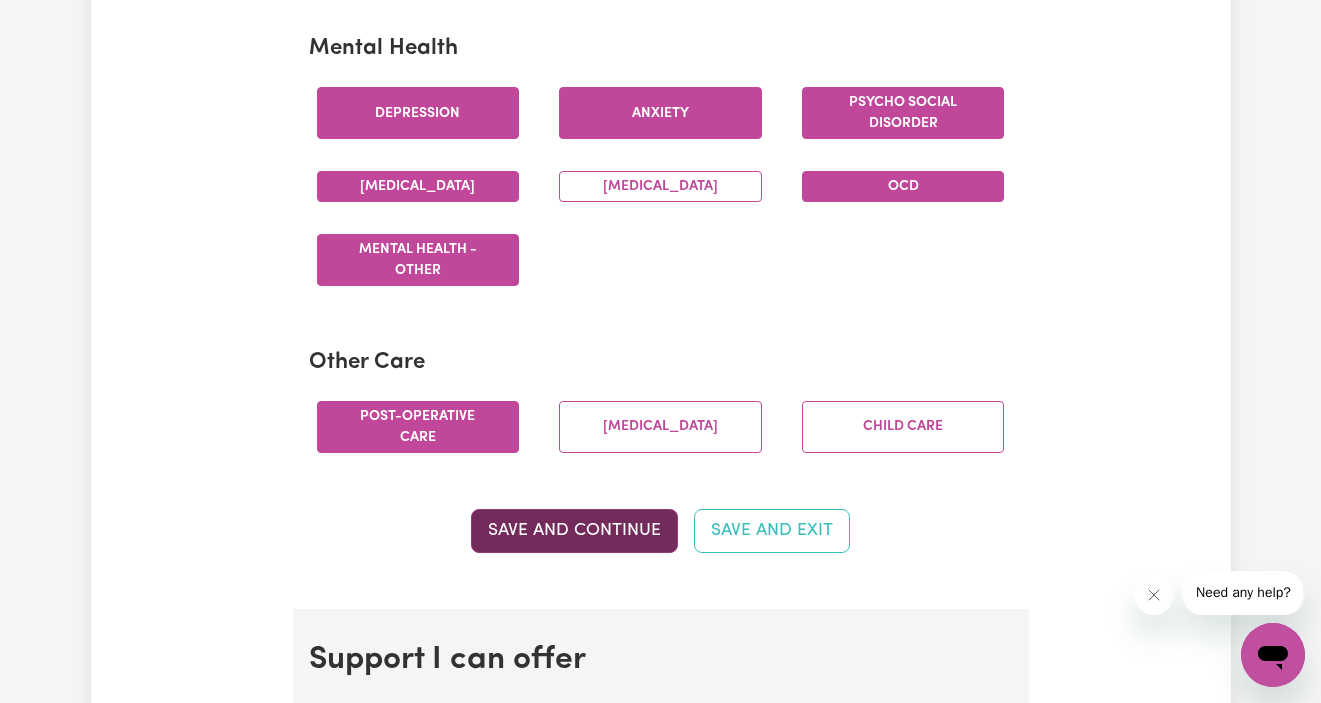 click on "Save and Continue" at bounding box center (574, 531) 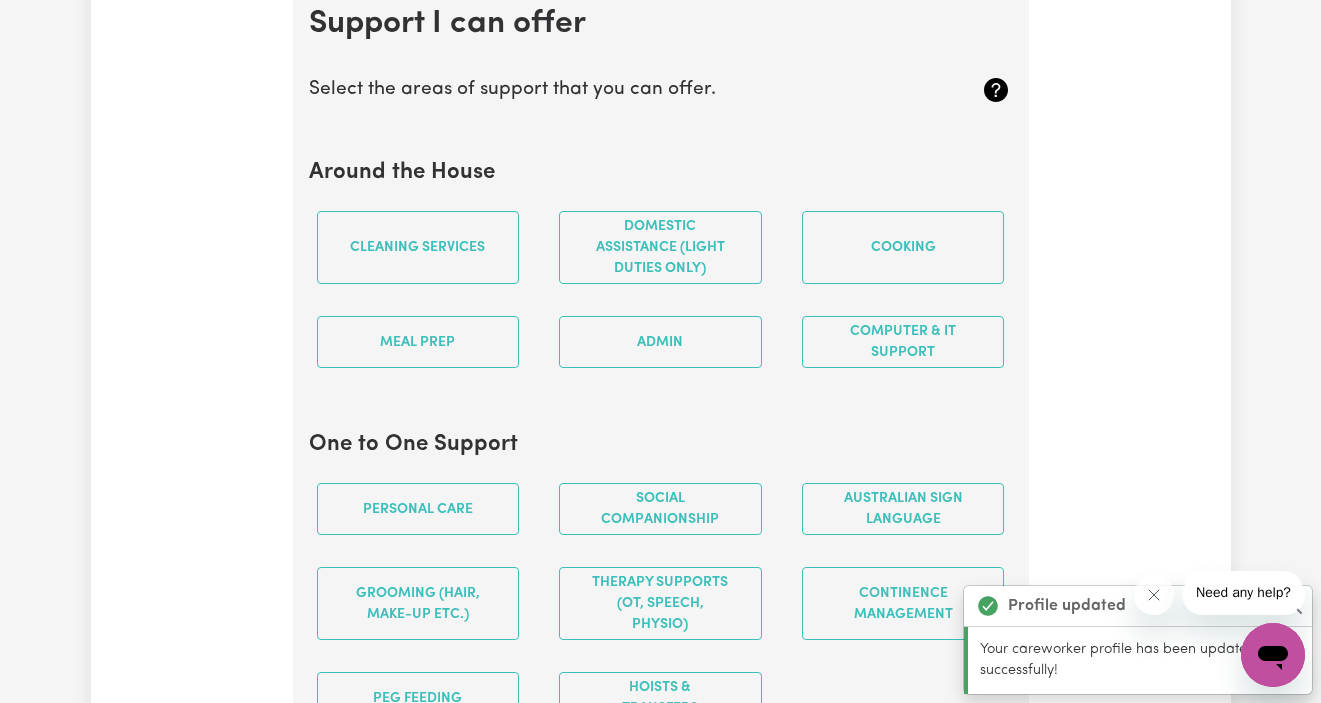 scroll, scrollTop: 1903, scrollLeft: 0, axis: vertical 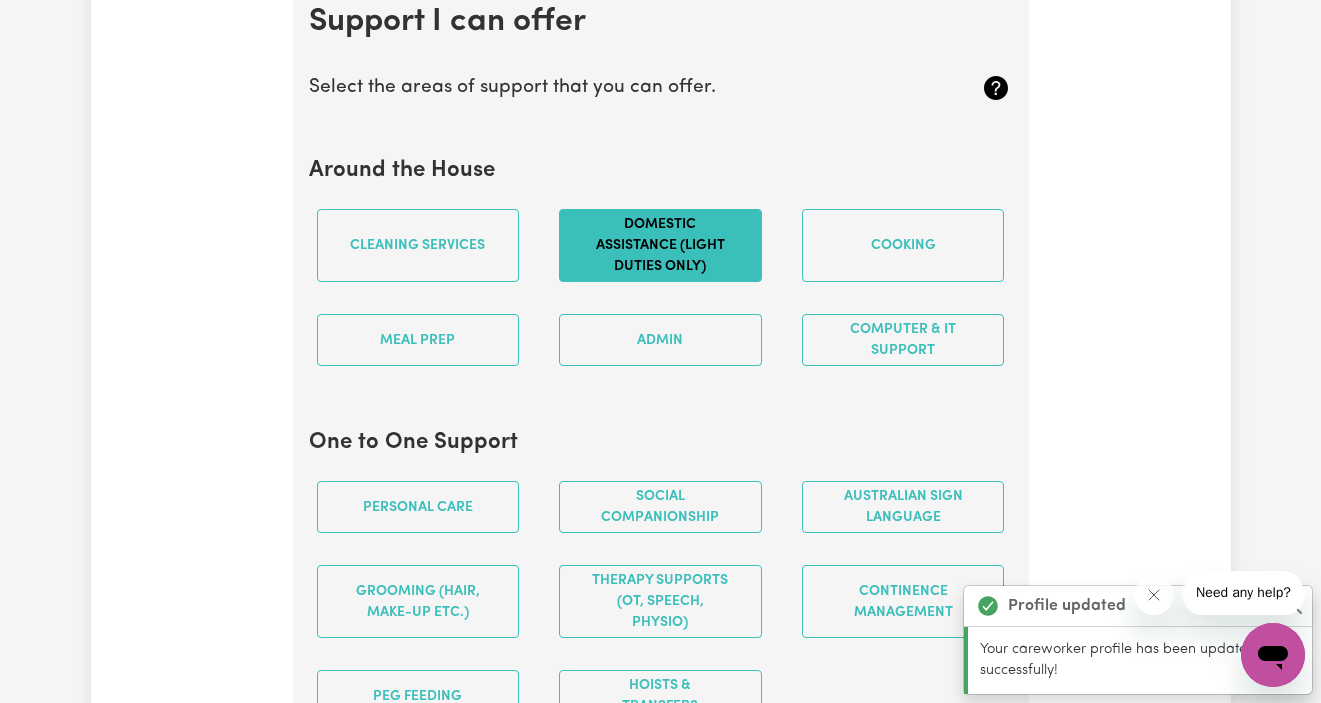click on "Domestic assistance (light duties only)" at bounding box center [660, 245] 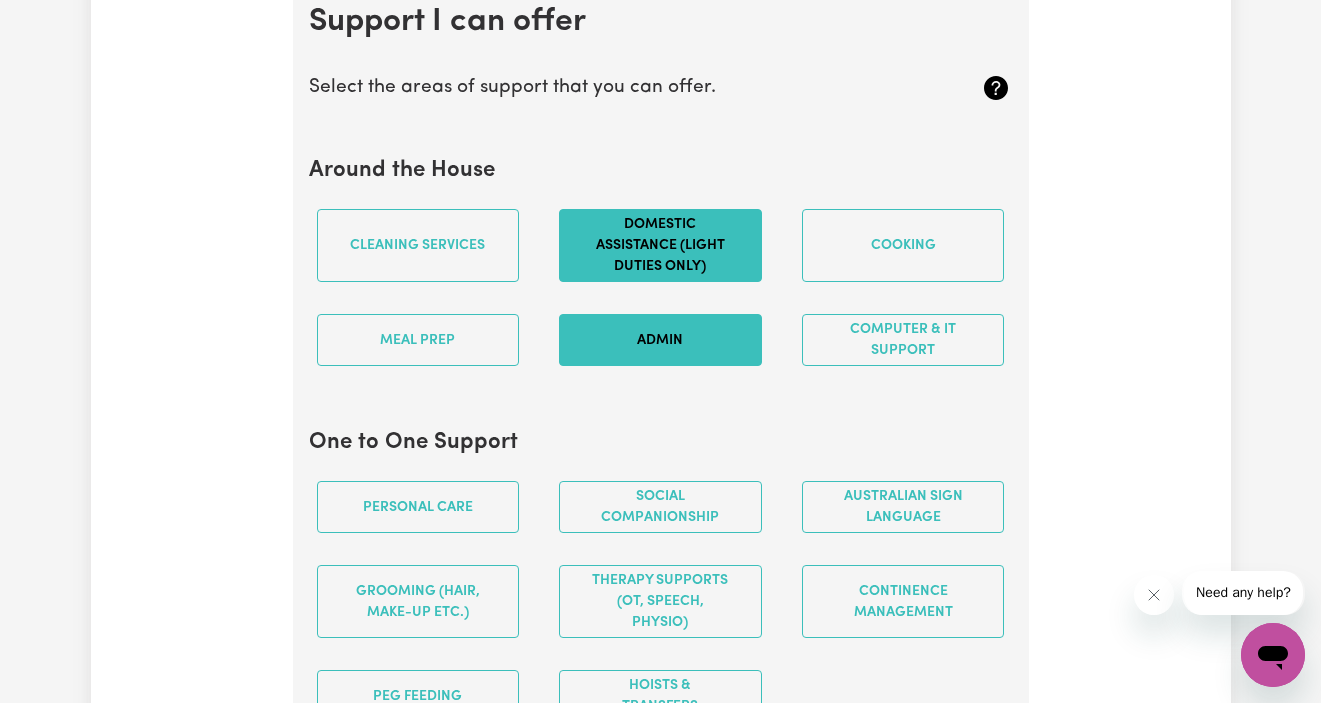 click on "Admin" at bounding box center [660, 340] 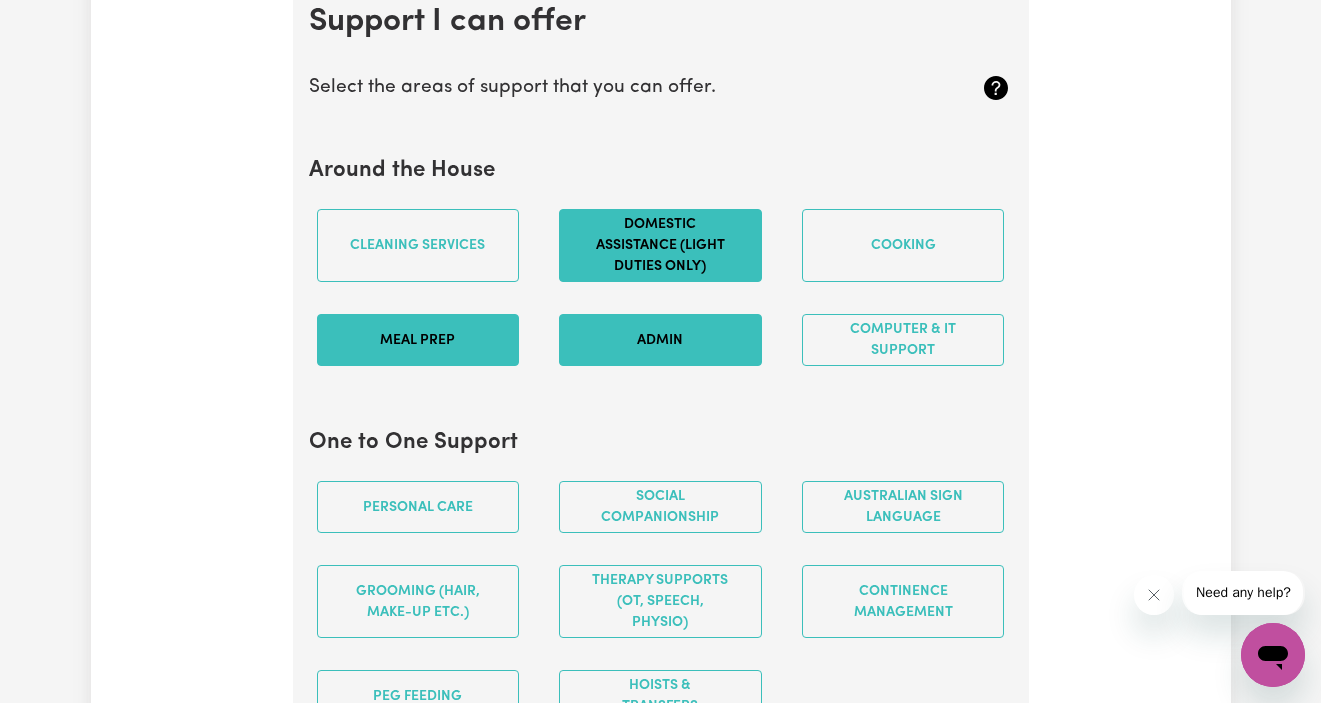 click on "Meal prep" at bounding box center (418, 340) 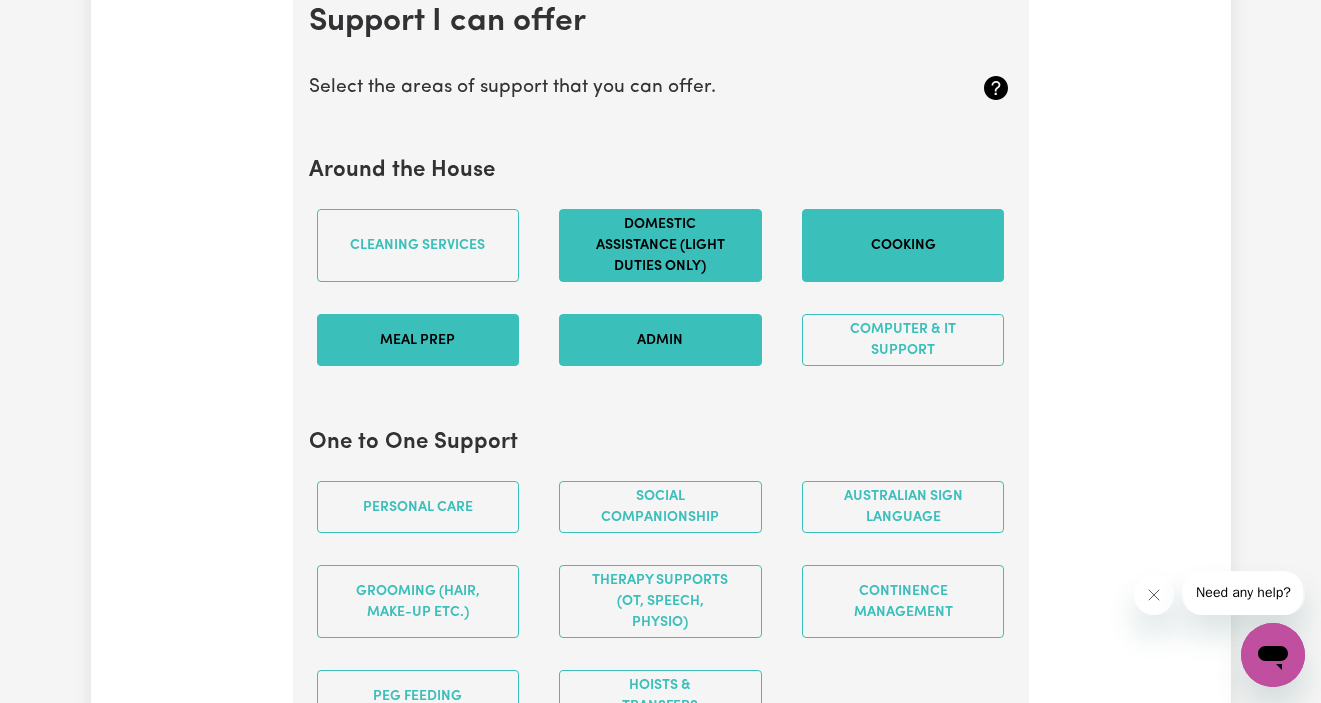 click on "Cooking" at bounding box center [903, 245] 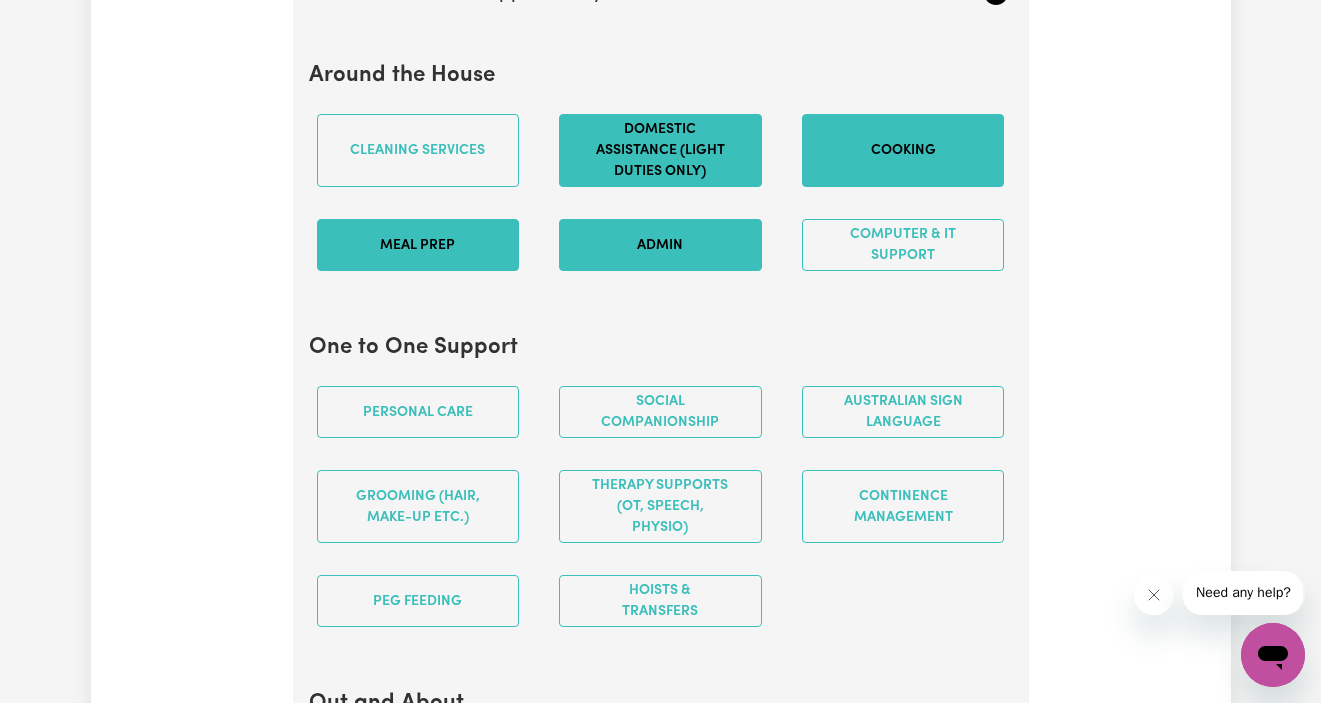 scroll, scrollTop: 2025, scrollLeft: 0, axis: vertical 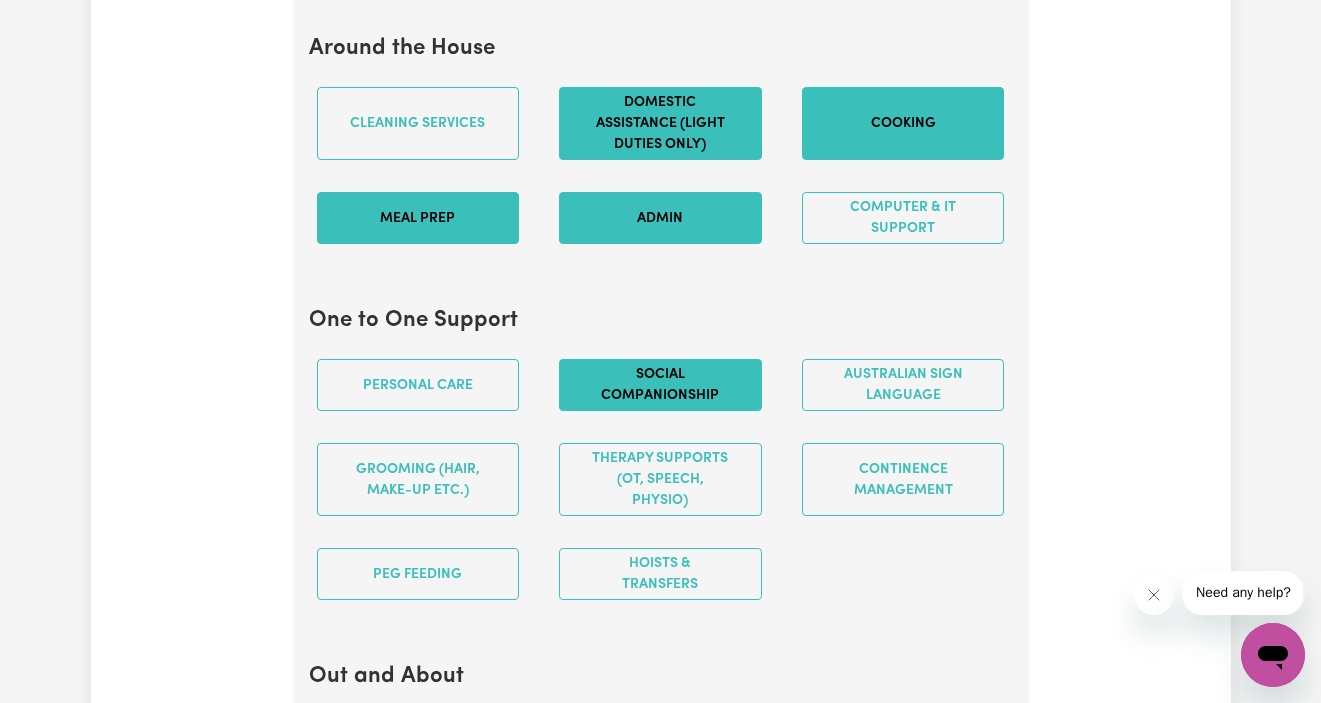click on "Social companionship" at bounding box center [660, 385] 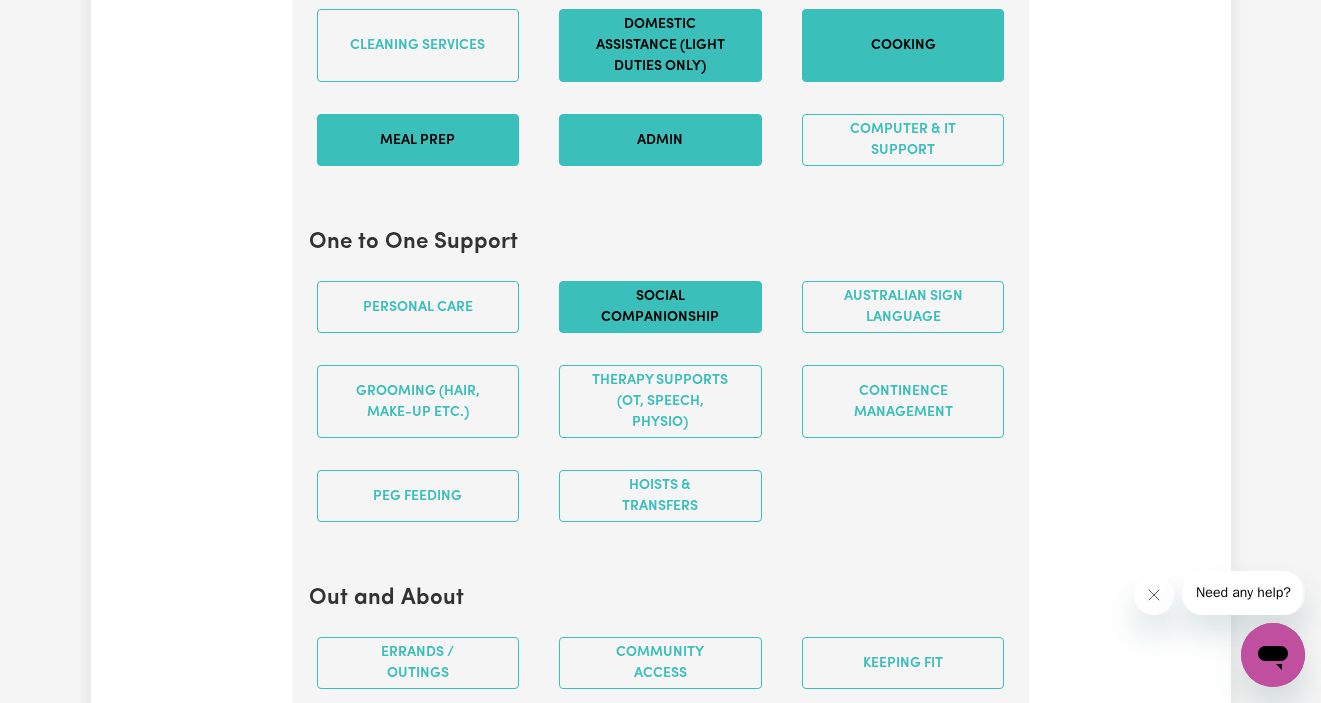 scroll, scrollTop: 2132, scrollLeft: 0, axis: vertical 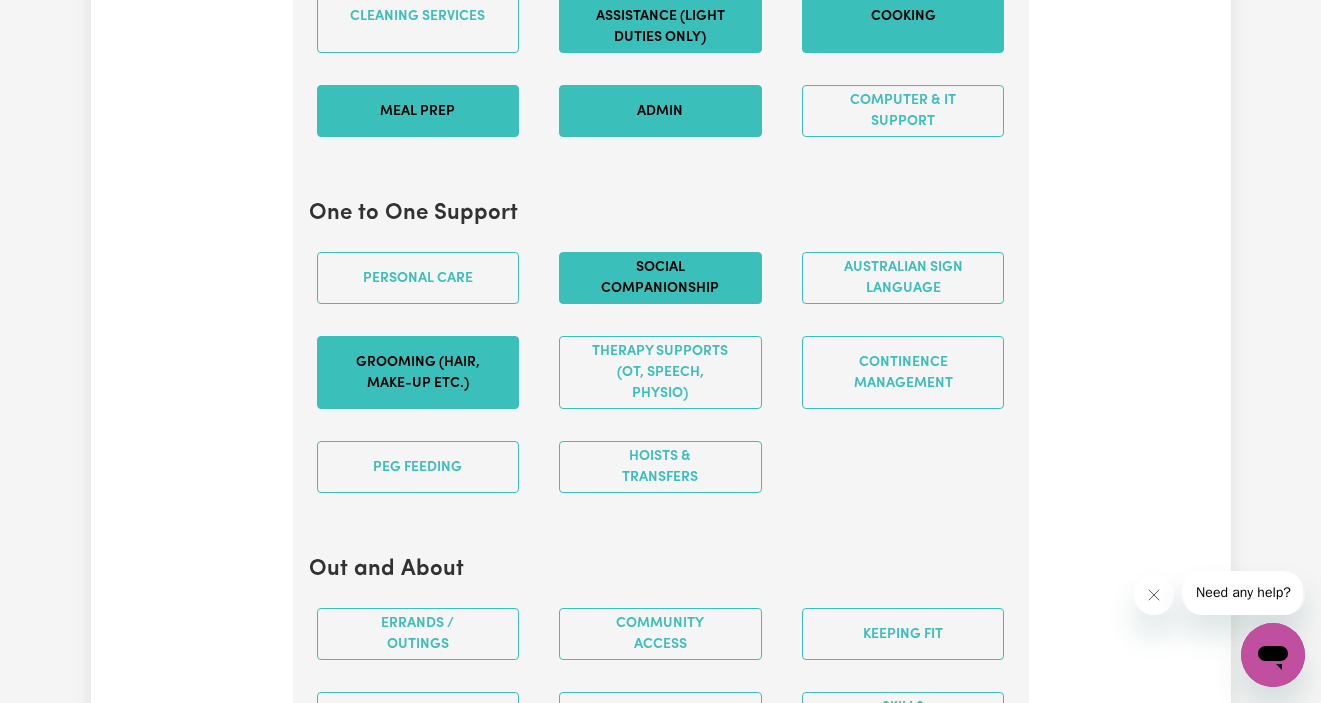 click on "Grooming (hair, make-up etc.)" at bounding box center [418, 372] 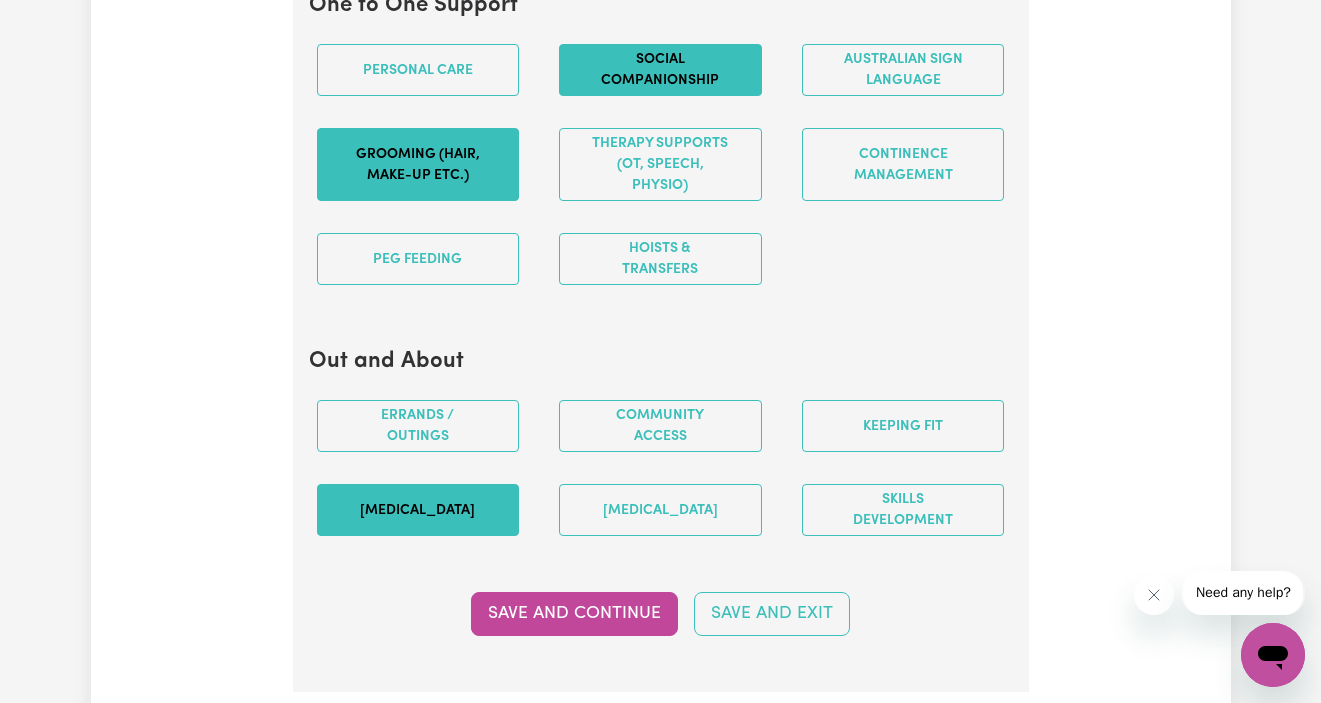 scroll, scrollTop: 2341, scrollLeft: 0, axis: vertical 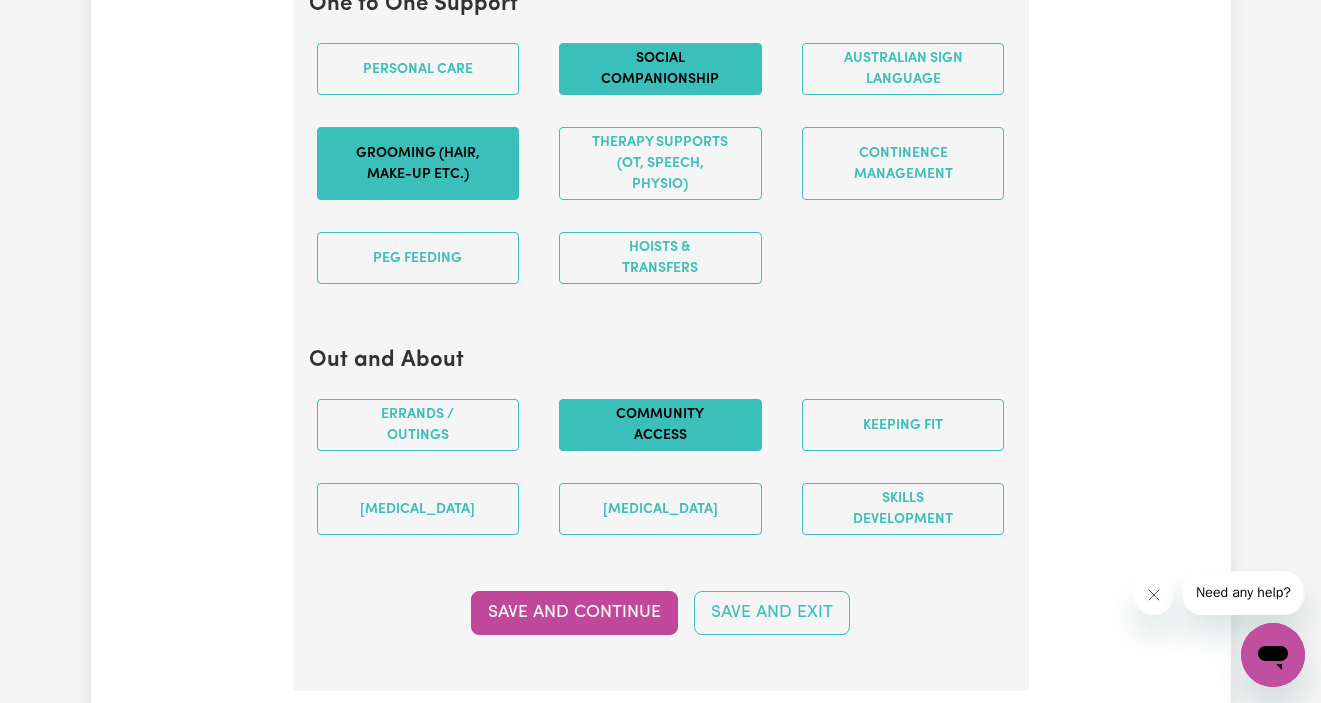 click on "Community access" at bounding box center [660, 425] 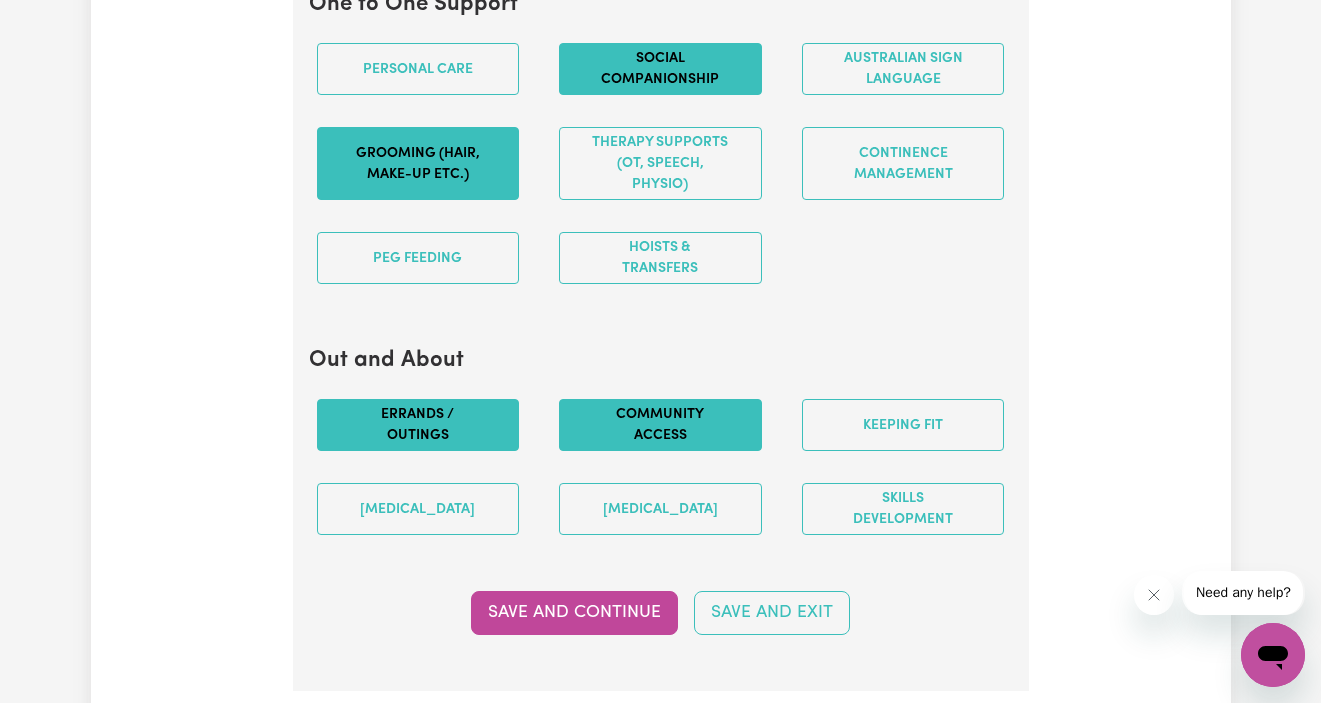click on "Errands / Outings" at bounding box center (418, 425) 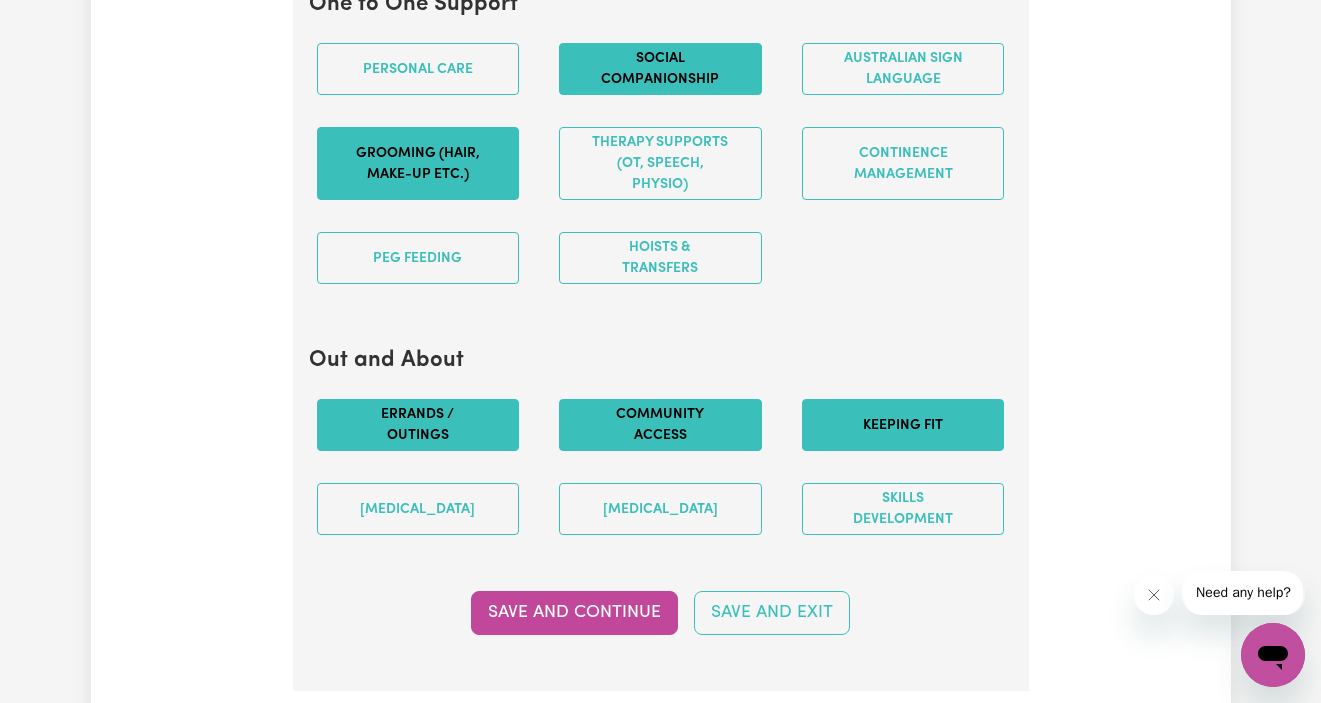 click on "Keeping fit" at bounding box center (903, 425) 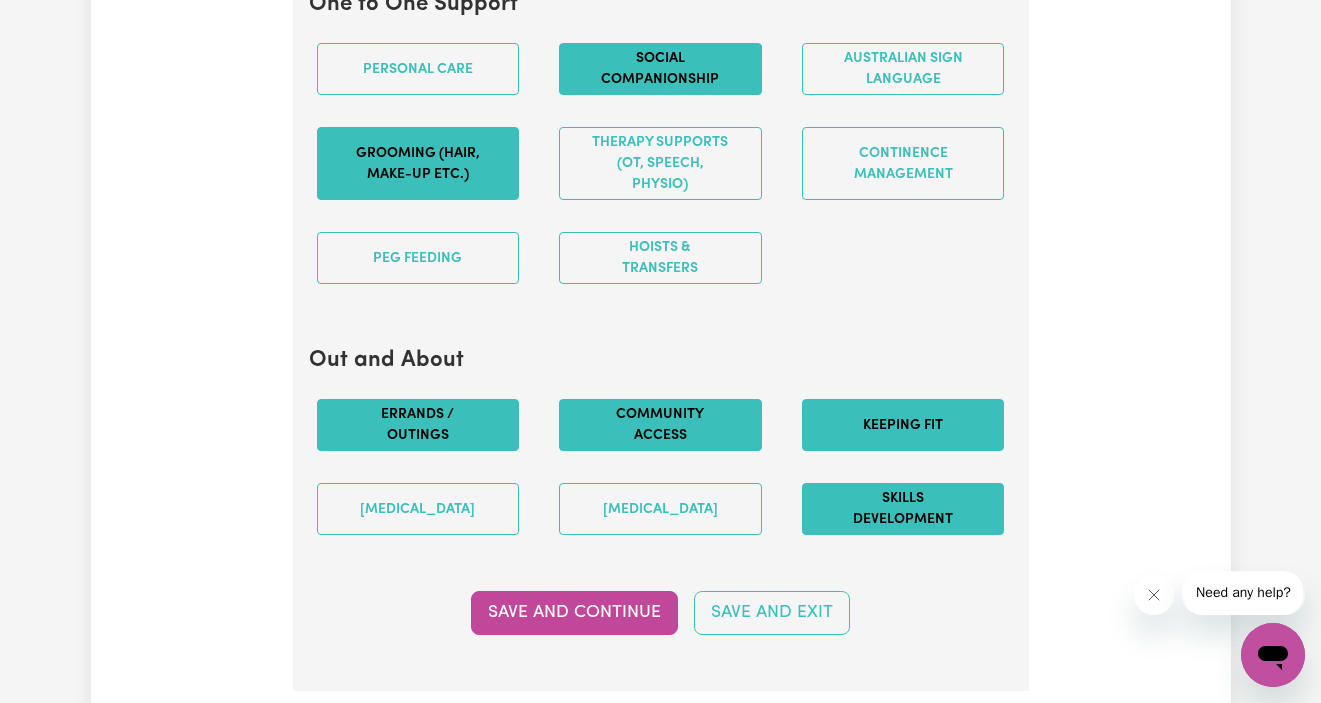 click on "Skills Development" at bounding box center (903, 509) 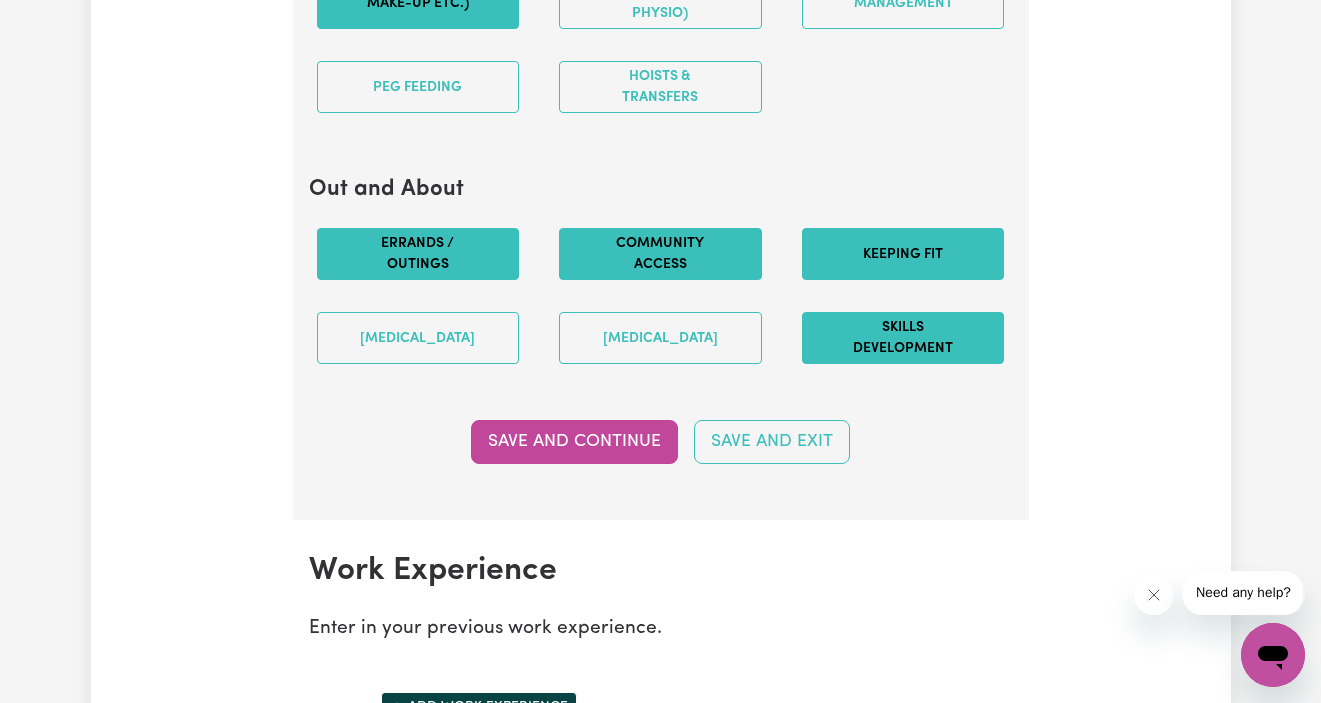 scroll, scrollTop: 2622, scrollLeft: 0, axis: vertical 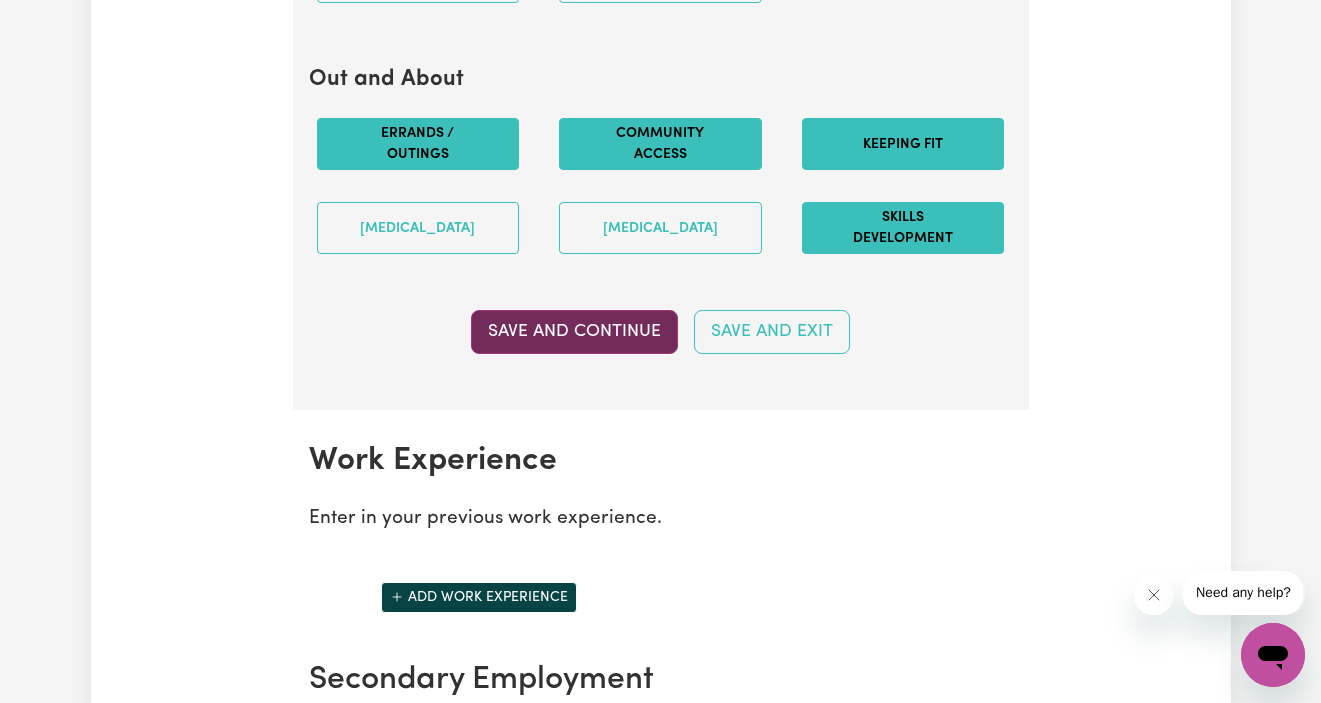 click on "Save and Continue" at bounding box center [574, 332] 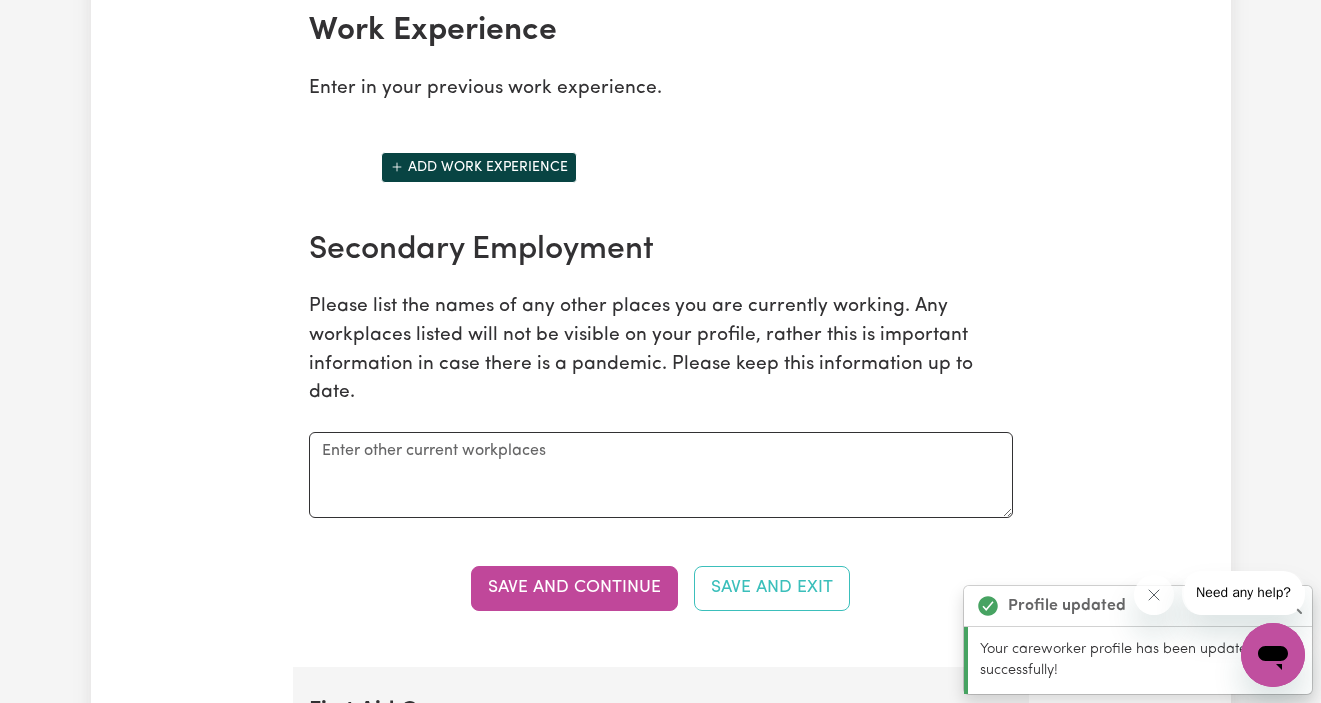 scroll, scrollTop: 3054, scrollLeft: 0, axis: vertical 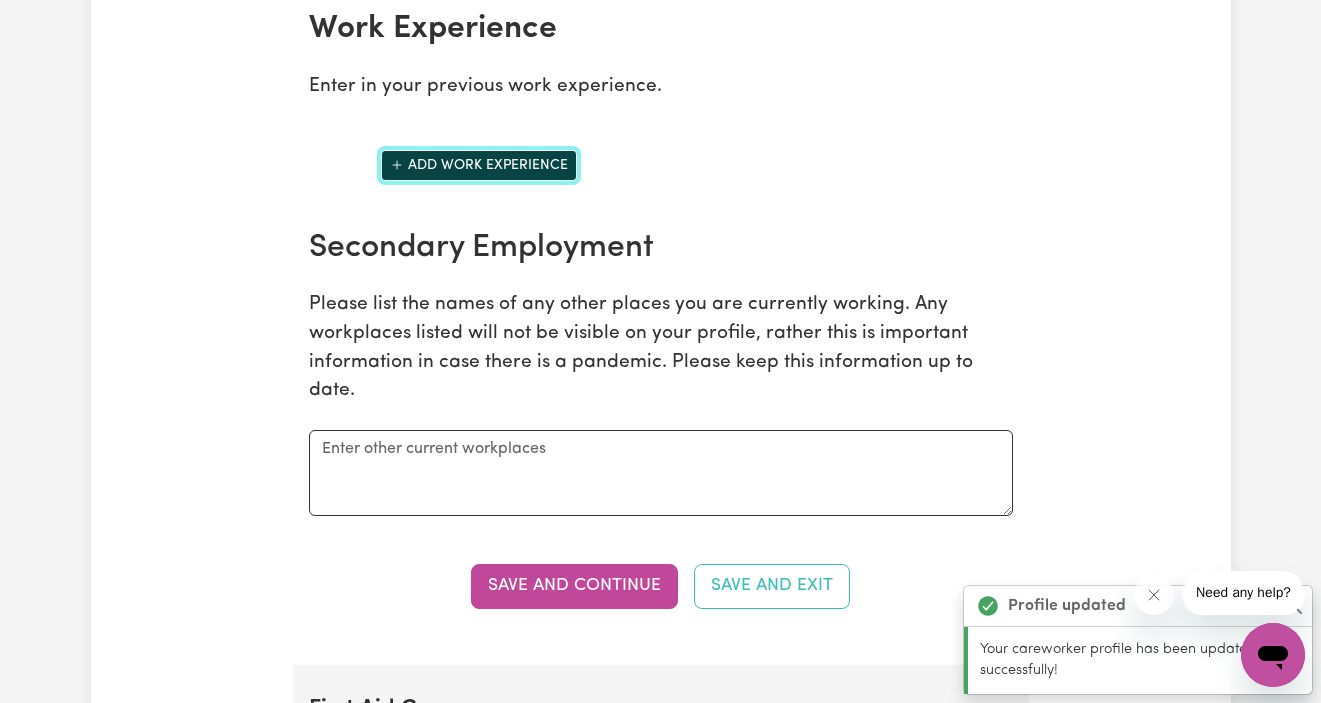 click on "Add work experience" at bounding box center (479, 165) 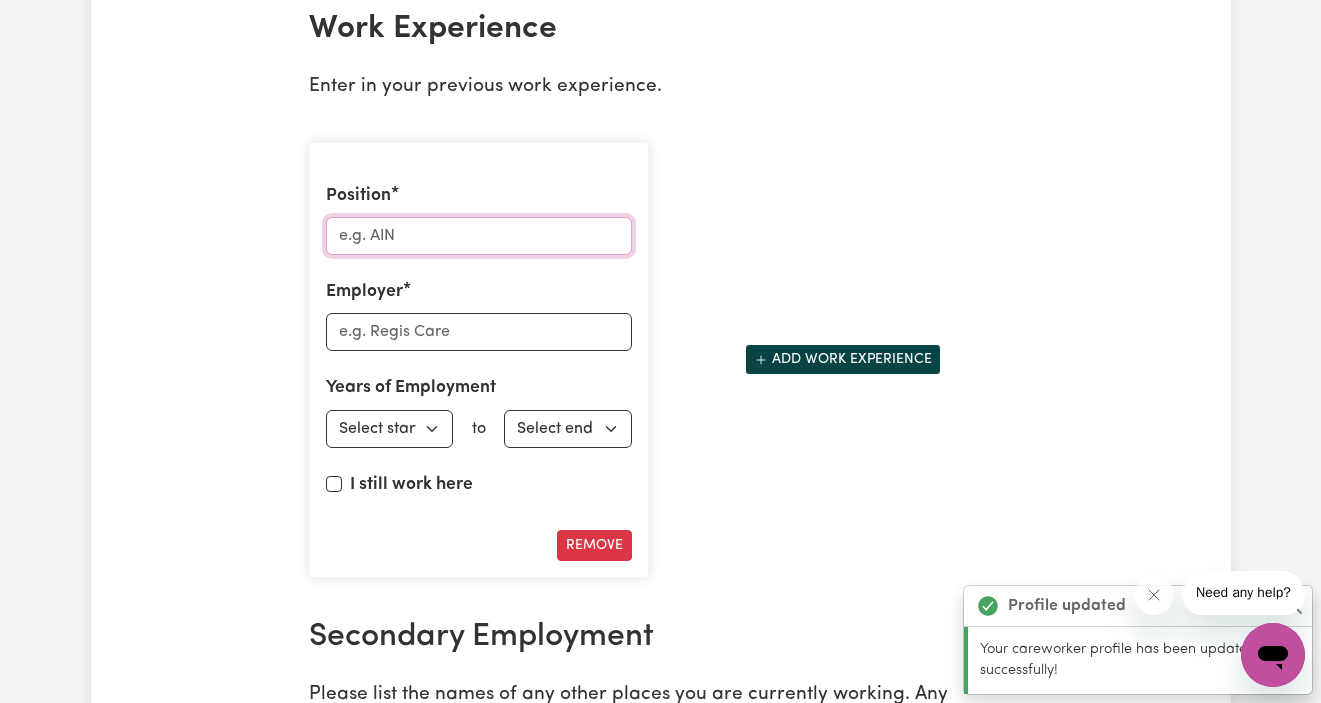 click on "Position" at bounding box center (479, 236) 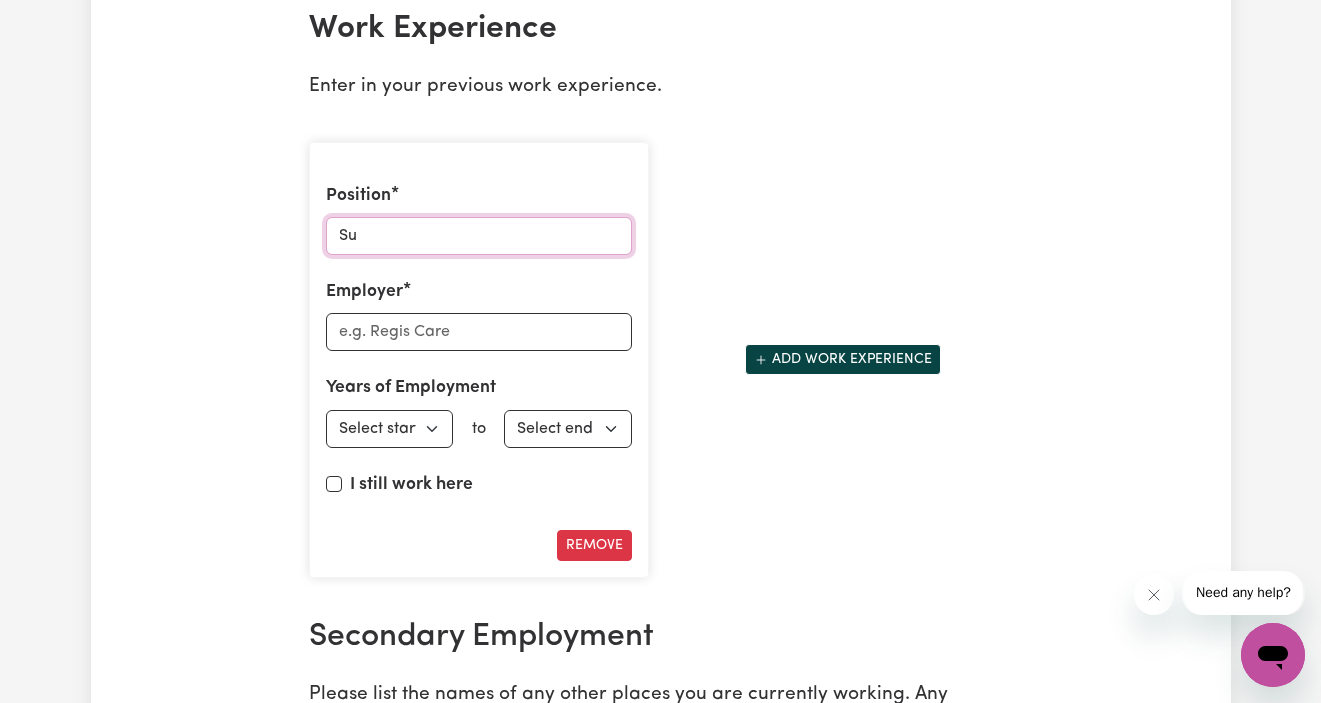 type on "S" 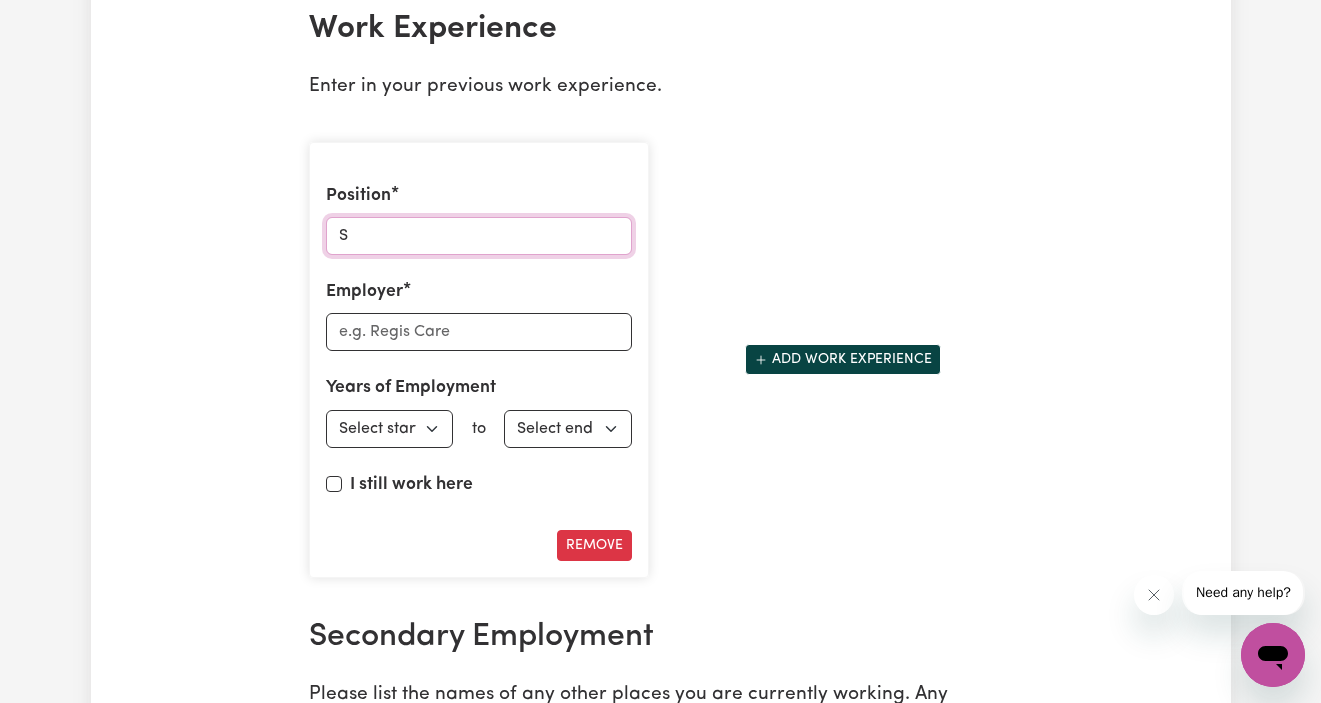type 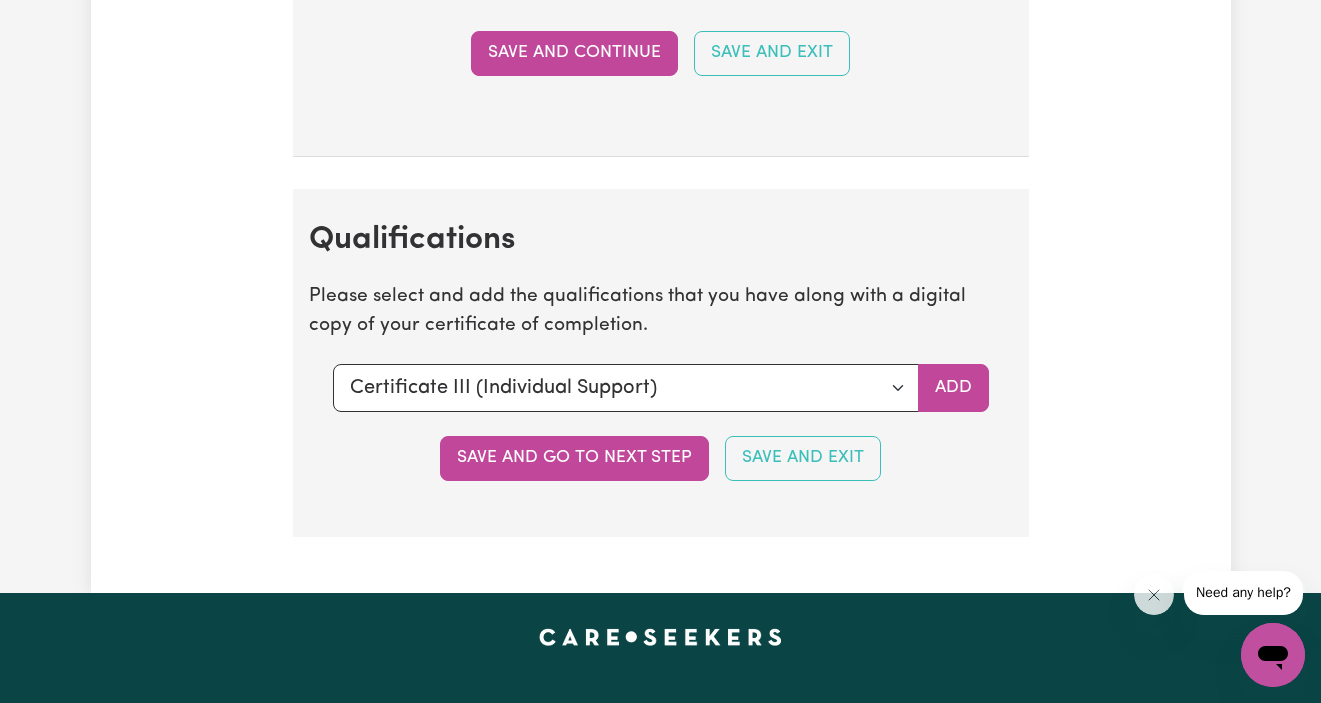 scroll, scrollTop: 4995, scrollLeft: 0, axis: vertical 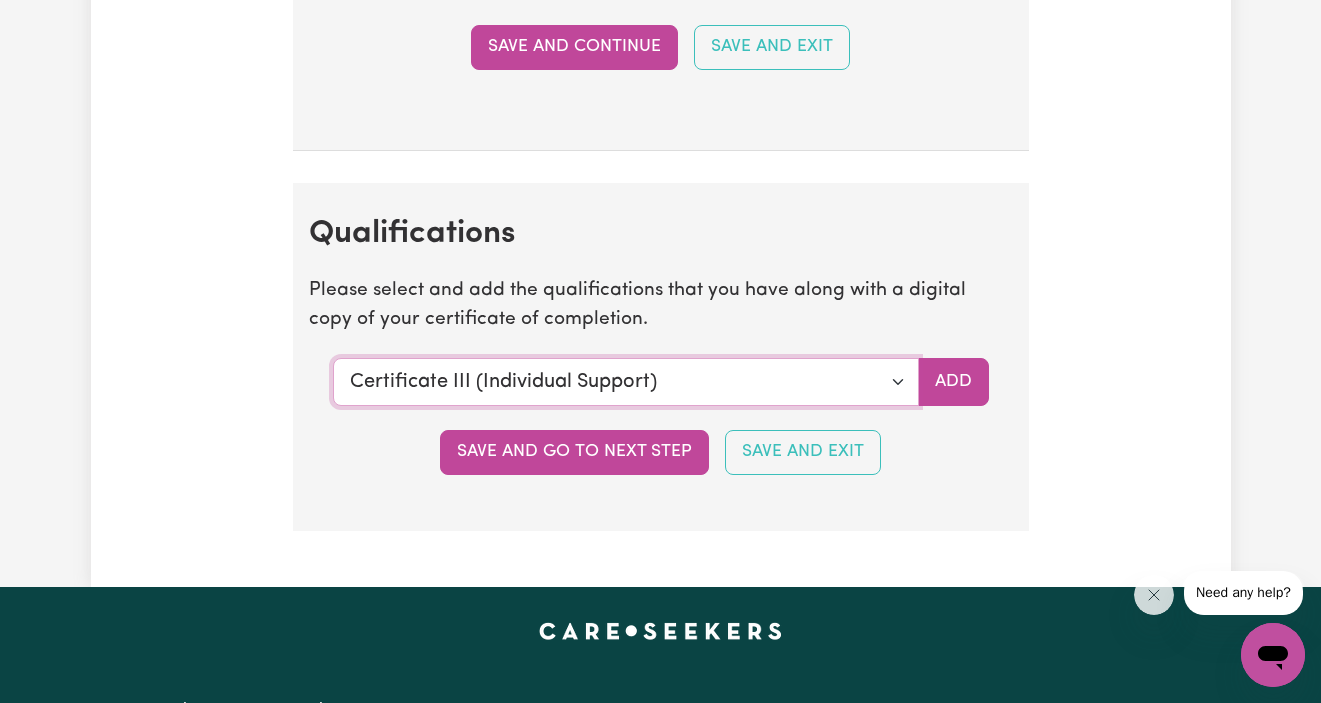 click on "Select a qualification to add... Certificate III (Individual Support) Certificate III in Community Services [CHC32015] Certificate IV (Disability Support) Certificate IV (Ageing Support) Certificate IV in Community Services [CHC42015] Certificate IV (Mental Health) Diploma of Nursing Diploma of Nursing (EEN) Diploma of Community Services Diploma Mental Health Master of Science (Dementia Care) Assist clients with medication [HLTHPS006] CPR Course [HLTAID009-12] Course in First Aid Management of Anaphylaxis [22300VIC] Course in the Management of Asthma Risks and Emergencies in the Workplace [22556VIC] Epilepsy Management Manual Handling Medication Management Bachelor of Nursing - Australian registered nurse Bachelor of Nursing - Overseas qualification Bachelor of Nursing (Not Registered Under APHRA) Bachelor of social work Bachelor of social work - overseas qualification Bachelor of psychology Bachelor of psychology - overseas qualification Bachelor of applied science (OT, Speech, Physio)" at bounding box center [626, 382] 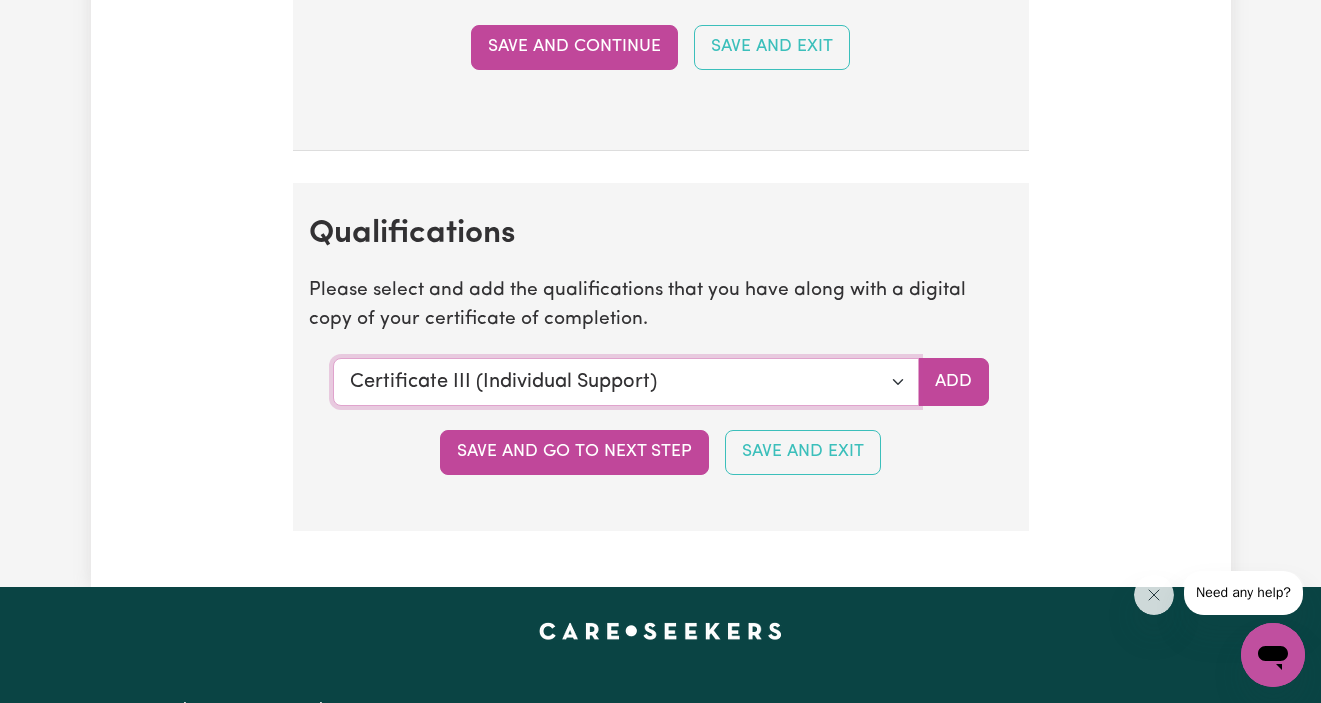 select on "Bachelor of psychology" 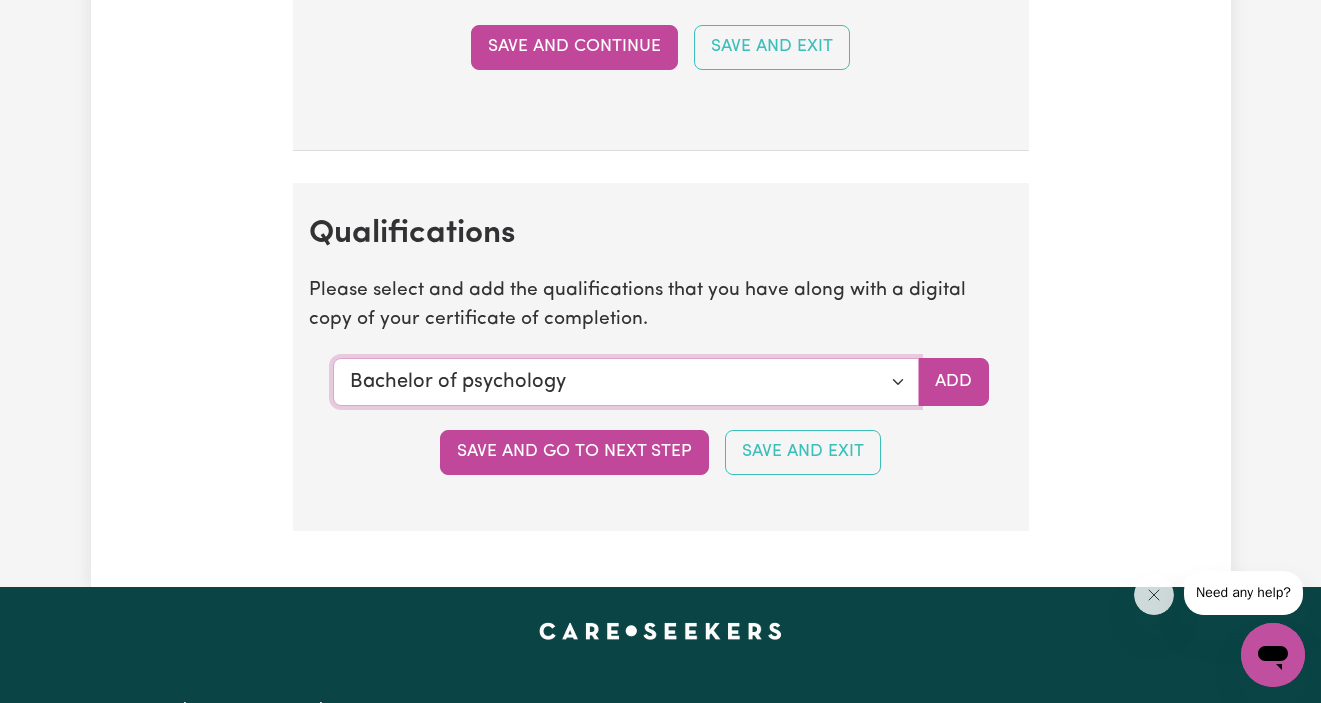 click on "Select a qualification to add... Certificate III (Individual Support) Certificate III in Community Services [CHC32015] Certificate IV (Disability Support) Certificate IV (Ageing Support) Certificate IV in Community Services [CHC42015] Certificate IV (Mental Health) Diploma of Nursing Diploma of Nursing (EEN) Diploma of Community Services Diploma Mental Health Master of Science (Dementia Care) Assist clients with medication [HLTHPS006] CPR Course [HLTAID009-12] Course in First Aid Management of Anaphylaxis [22300VIC] Course in the Management of Asthma Risks and Emergencies in the Workplace [22556VIC] Epilepsy Management Manual Handling Medication Management Bachelor of Nursing - Australian registered nurse Bachelor of Nursing - Overseas qualification Bachelor of Nursing (Not Registered Under APHRA) Bachelor of social work Bachelor of social work - overseas qualification Bachelor of psychology Bachelor of psychology - overseas qualification Bachelor of applied science (OT, Speech, Physio)" at bounding box center (626, 382) 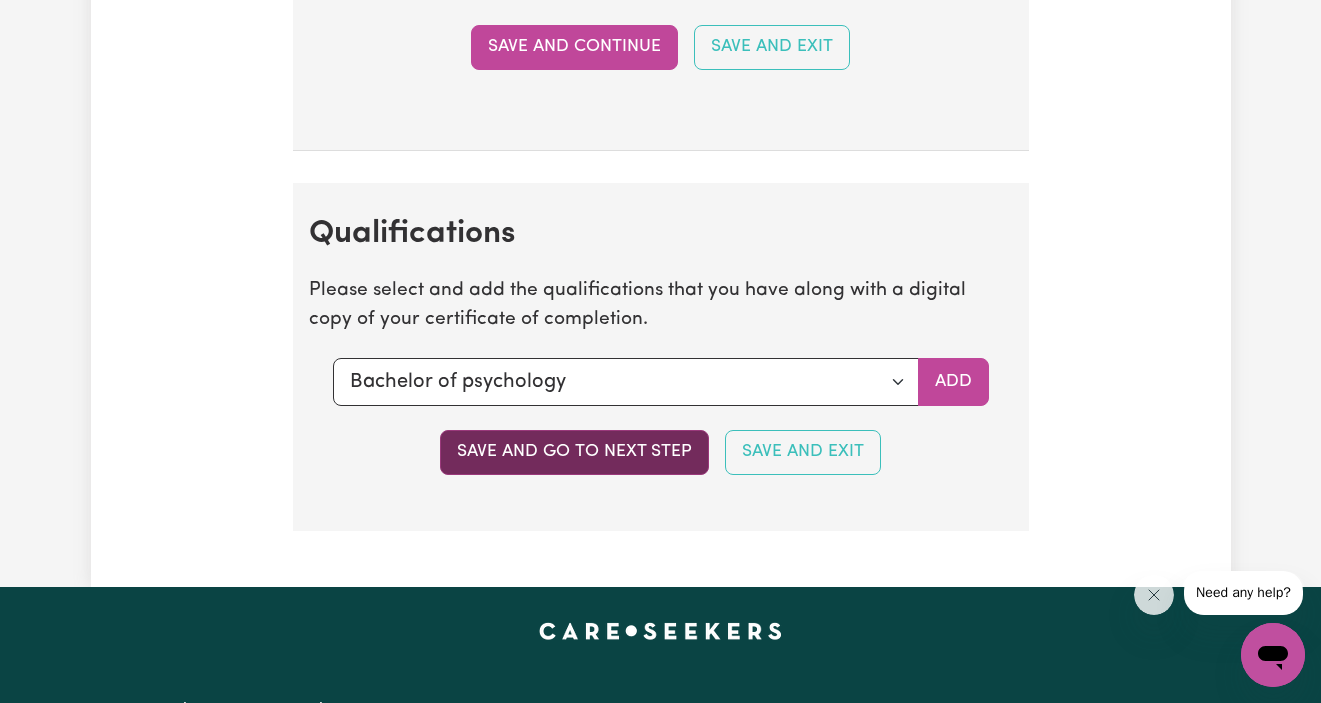 click on "Save and go to next step" at bounding box center [574, 452] 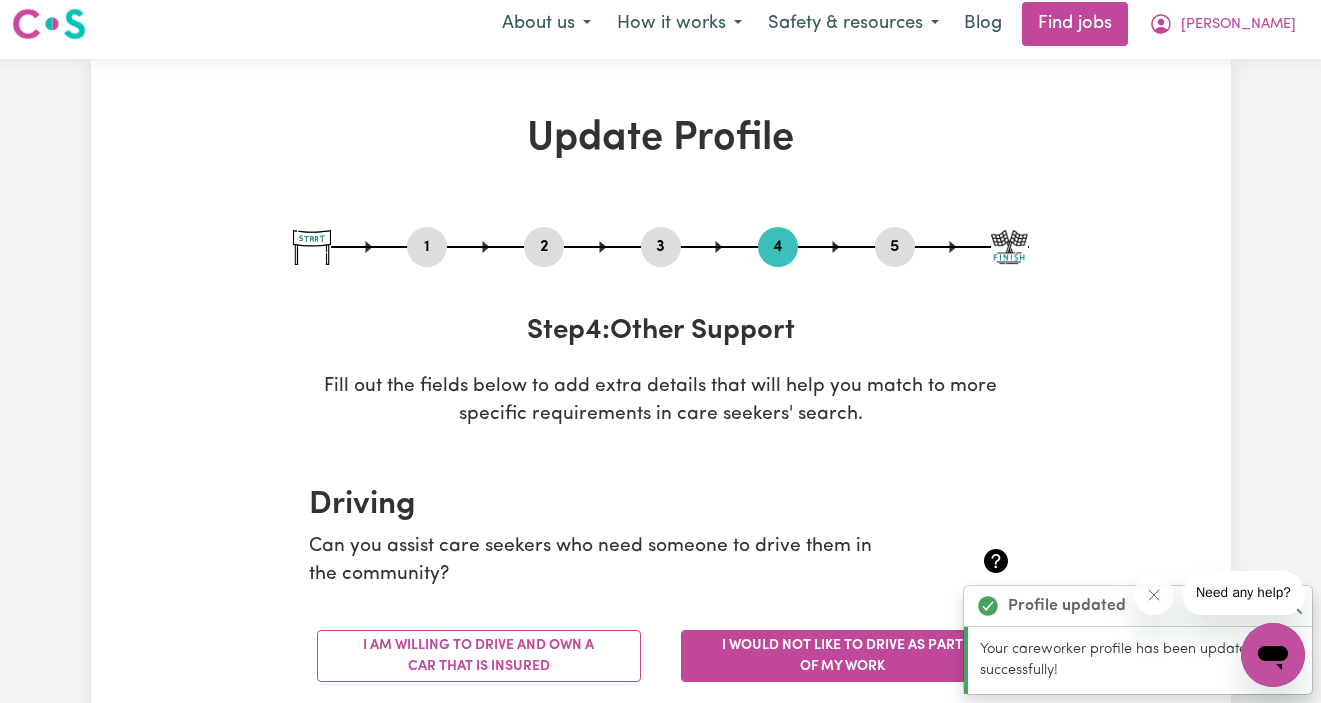 scroll, scrollTop: 0, scrollLeft: 0, axis: both 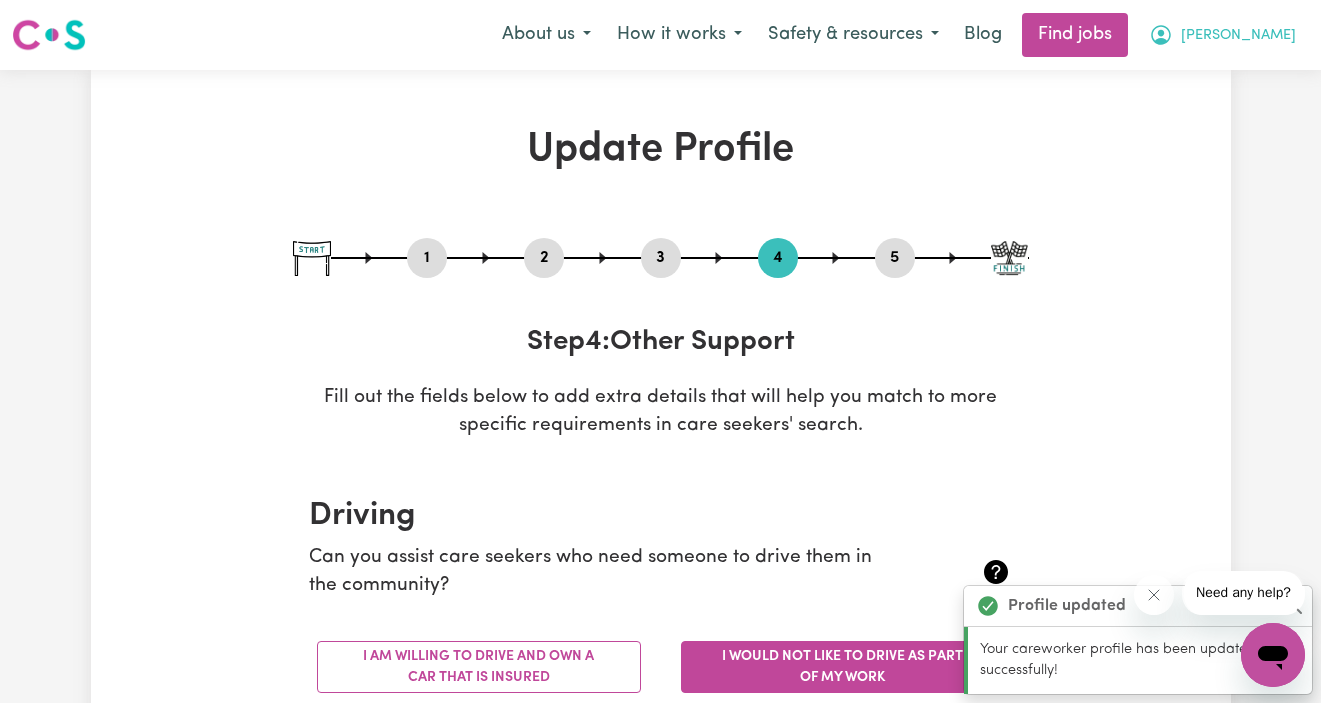 click on "Kamela" at bounding box center (1238, 36) 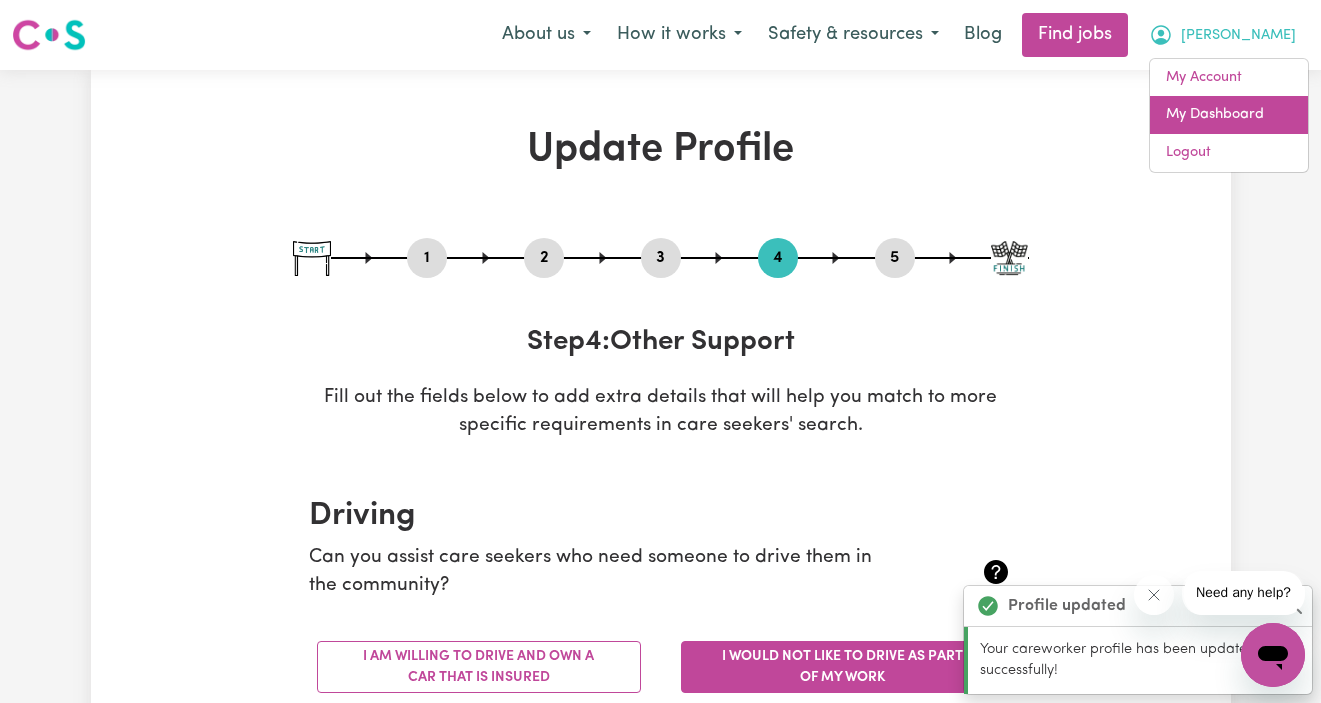 click on "My Dashboard" at bounding box center (1229, 115) 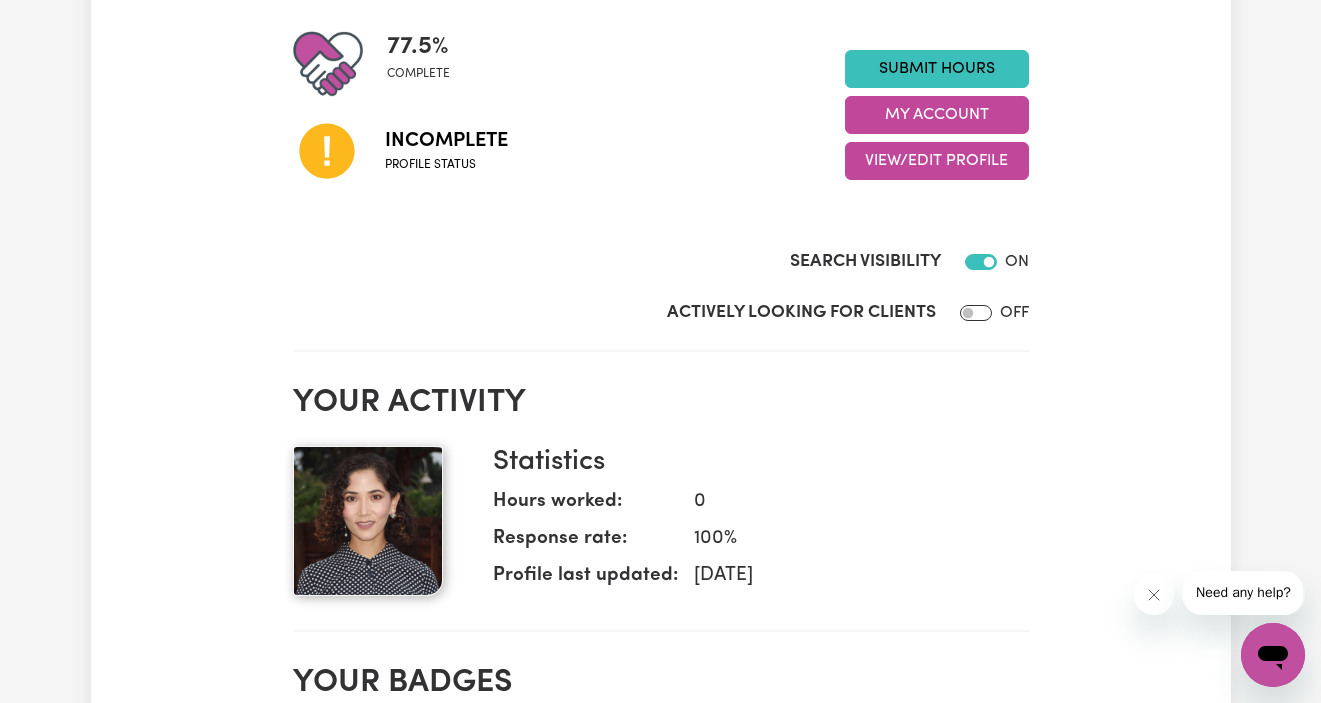 scroll, scrollTop: 579, scrollLeft: 0, axis: vertical 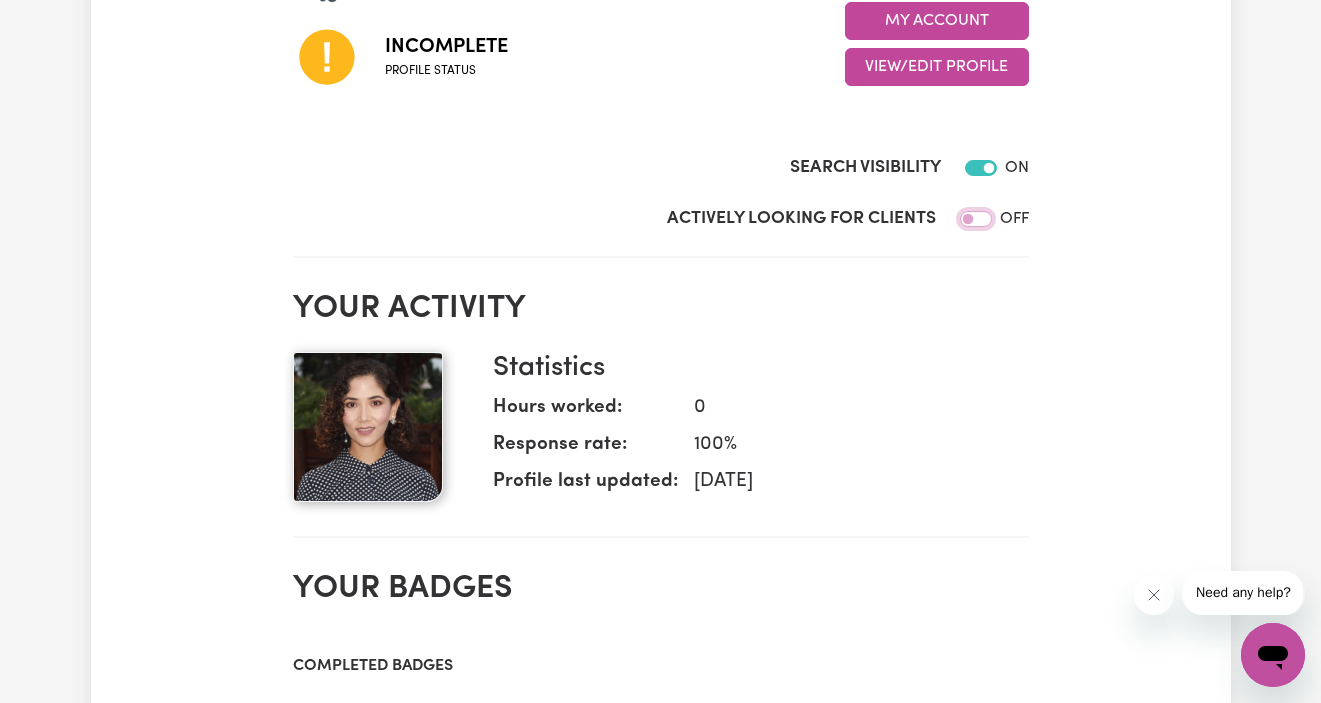 click on "Actively Looking for Clients" at bounding box center [976, 219] 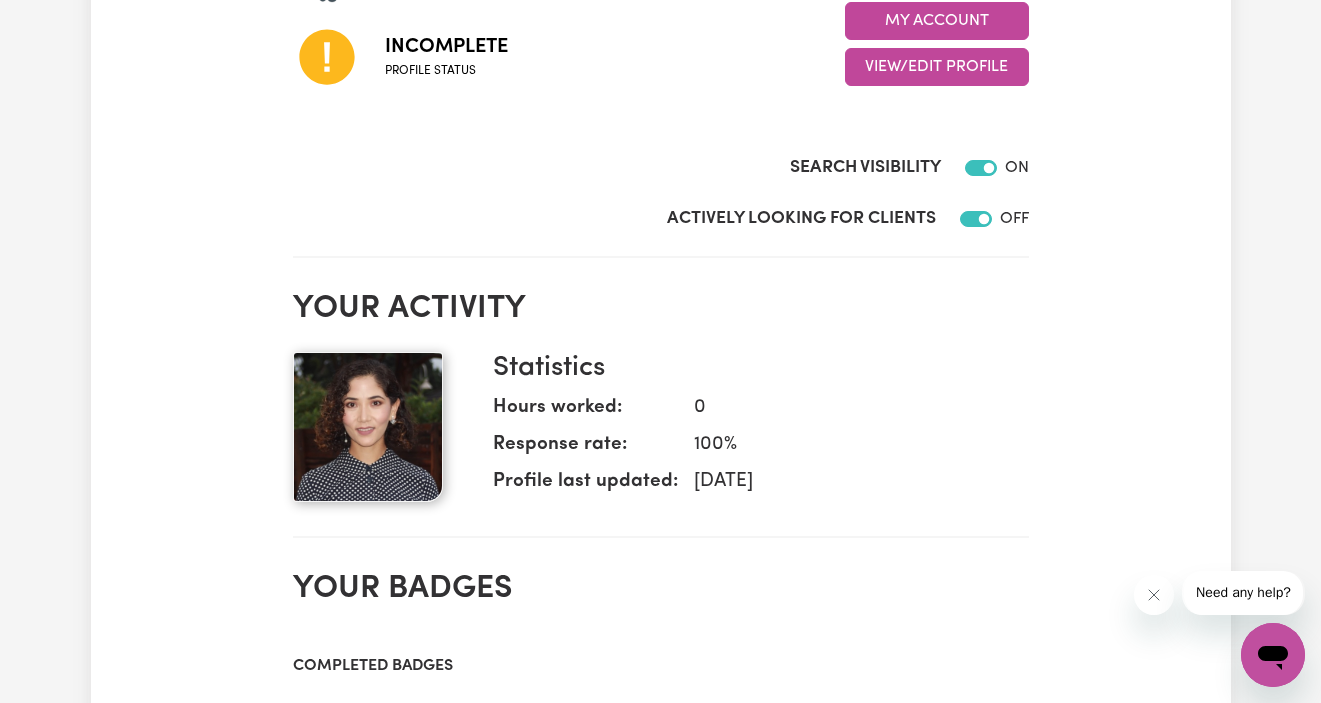 checkbox on "true" 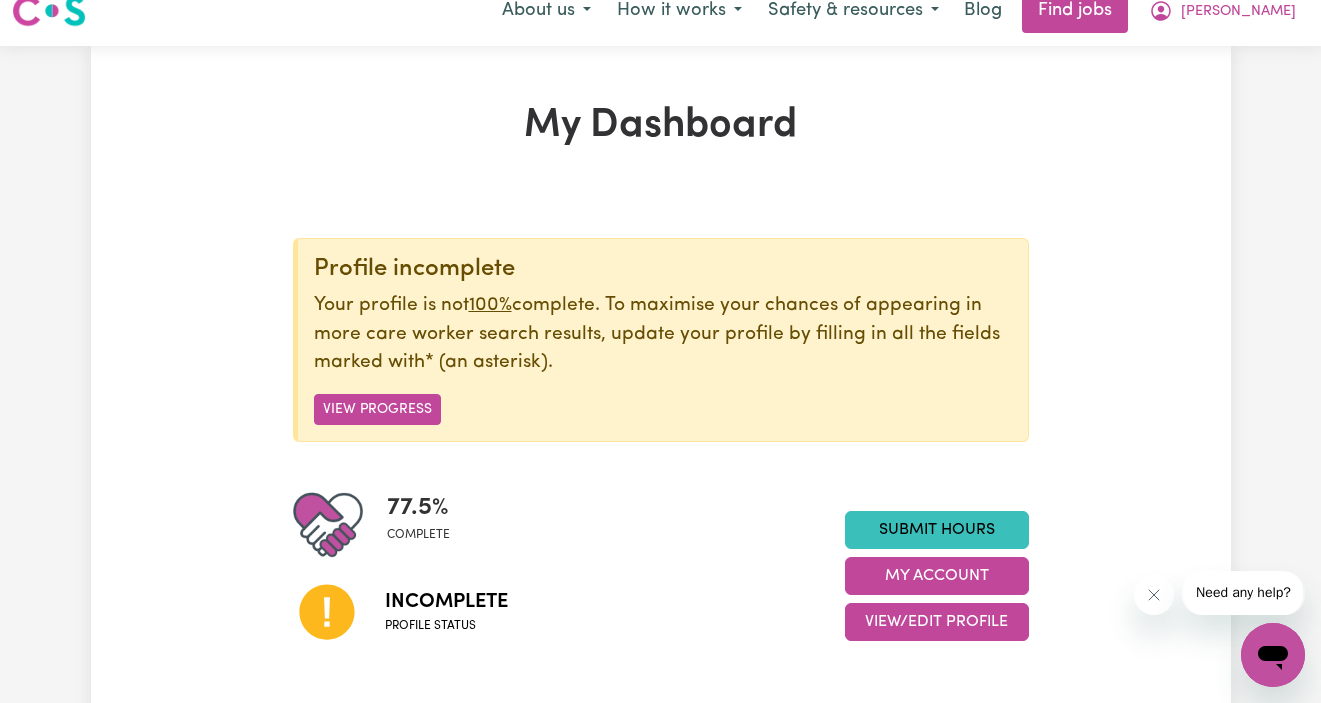 scroll, scrollTop: 0, scrollLeft: 0, axis: both 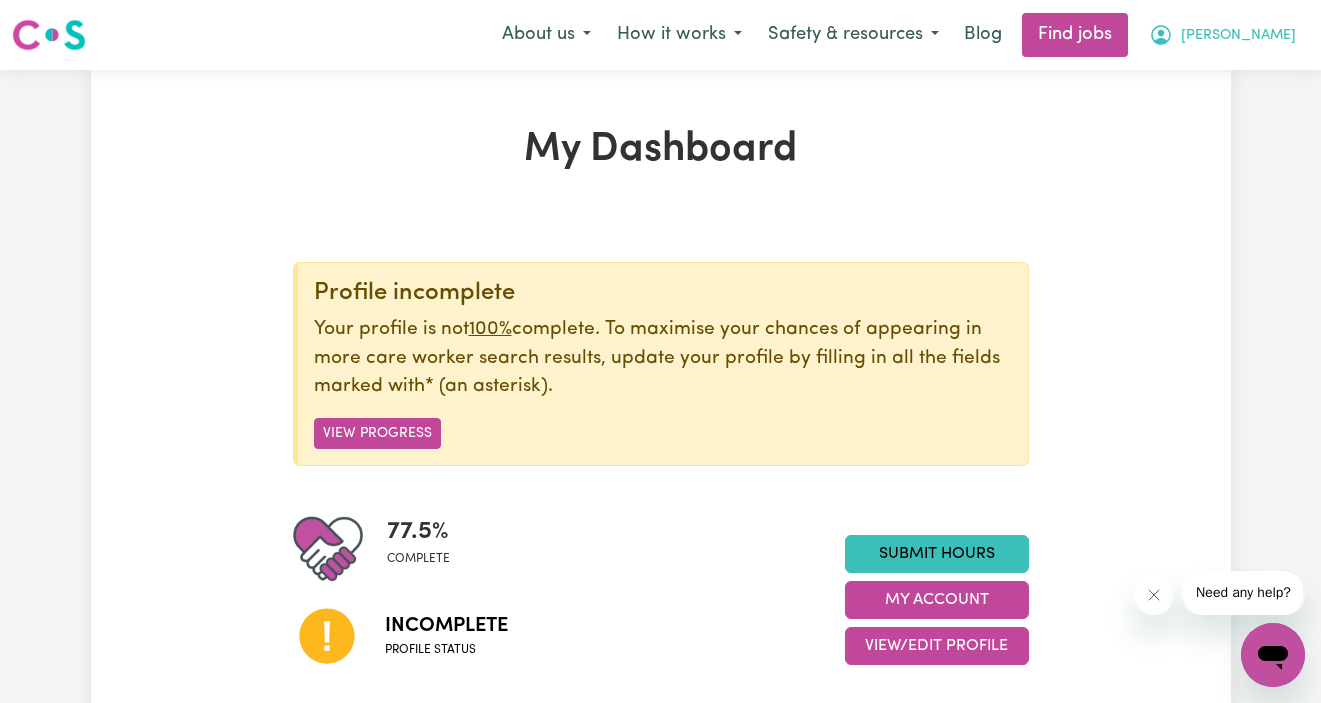 click on "Kamela" at bounding box center [1222, 35] 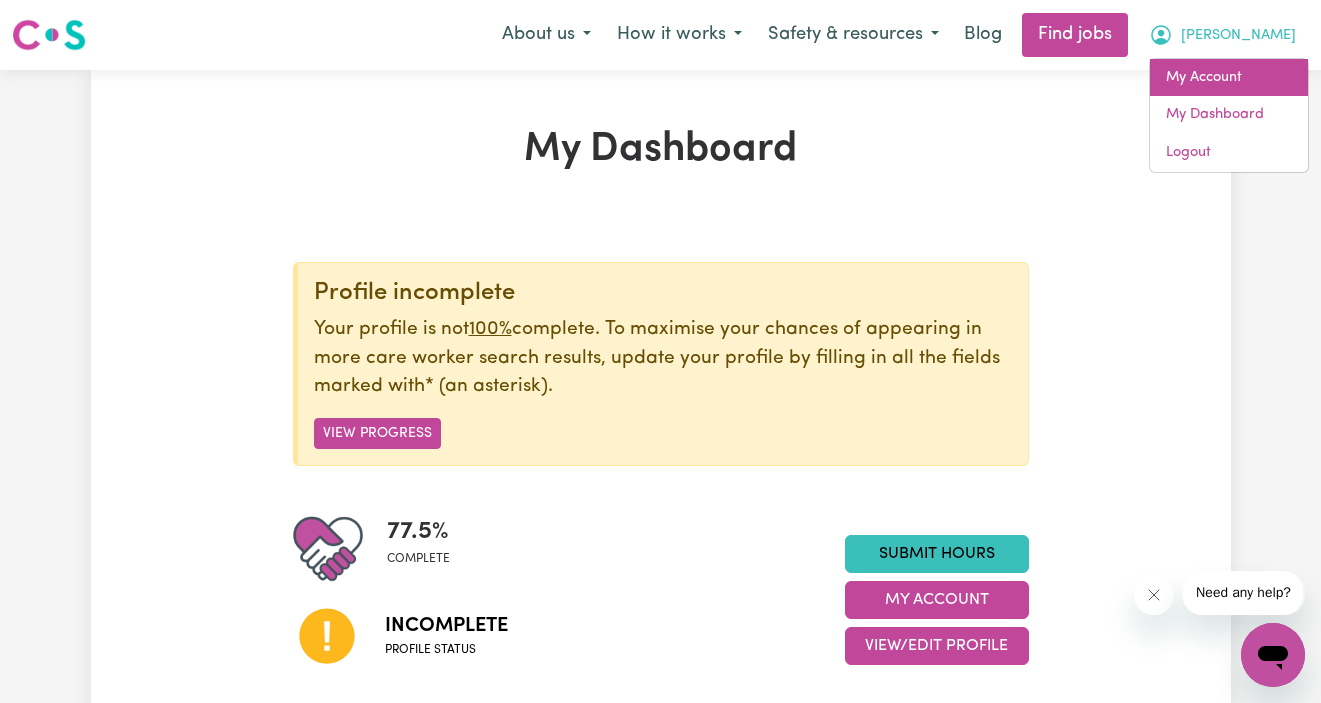 click on "My Account" at bounding box center [1229, 78] 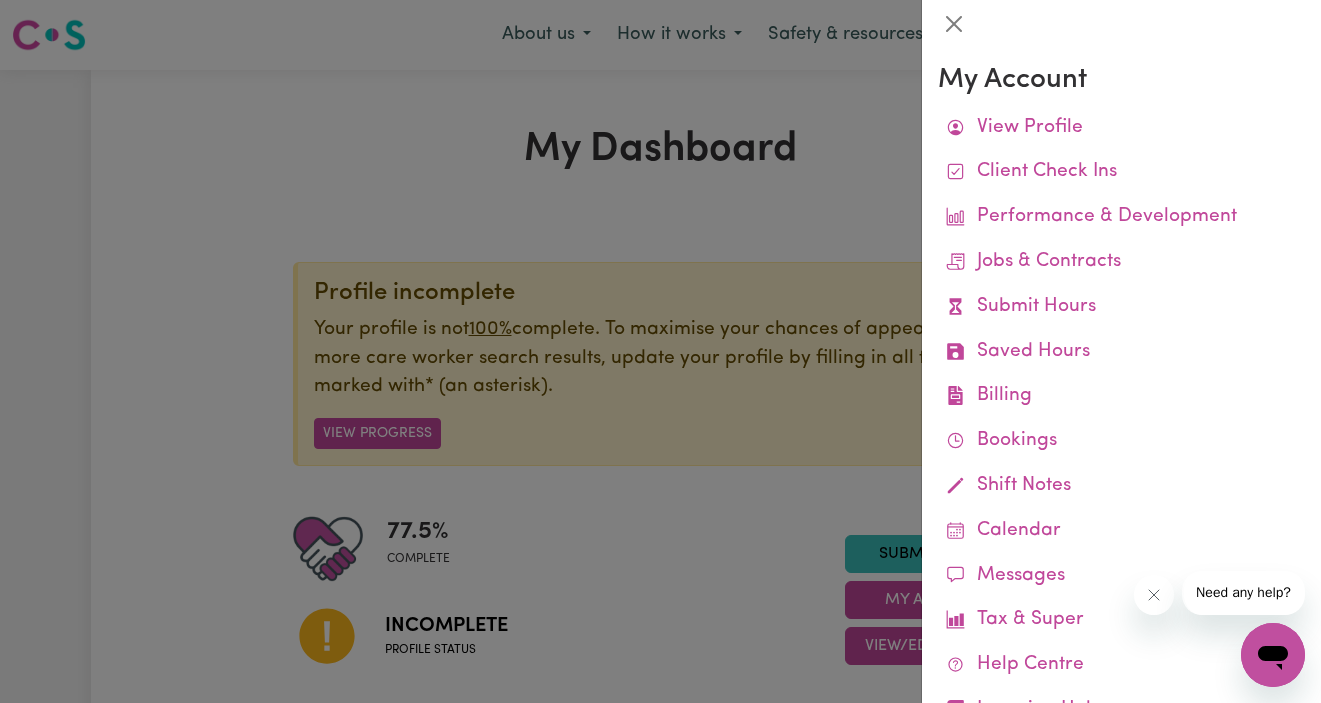 click at bounding box center [660, 351] 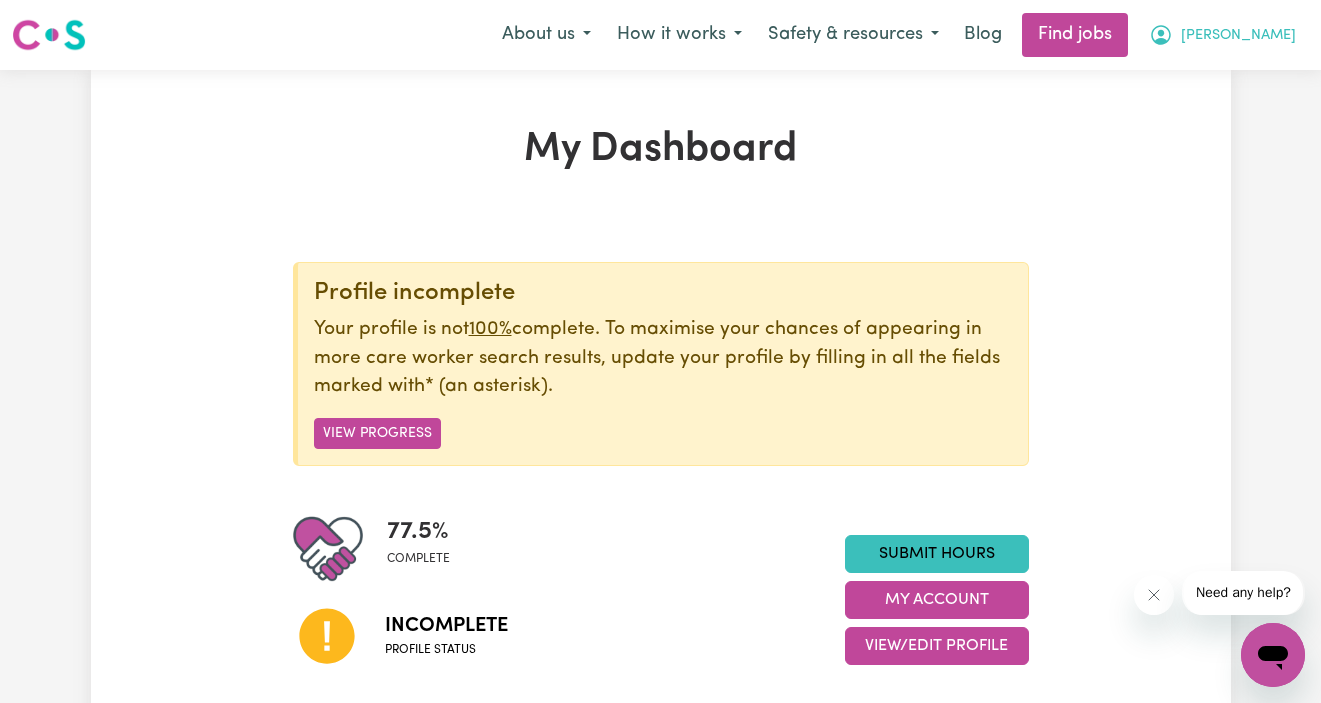click 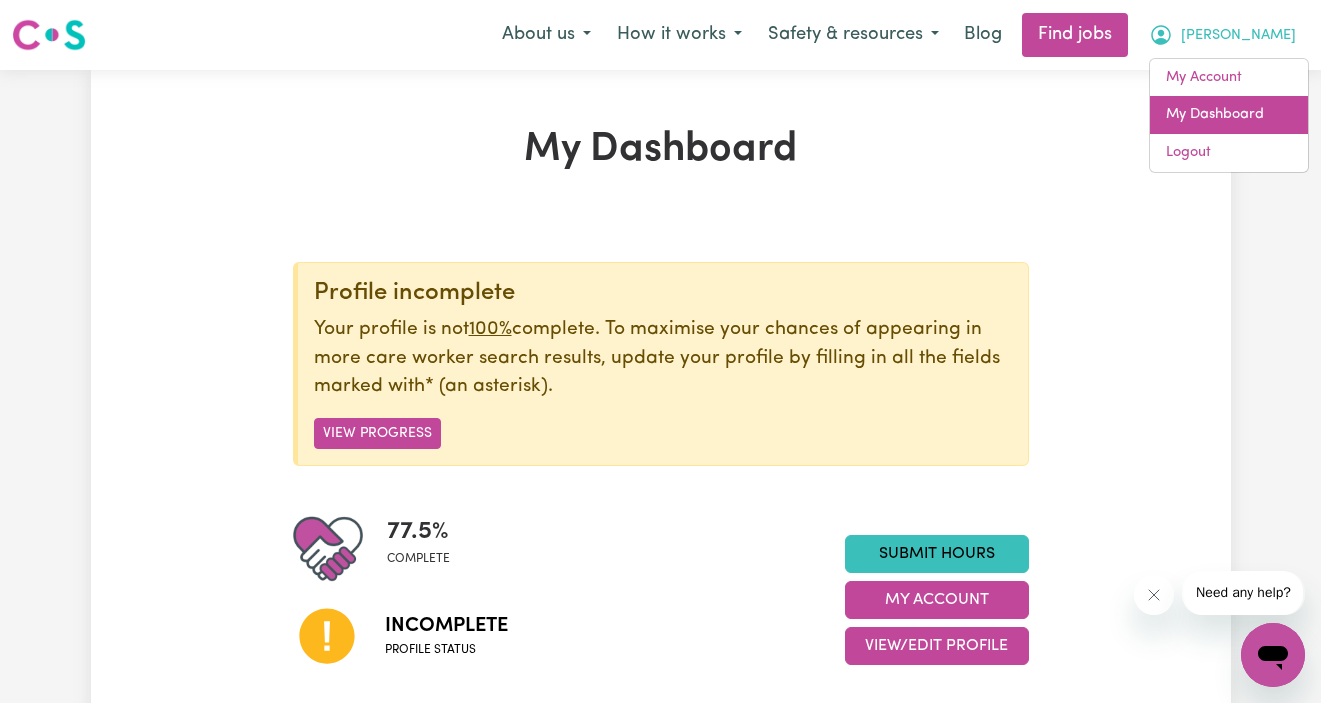 click on "My Dashboard" at bounding box center [1229, 115] 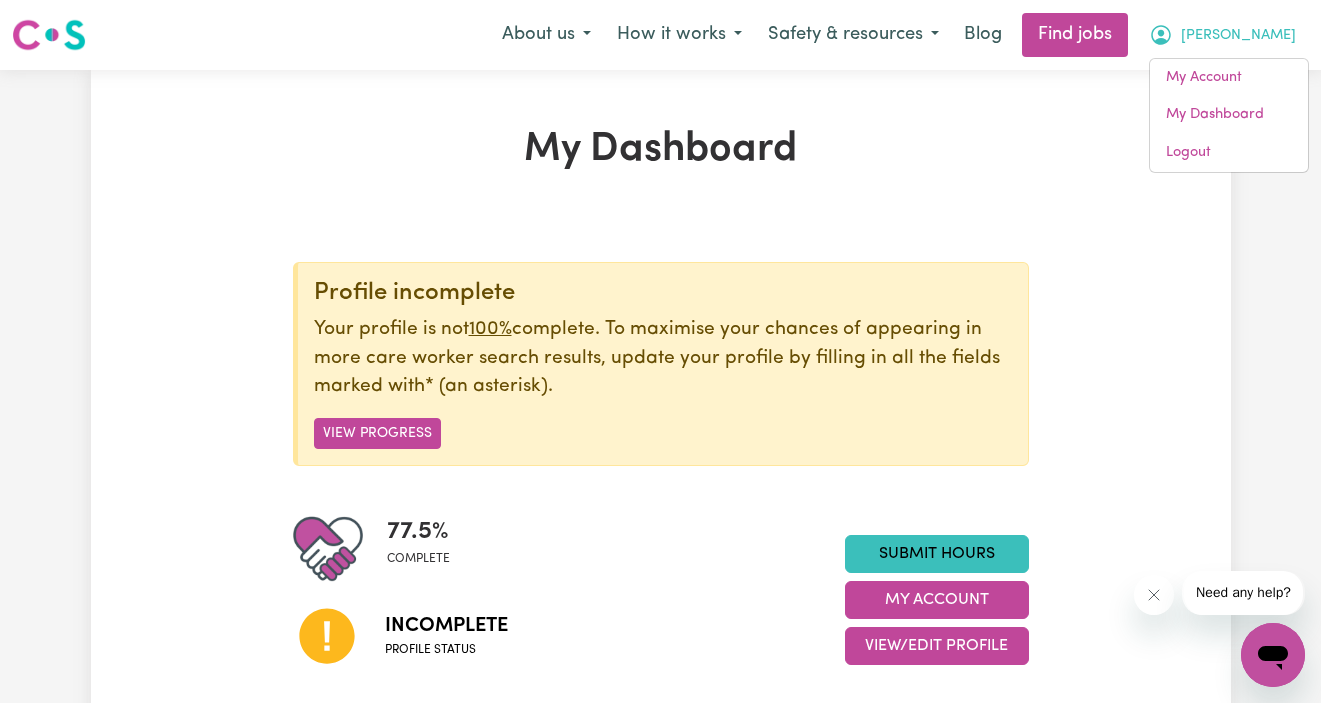 click on "Profile incomplete Your profile is not  100%  complete. To maximise your chances of appearing in more care worker search results, update your profile by filling in all the fields marked with  * (an asterisk) . View Progress 77.5 % complete Incomplete Profile status Submit Hours My Account View/Edit Profile Search Visibility ON Actively Looking for Clients ON" at bounding box center [661, 529] 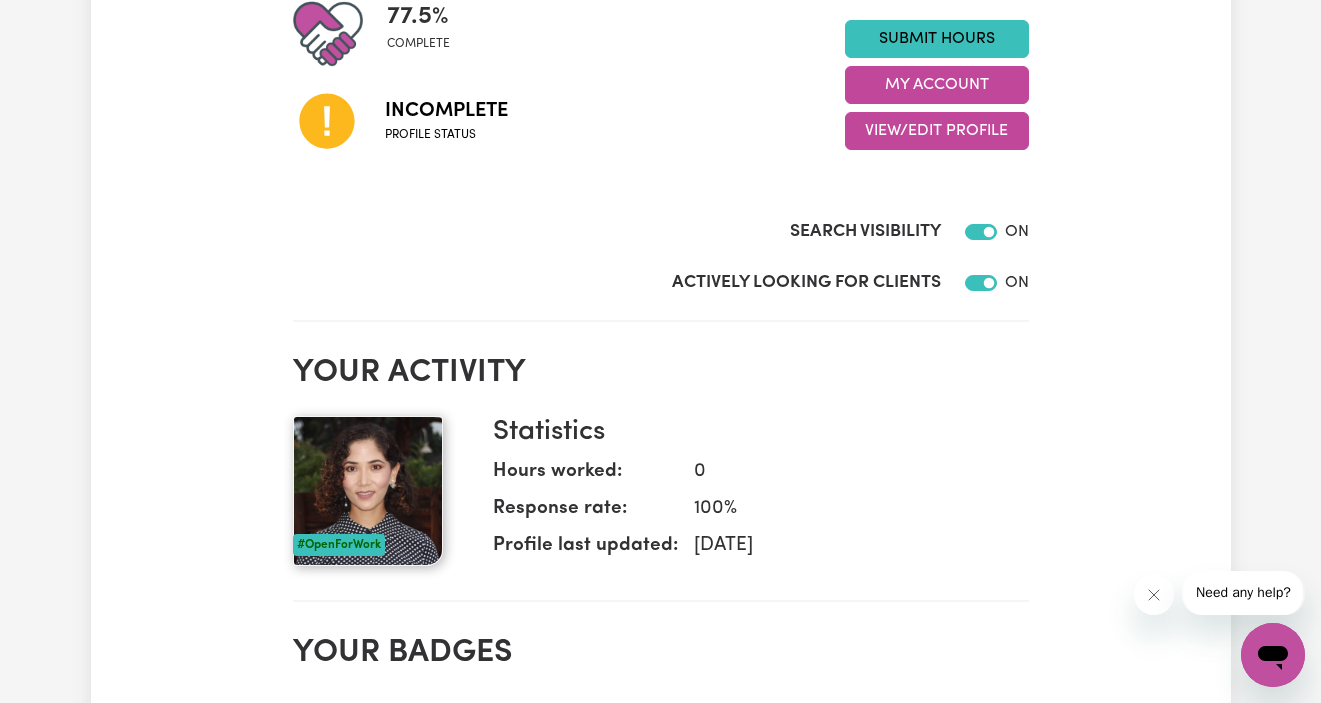 scroll, scrollTop: 413, scrollLeft: 0, axis: vertical 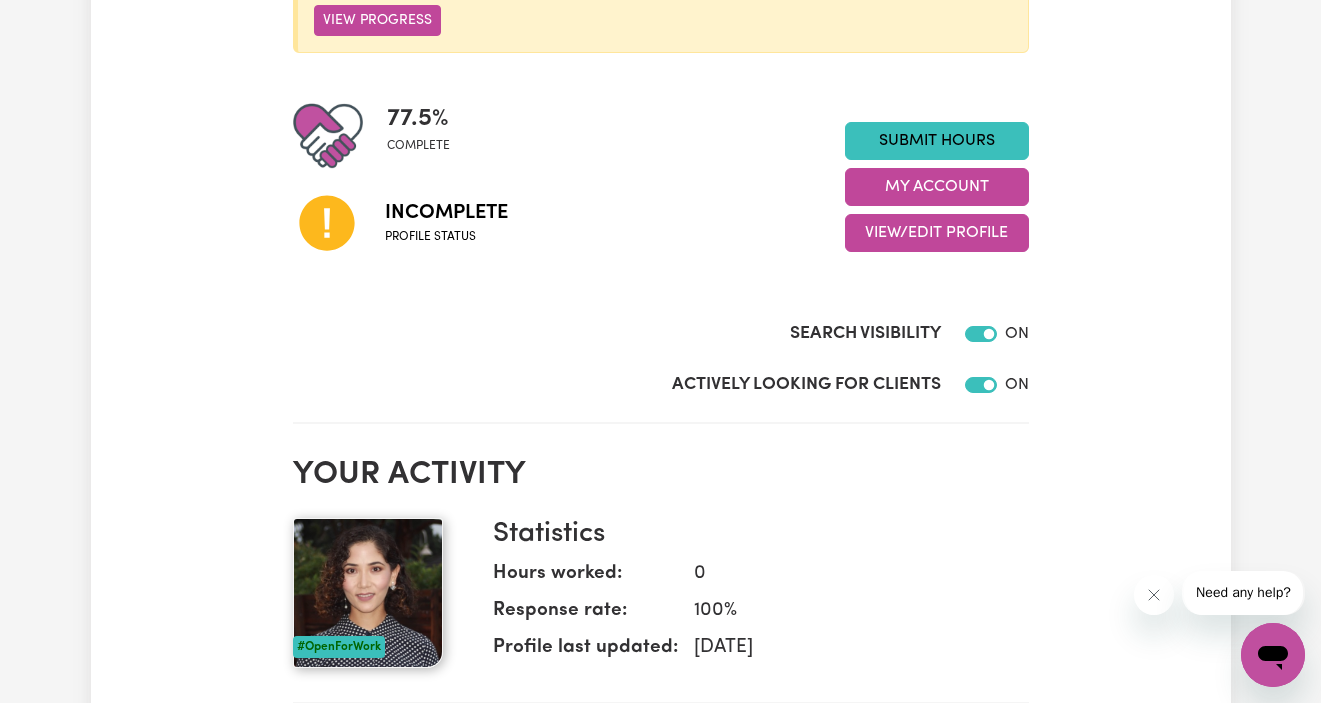 click on "Incomplete" at bounding box center (446, 213) 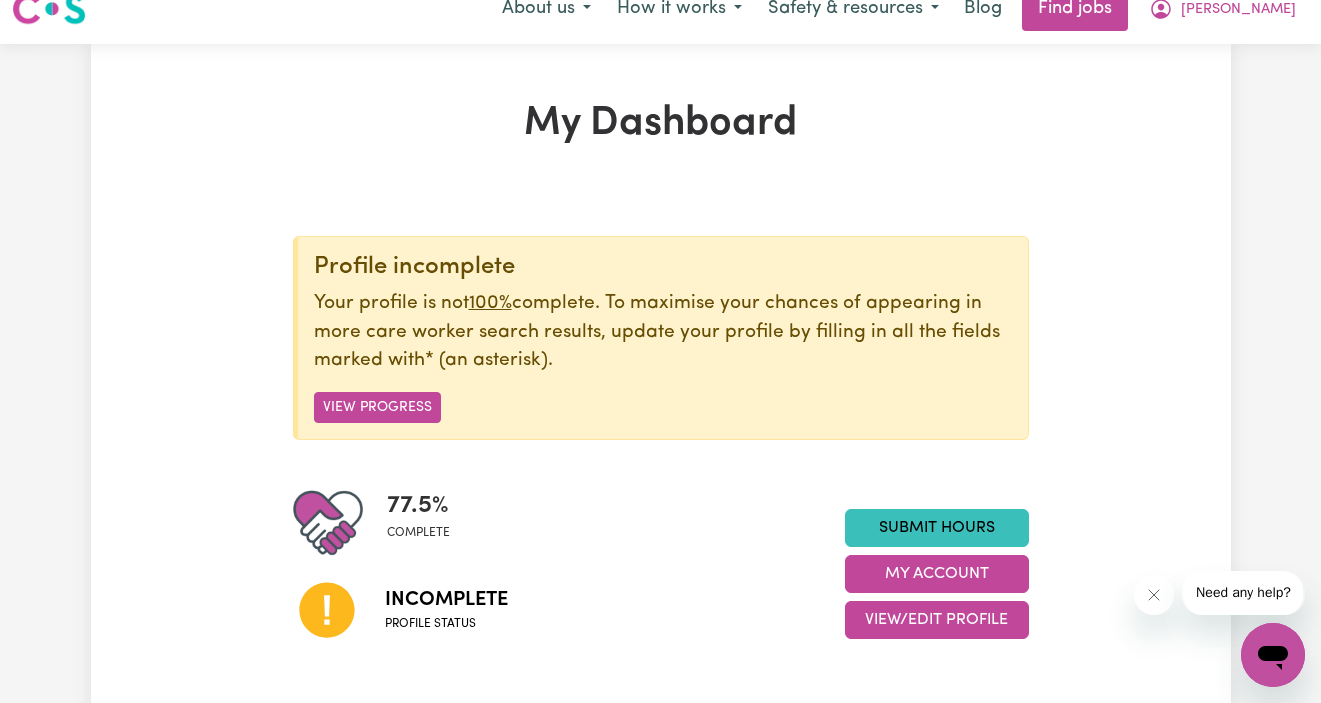 scroll, scrollTop: 222, scrollLeft: 0, axis: vertical 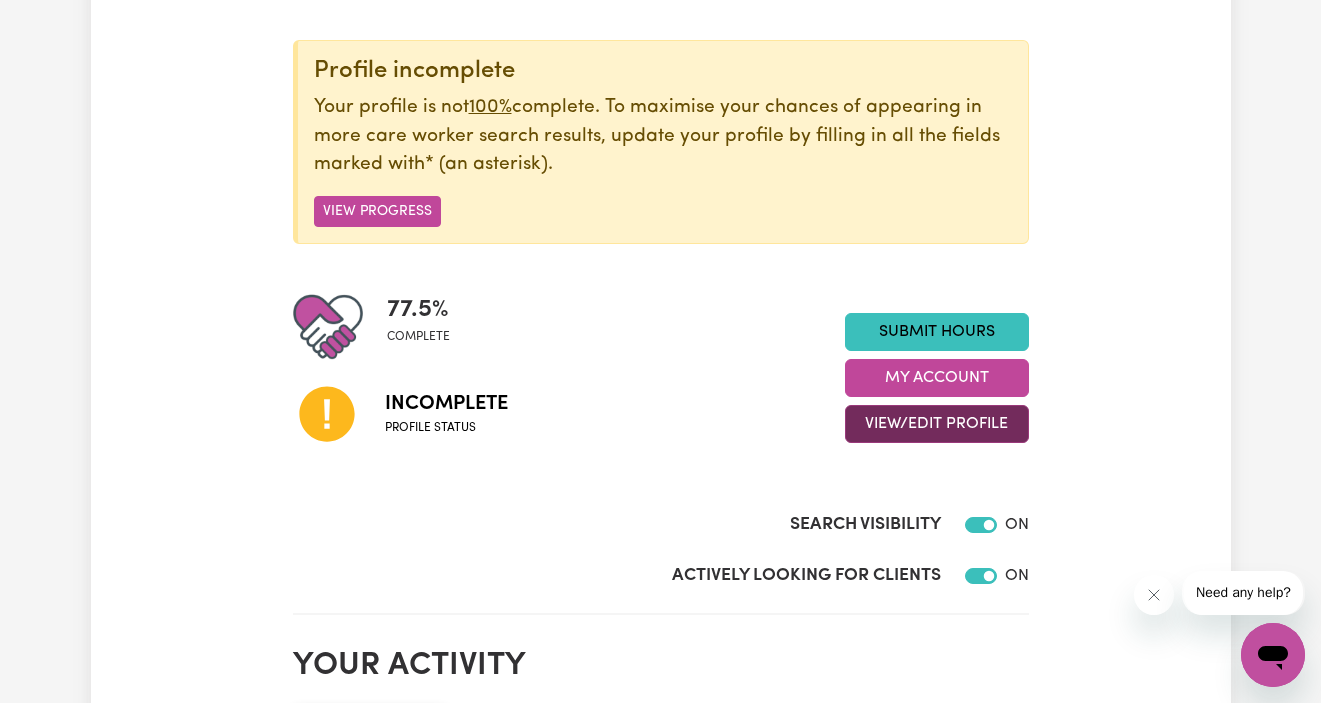 click on "View/Edit Profile" at bounding box center [937, 424] 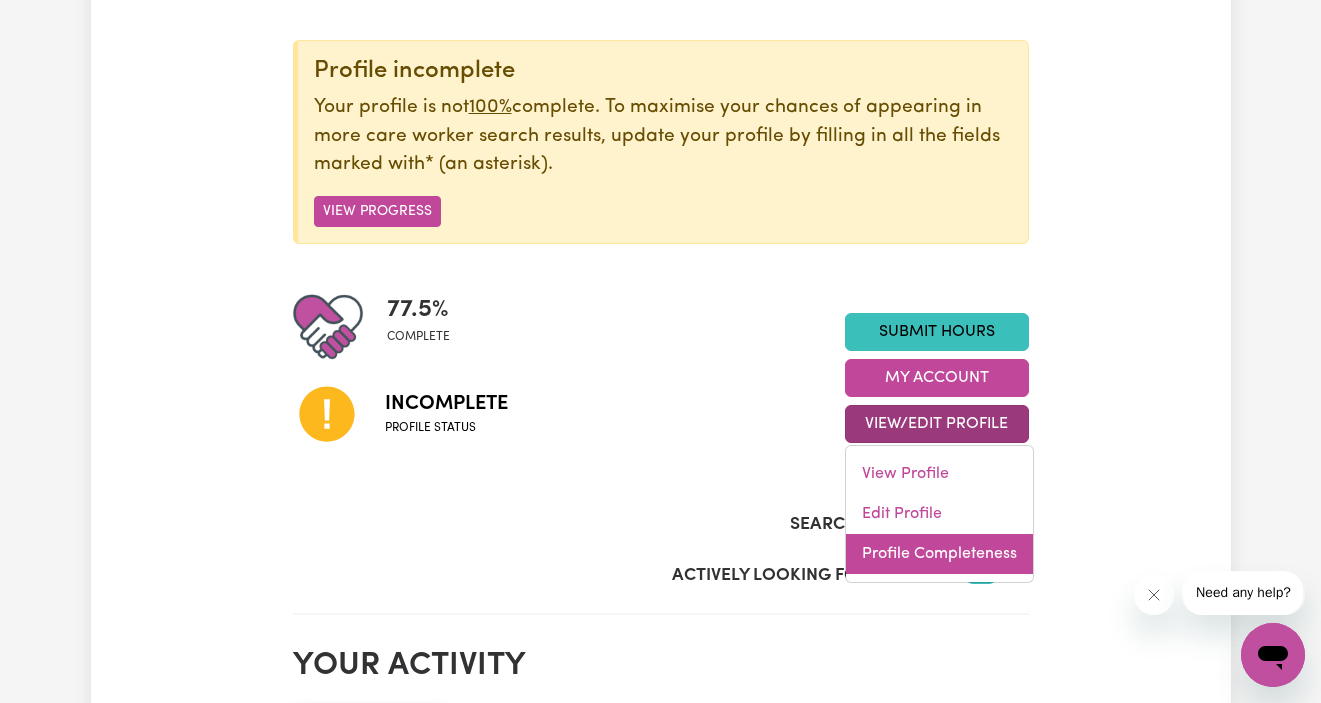 click on "Profile Completeness" at bounding box center (939, 554) 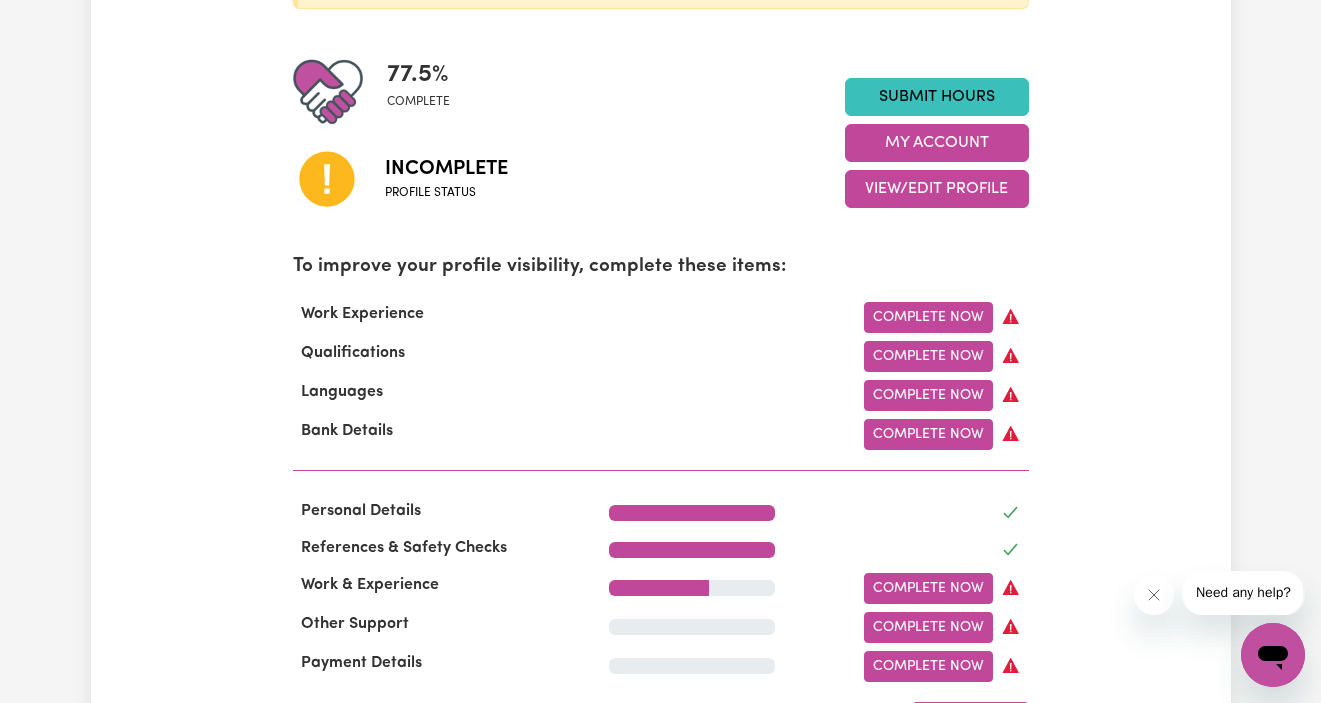scroll, scrollTop: 513, scrollLeft: 0, axis: vertical 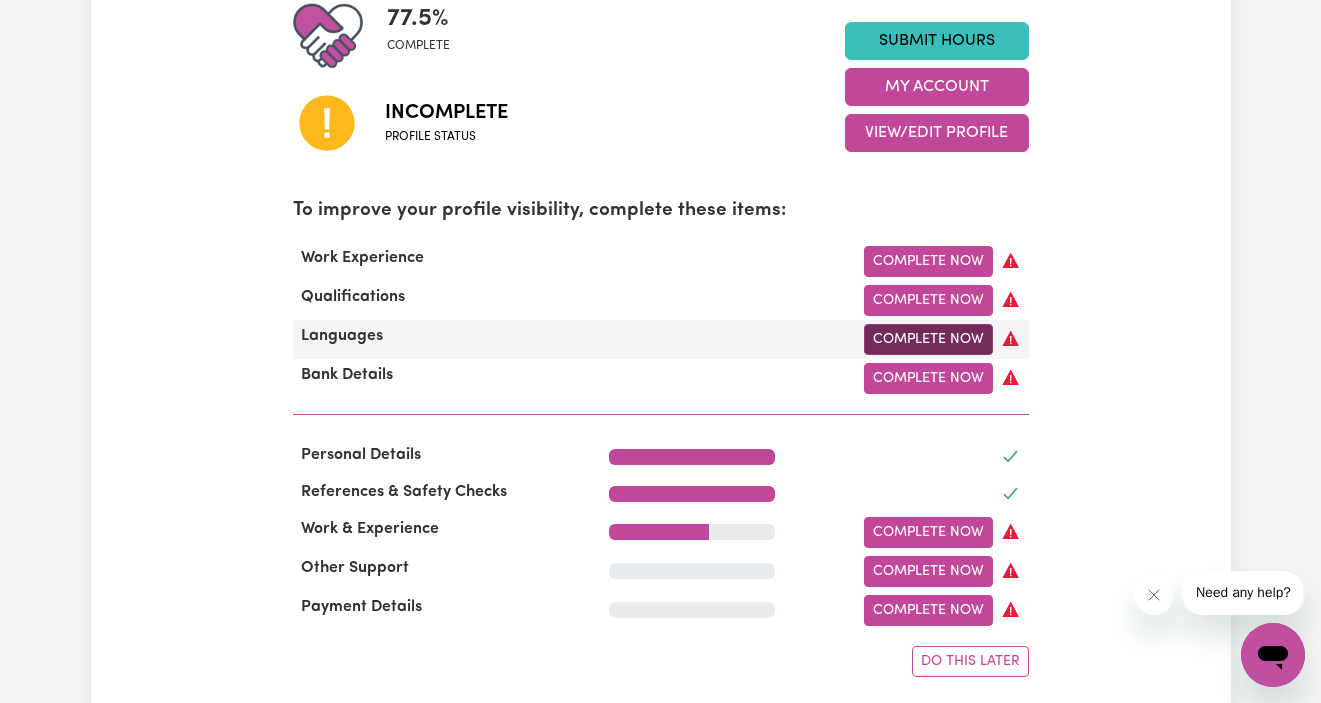 click on "Complete Now" at bounding box center [928, 339] 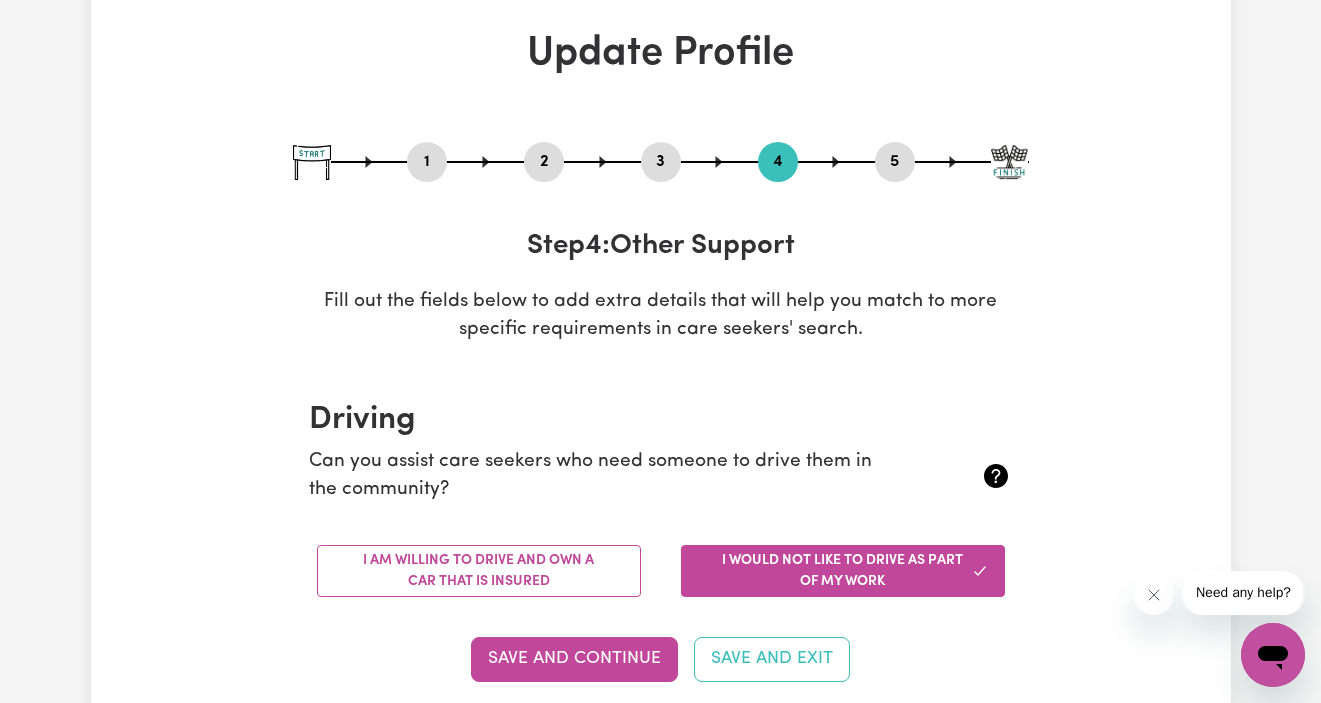 scroll, scrollTop: 326, scrollLeft: 0, axis: vertical 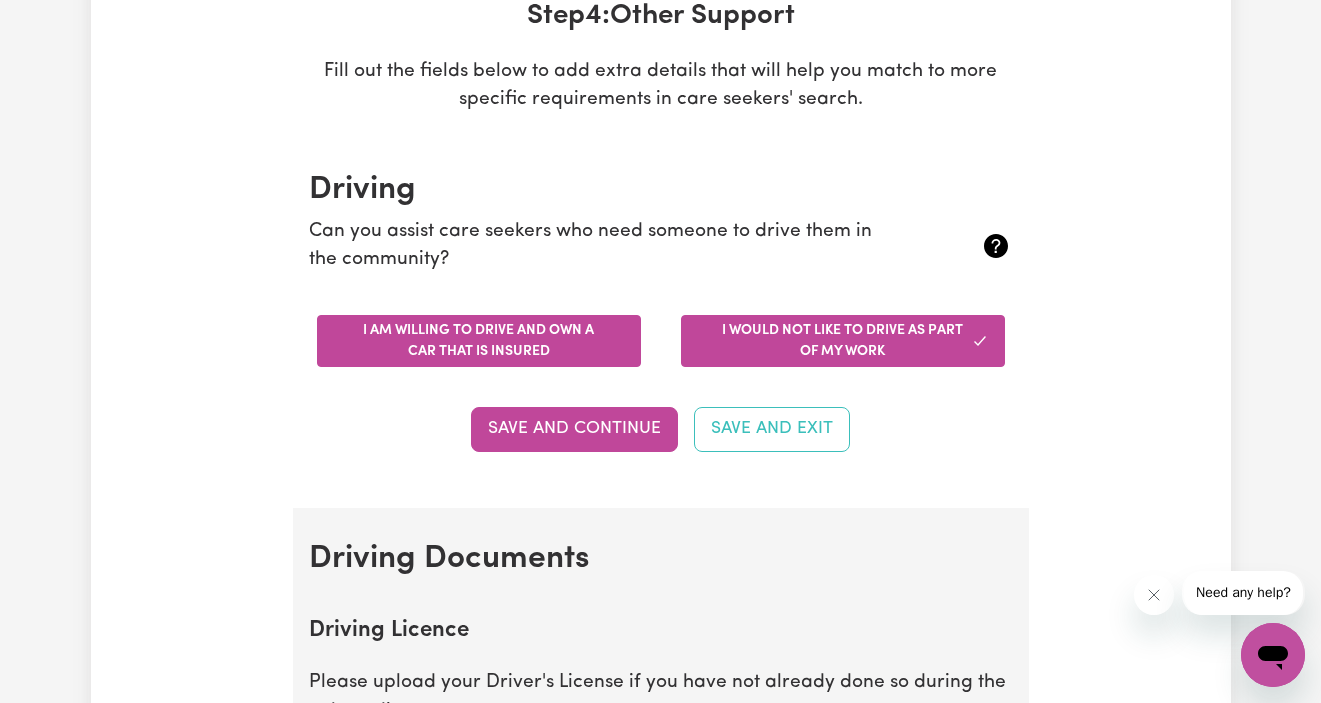 click on "I am willing to drive and own a car that is insured" at bounding box center [479, 341] 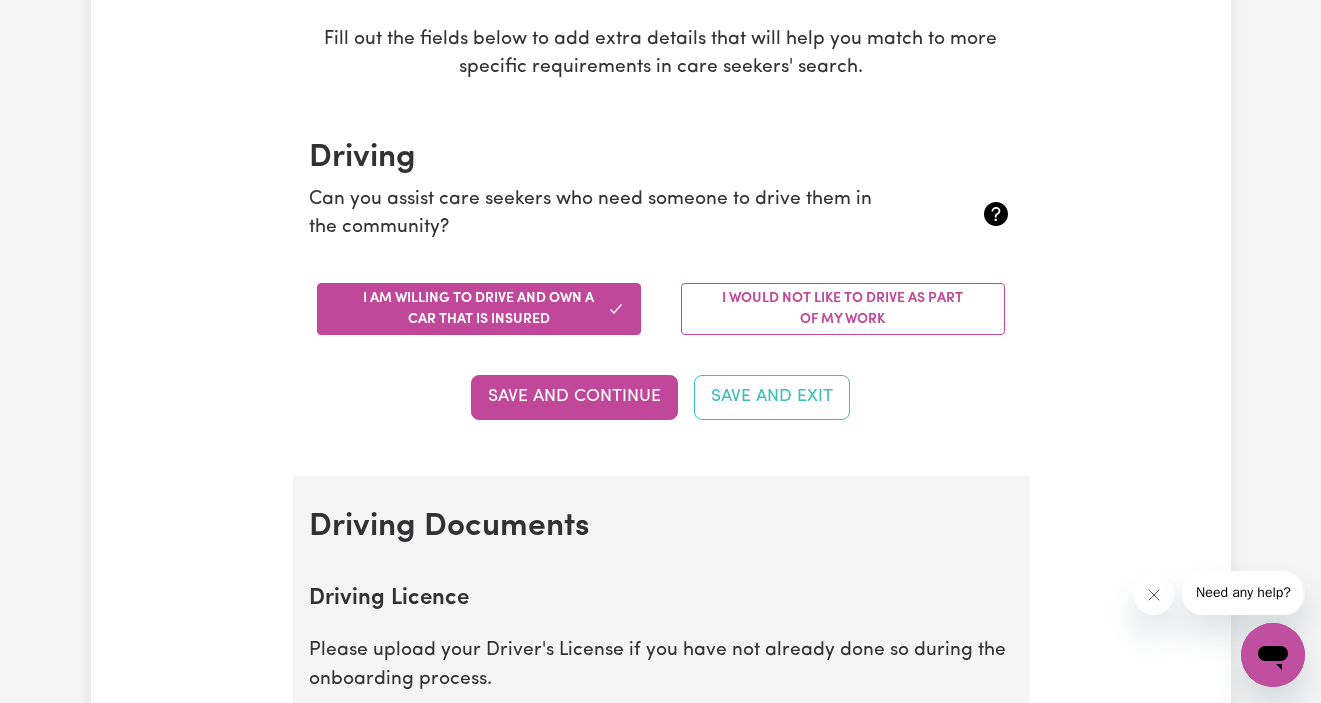 scroll, scrollTop: 359, scrollLeft: 0, axis: vertical 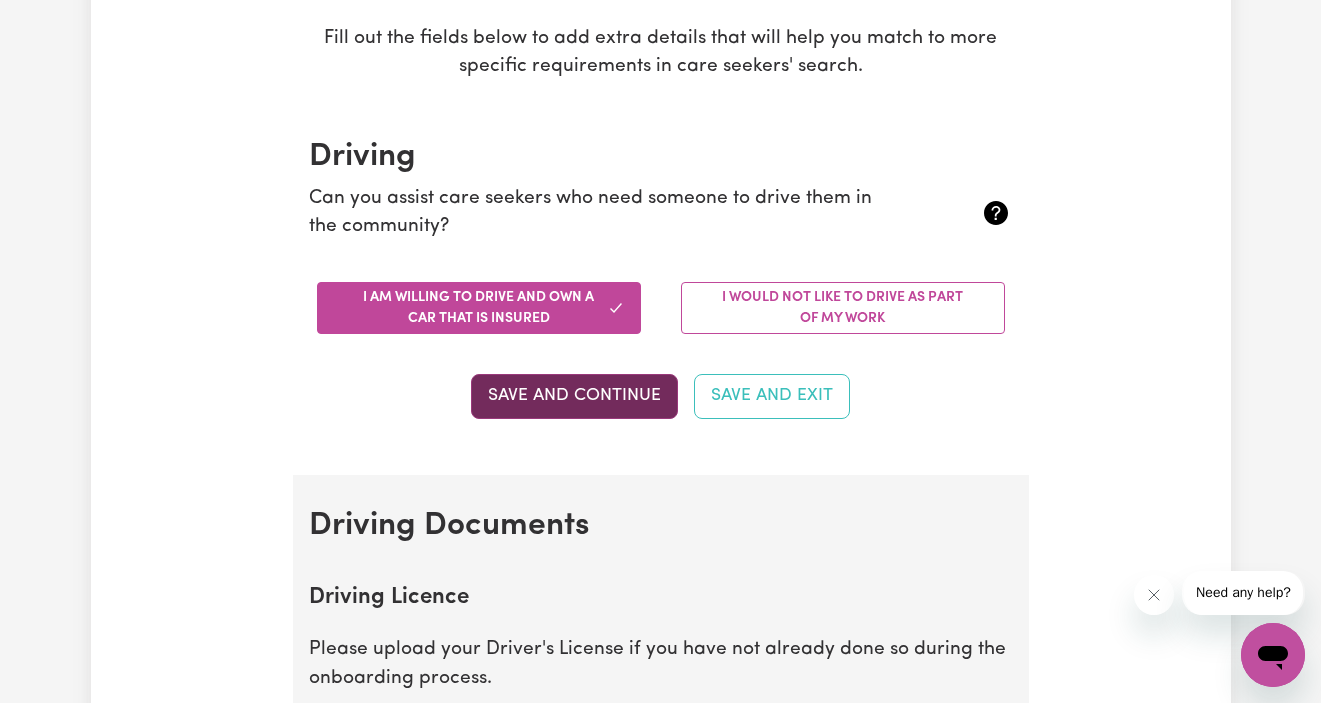 click on "Save and Continue" at bounding box center [574, 396] 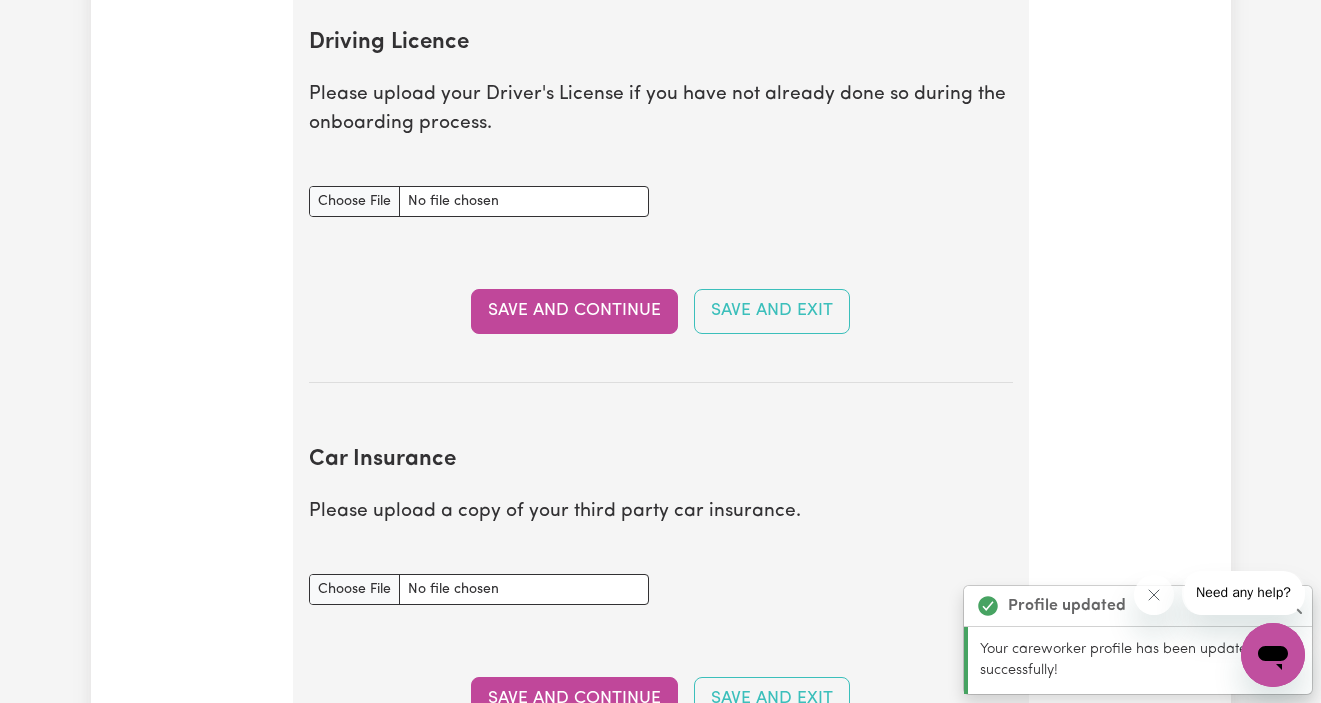 scroll, scrollTop: 915, scrollLeft: 0, axis: vertical 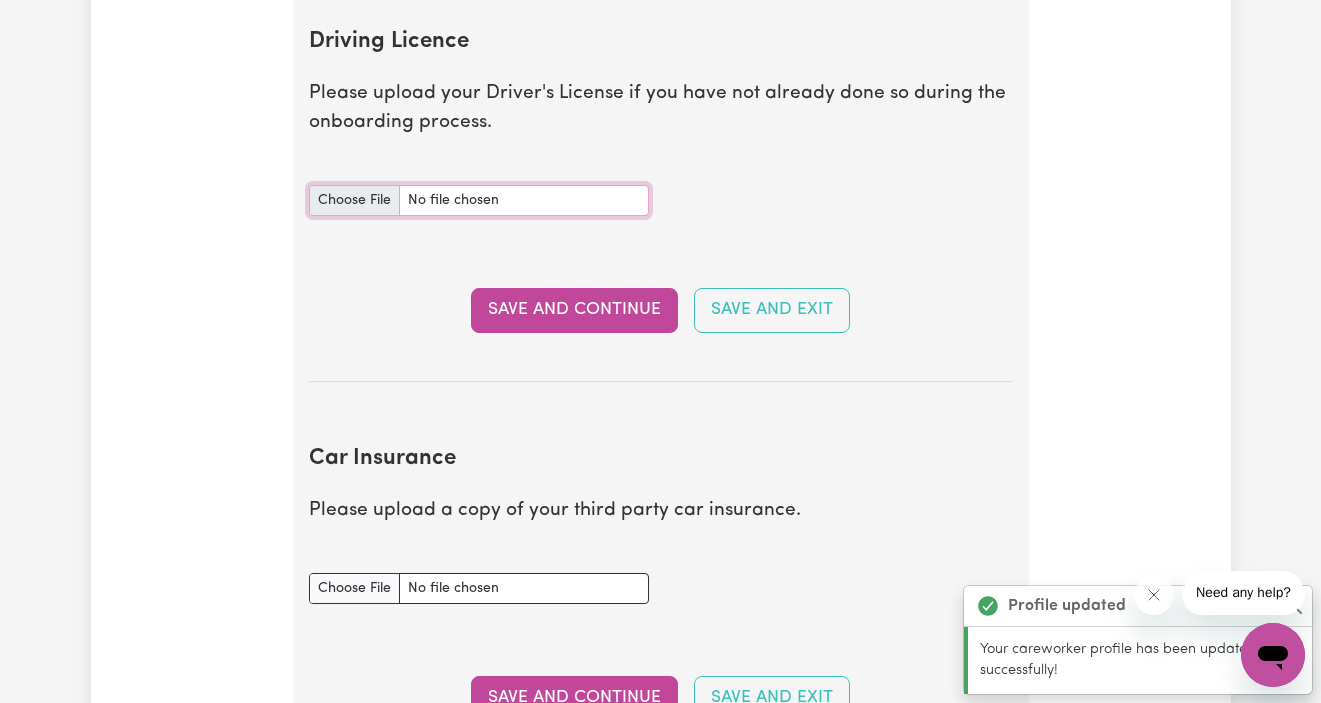 click on "Driving Licence  document" at bounding box center (479, 200) 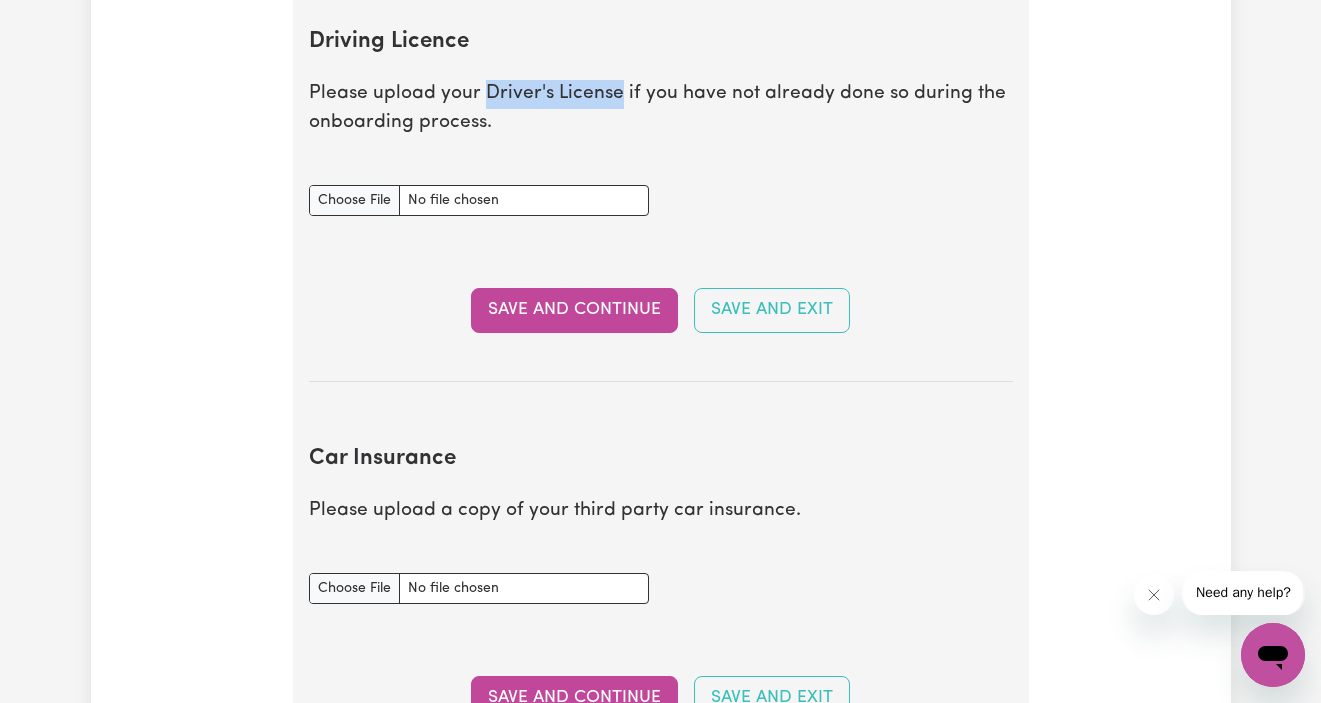 drag, startPoint x: 481, startPoint y: 92, endPoint x: 617, endPoint y: 92, distance: 136 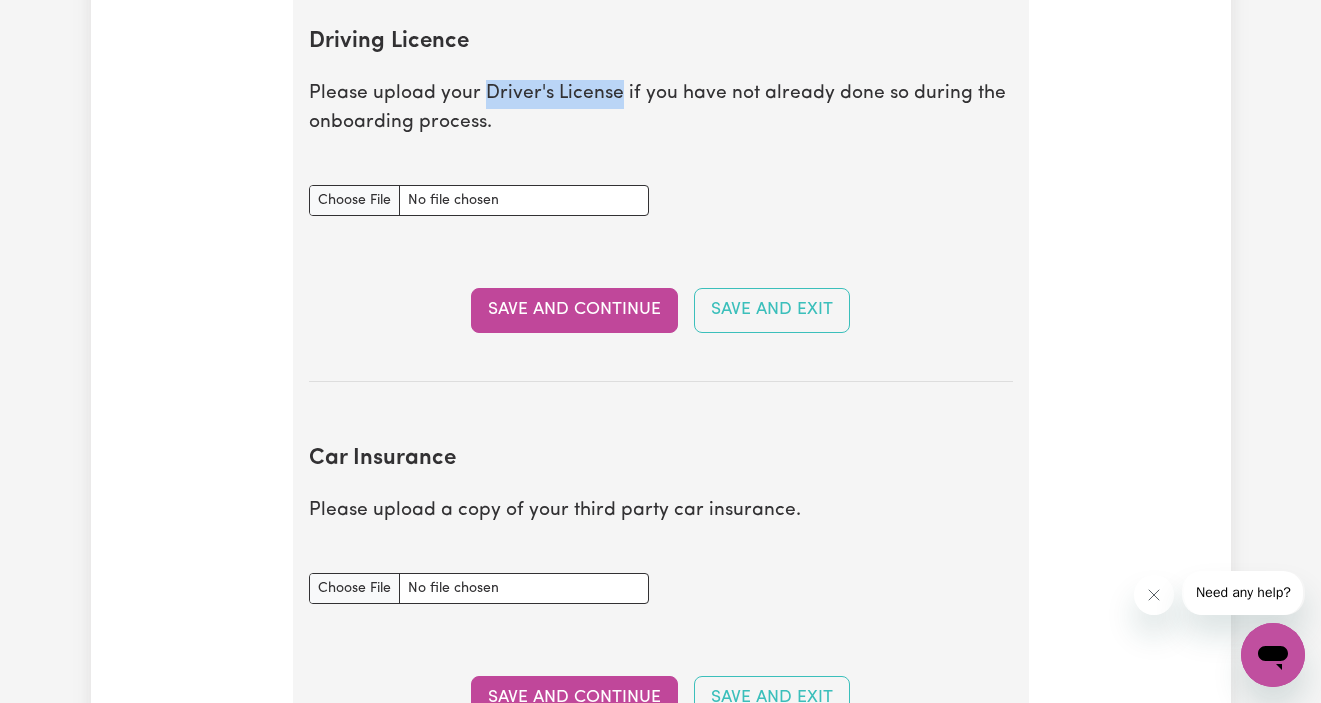 click on "Please upload your Driver's License if you have not already done so during the onboarding process." at bounding box center [661, 109] 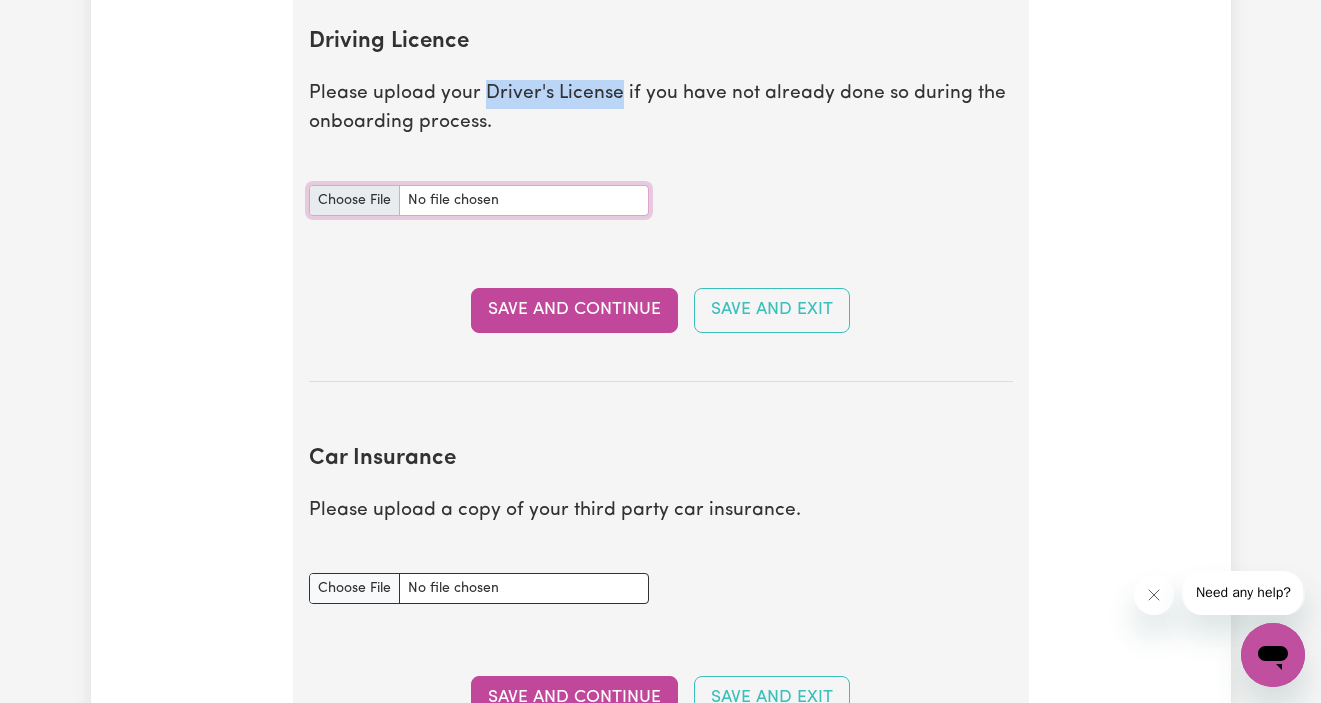 click on "Driving Licence  document" at bounding box center (479, 200) 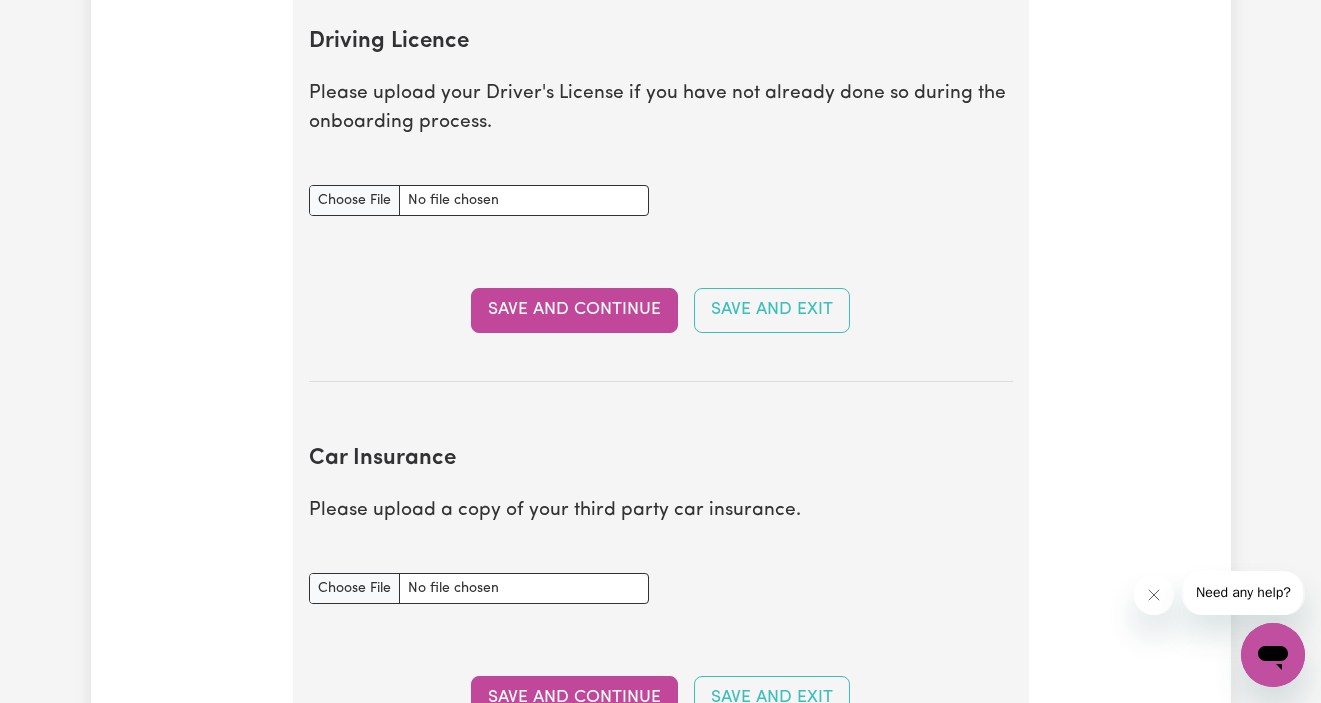 click on "Car Insurance" at bounding box center [661, 459] 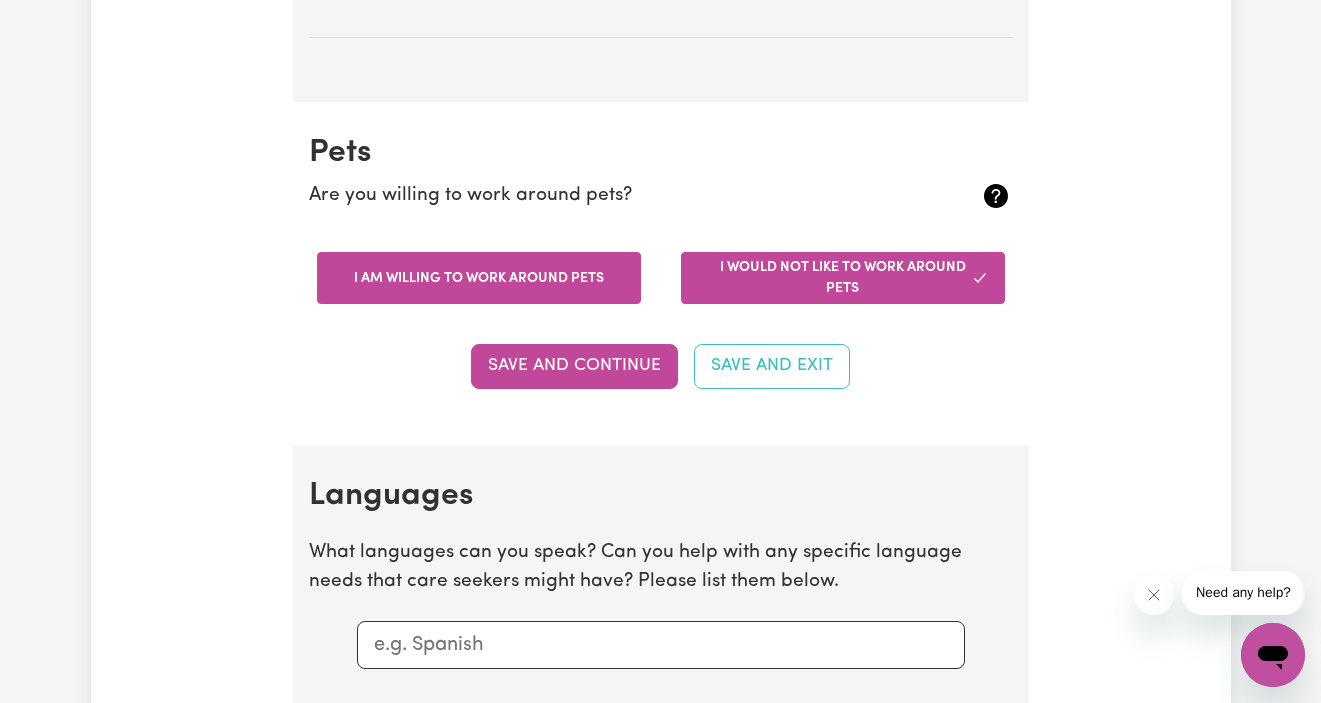 scroll, scrollTop: 1813, scrollLeft: 0, axis: vertical 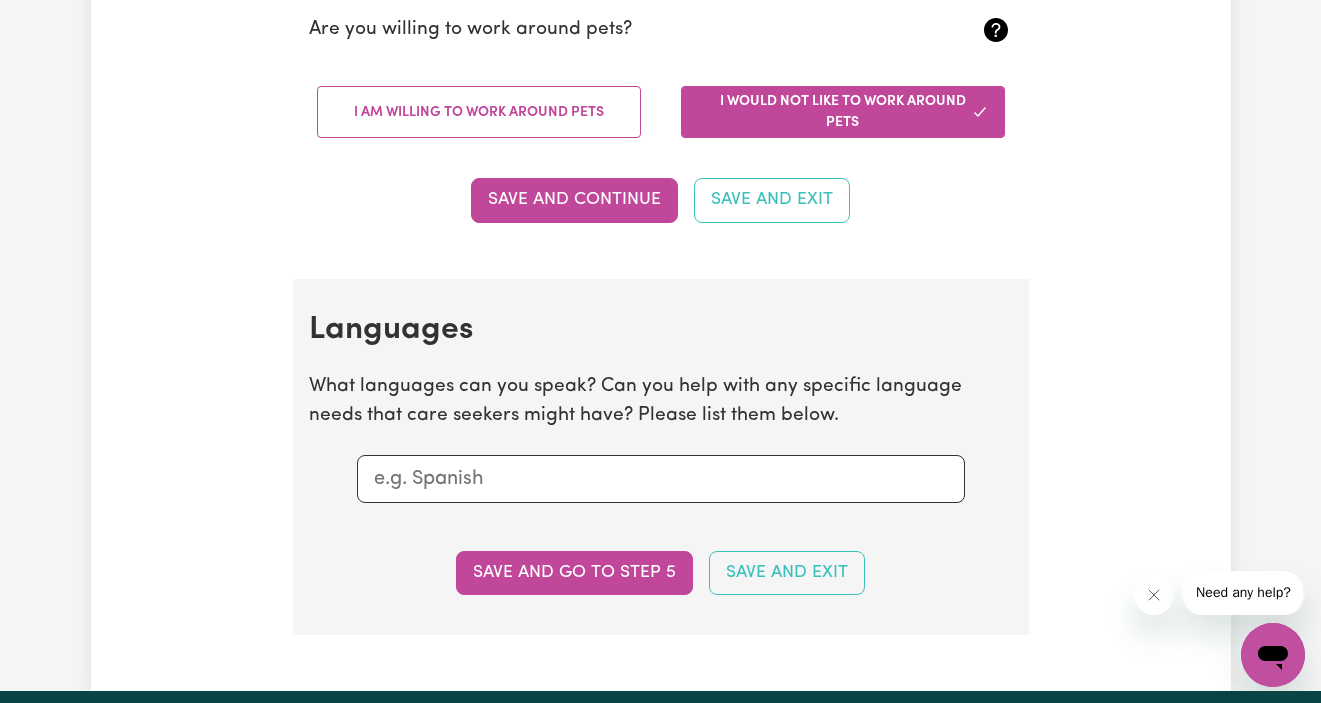 click at bounding box center [661, 479] 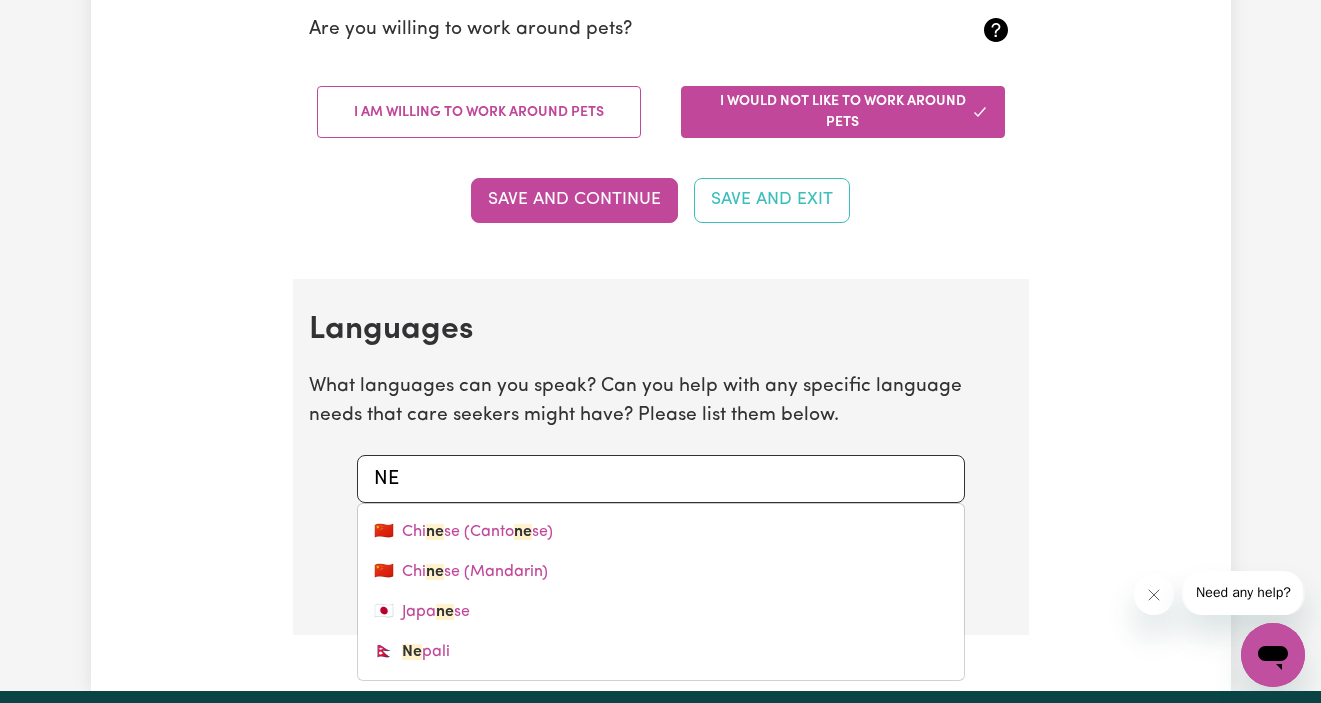 type on "N" 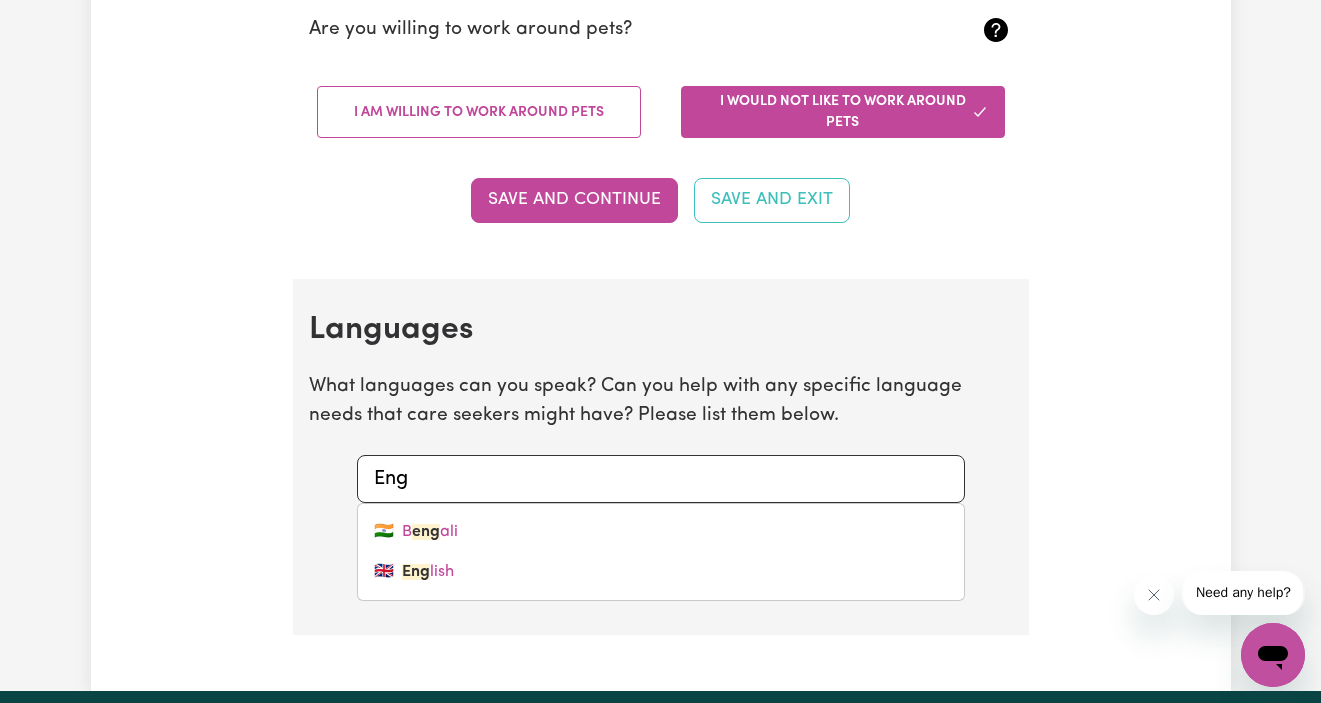 type on "Engl" 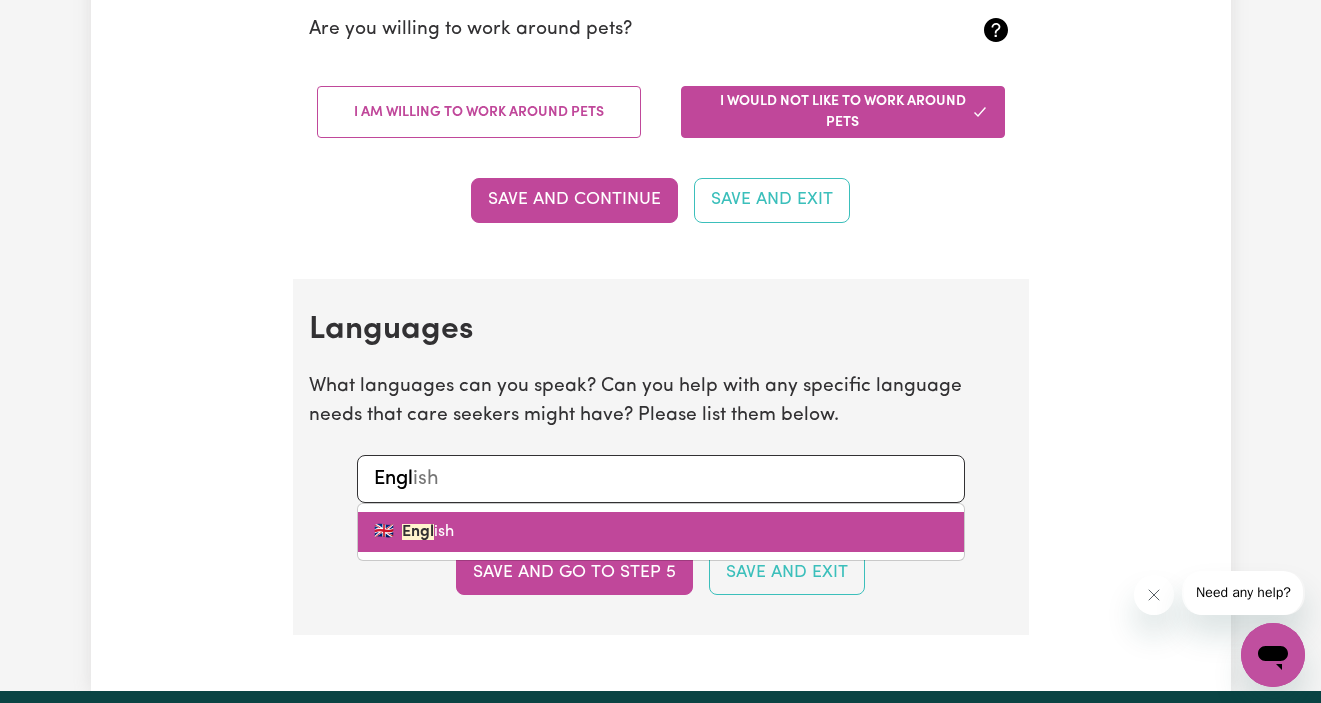 click on "🇬🇧 Engl ish" at bounding box center (661, 532) 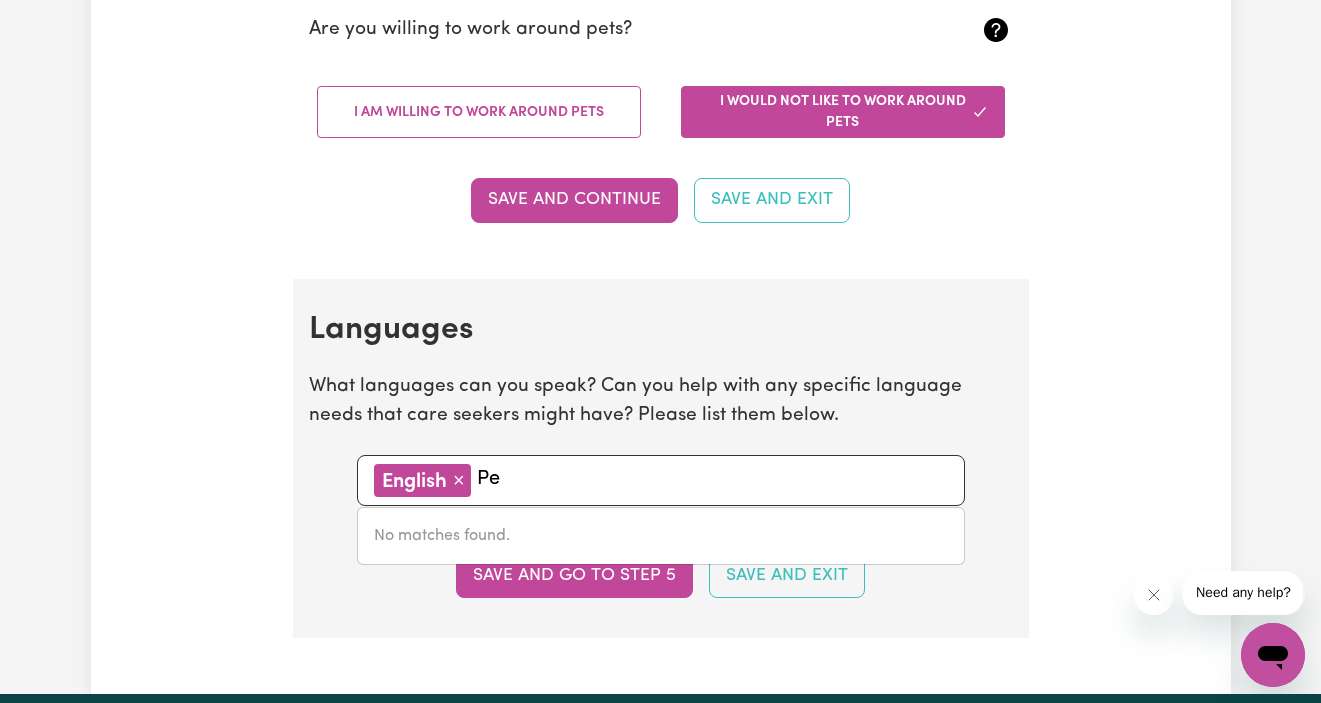 type on "P" 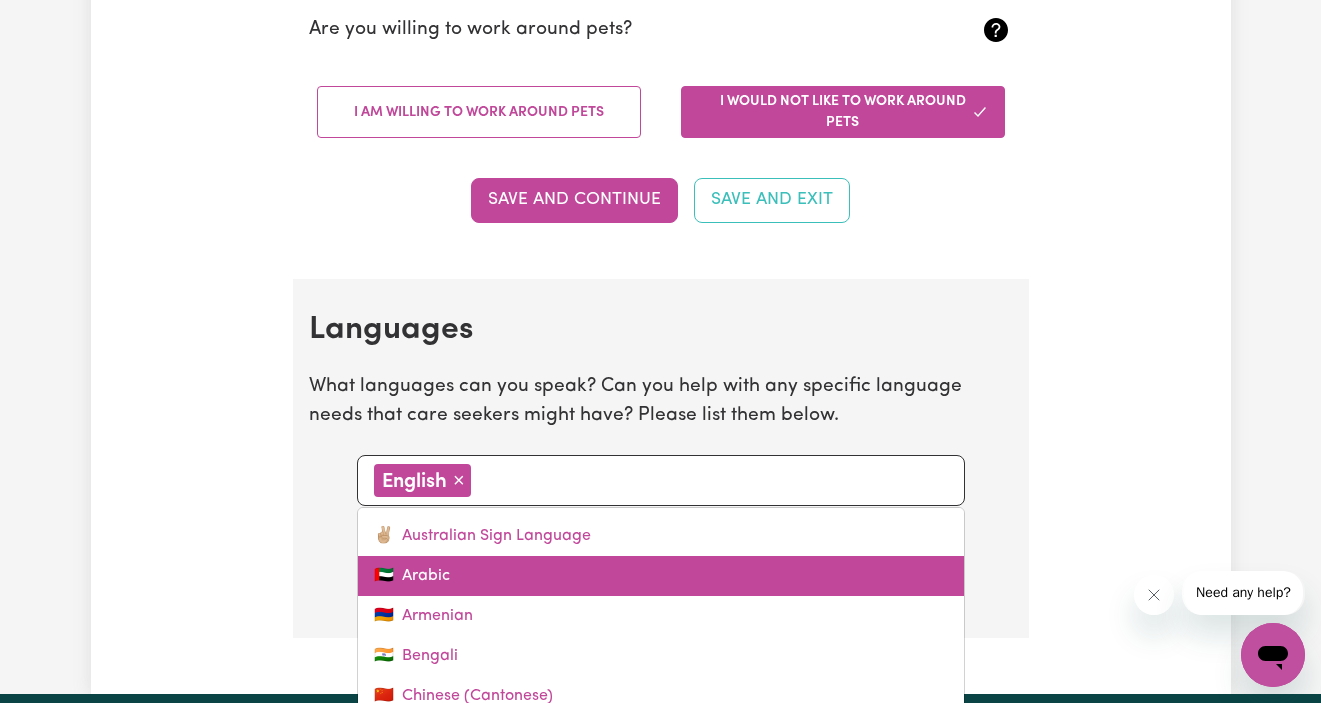 type on "F" 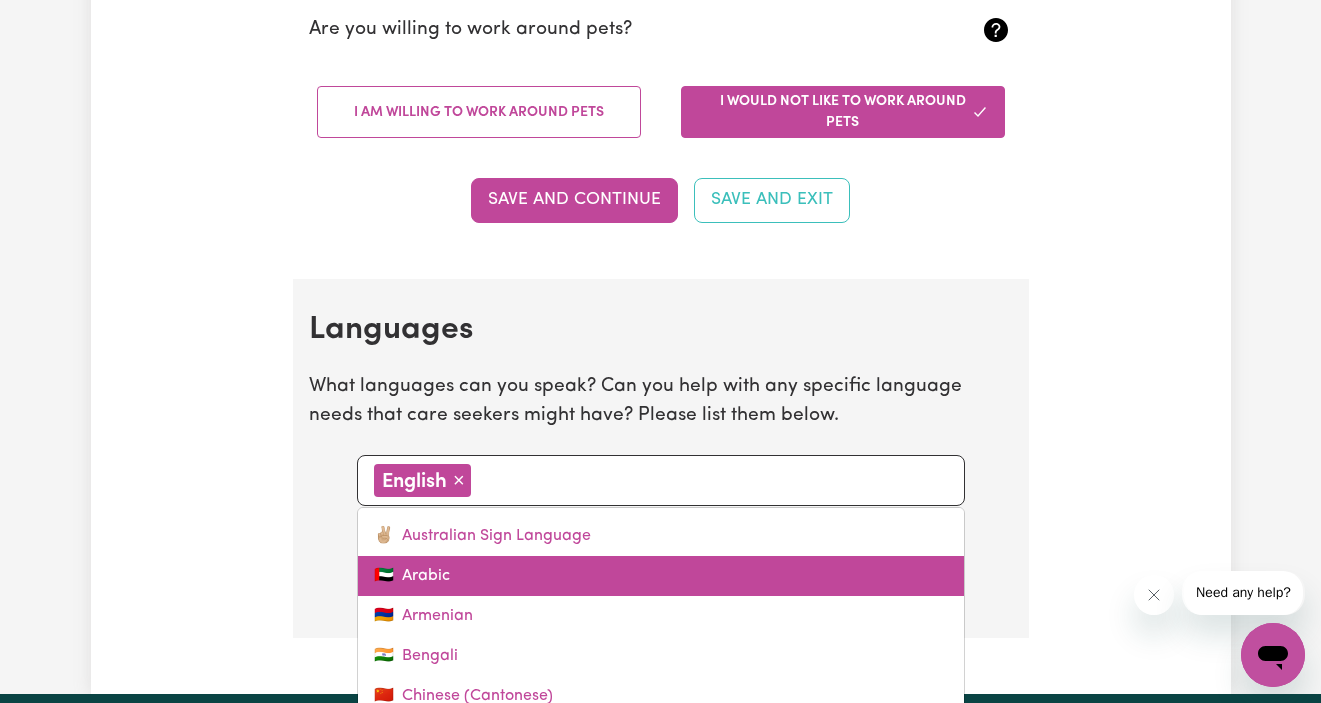 type on "Farsi" 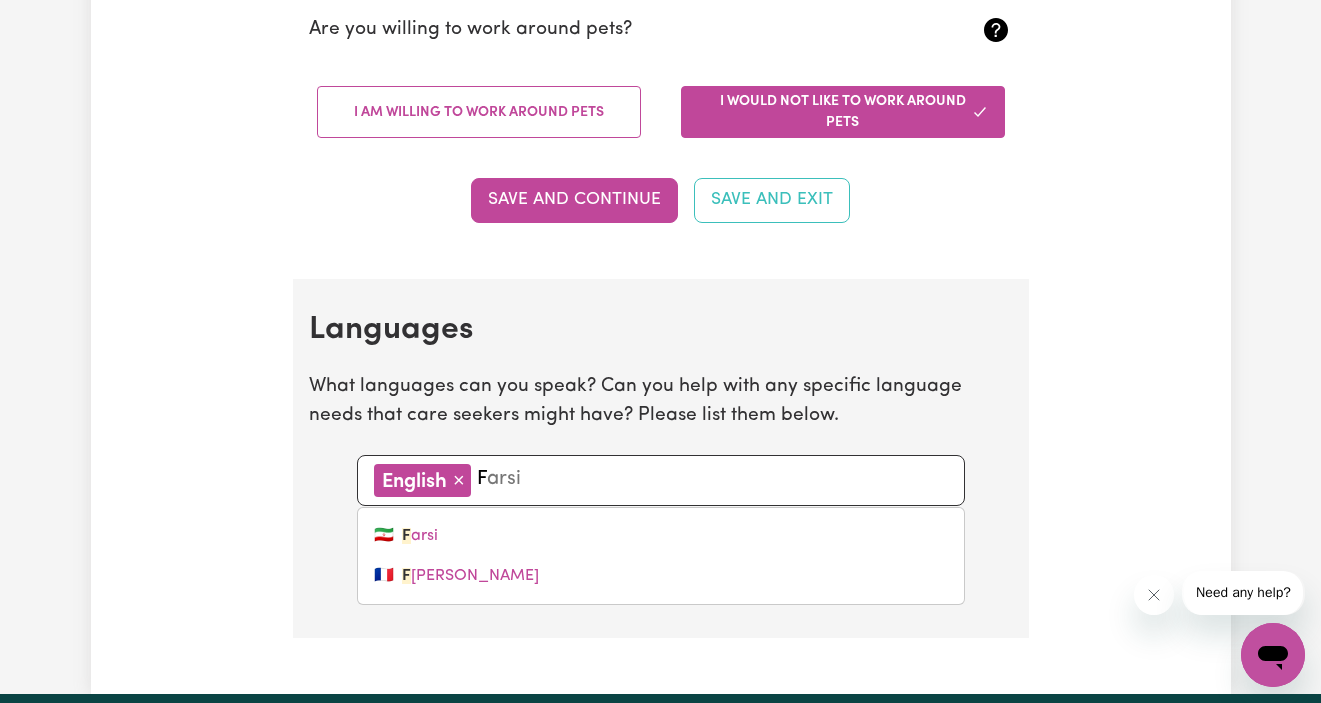 type on "Fa" 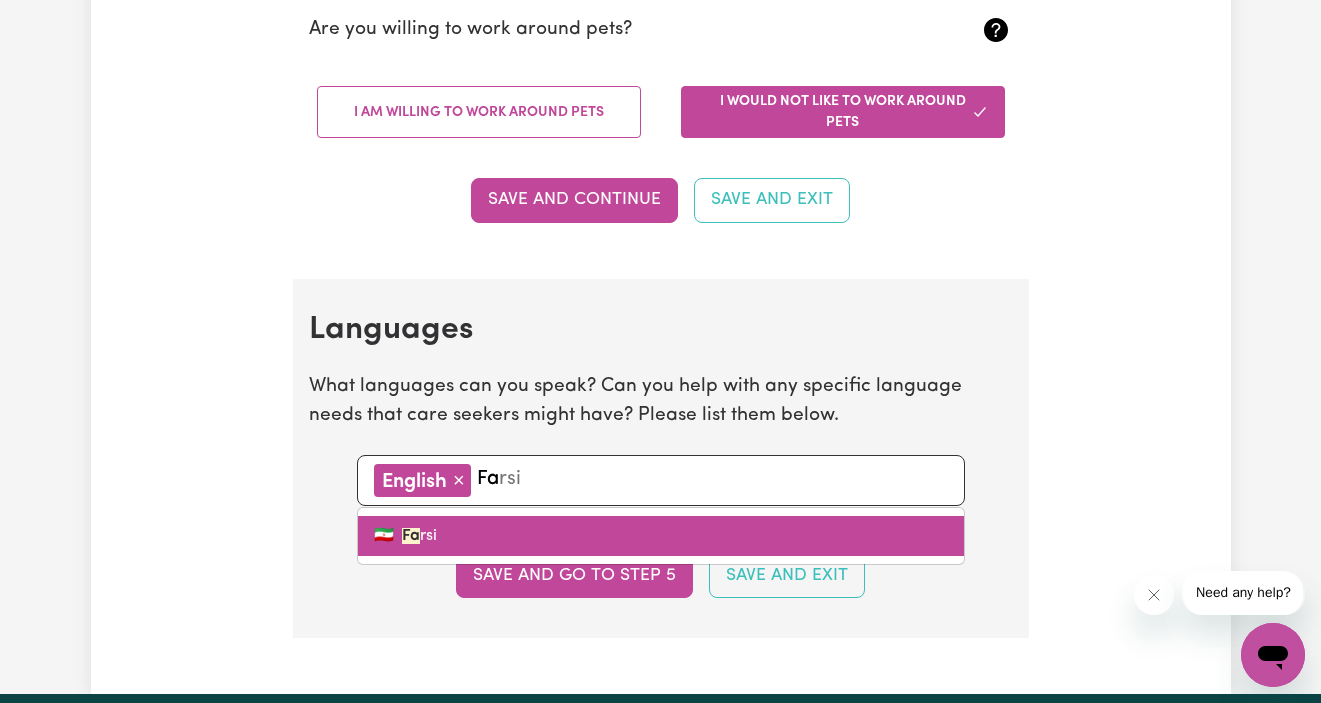 click on "🇮🇷 Fa rsi" at bounding box center [661, 536] 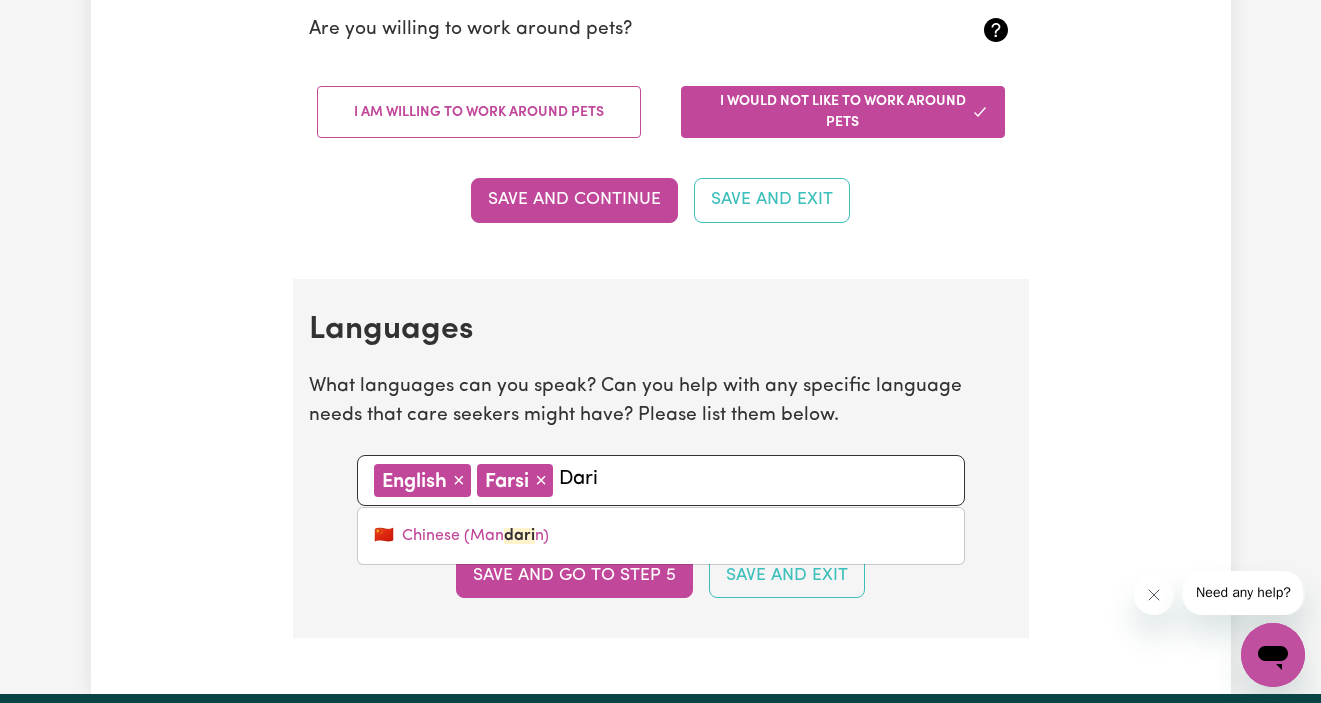 click on "Update Profile 1 2 3 4 5 Step  4 :  Other Support Fill out the fields below to add extra details that will help you match to more specific requirements in care seekers' search. Driving Can you assist care seekers who need someone to drive them in the community? I am willing to drive and own a car that is insured I would not like to drive as part of my work Save and Continue Save and Exit Driving Documents Driving Licence Please upload your Driver's License if you have not already done so during the onboarding process. Driving Licence  document Save and Continue Save and Exit Car Insurance Please upload a copy of your third party car insurance. Car Insurance  document Save and Continue Save and Exit Pets Are you willing to work around pets? I am willing to work around pets I would not like to work around pets Save and Continue Save and Exit Languages What languages can you speak? Can you help with any specific language needs that care seekers might have? Please list them below. English × Remove Farsi × Dari" at bounding box center [661, -525] 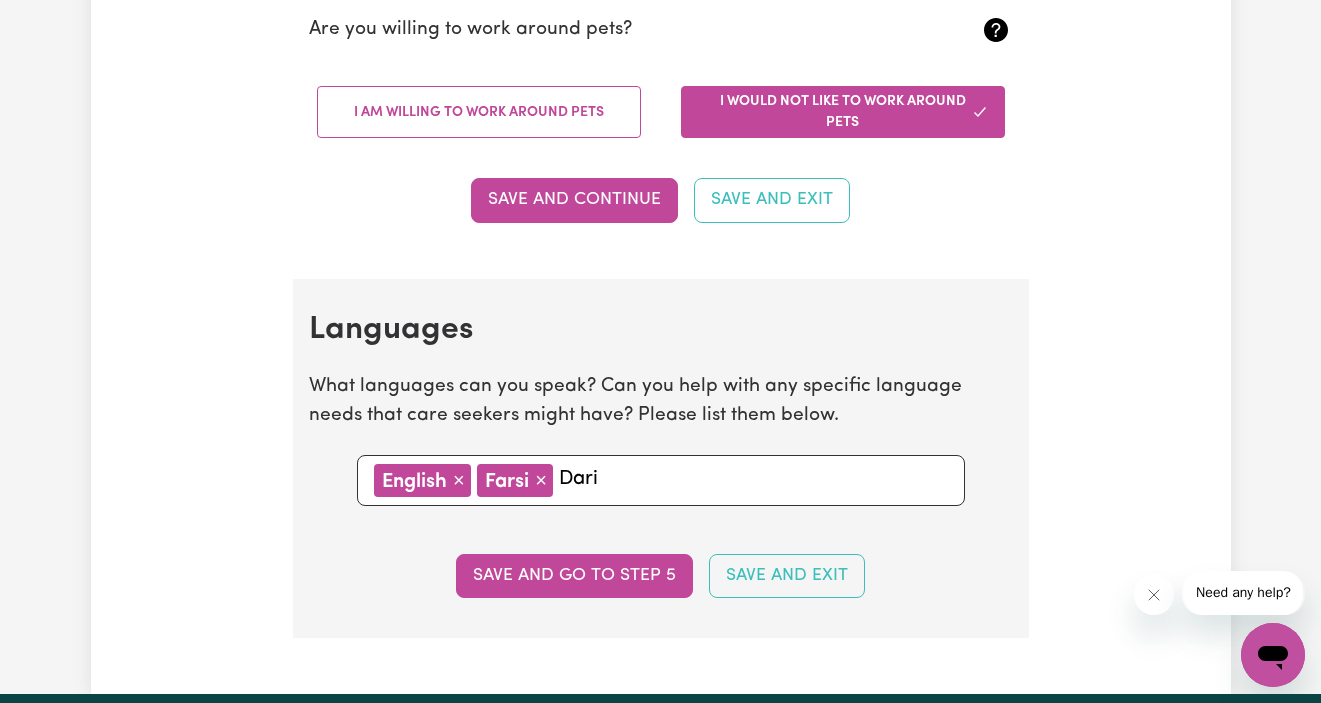 click on "Dari" at bounding box center (753, 479) 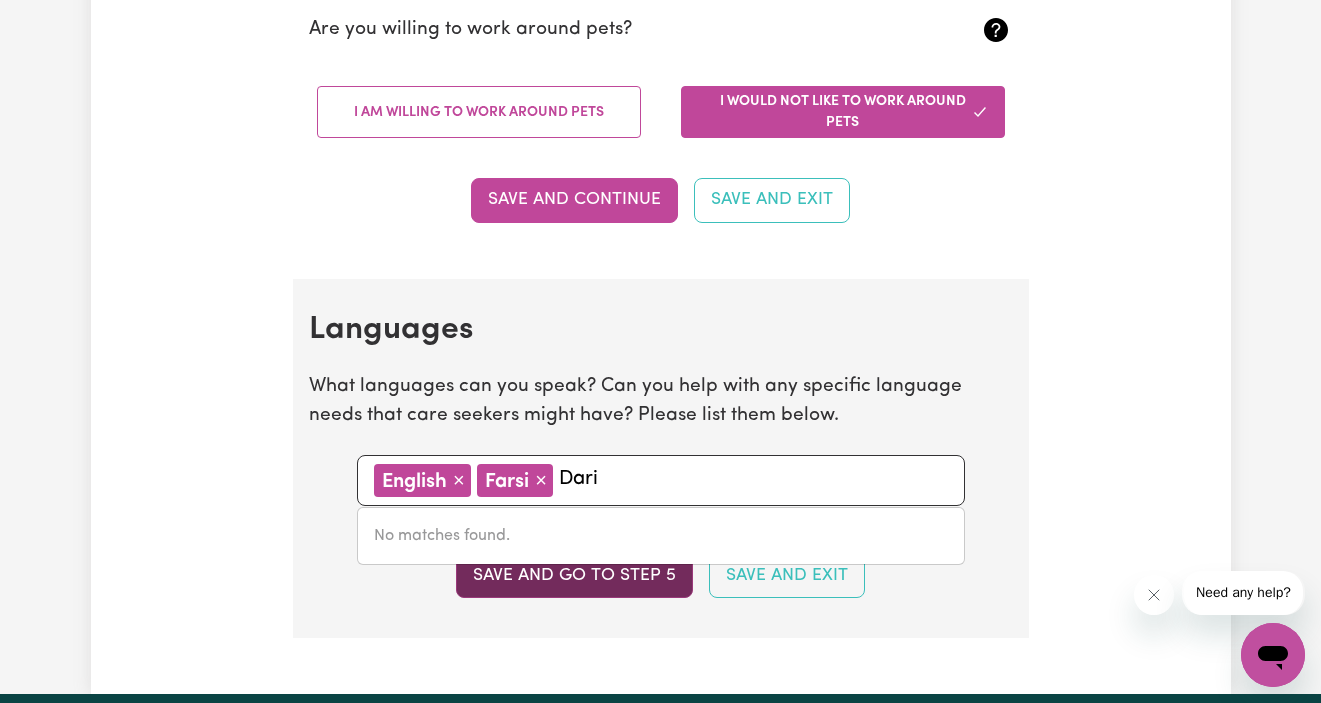 type on "Dari" 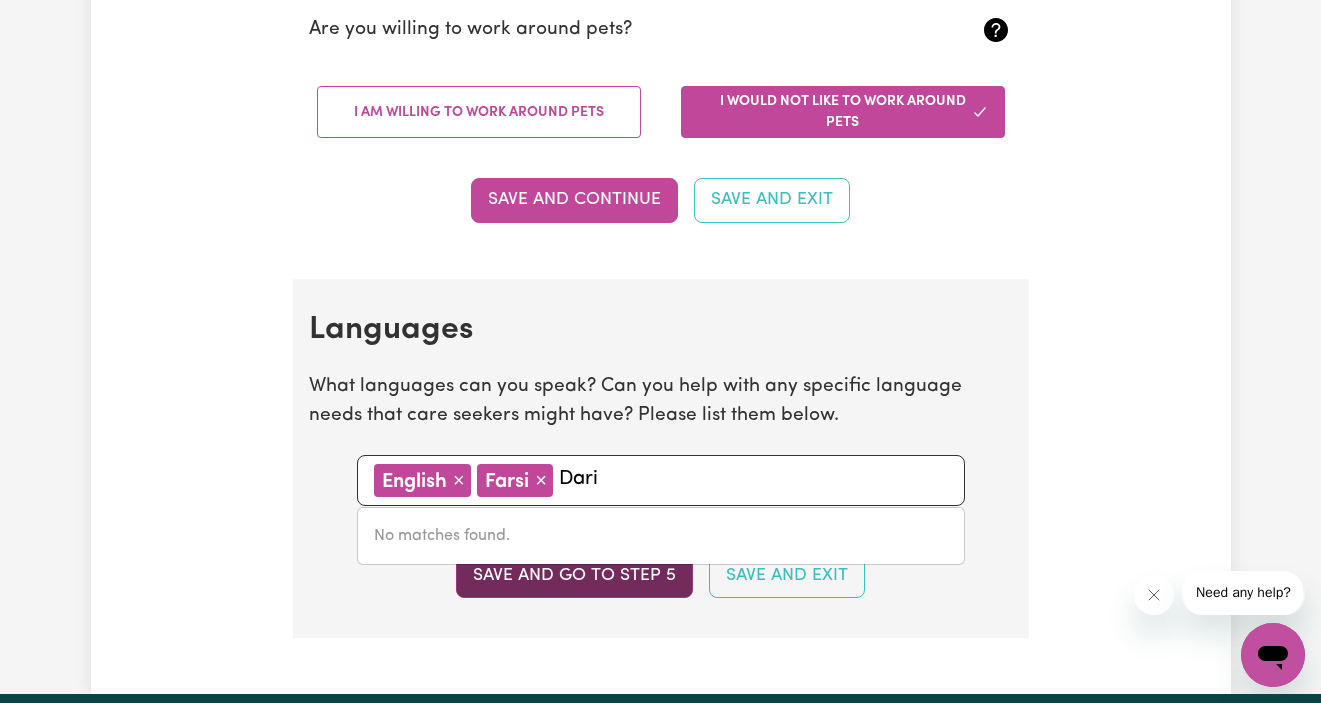 click on "Save and go to step 5" at bounding box center (574, 576) 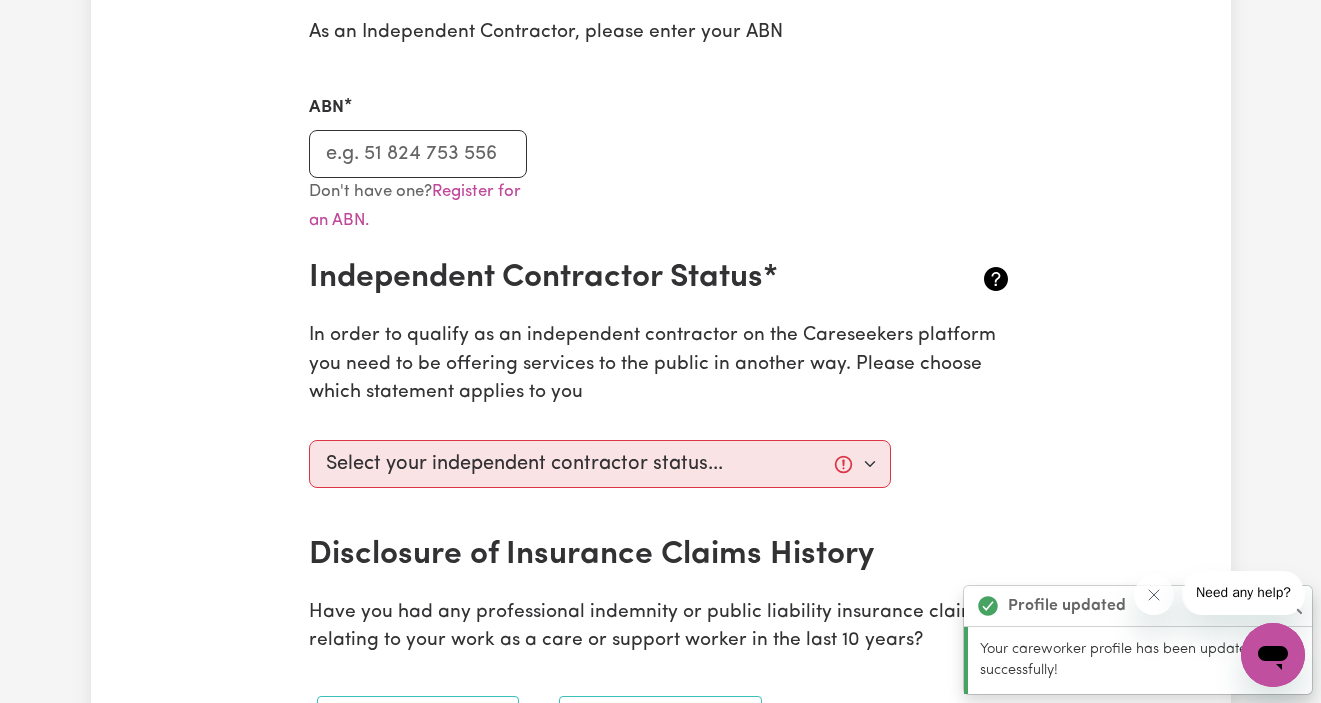 scroll, scrollTop: 354, scrollLeft: 0, axis: vertical 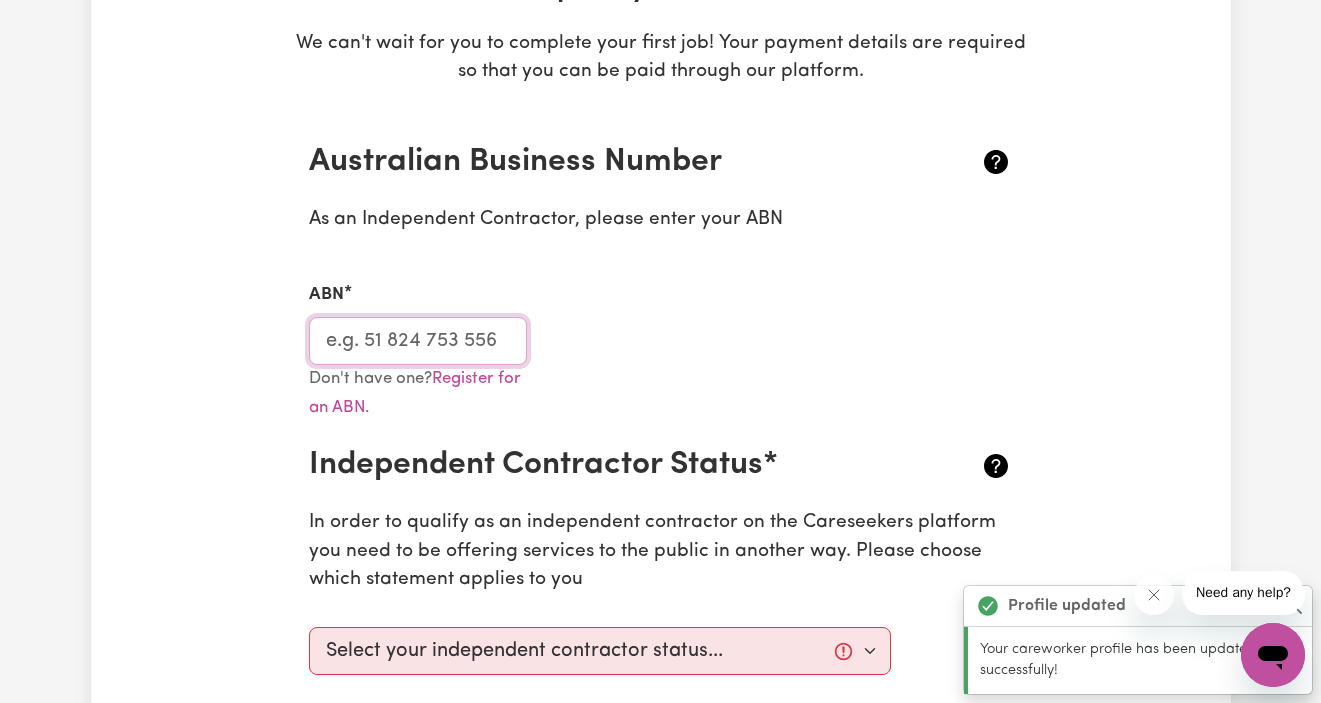 click on "ABN" at bounding box center (418, 341) 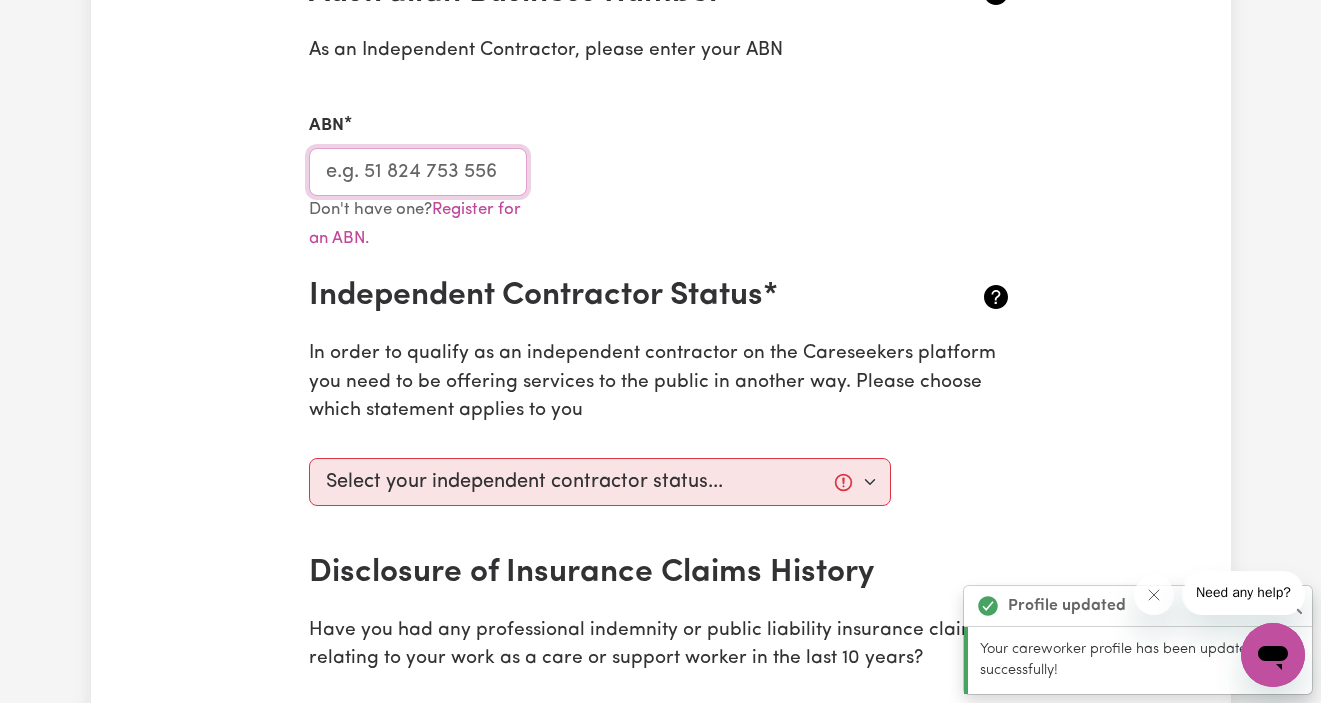 scroll, scrollTop: 526, scrollLeft: 0, axis: vertical 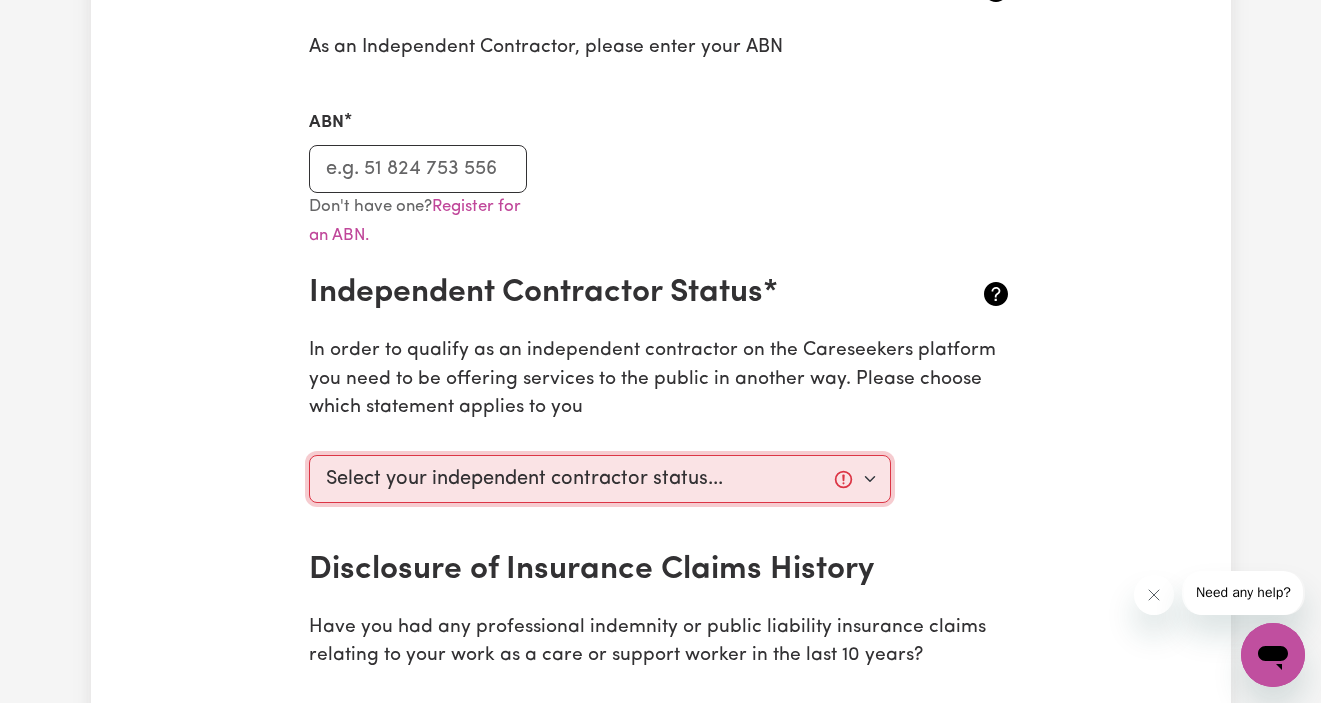click on "Select your independent contractor status... I am providing services through another platform I am providing services privately on my own I am providing services by being employed by an organisation I am working in another industry" at bounding box center (600, 479) 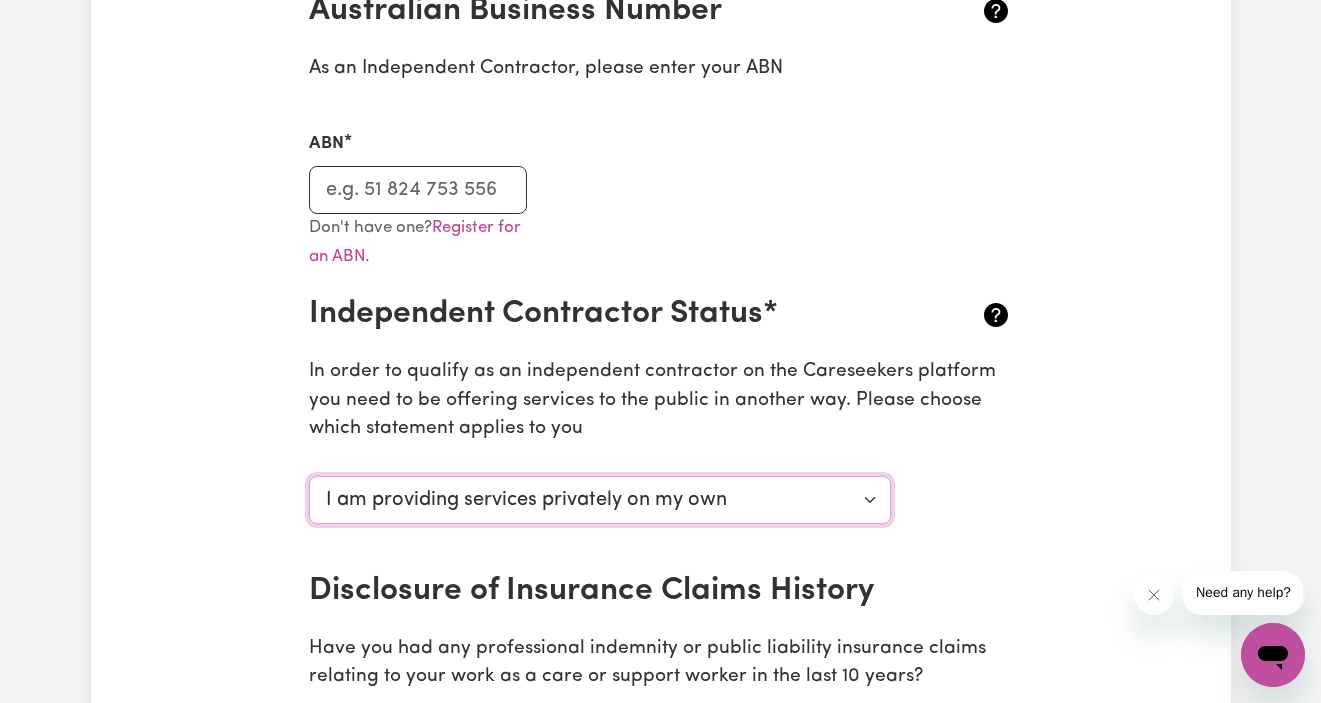 scroll, scrollTop: 452, scrollLeft: 0, axis: vertical 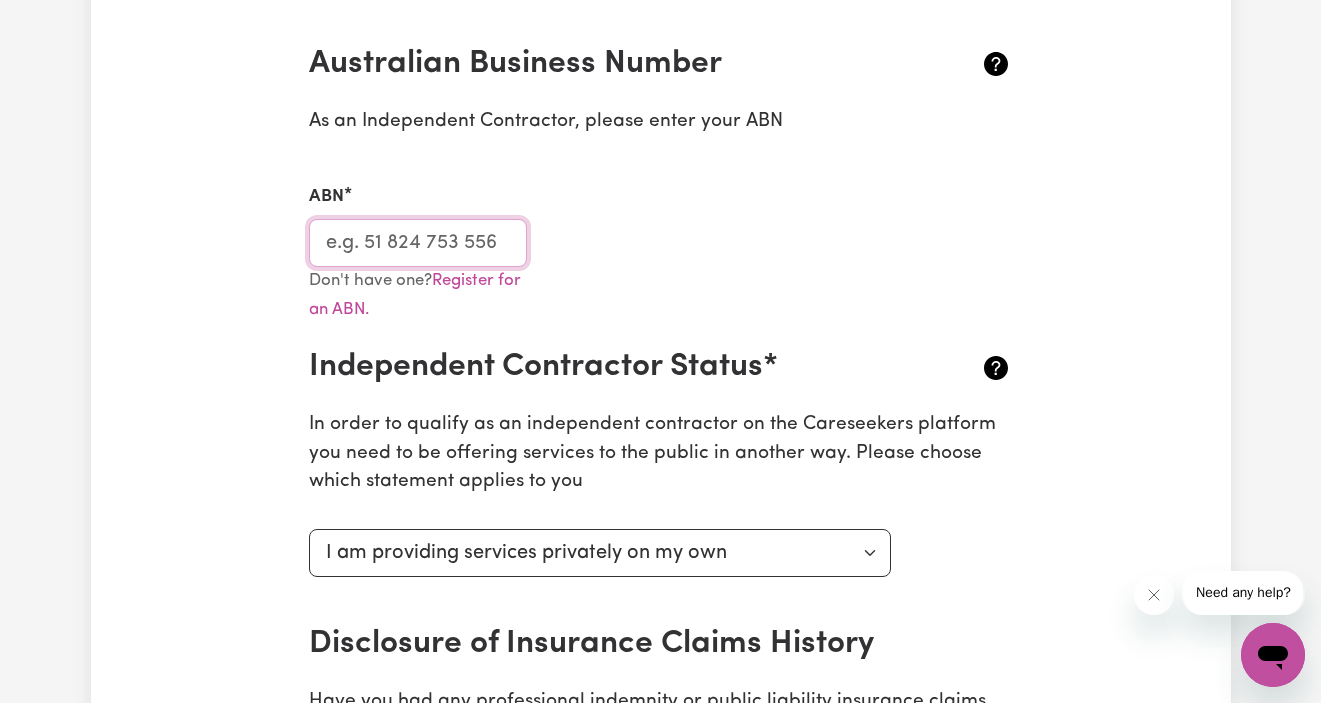 click on "ABN" at bounding box center [418, 243] 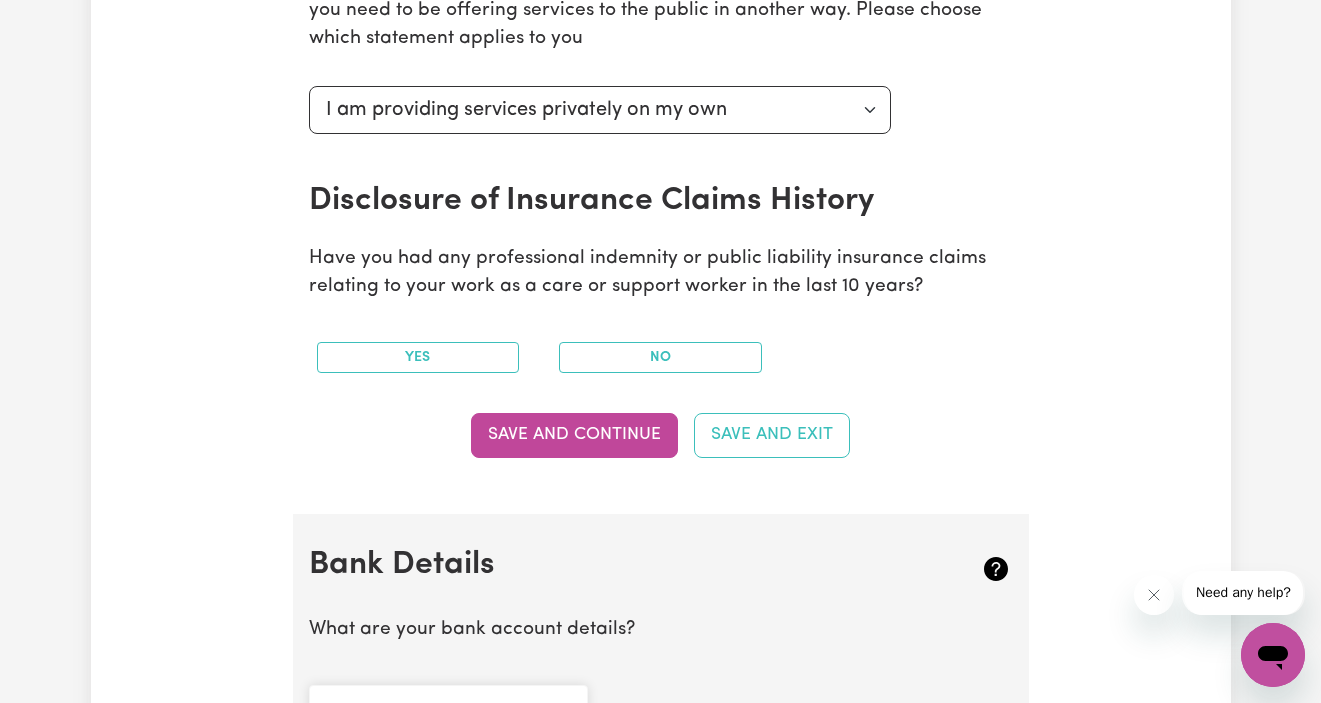 scroll, scrollTop: 874, scrollLeft: 0, axis: vertical 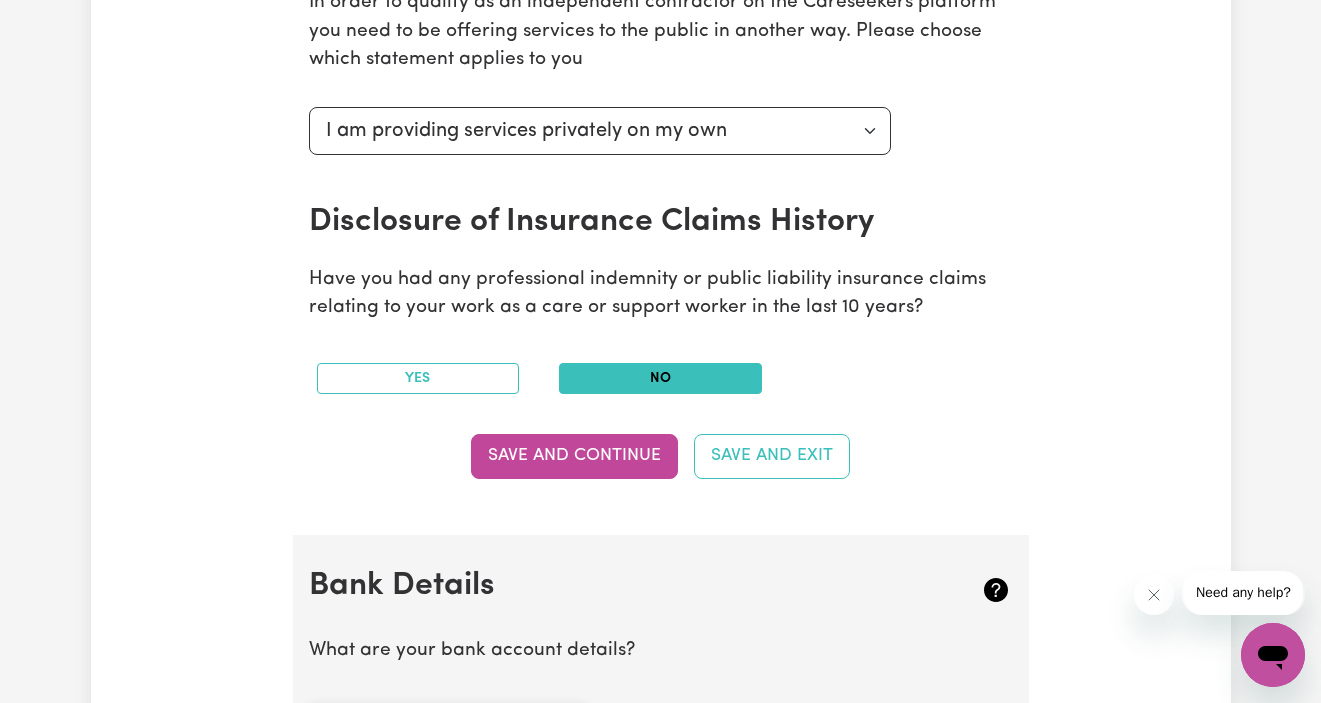 type on "95 722 476 927" 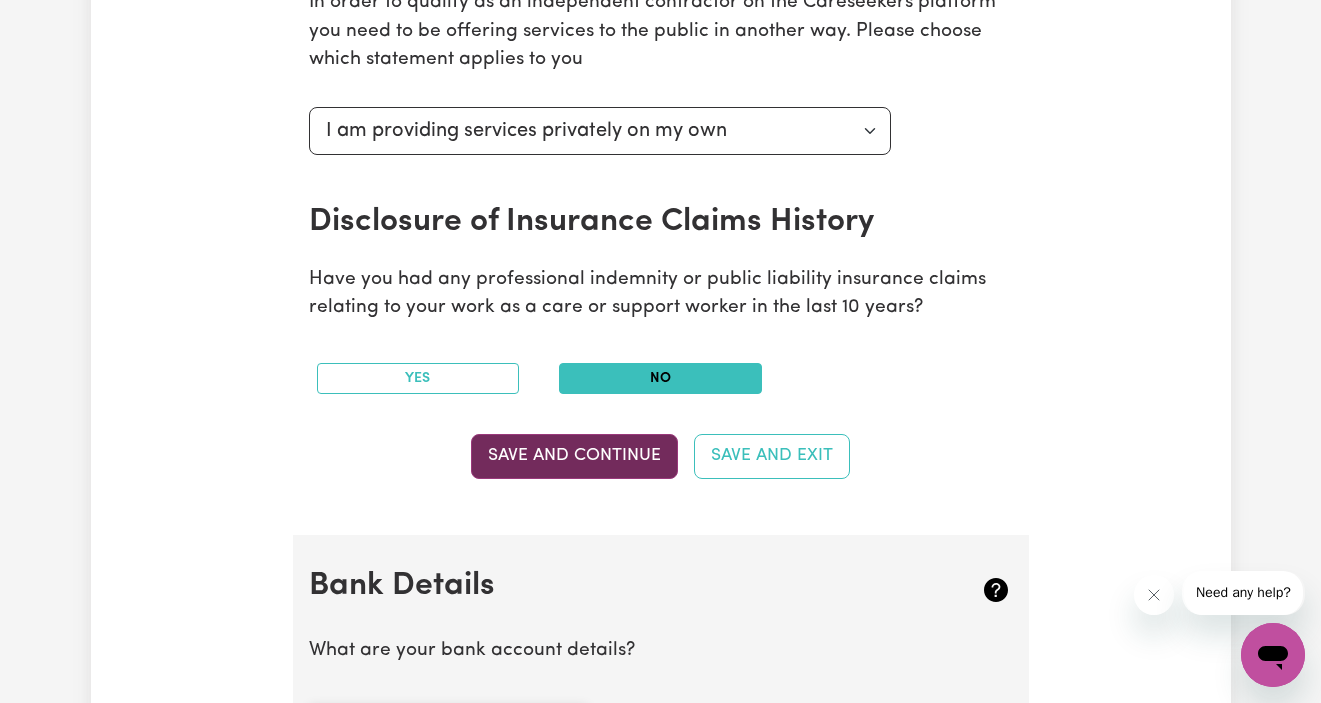 click on "Save and Continue" at bounding box center [574, 456] 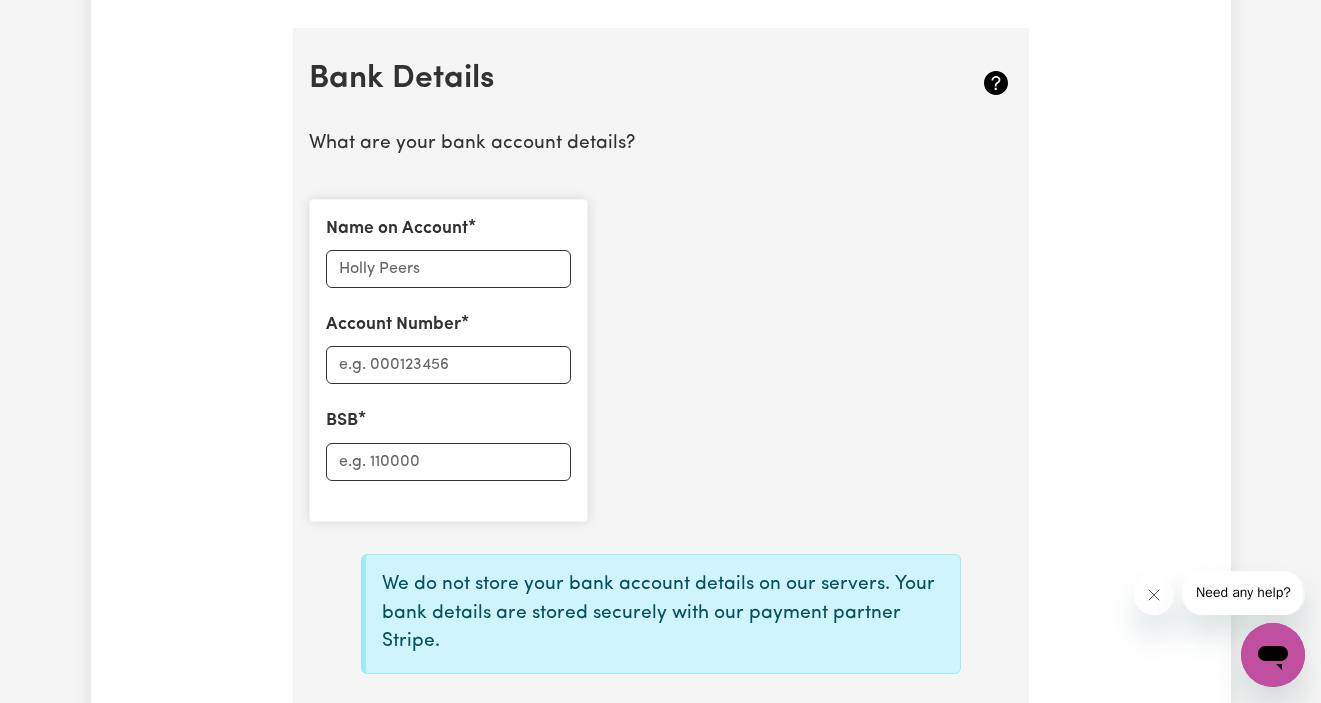scroll, scrollTop: 1384, scrollLeft: 0, axis: vertical 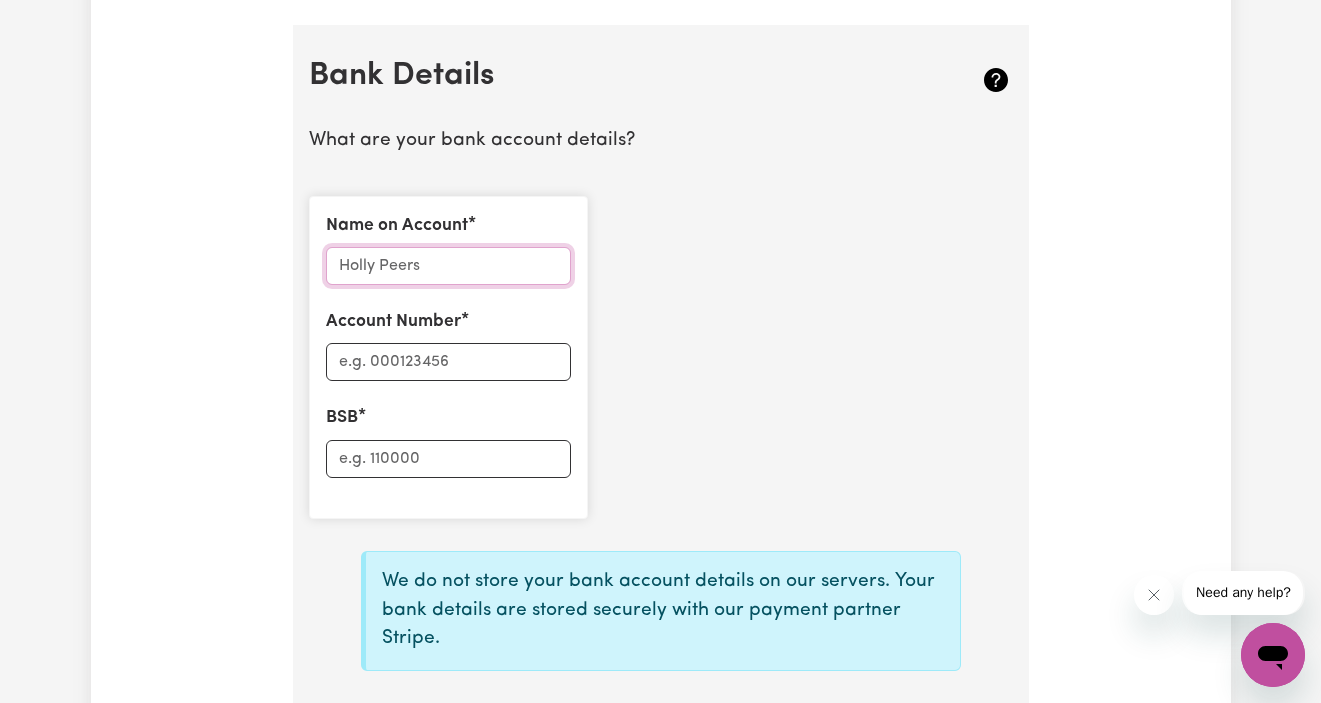 click on "Name on Account" at bounding box center [448, 266] 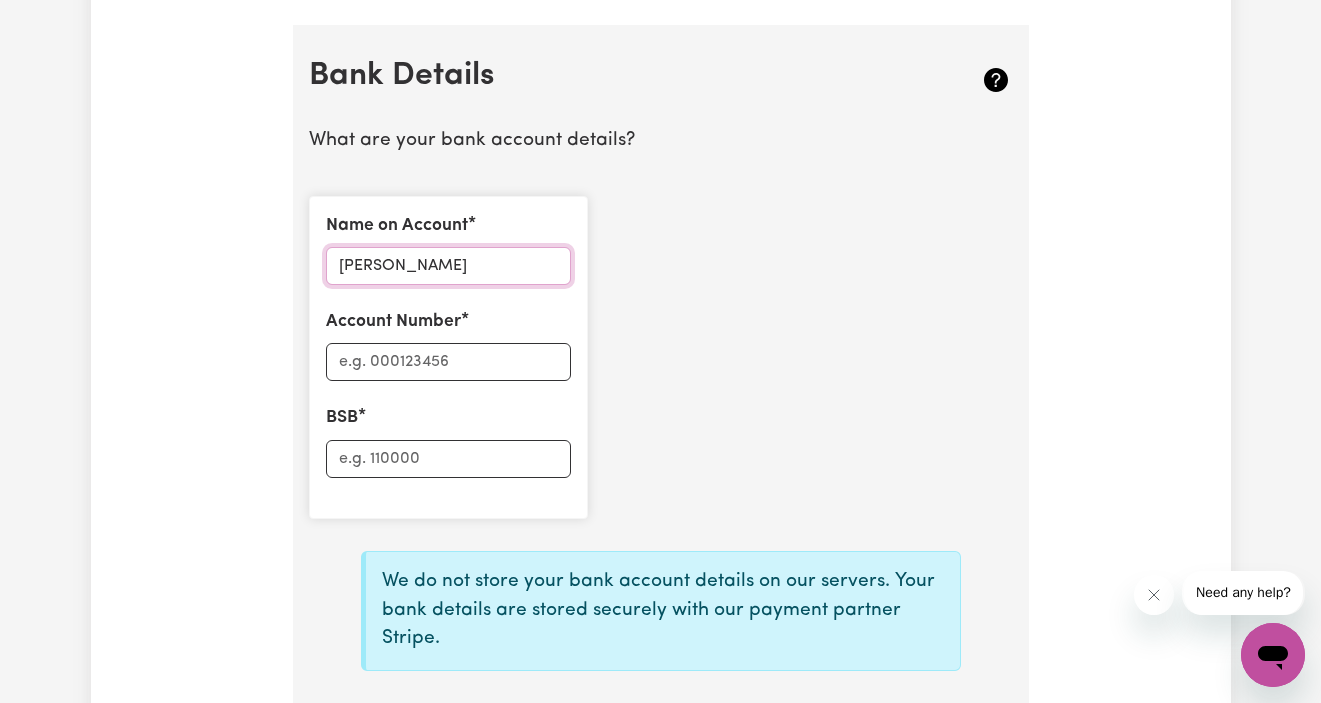 type on "Kamela Rezaie" 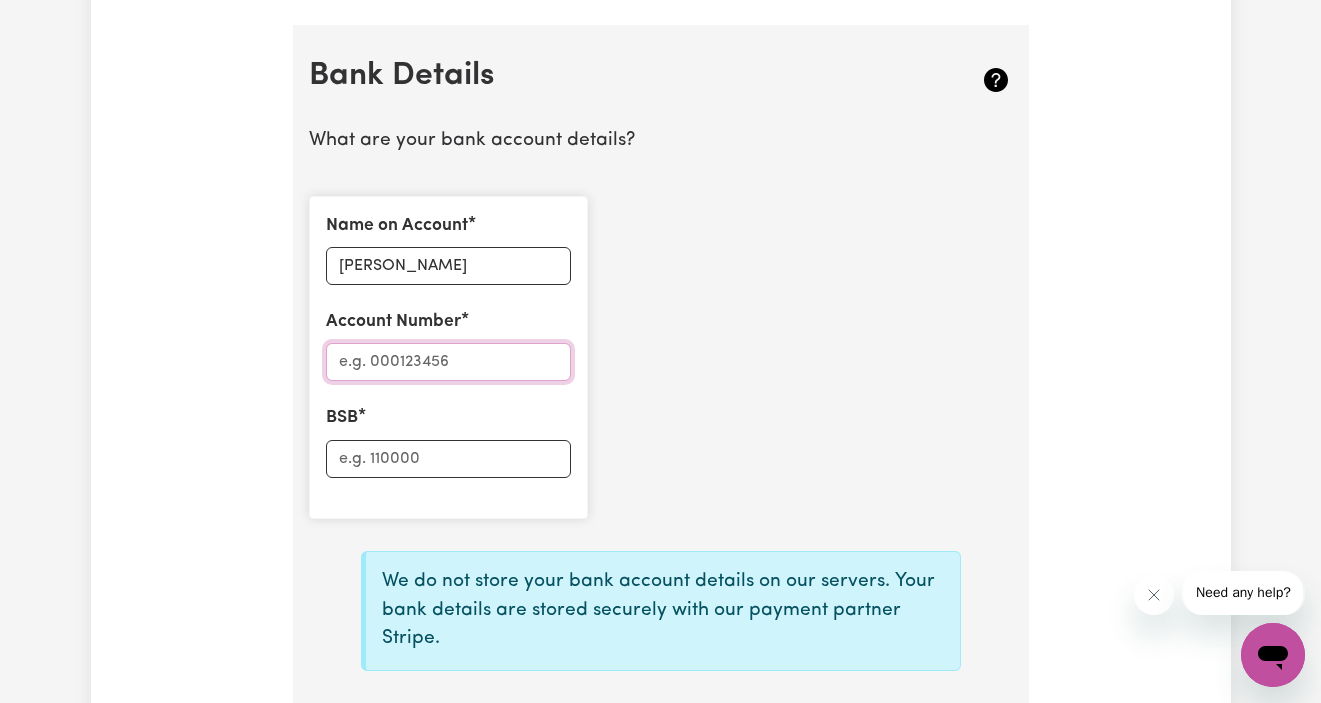 click on "Account Number" at bounding box center (448, 362) 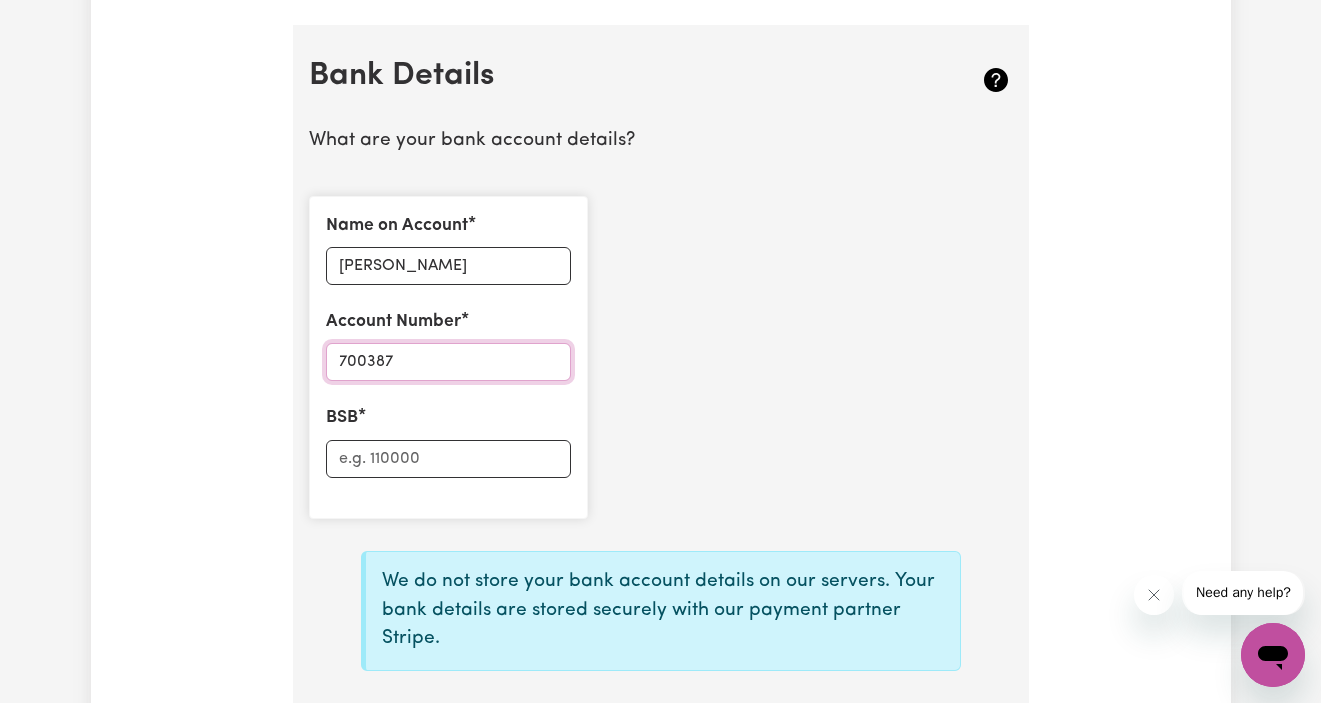 type on "700387" 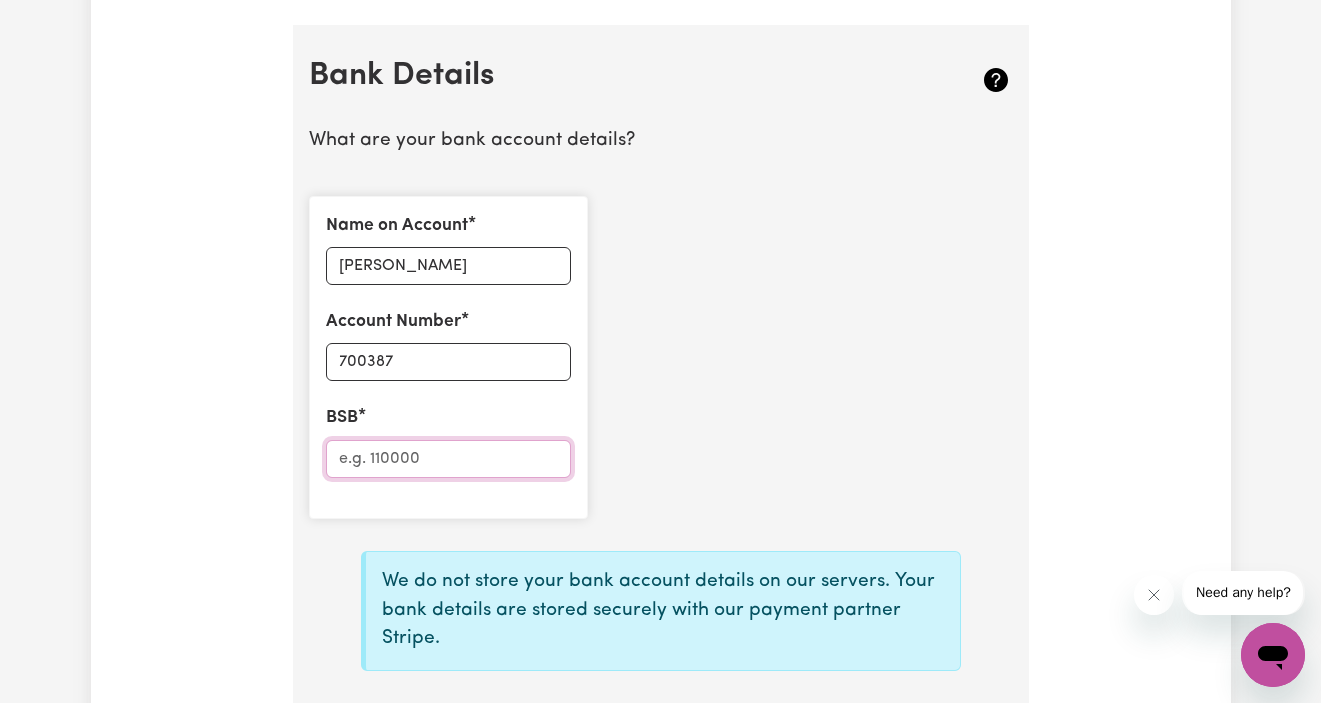click on "BSB" at bounding box center [448, 459] 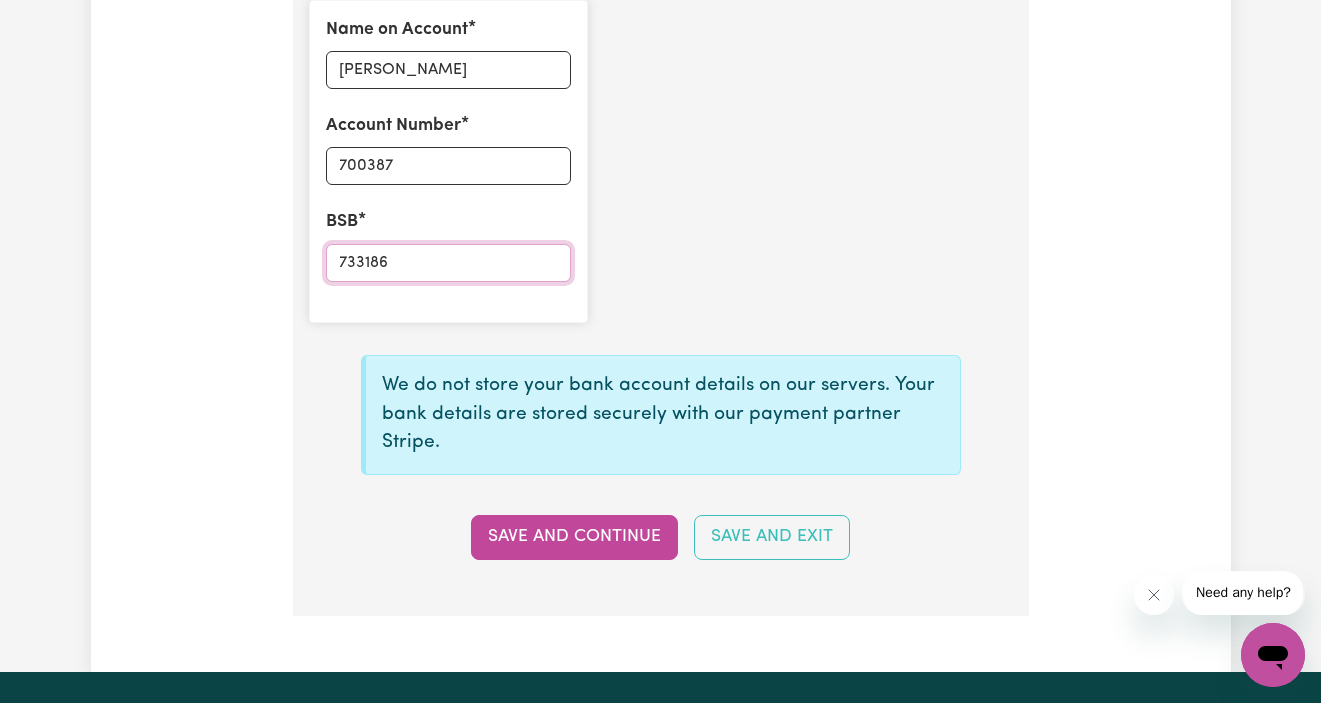 scroll, scrollTop: 1633, scrollLeft: 0, axis: vertical 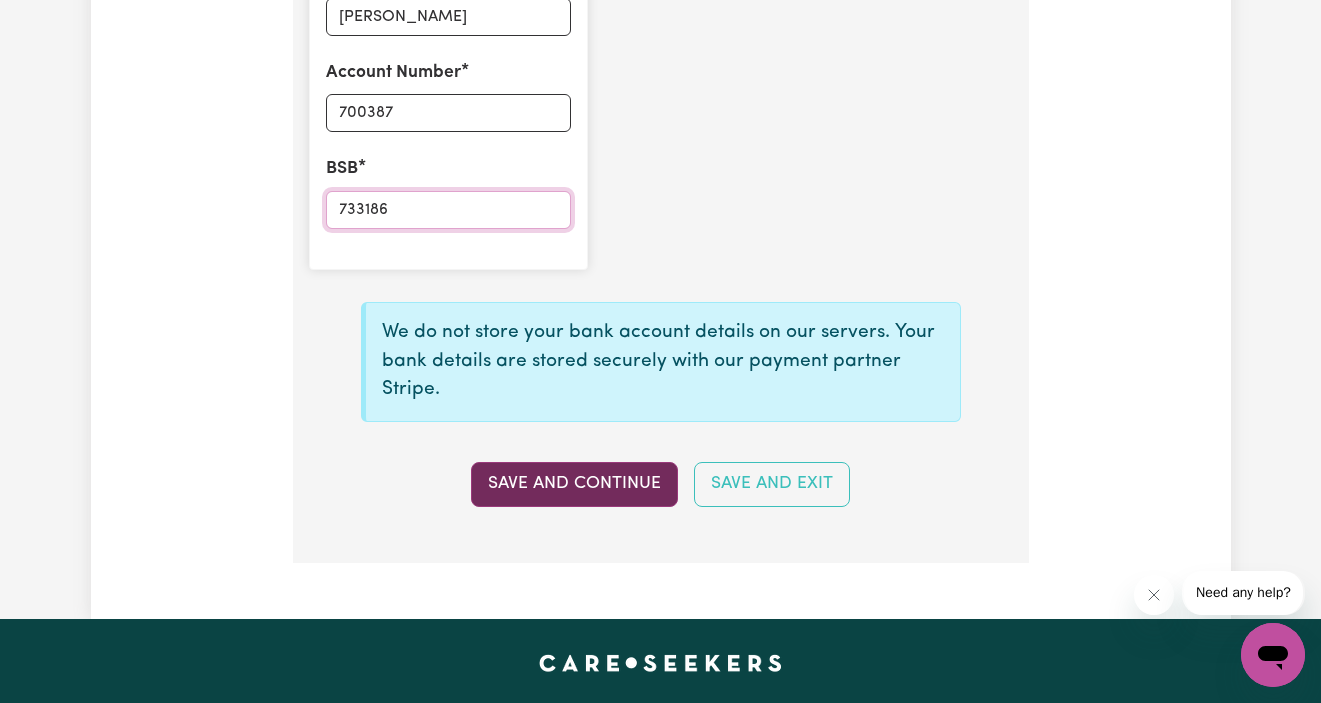 type on "733186" 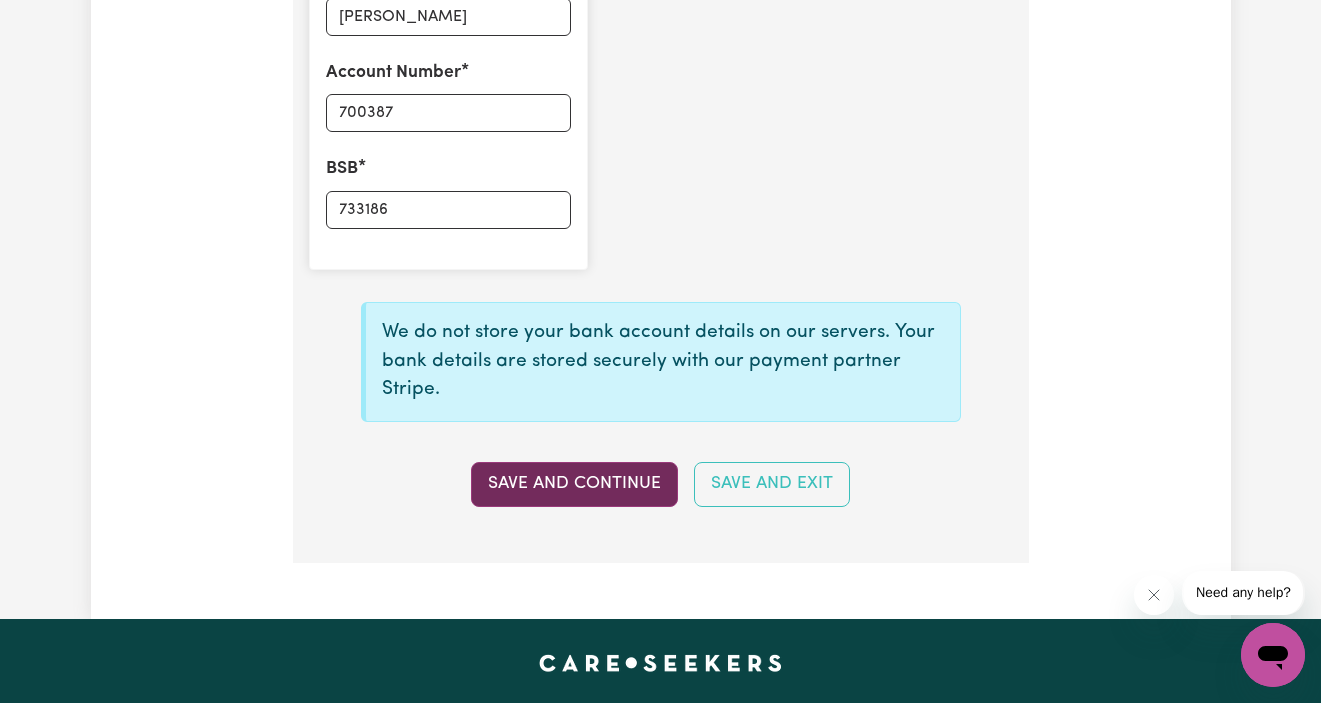 click on "Save and Continue" at bounding box center (574, 484) 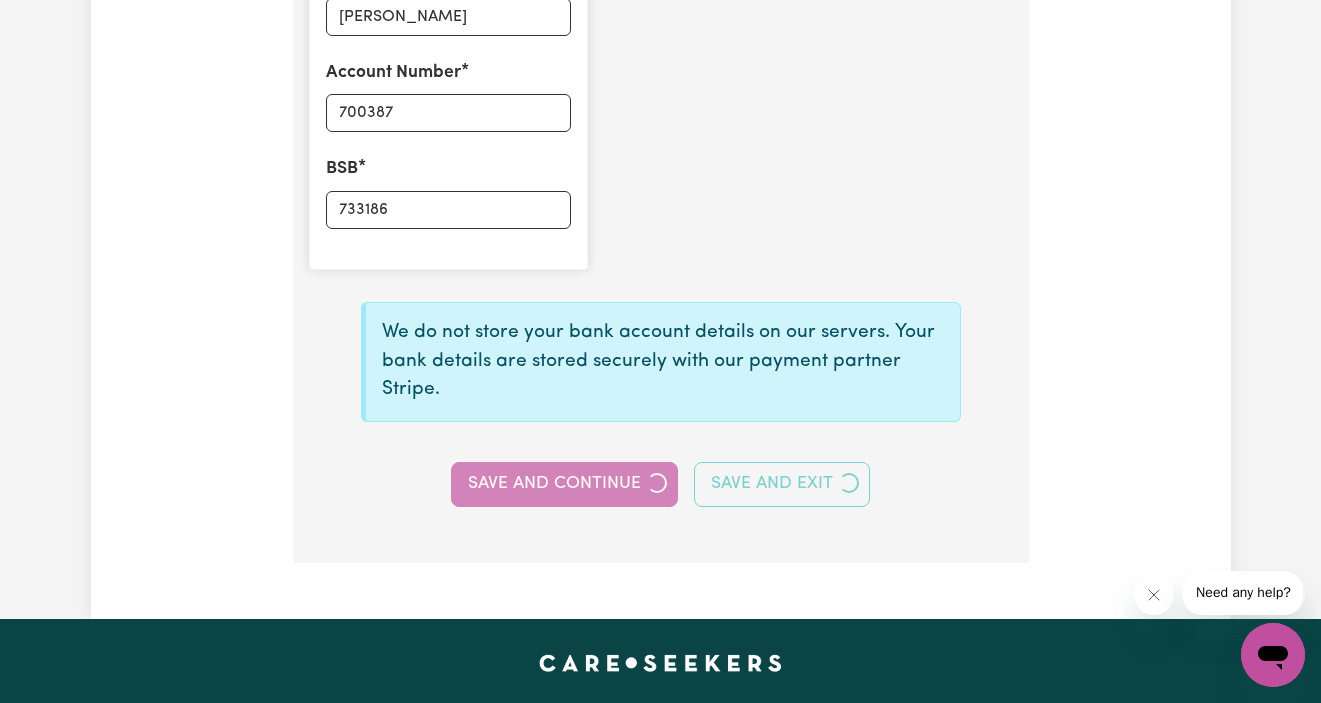 type on "****0387" 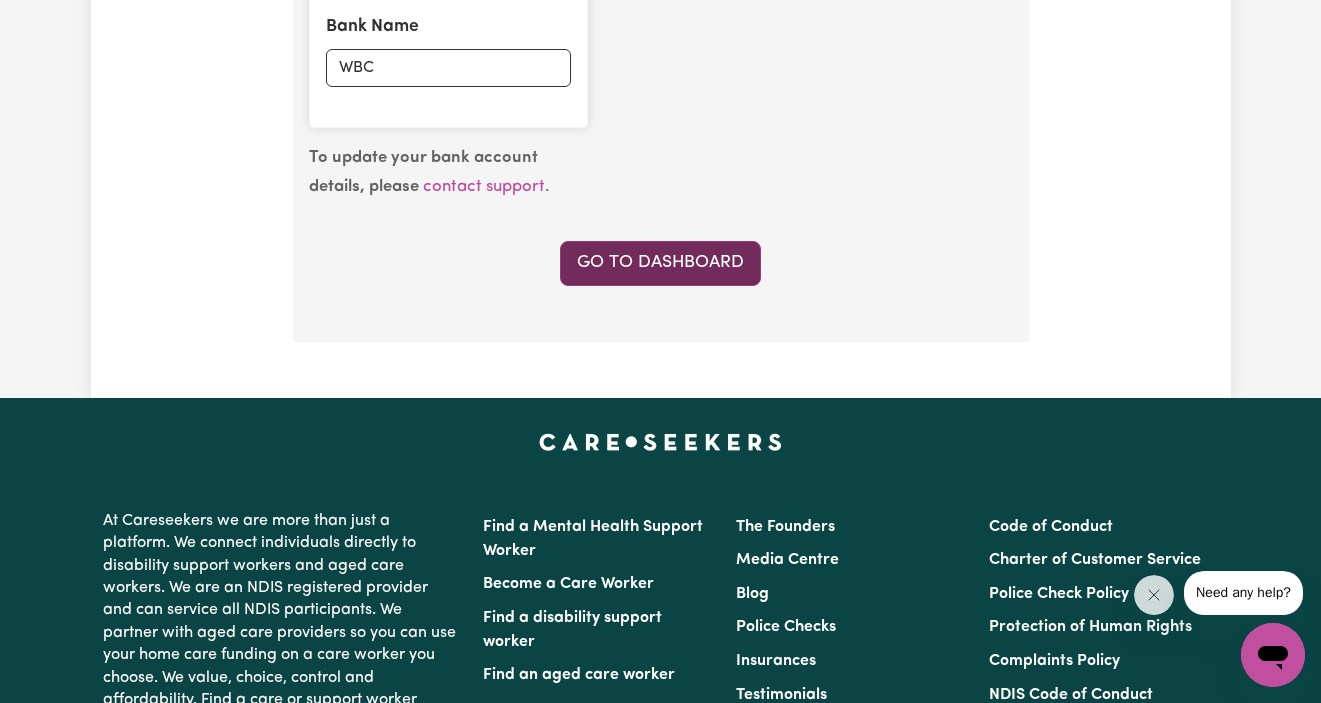 click on "Go to Dashboard" at bounding box center (660, 263) 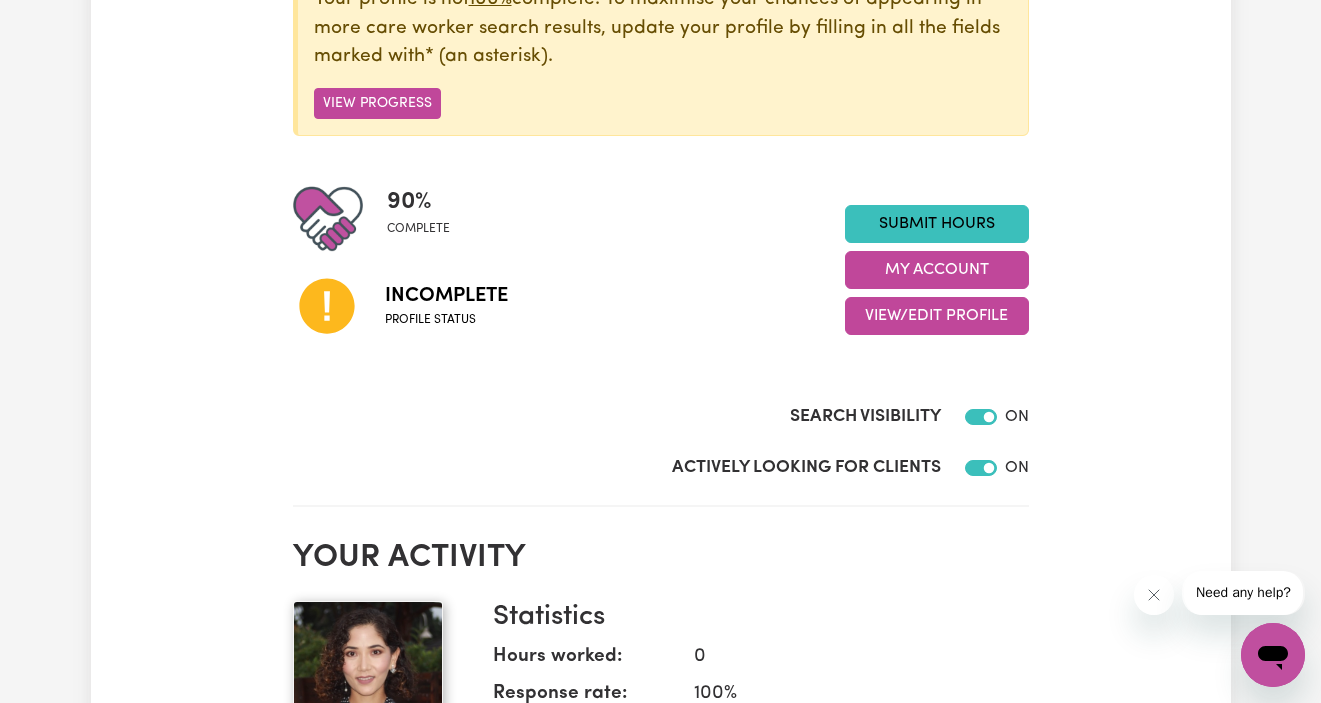 scroll, scrollTop: 337, scrollLeft: 0, axis: vertical 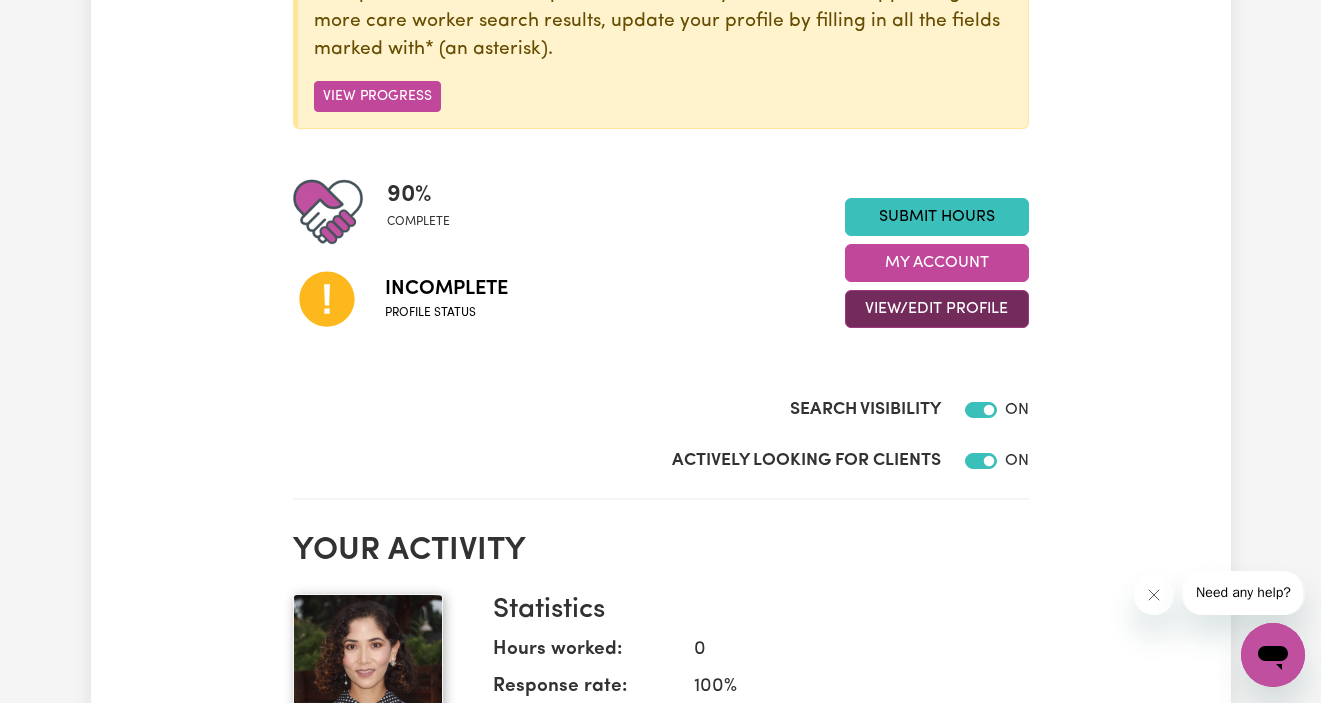 click on "View/Edit Profile" at bounding box center [937, 309] 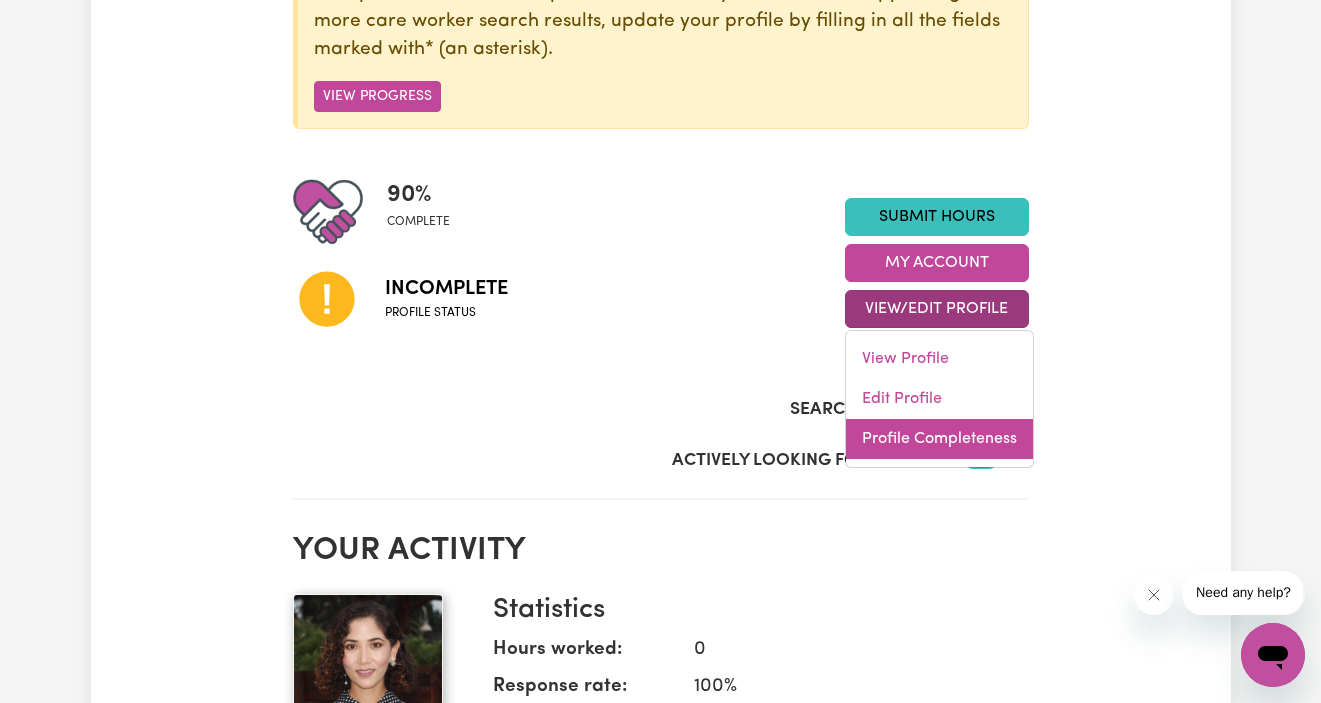 click on "Profile Completeness" at bounding box center [939, 439] 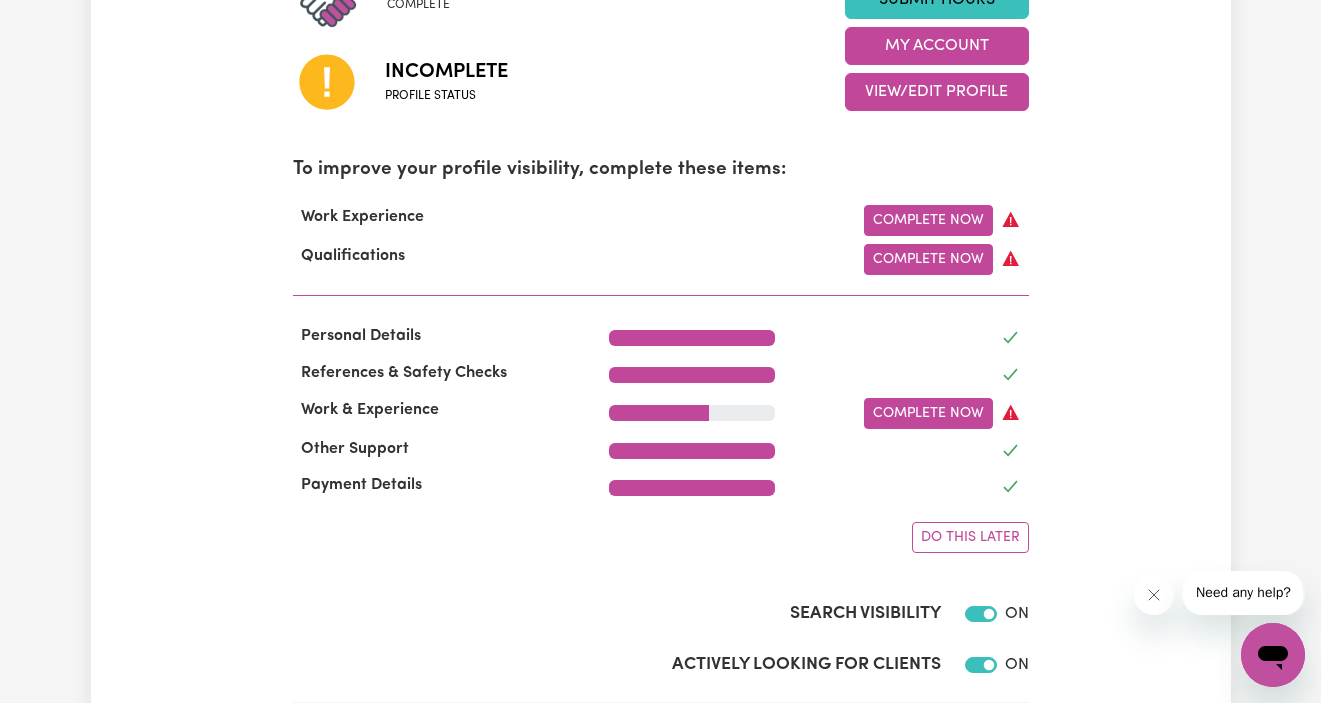 scroll, scrollTop: 515, scrollLeft: 0, axis: vertical 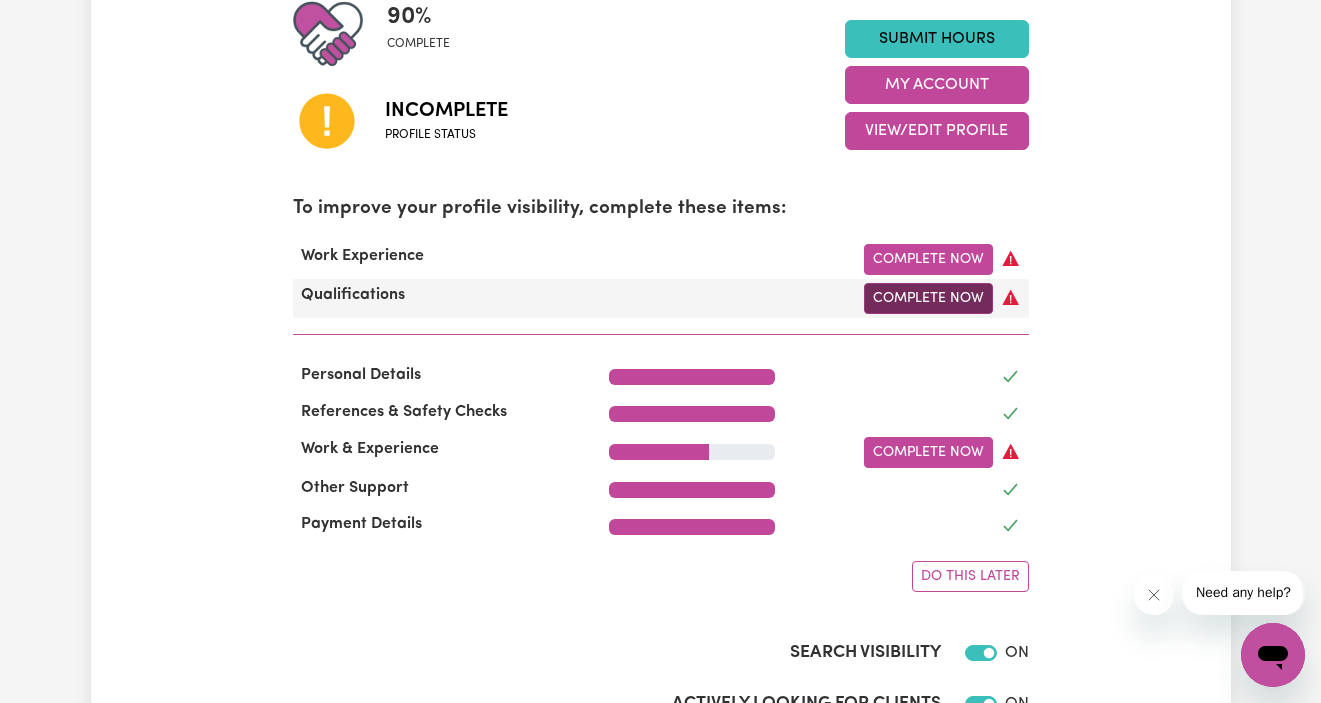 click on "Complete Now" at bounding box center (928, 298) 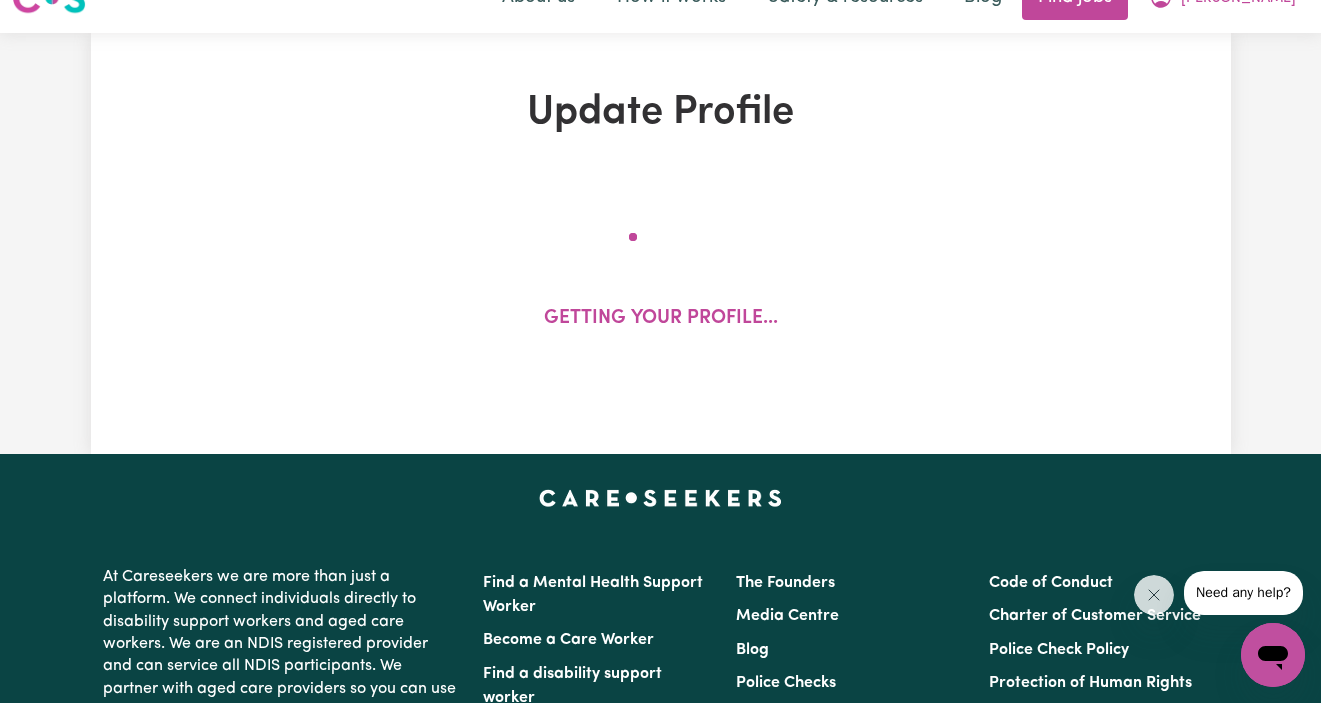 scroll, scrollTop: 0, scrollLeft: 0, axis: both 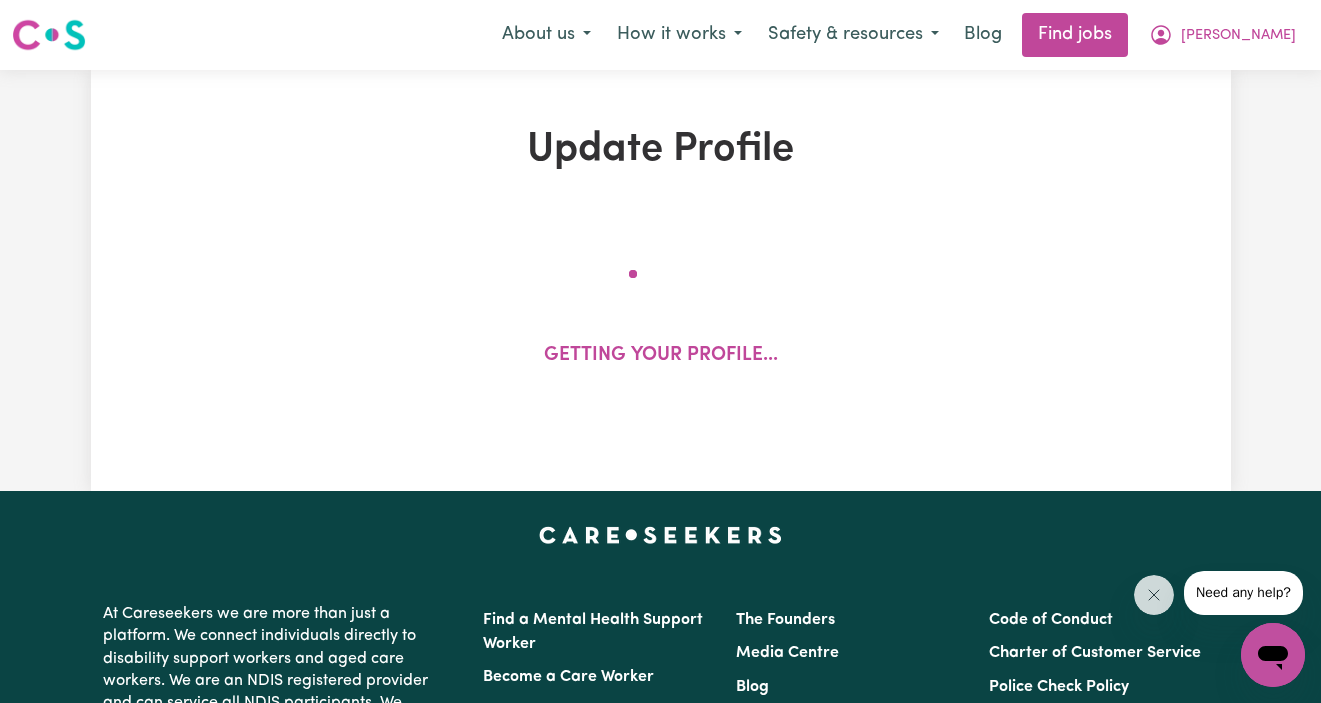 select on "Certificate III (Individual Support)" 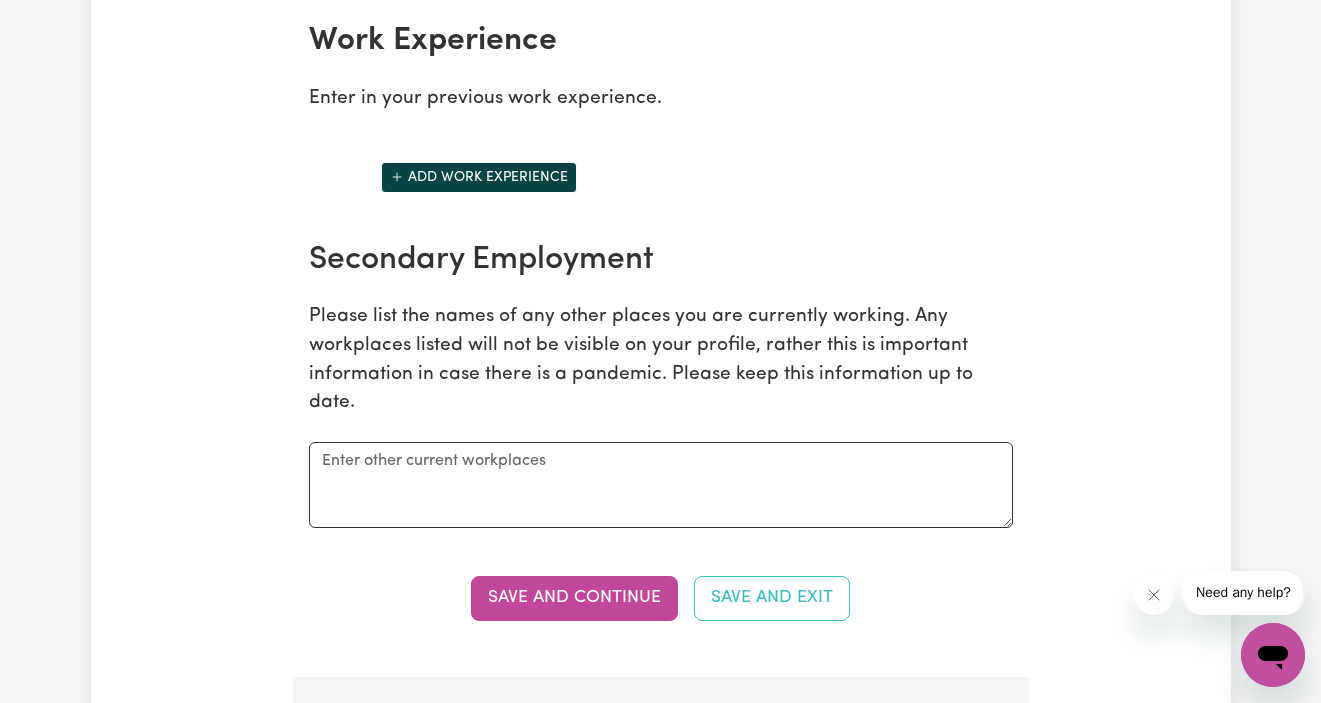 scroll, scrollTop: 3051, scrollLeft: 0, axis: vertical 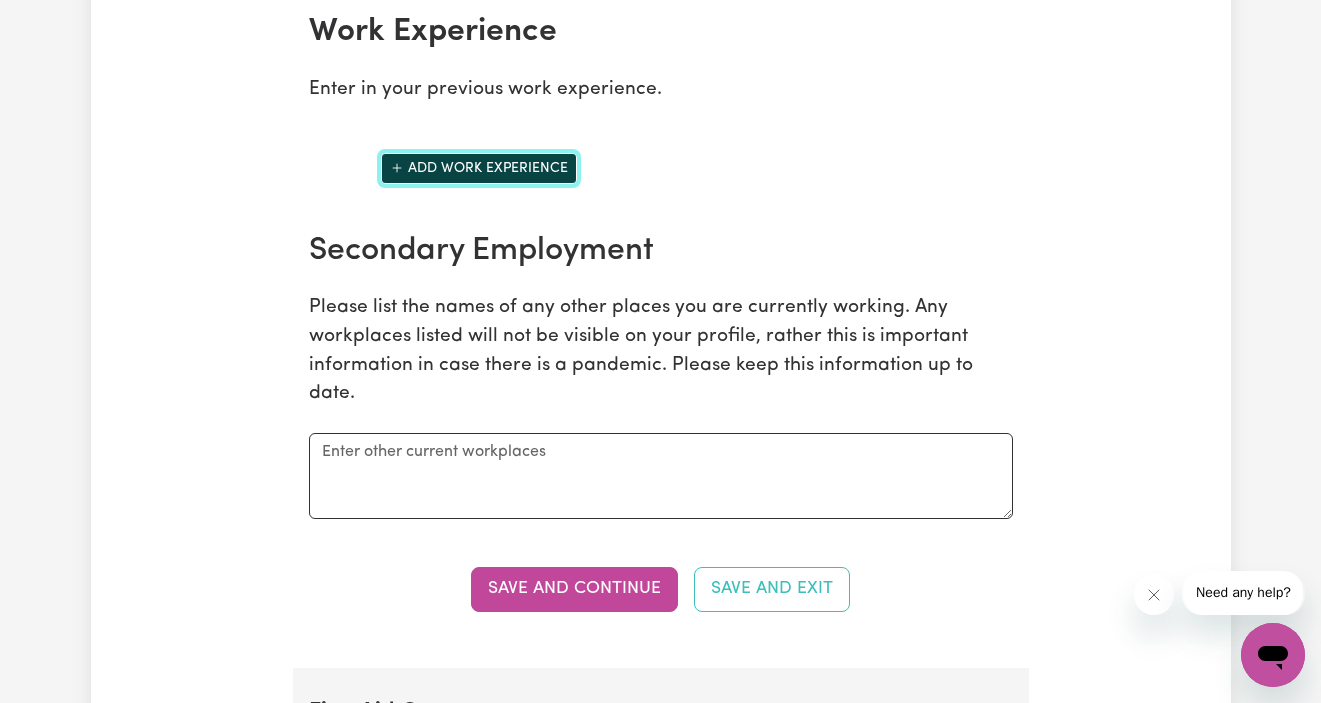 click on "Add work experience" at bounding box center [479, 168] 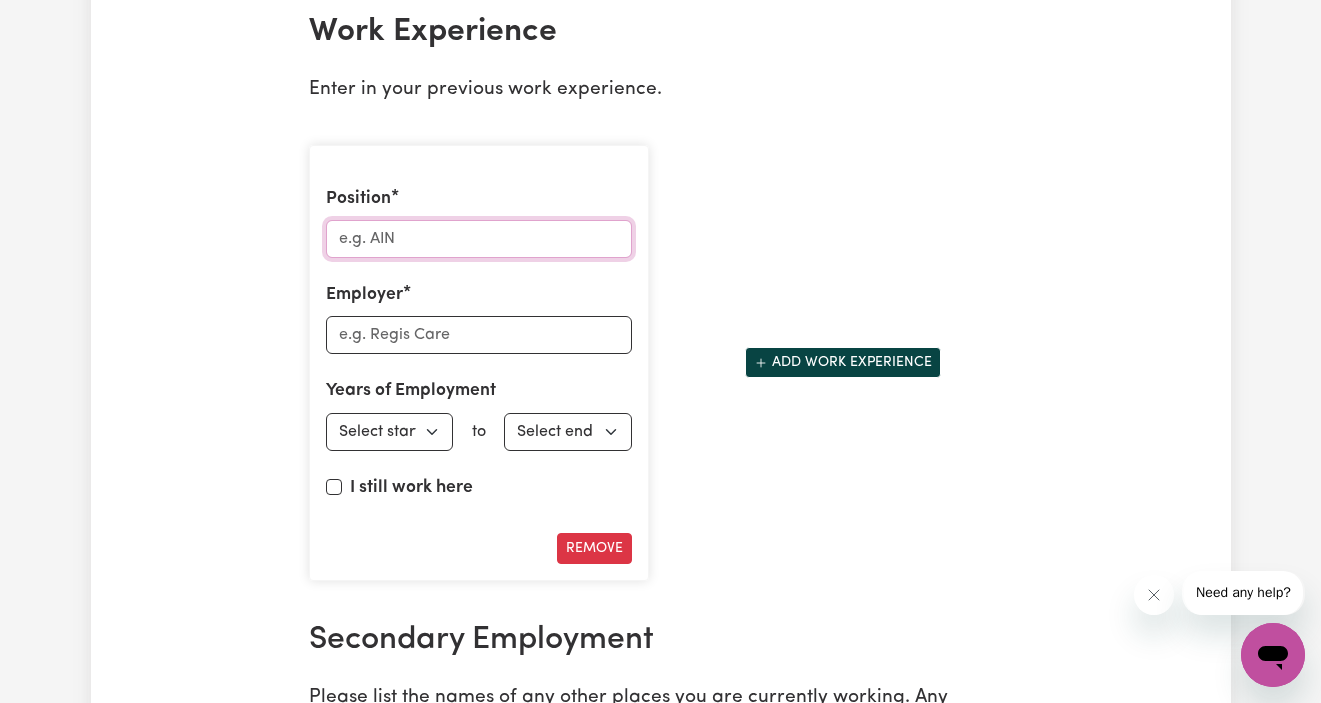 click on "Position" at bounding box center (479, 239) 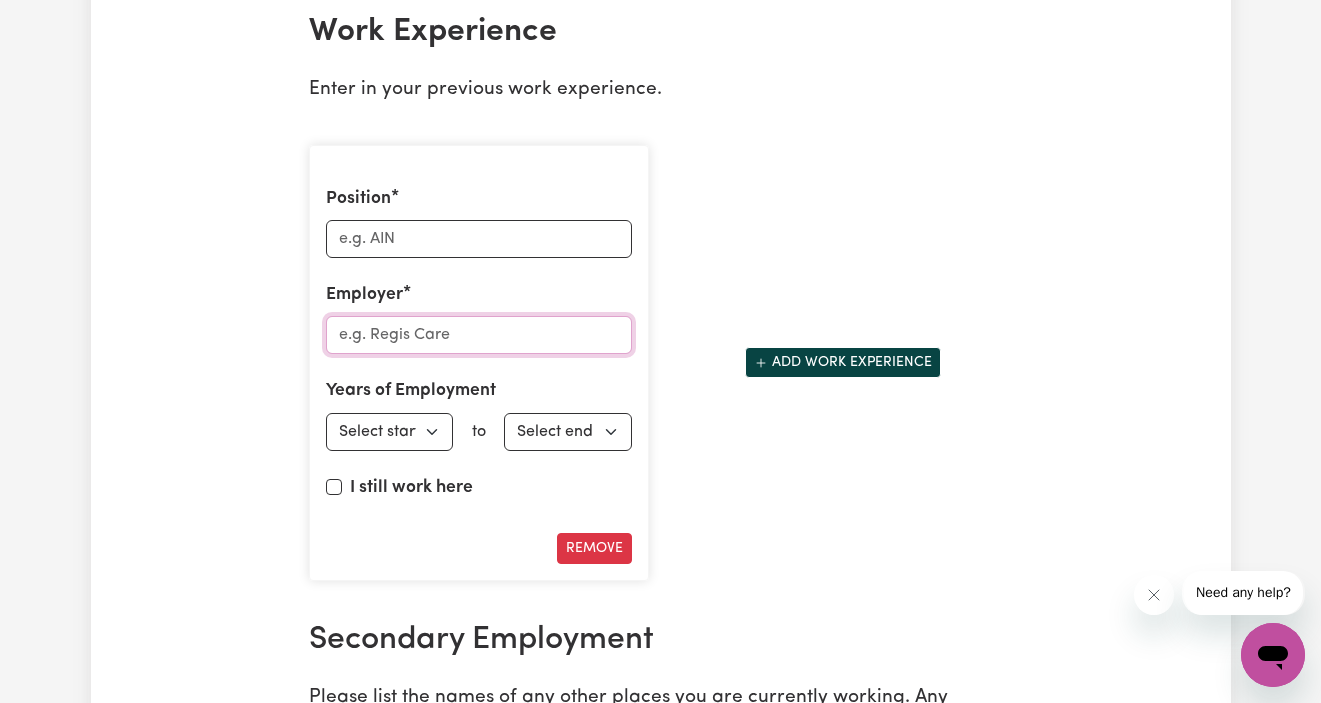 click on "Employer" at bounding box center (479, 335) 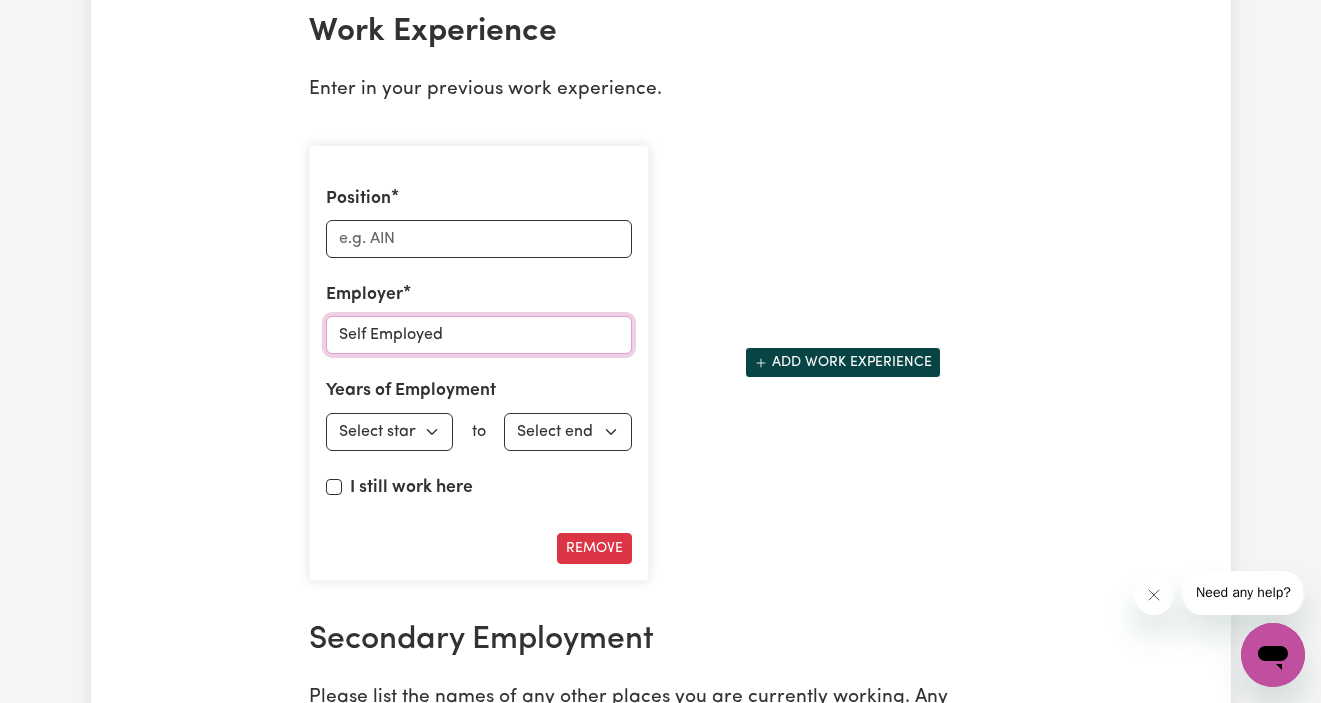 type on "Self Employed" 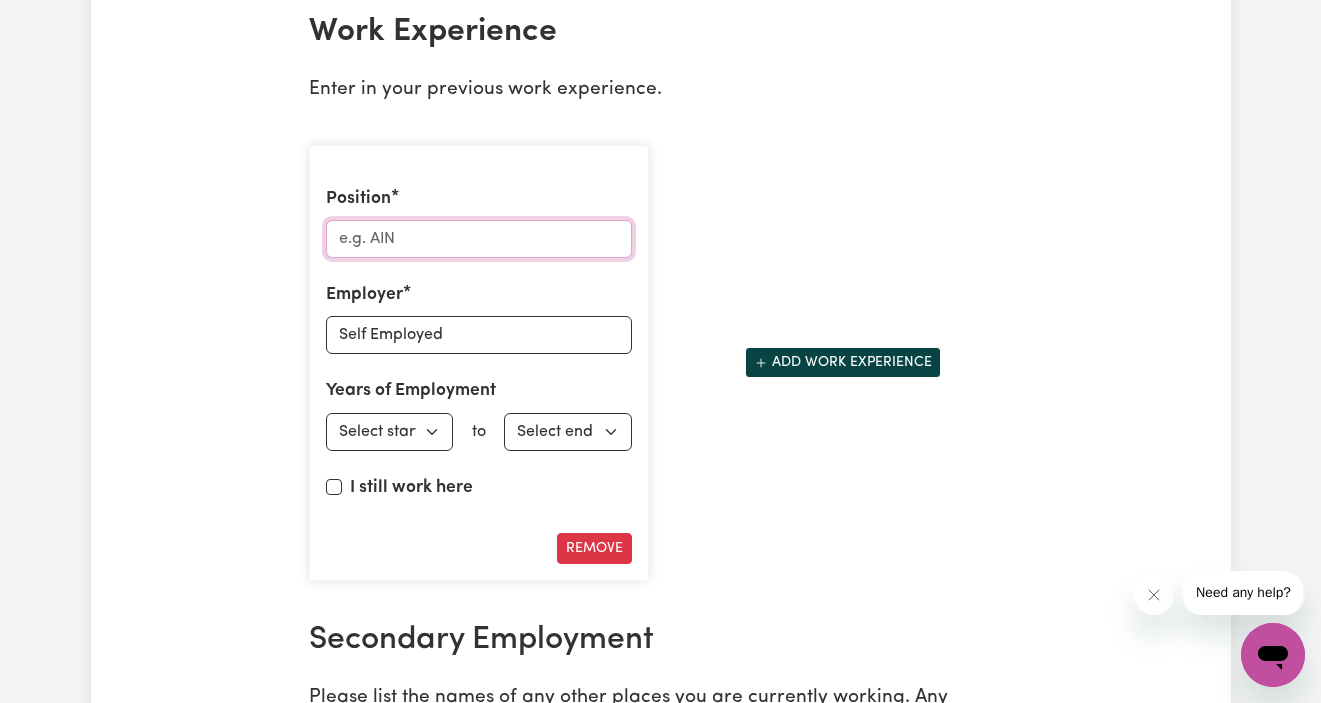 click on "Position" at bounding box center [479, 239] 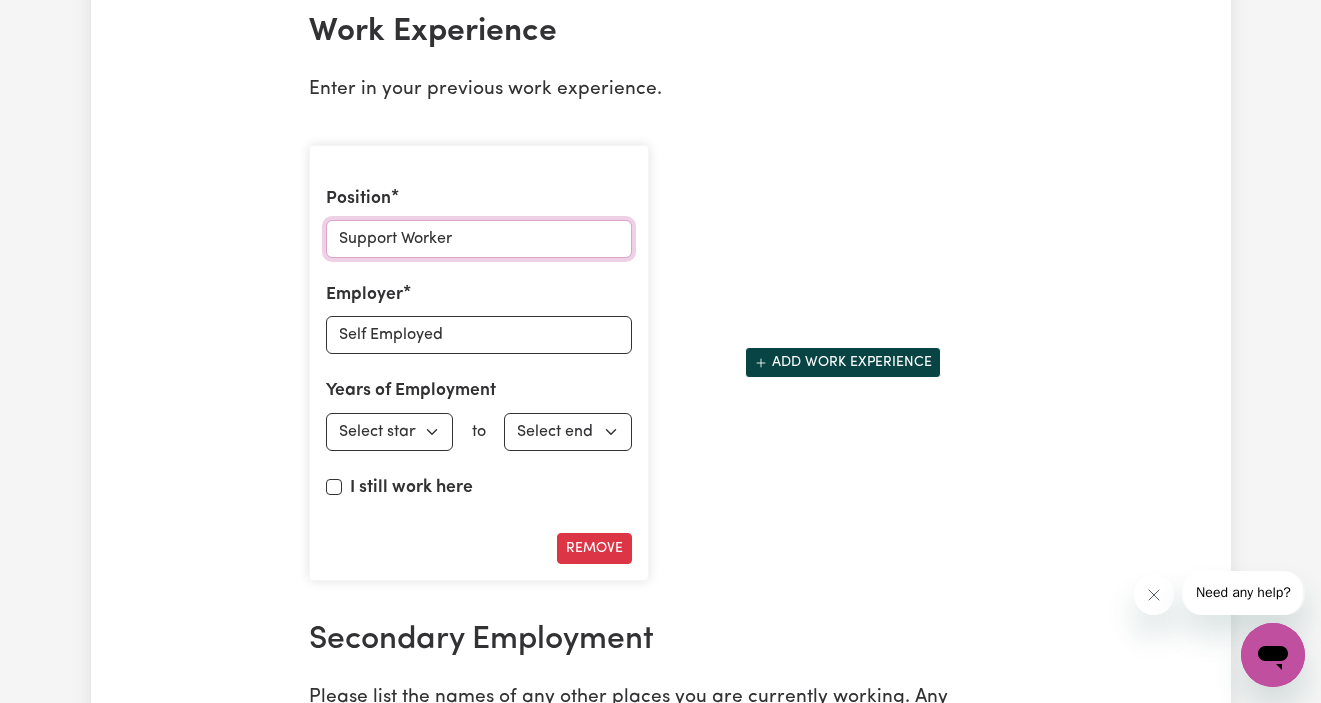 type on "Support Worker" 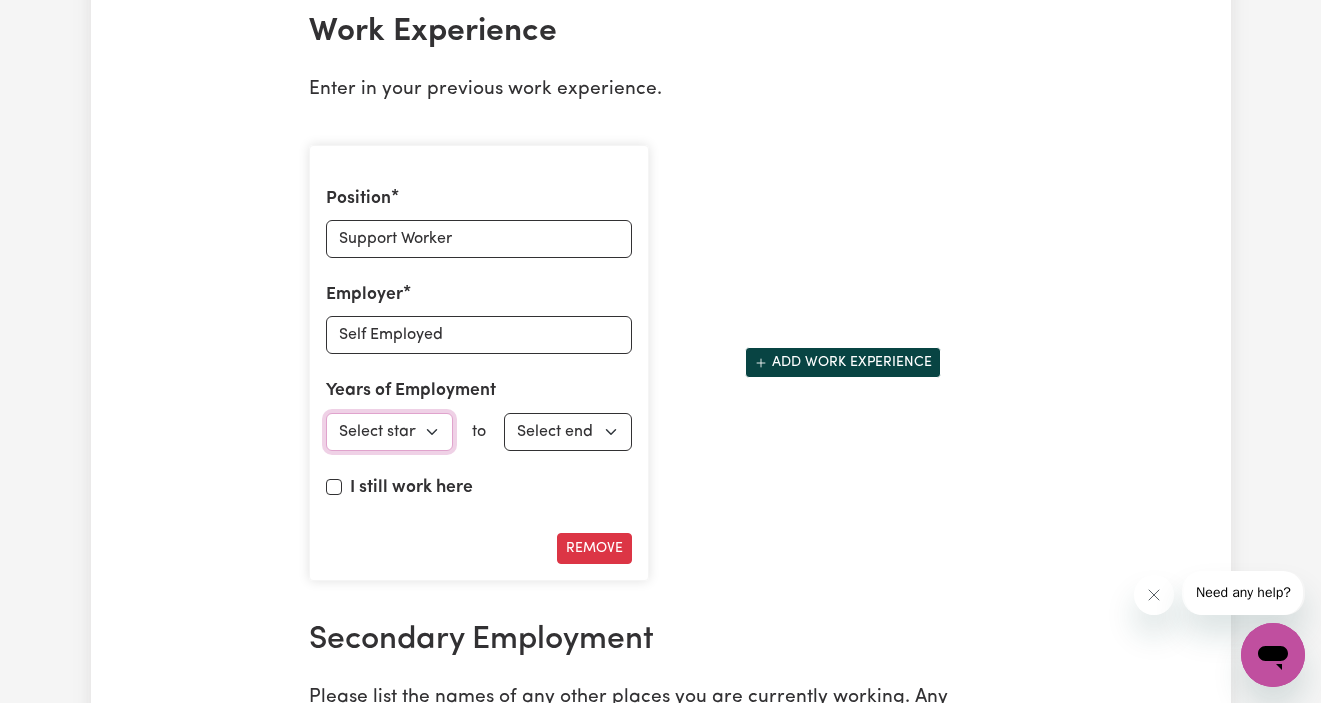 click on "Select start year 1951 1952 1953 1954 1955 1956 1957 1958 1959 1960 1961 1962 1963 1964 1965 1966 1967 1968 1969 1970 1971 1972 1973 1974 1975 1976 1977 1978 1979 1980 1981 1982 1983 1984 1985 1986 1987 1988 1989 1990 1991 1992 1993 1994 1995 1996 1997 1998 1999 2000 2001 2002 2003 2004 2005 2006 2007 2008 2009 2010 2011 2012 2013 2014 2015 2016 2017 2018 2019 2020 2021 2022 2023 2024 2025" at bounding box center (390, 432) 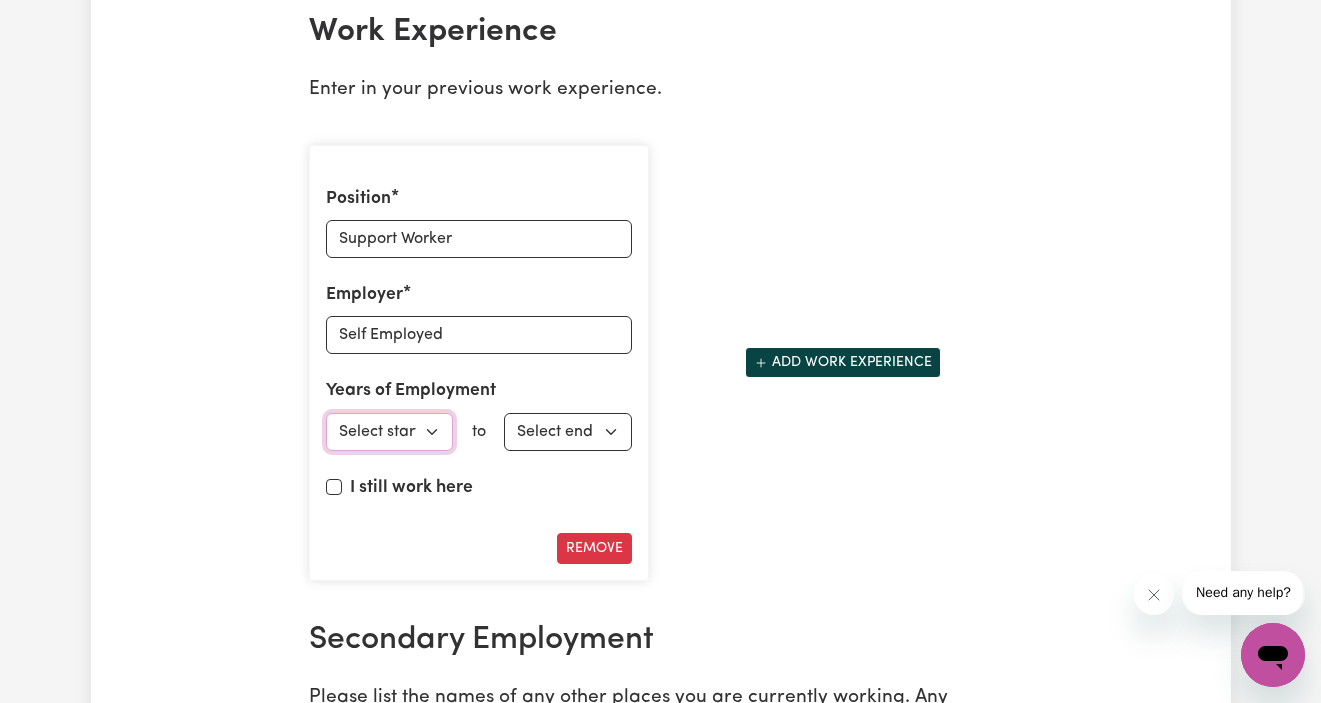 select on "2023" 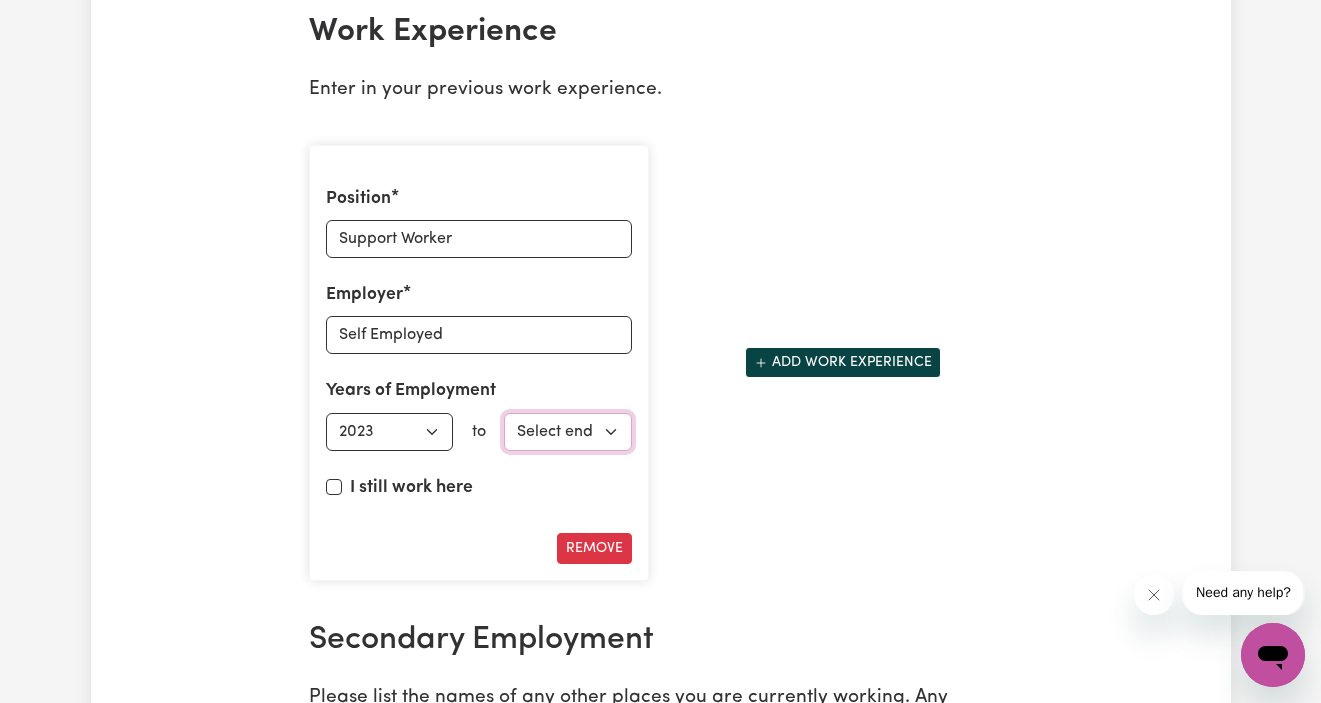 click on "Select end year 1951 1952 1953 1954 1955 1956 1957 1958 1959 1960 1961 1962 1963 1964 1965 1966 1967 1968 1969 1970 1971 1972 1973 1974 1975 1976 1977 1978 1979 1980 1981 1982 1983 1984 1985 1986 1987 1988 1989 1990 1991 1992 1993 1994 1995 1996 1997 1998 1999 2000 2001 2002 2003 2004 2005 2006 2007 2008 2009 2010 2011 2012 2013 2014 2015 2016 2017 2018 2019 2020 2021 2022 2023 2024 2025" at bounding box center [568, 432] 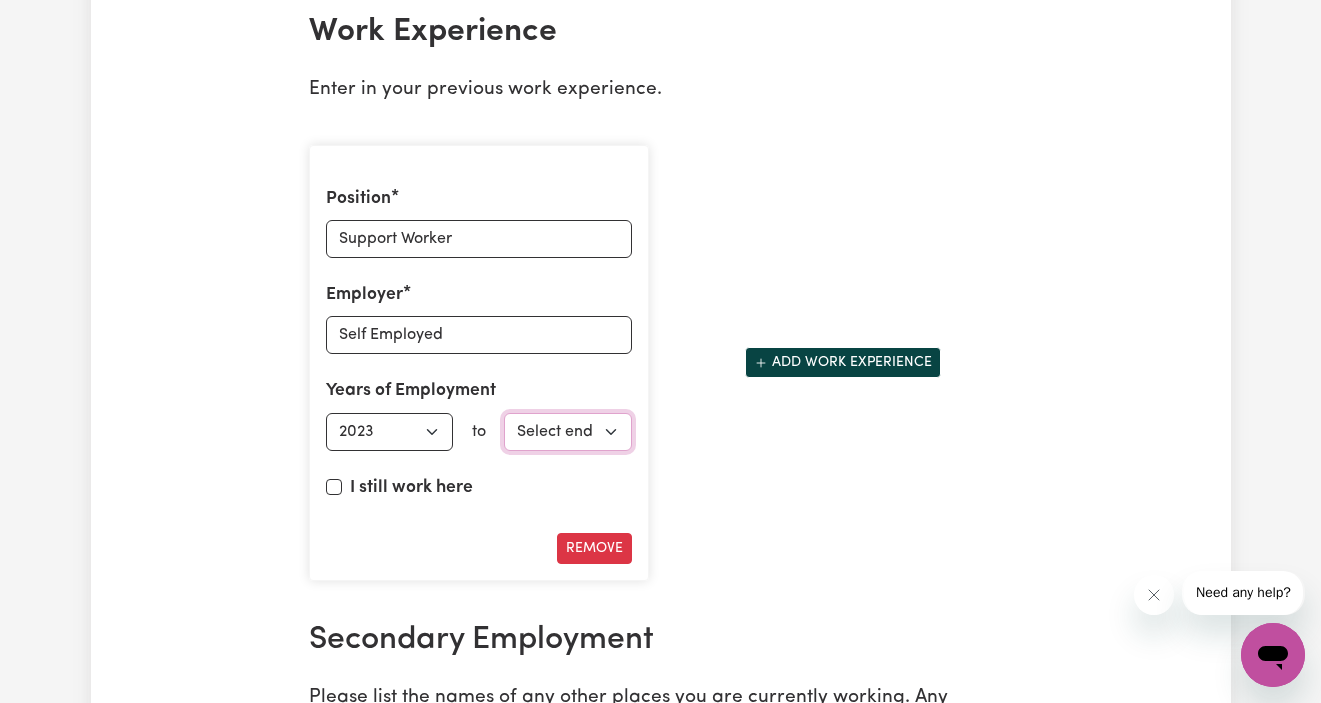 select on "2025" 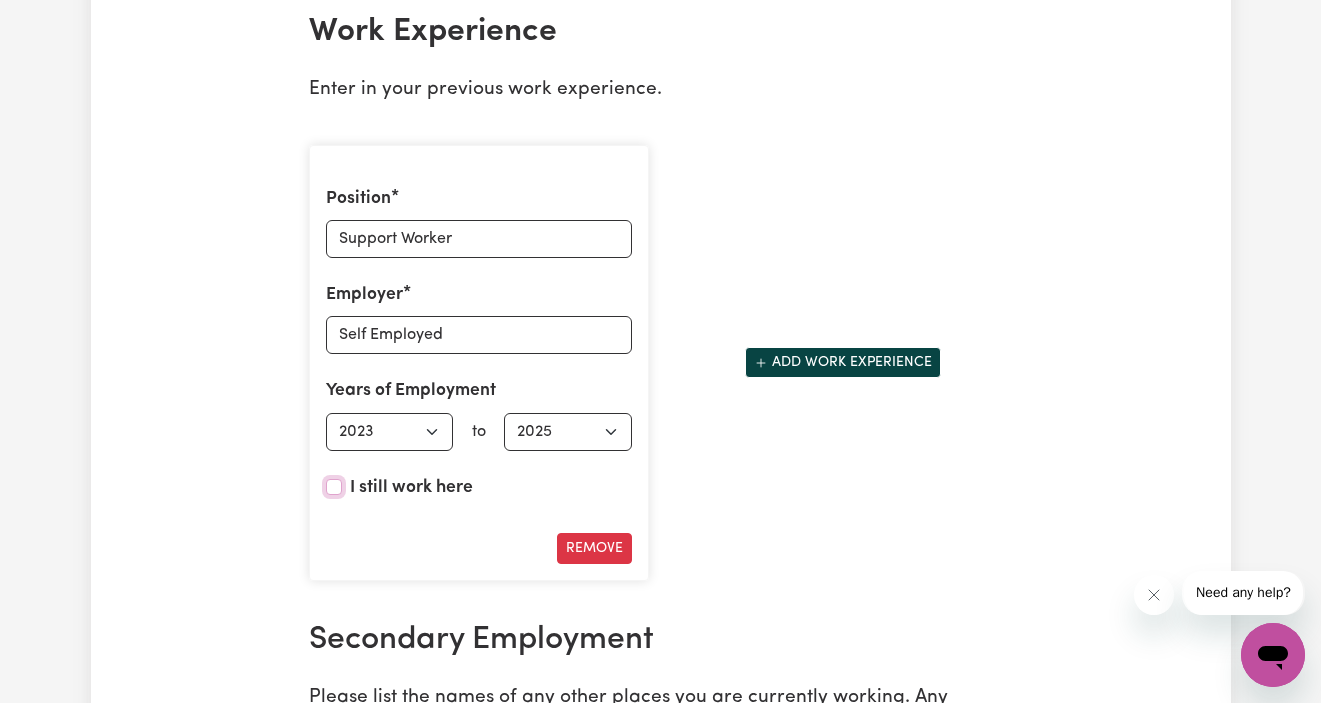 click on "I still work here" at bounding box center [334, 487] 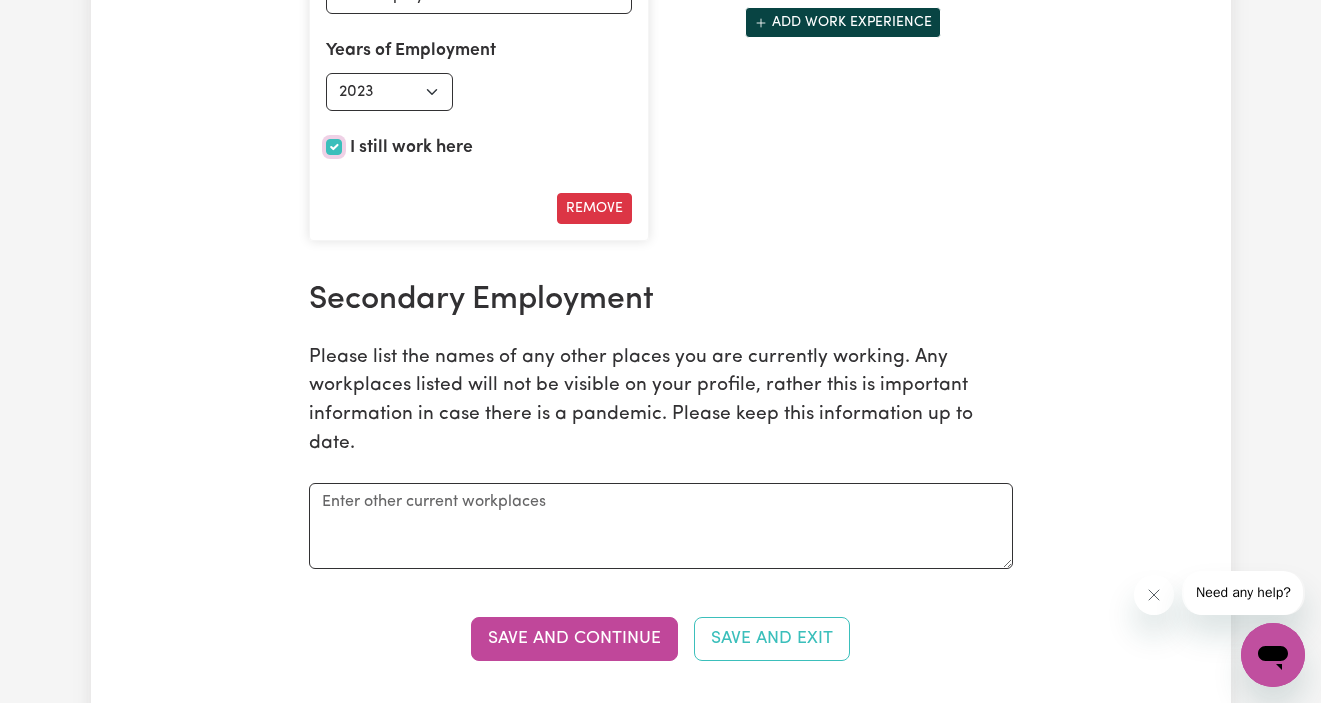 scroll, scrollTop: 3504, scrollLeft: 0, axis: vertical 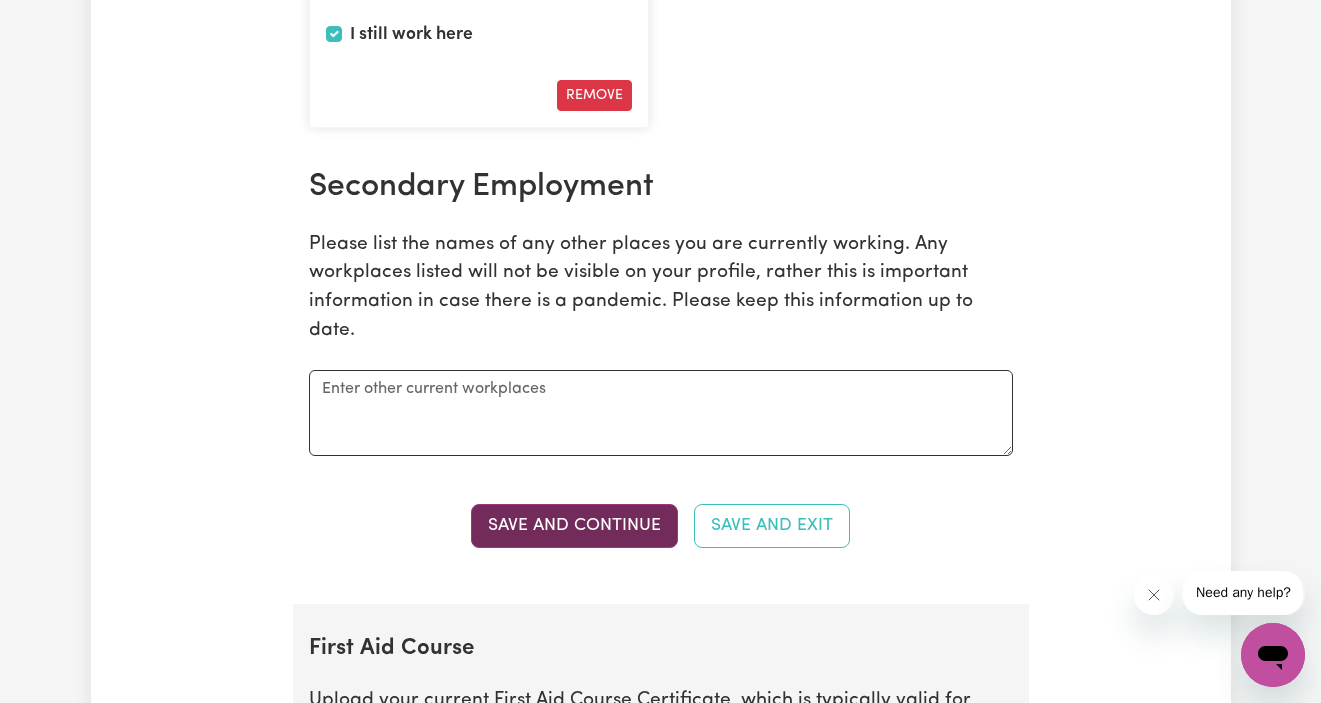 click on "Save and Continue" at bounding box center (574, 526) 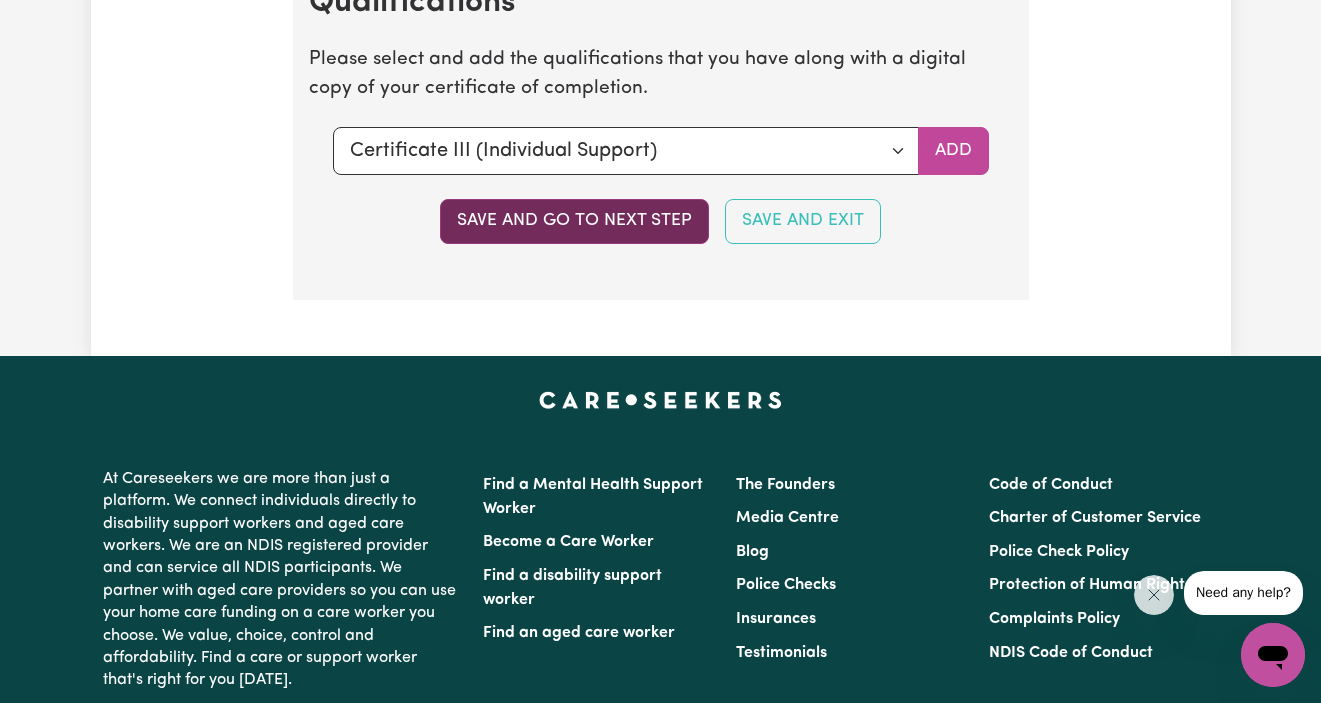 scroll, scrollTop: 5215, scrollLeft: 0, axis: vertical 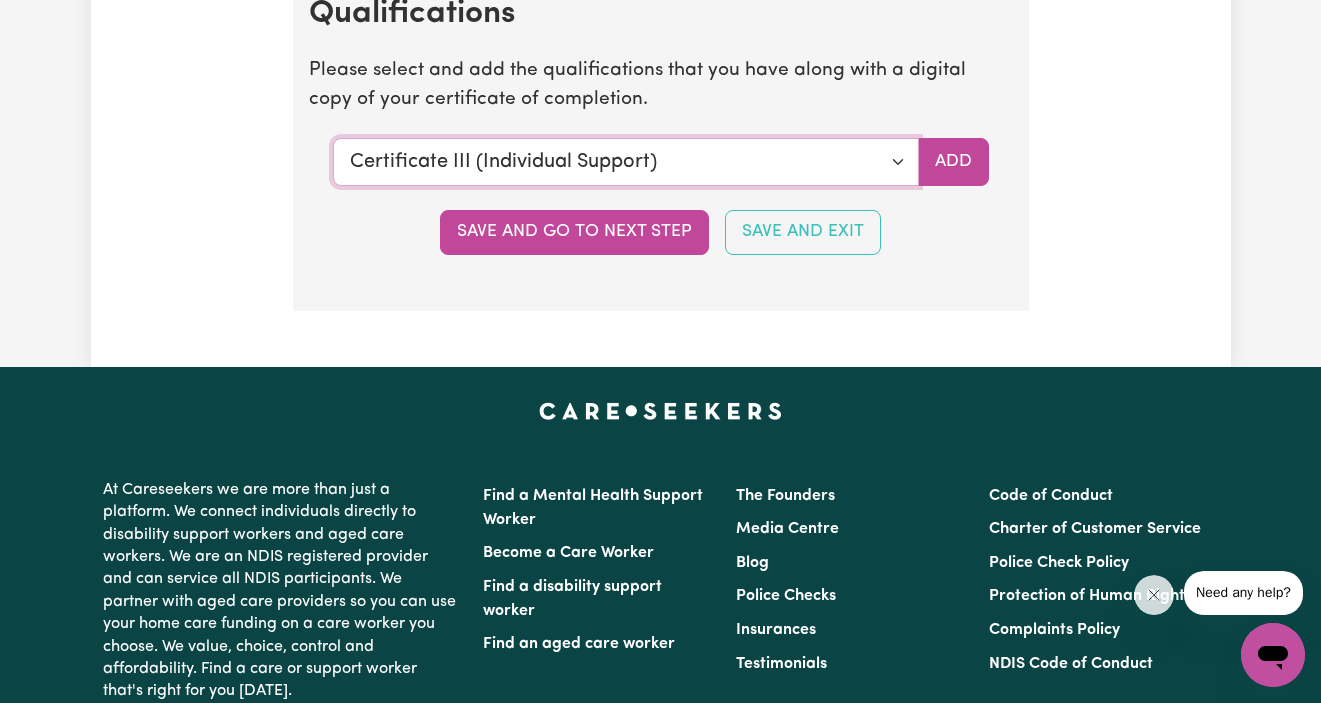 click on "Select a qualification to add... Certificate III (Individual Support) Certificate III in Community Services [CHC32015] Certificate IV (Disability Support) Certificate IV (Ageing Support) Certificate IV in Community Services [CHC42015] Certificate IV (Mental Health) Diploma of Nursing Diploma of Nursing (EEN) Diploma of Community Services Diploma Mental Health Master of Science (Dementia Care) Assist clients with medication [HLTHPS006] CPR Course [HLTAID009-12] Course in First Aid Management of Anaphylaxis [22300VIC] Course in the Management of Asthma Risks and Emergencies in the Workplace [22556VIC] Epilepsy Management Manual Handling Medication Management Bachelor of Nursing - Australian registered nurse Bachelor of Nursing - Overseas qualification Bachelor of Nursing (Not Registered Under APHRA) Bachelor of social work Bachelor of social work - overseas qualification Bachelor of psychology Bachelor of psychology - overseas qualification Bachelor of applied science (OT, Speech, Physio)" at bounding box center (626, 162) 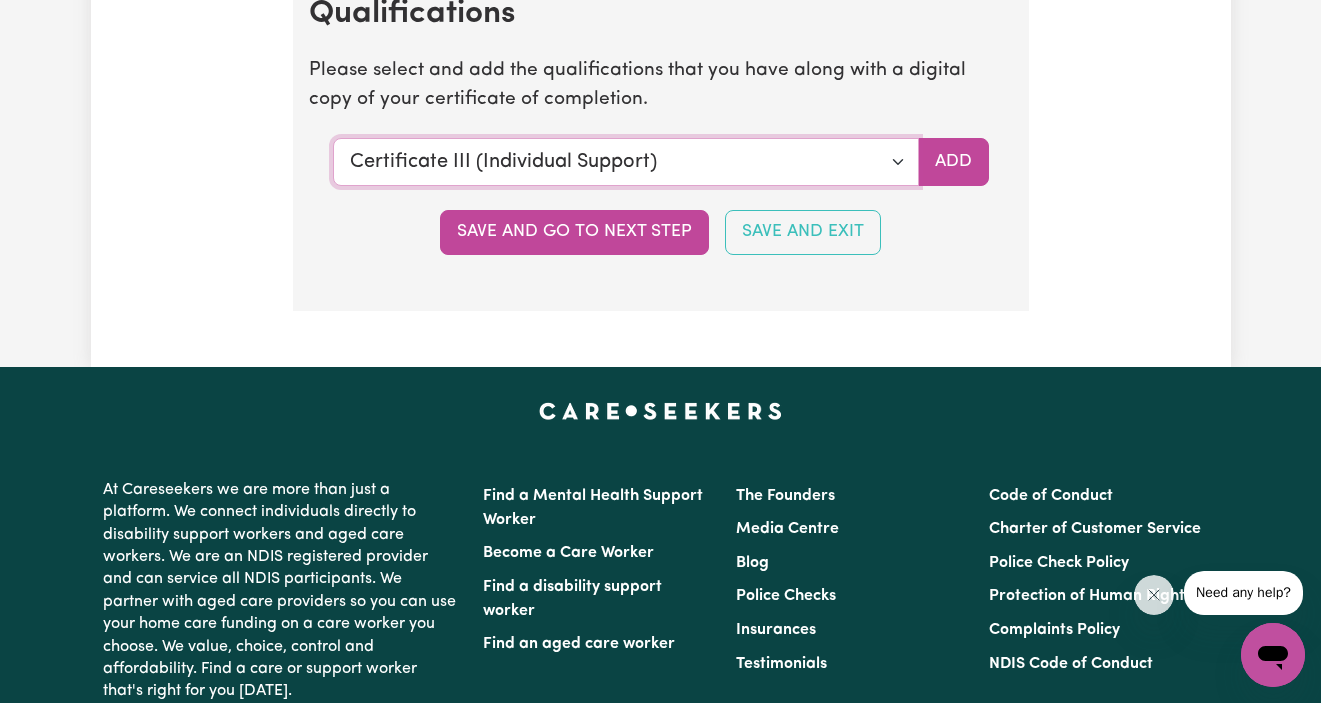 select on "Bachelor of psychology" 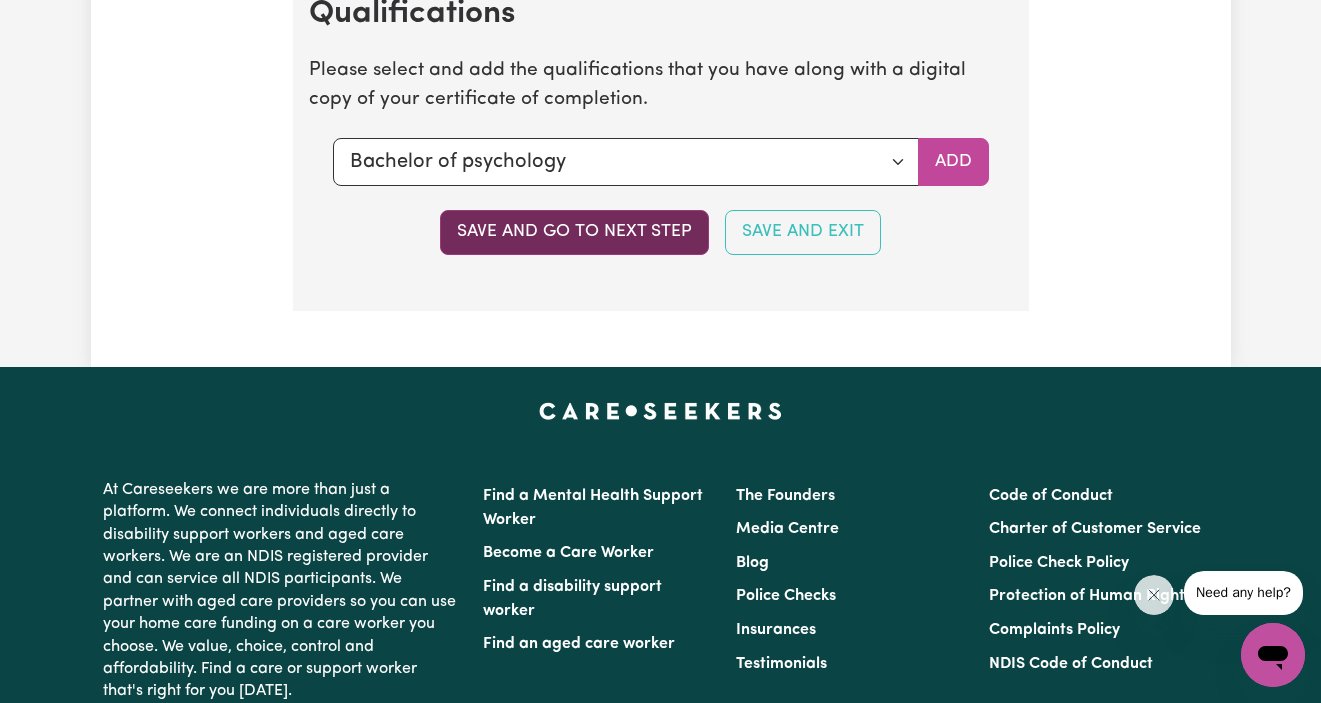click on "Save and go to next step" at bounding box center [574, 232] 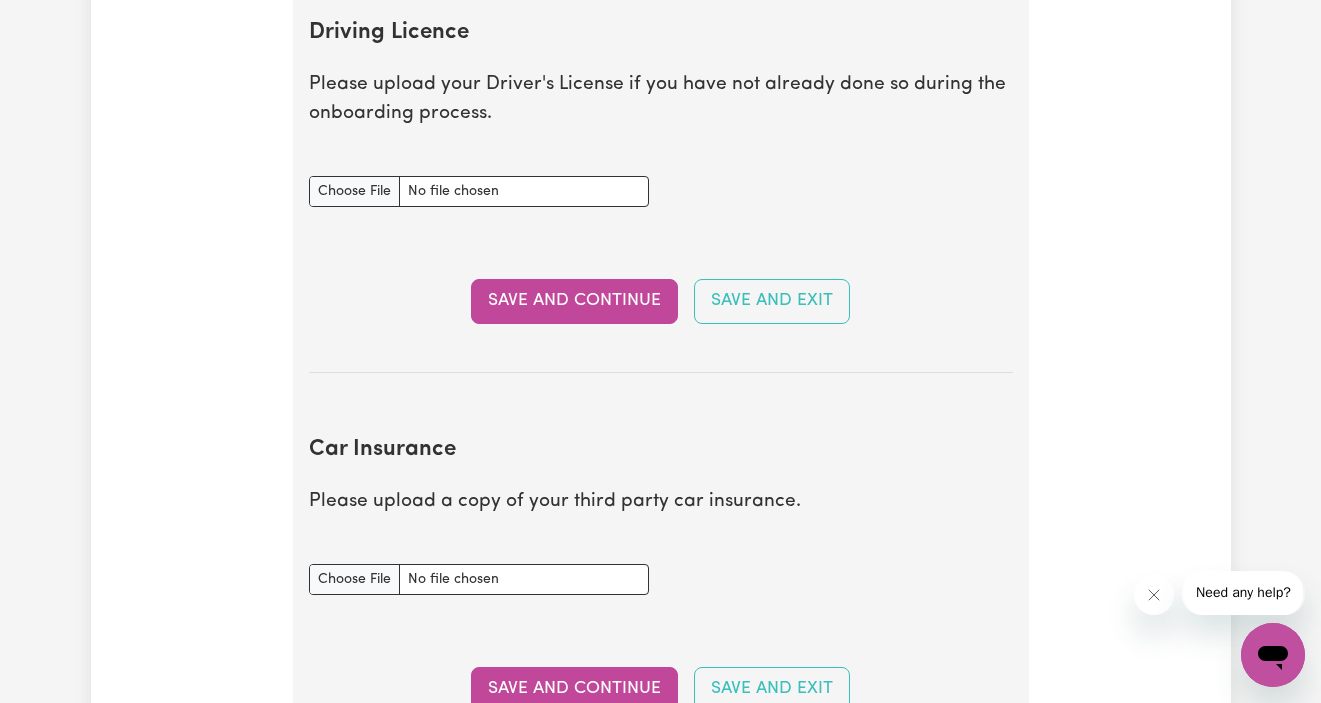 scroll, scrollTop: 0, scrollLeft: 0, axis: both 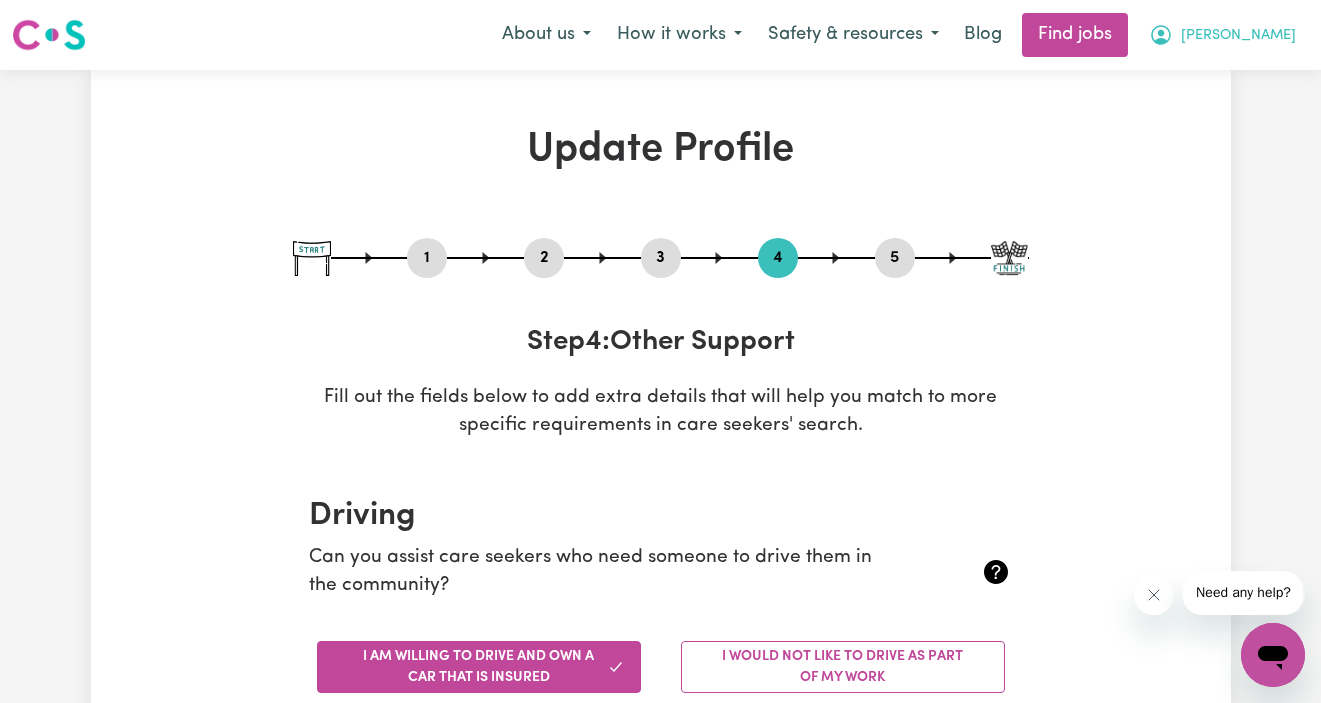 click on "Kamela" at bounding box center (1222, 35) 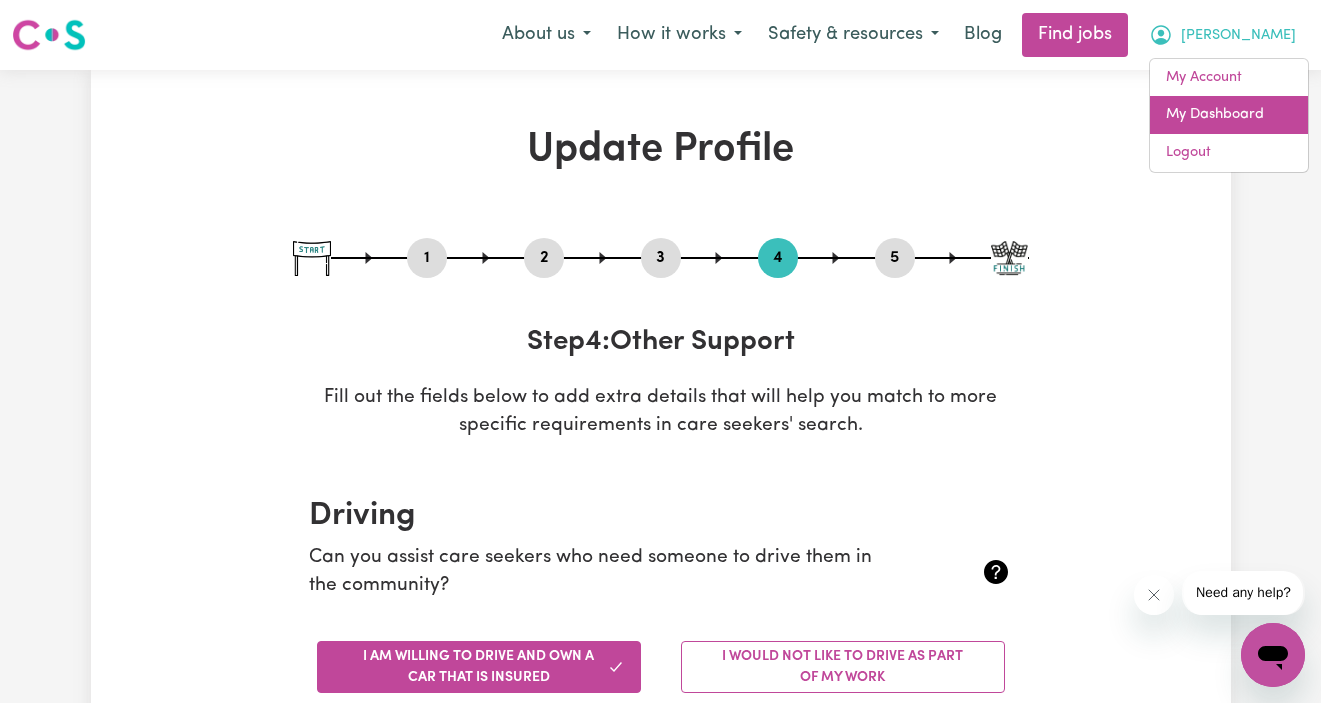 click on "My Dashboard" at bounding box center (1229, 115) 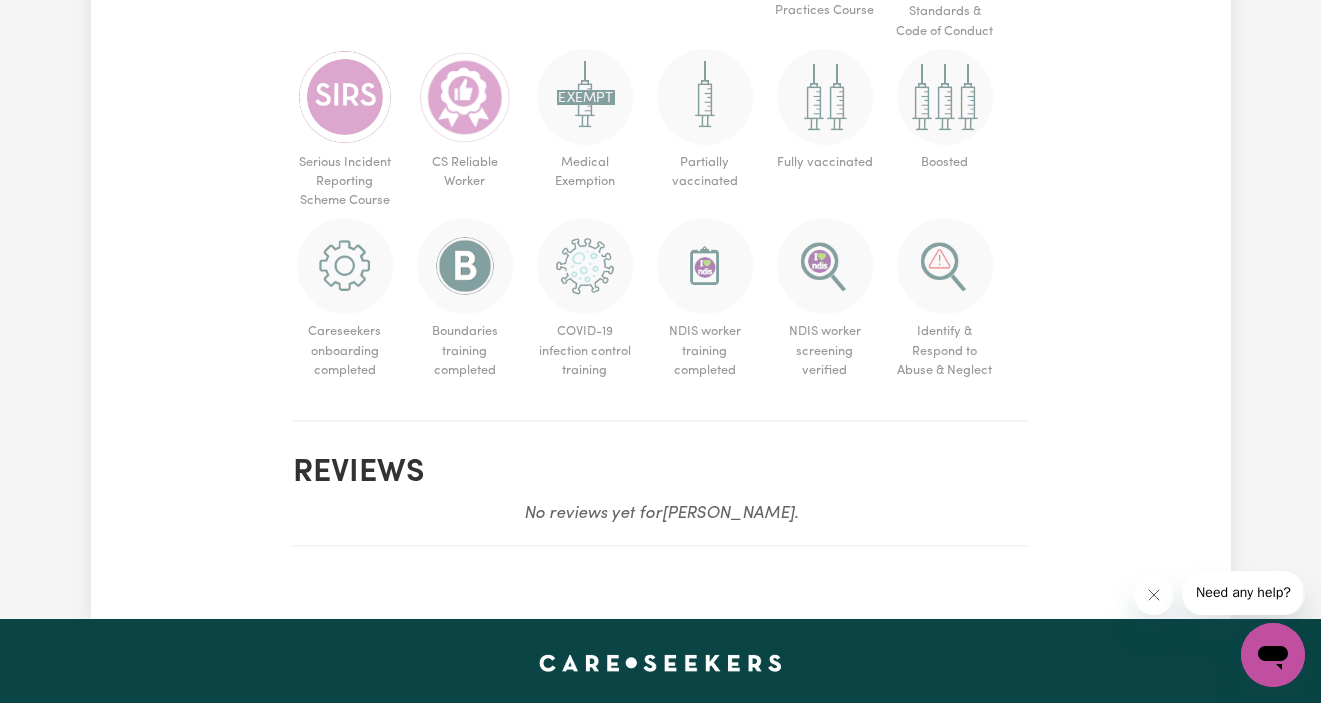 scroll, scrollTop: 1530, scrollLeft: 0, axis: vertical 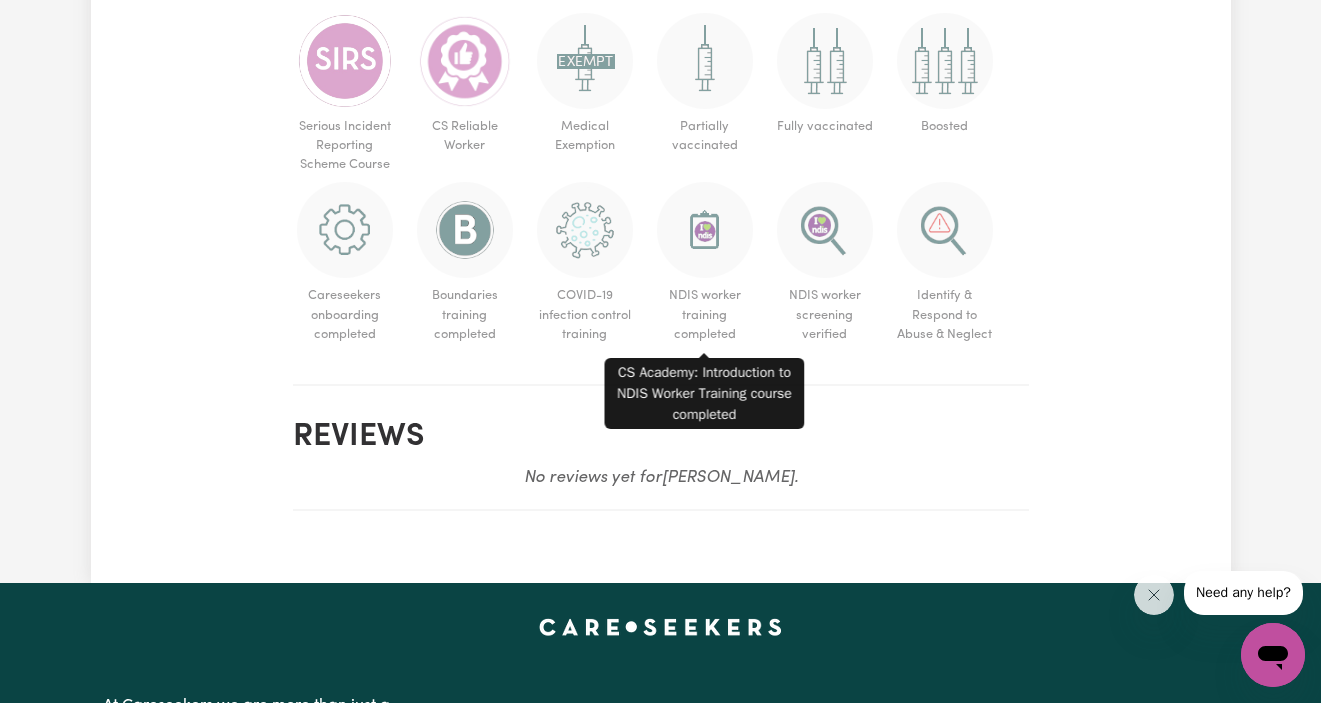 click at bounding box center (705, 230) 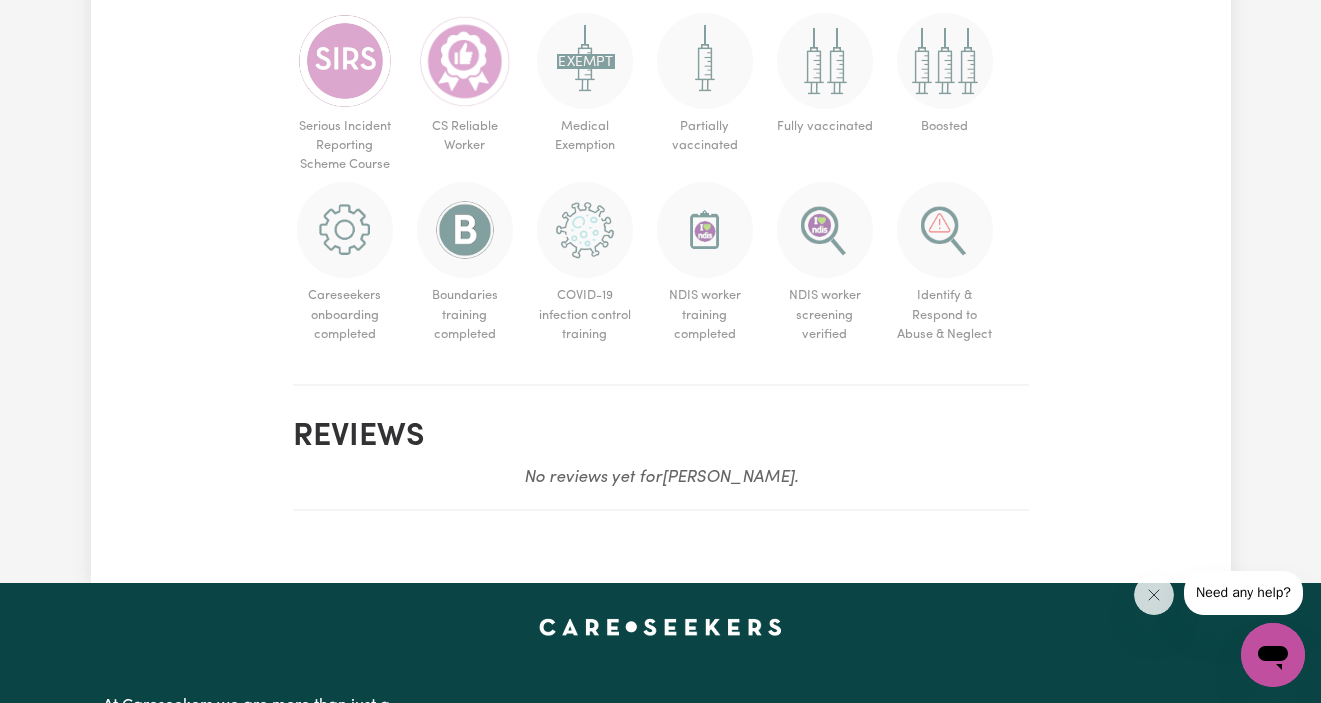 click at bounding box center [705, 230] 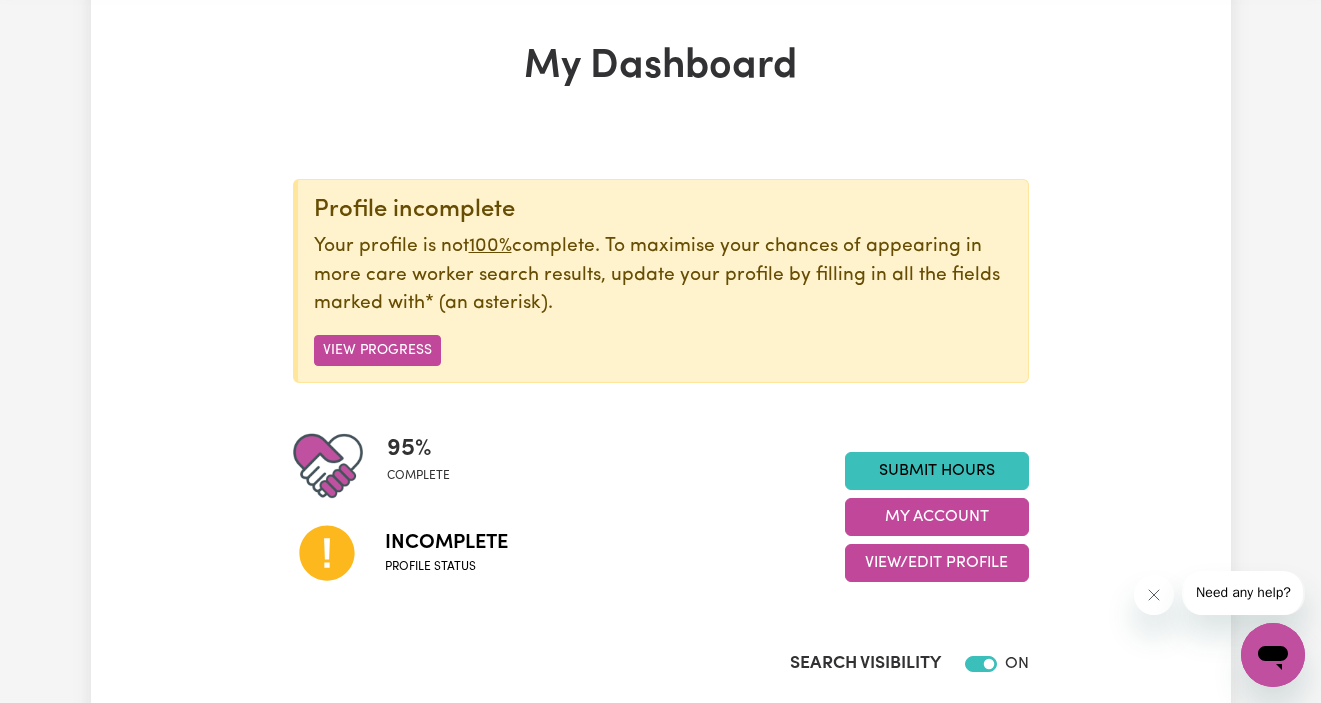 scroll, scrollTop: 0, scrollLeft: 0, axis: both 